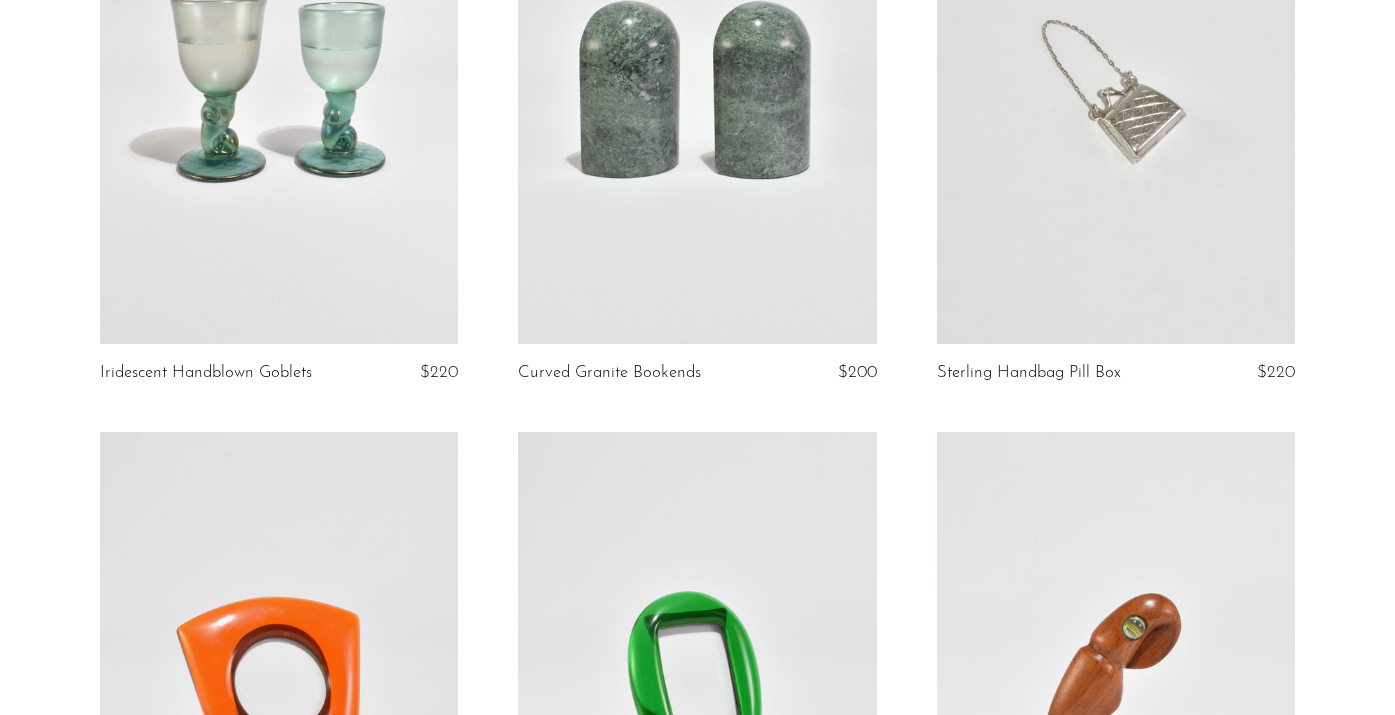 scroll, scrollTop: 352, scrollLeft: 0, axis: vertical 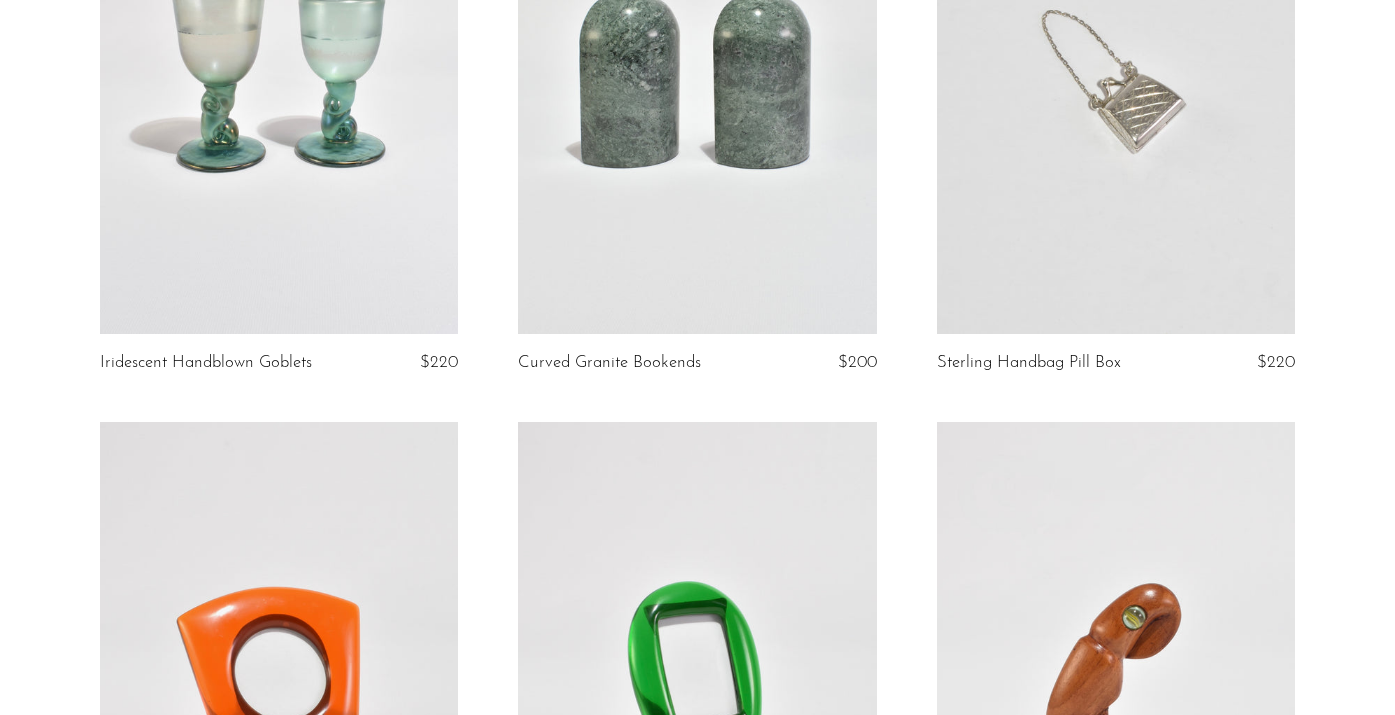 click on "Iridescent Handblown Goblets
$220
Curved Granite Bookends
$200
Sterling Handbag Pill Box
$220
Translucent Amber Picture Frame" at bounding box center (697, 2820) 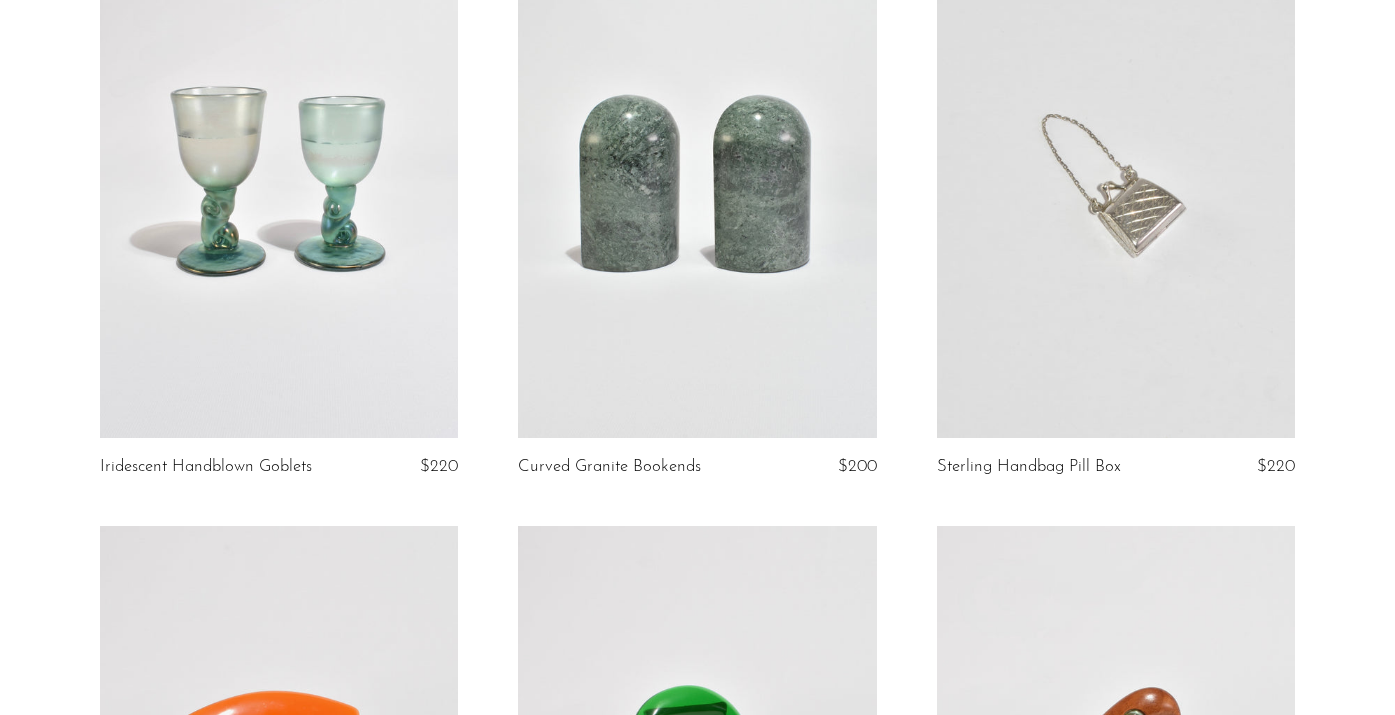 scroll, scrollTop: 396, scrollLeft: 0, axis: vertical 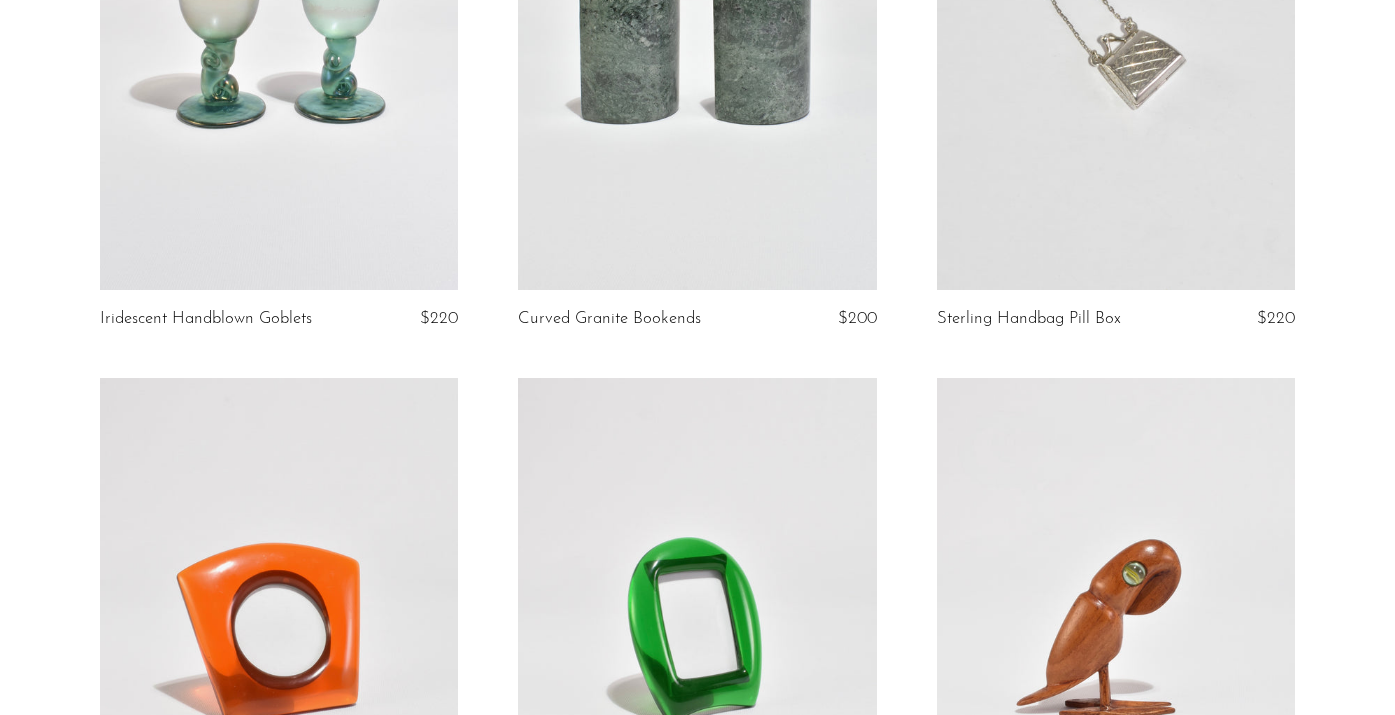 click at bounding box center [279, 39] 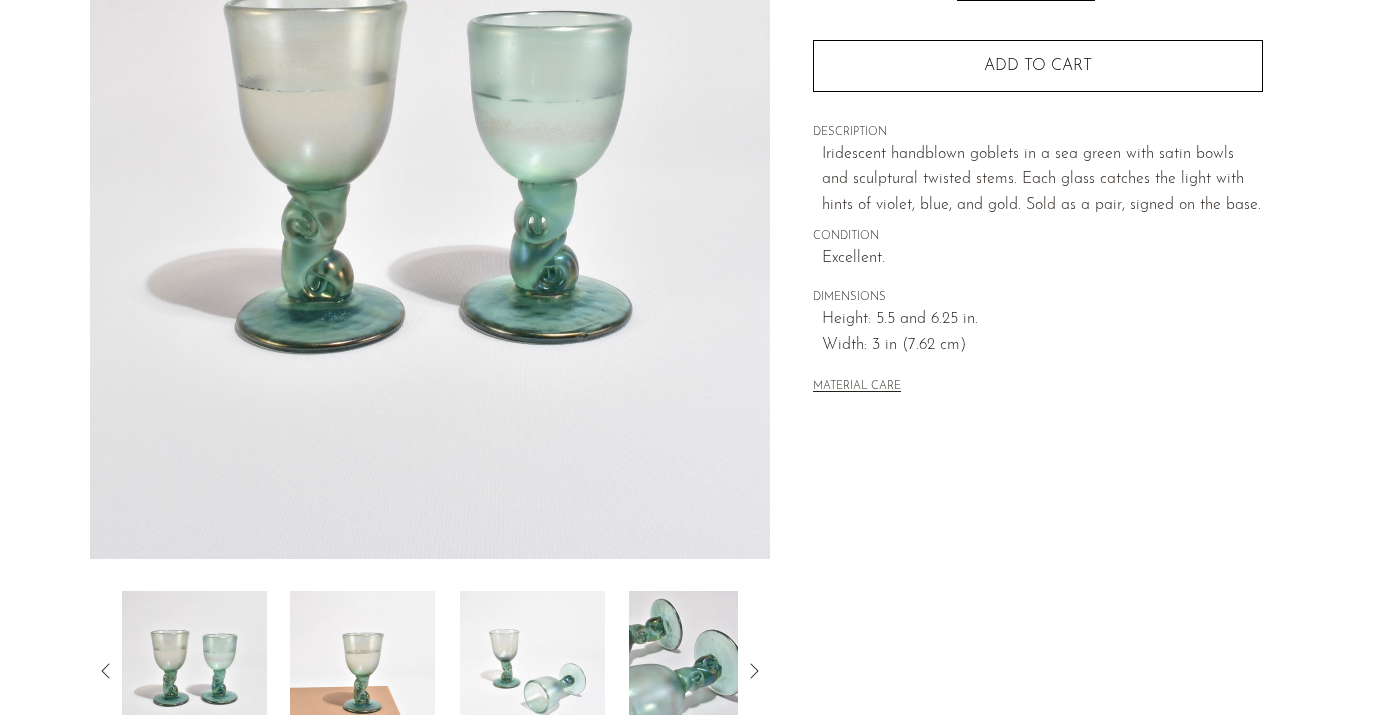 scroll, scrollTop: 289, scrollLeft: 0, axis: vertical 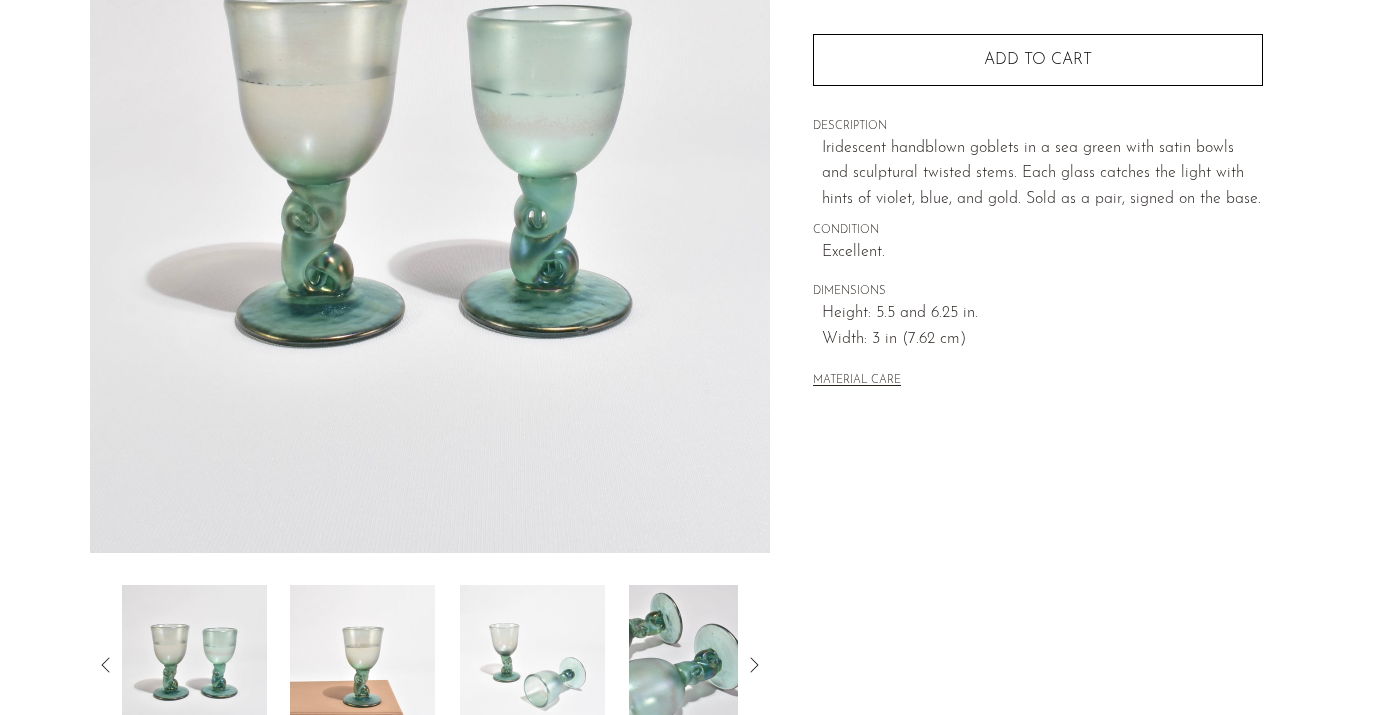 click at bounding box center (362, 665) 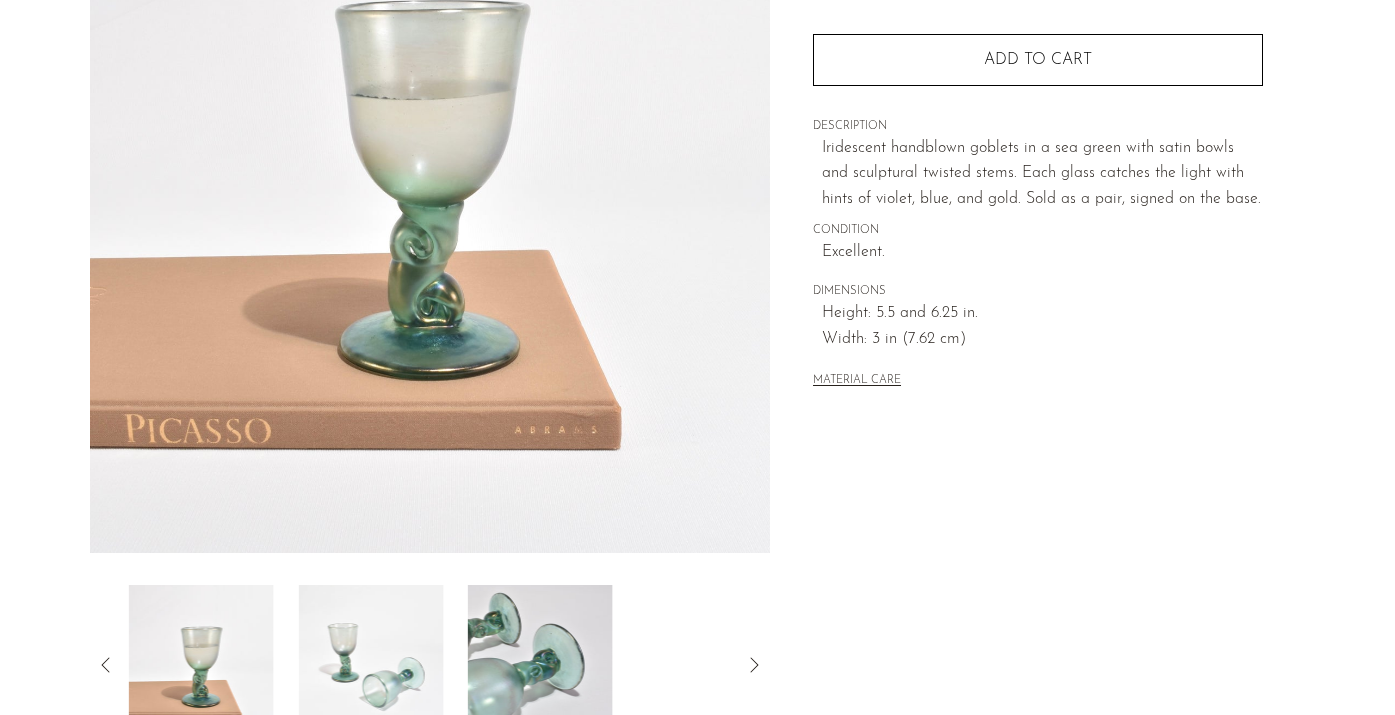 click at bounding box center (370, 665) 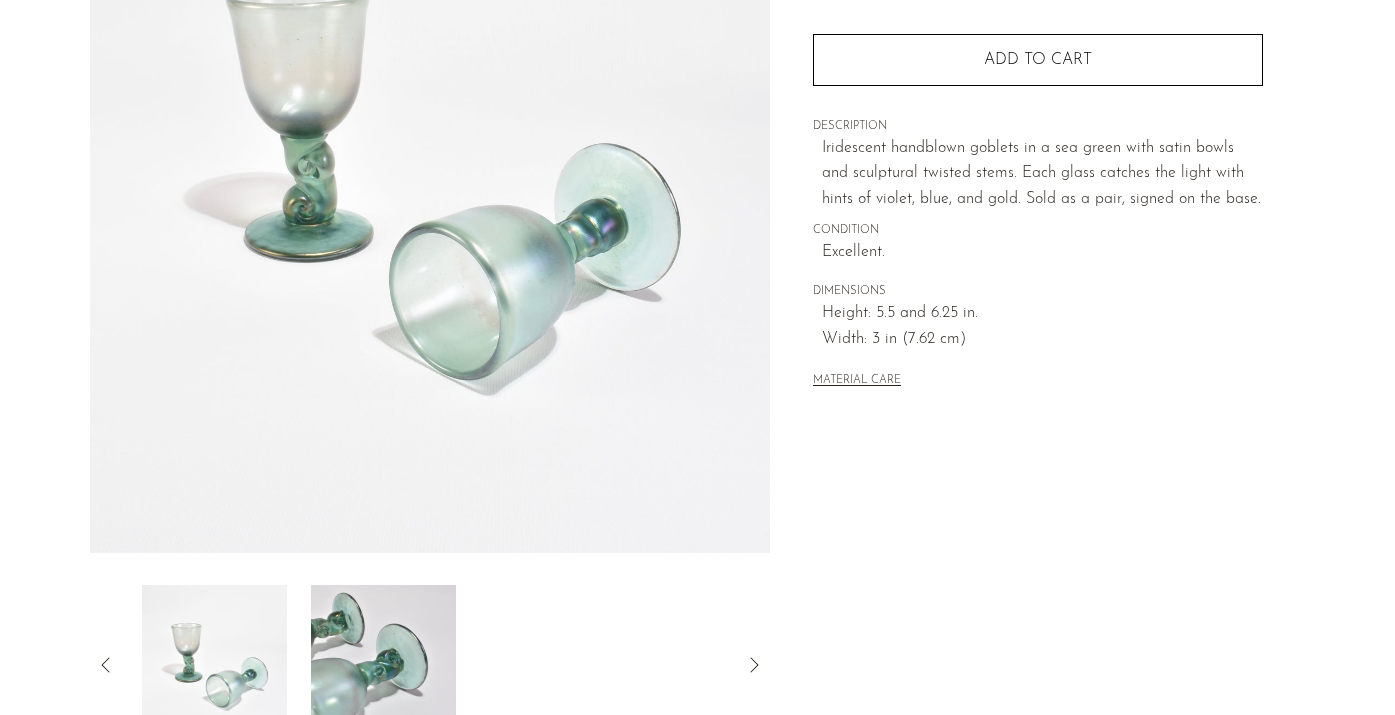click at bounding box center [383, 665] 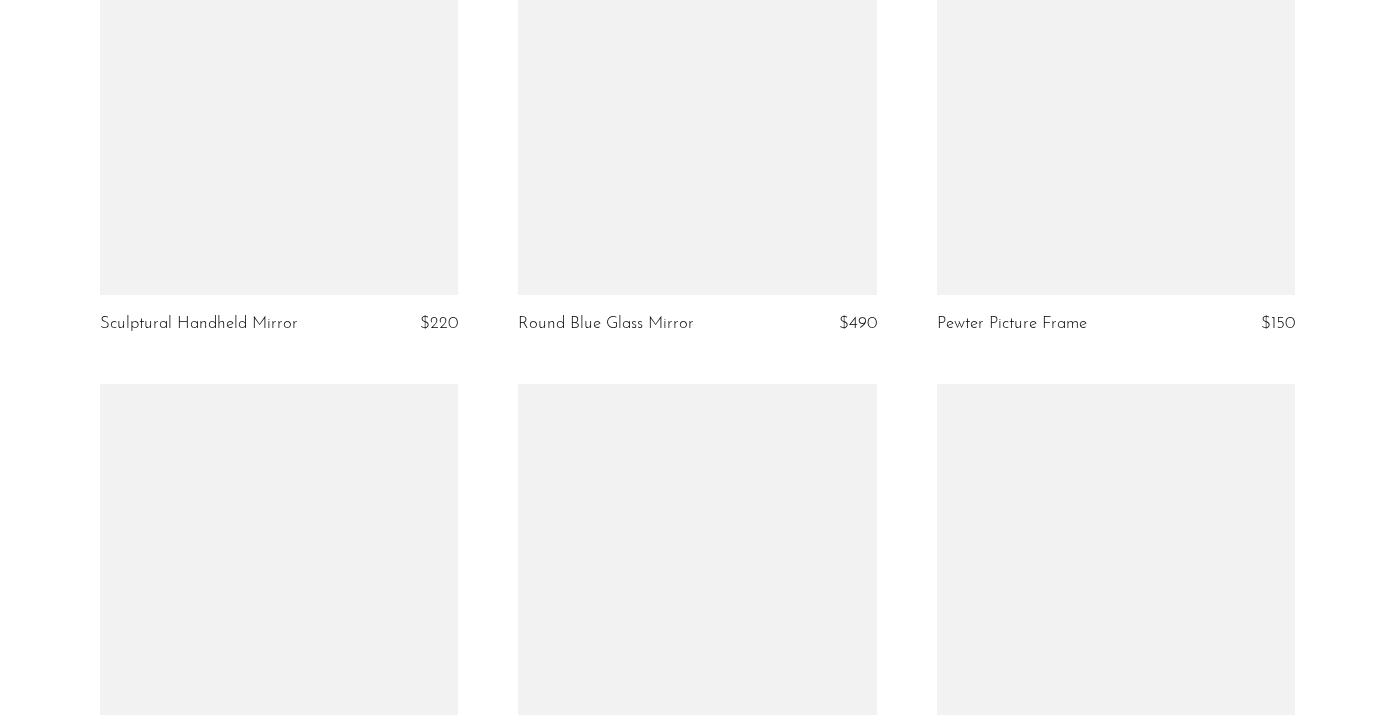 scroll, scrollTop: 1575, scrollLeft: 0, axis: vertical 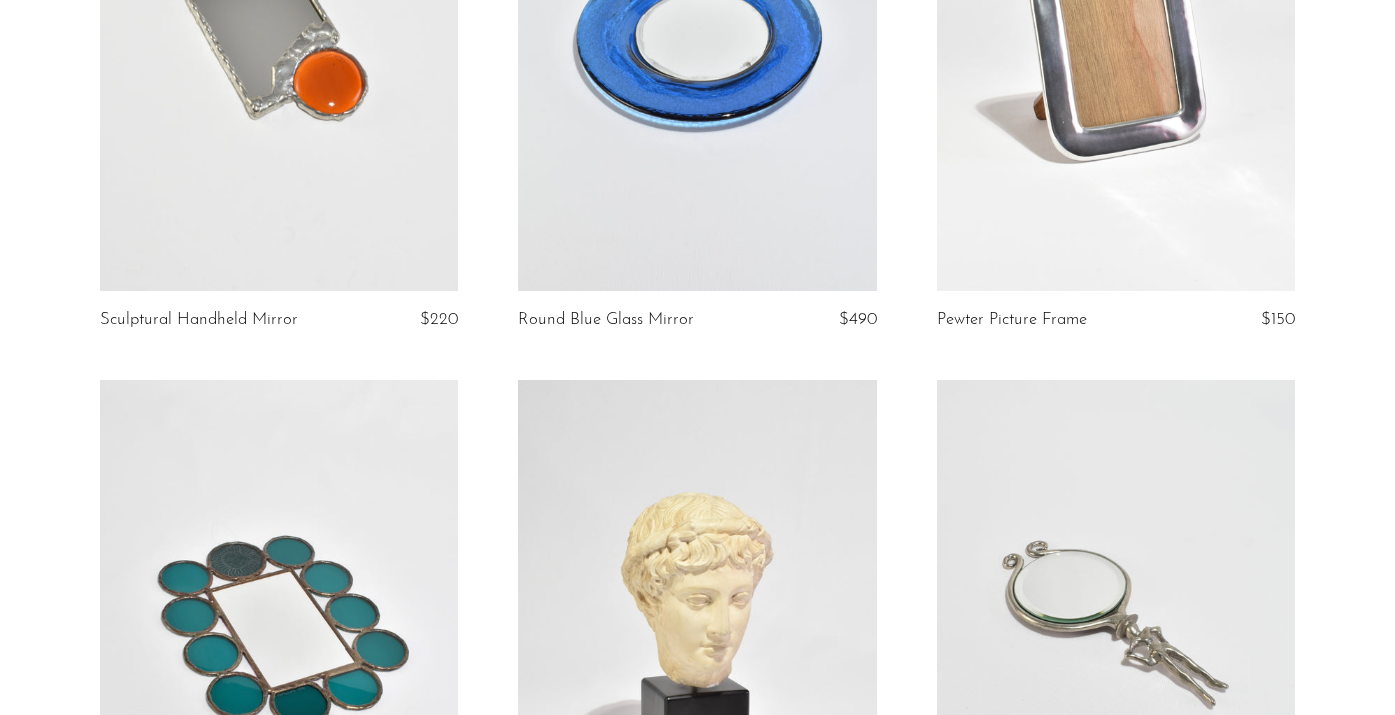 click at bounding box center [279, 40] 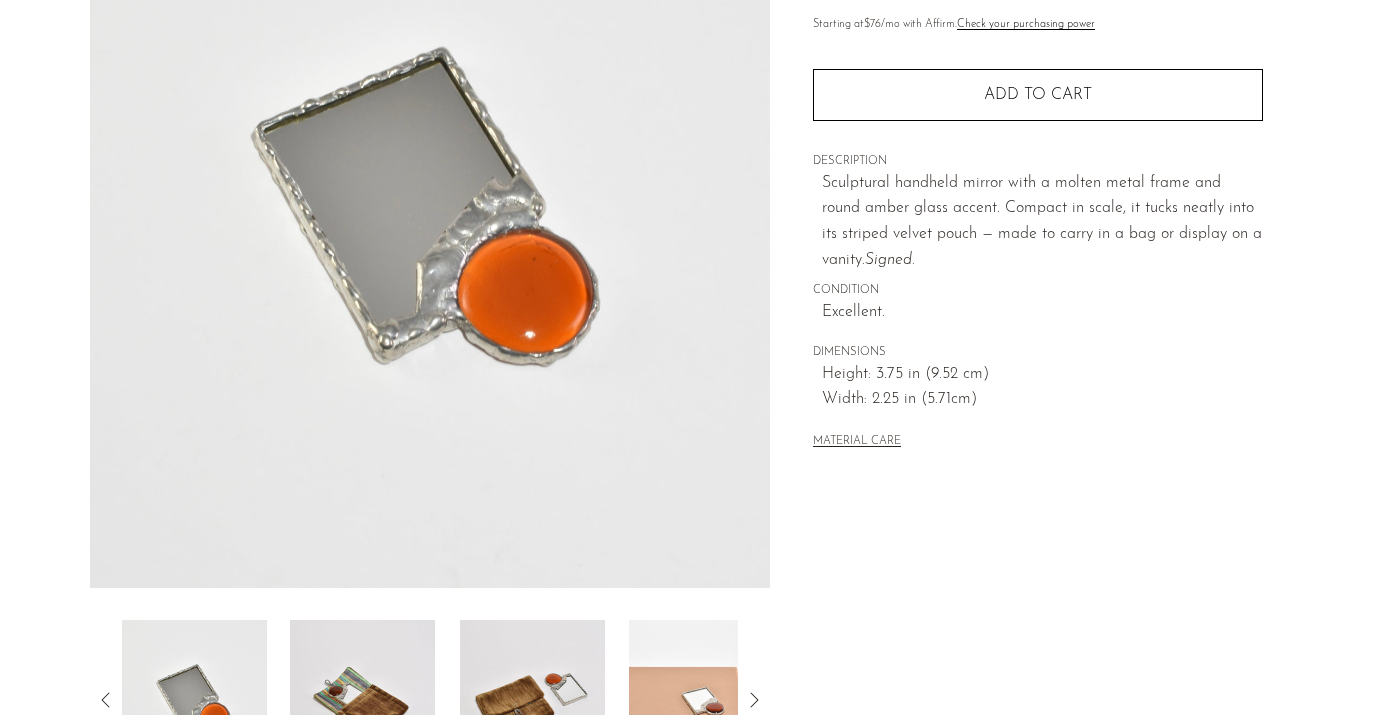 scroll, scrollTop: 258, scrollLeft: 0, axis: vertical 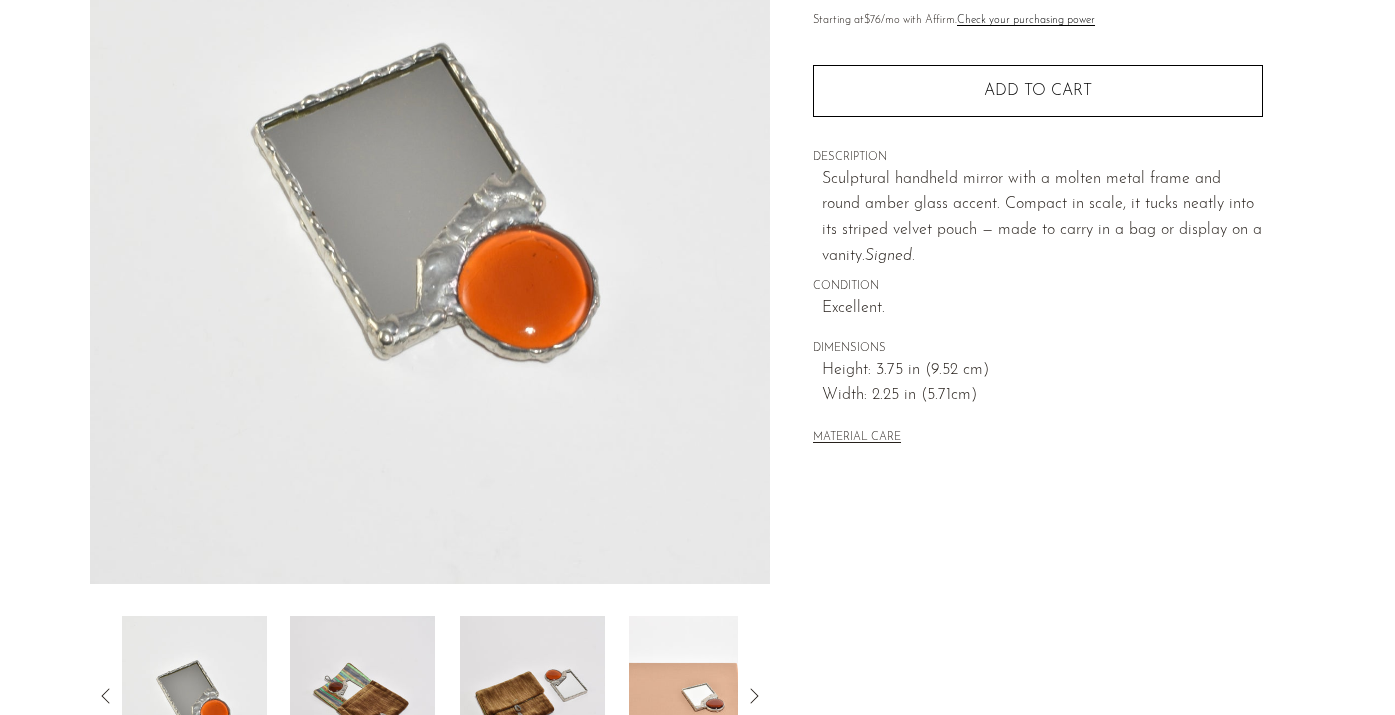 click at bounding box center (362, 696) 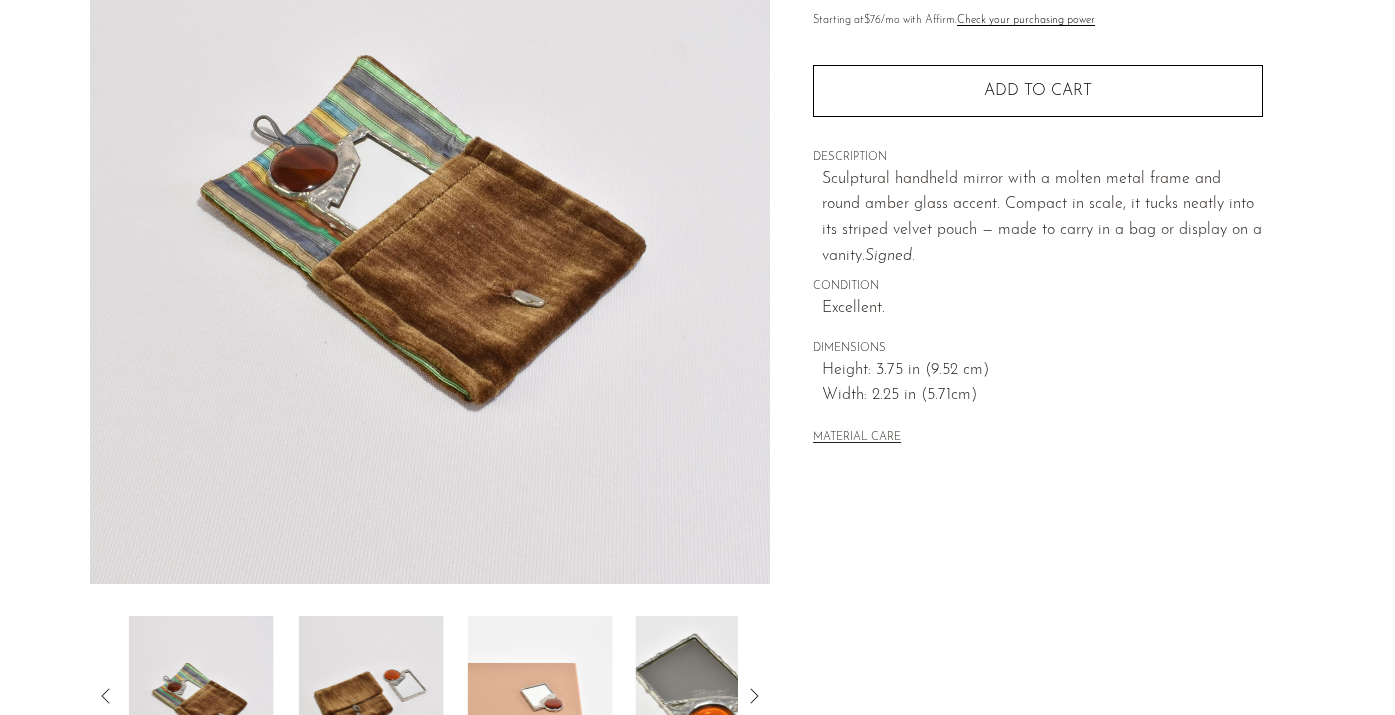 click at bounding box center [370, 696] 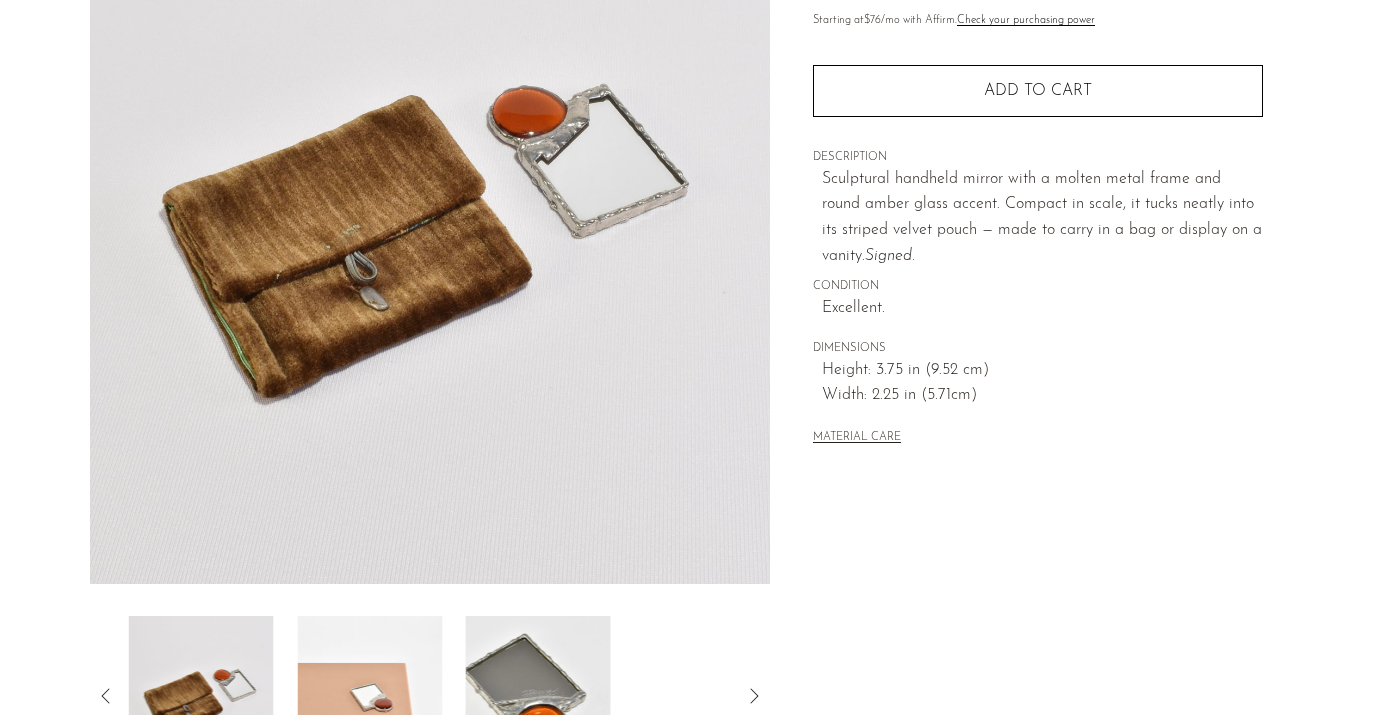 click at bounding box center (369, 696) 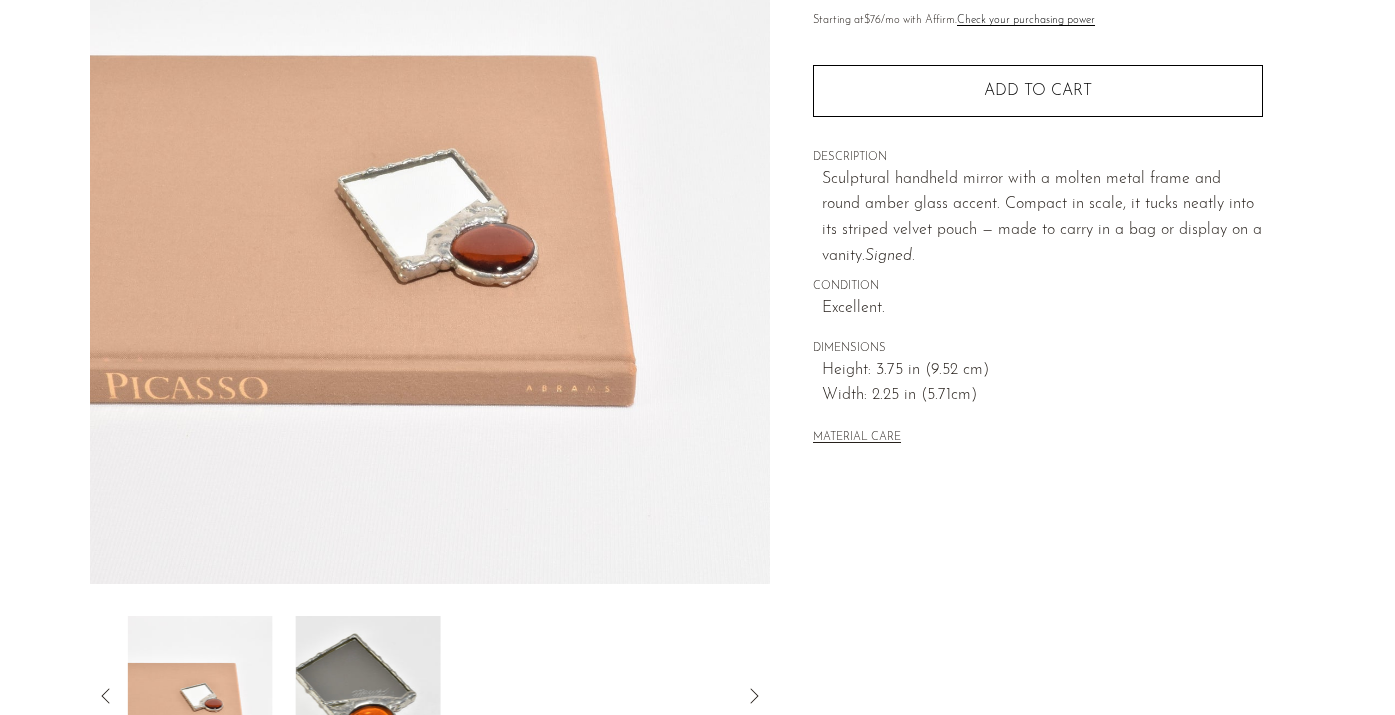 click at bounding box center [368, 696] 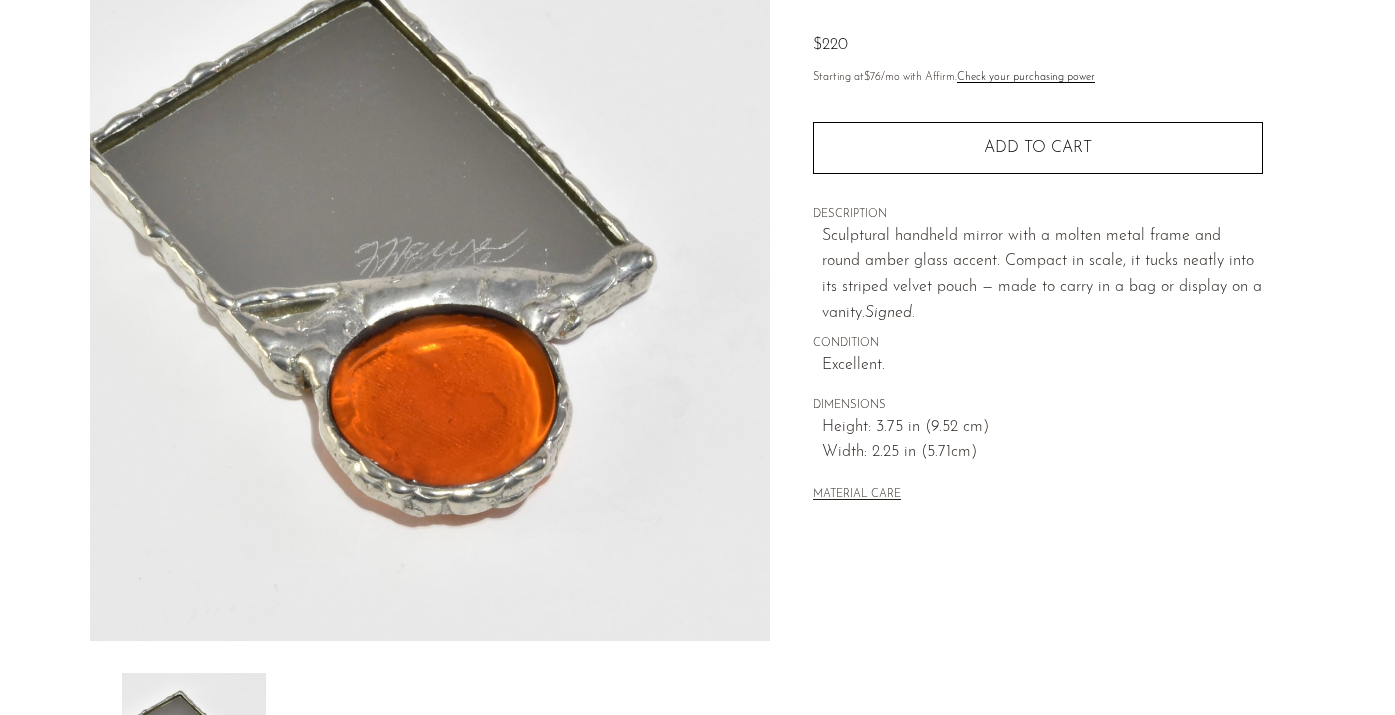 scroll, scrollTop: 187, scrollLeft: 0, axis: vertical 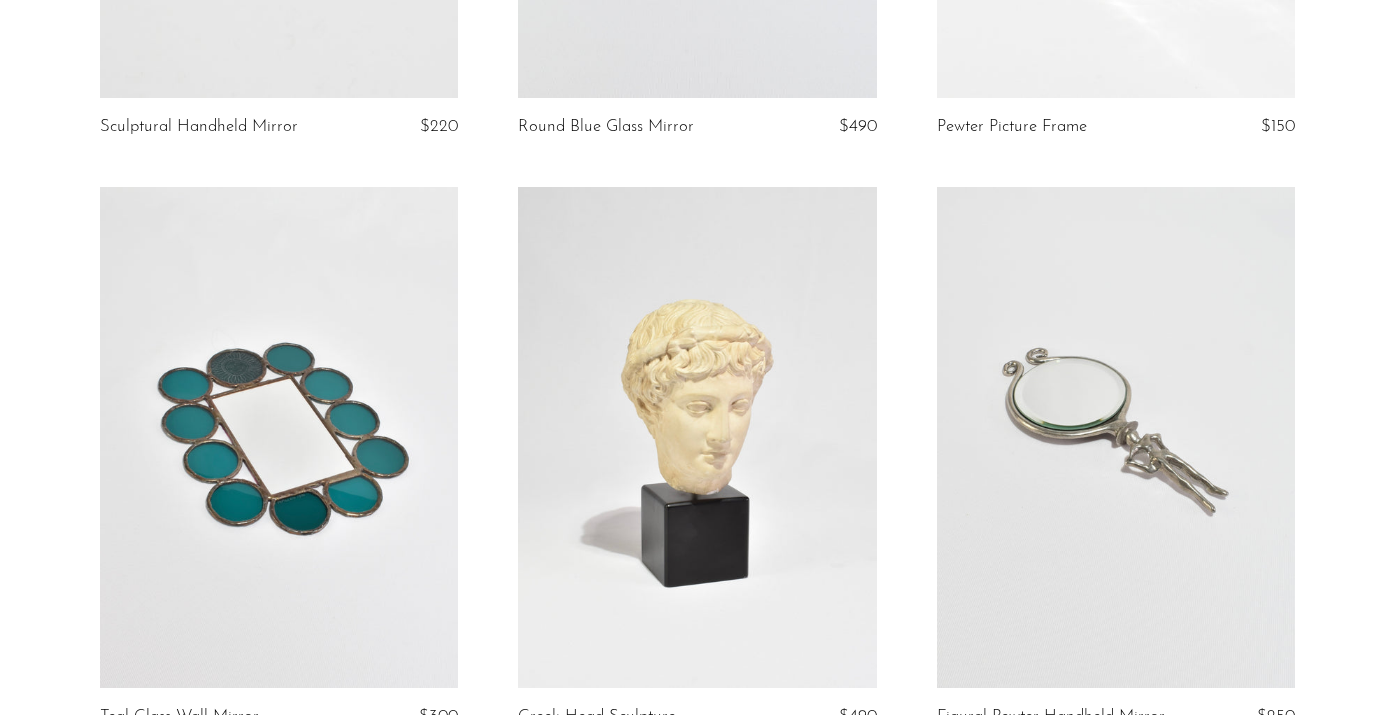click at bounding box center (1116, -153) 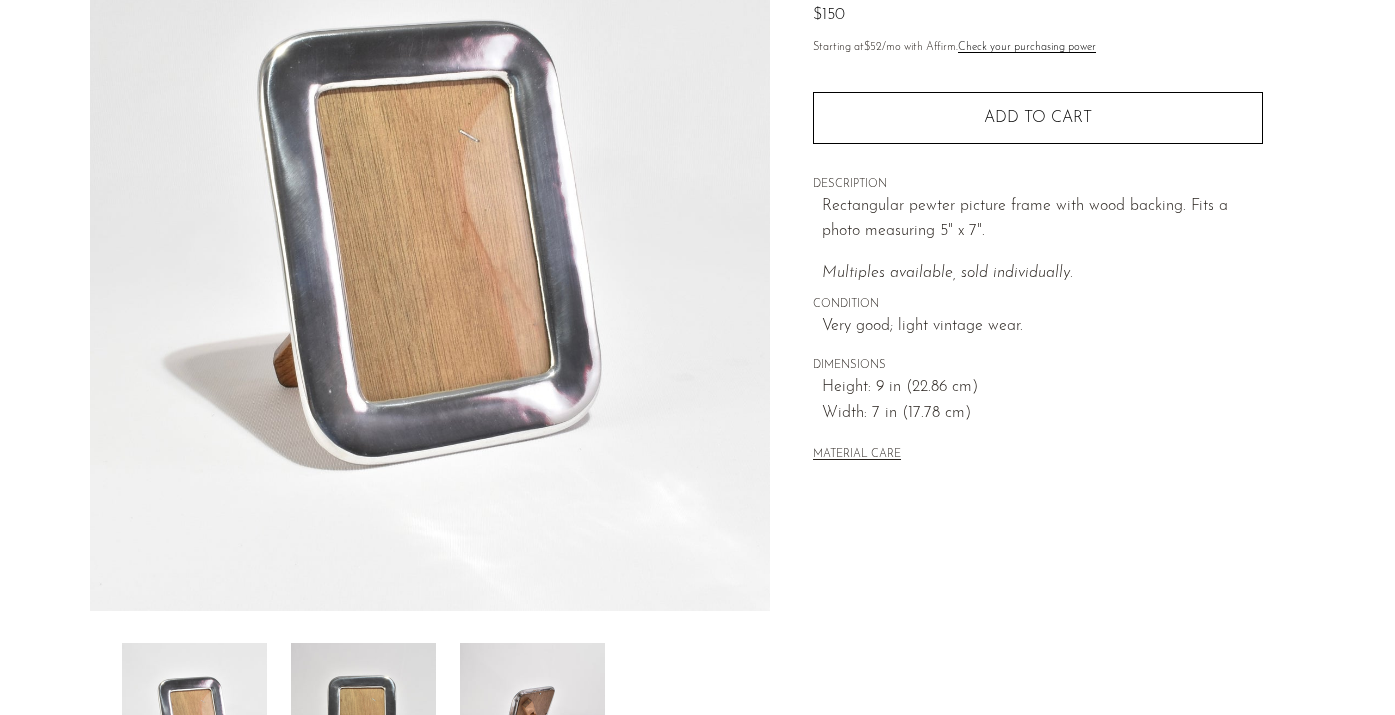 scroll, scrollTop: 238, scrollLeft: 0, axis: vertical 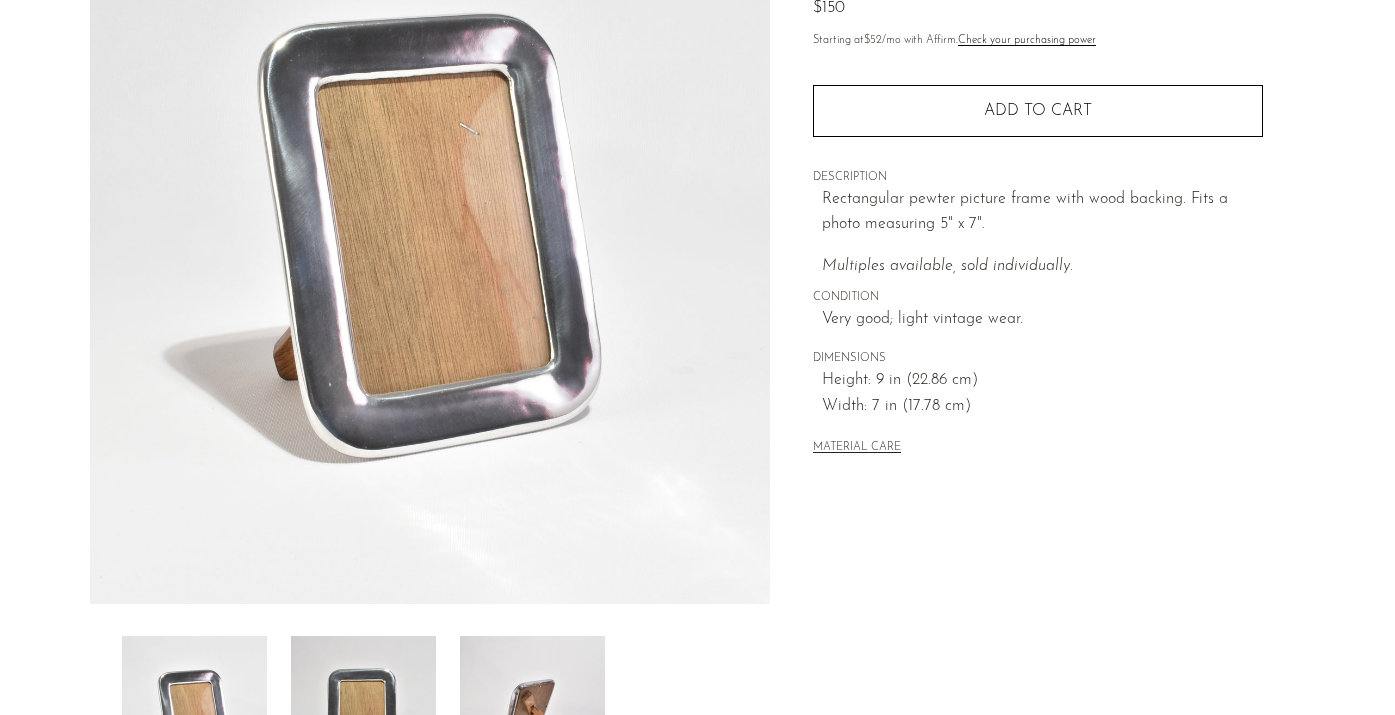click at bounding box center [363, 716] 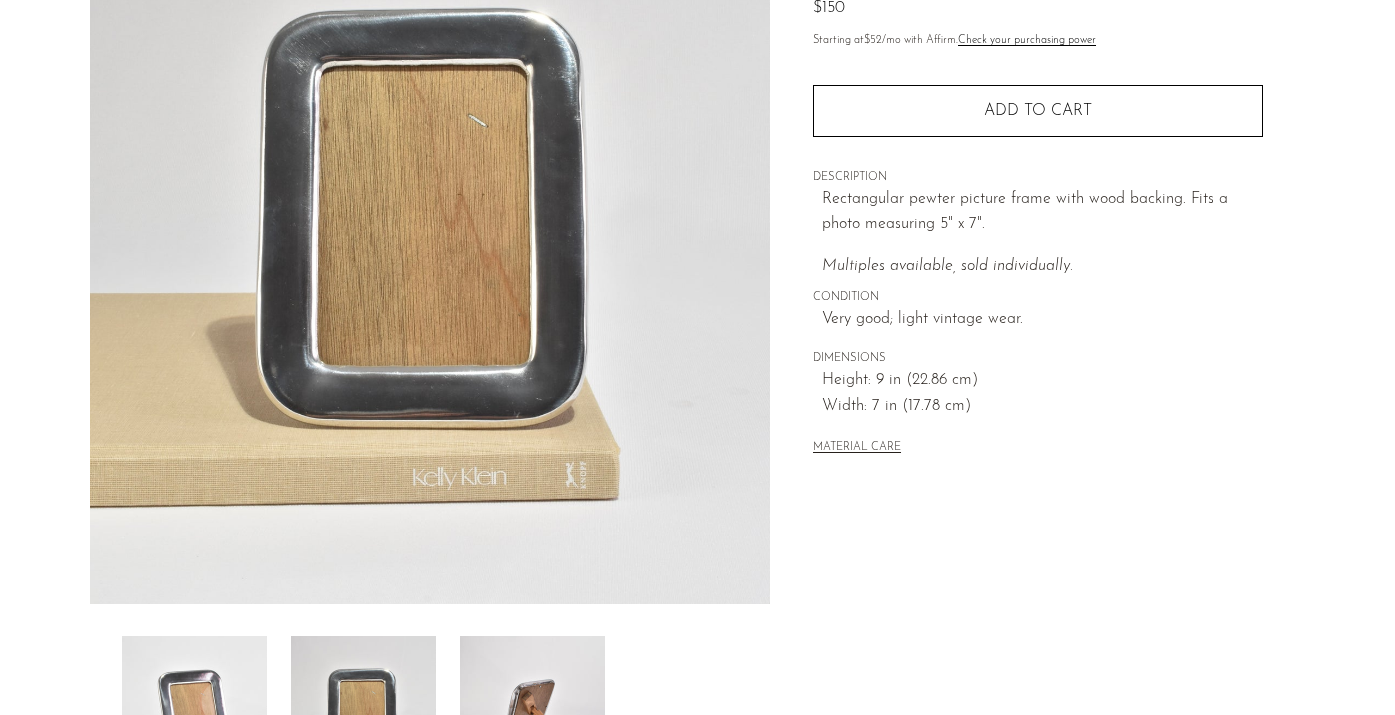 click at bounding box center (532, 716) 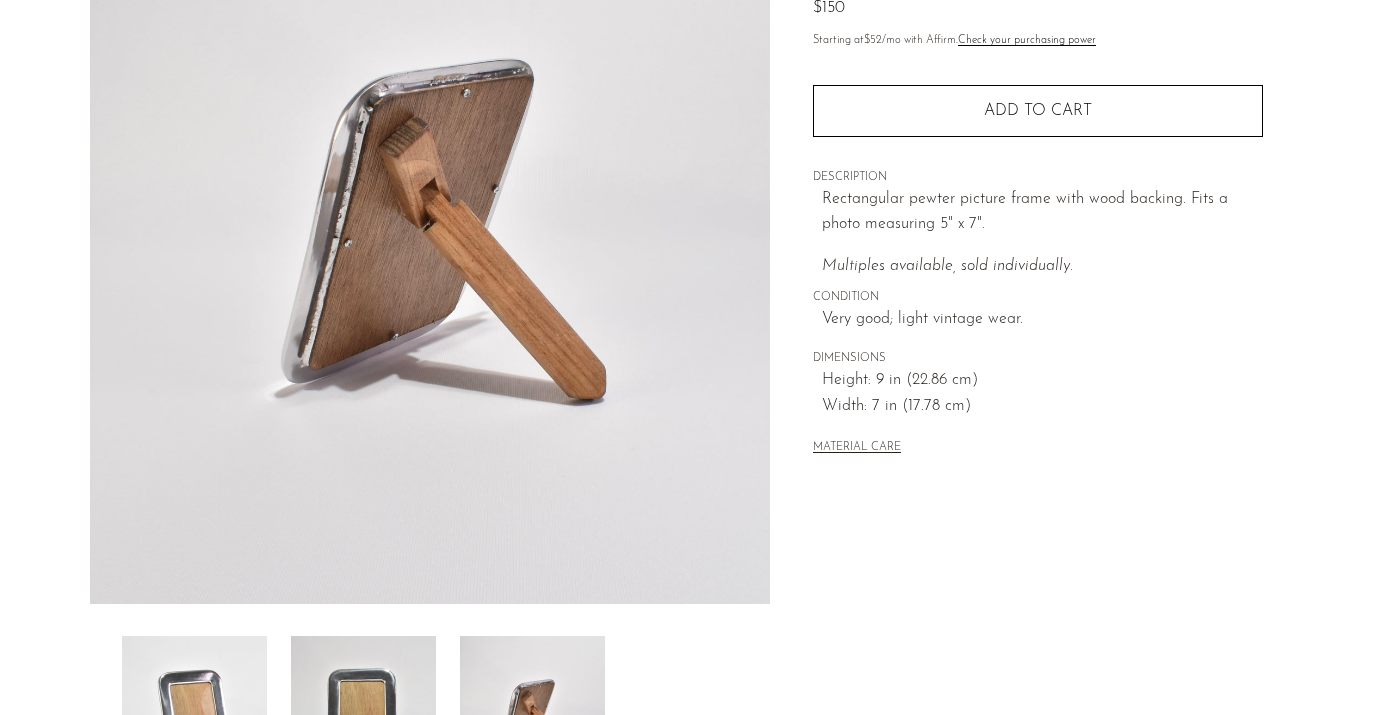 click at bounding box center (194, 716) 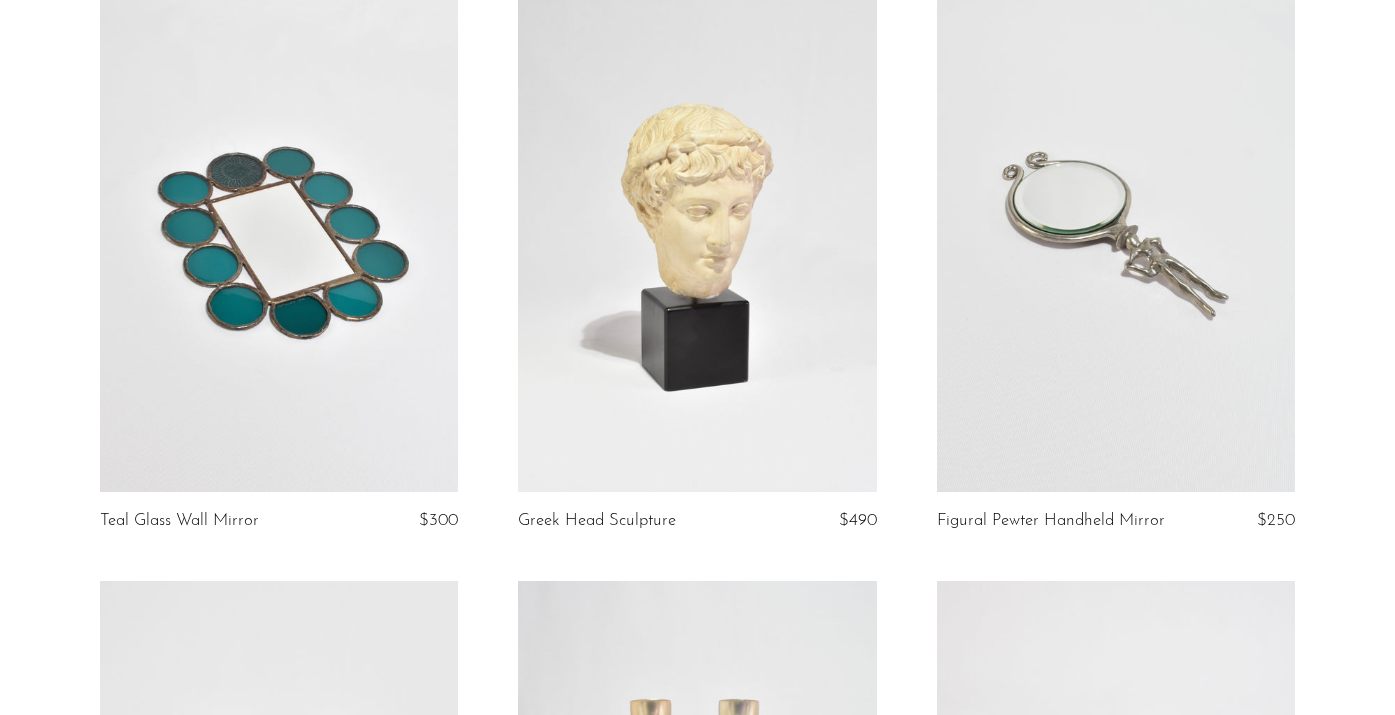 scroll, scrollTop: 1987, scrollLeft: 0, axis: vertical 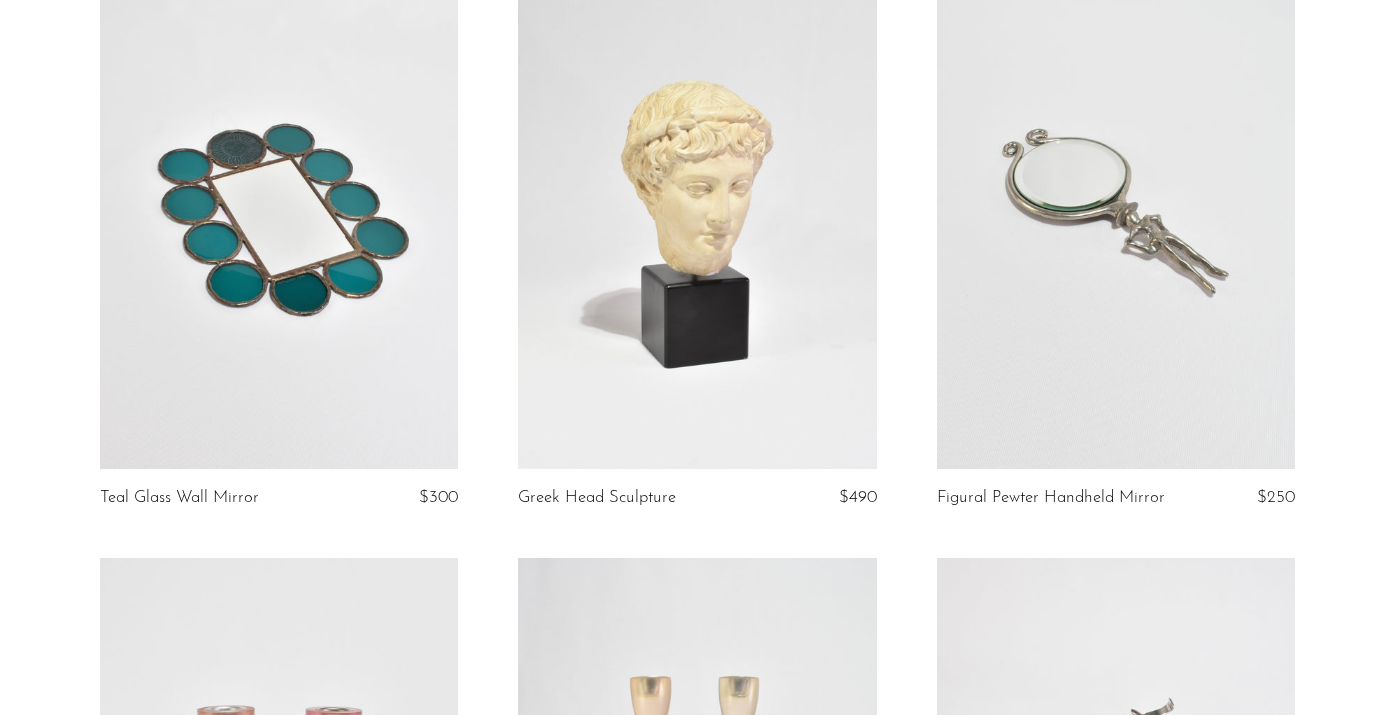 click at bounding box center (279, 219) 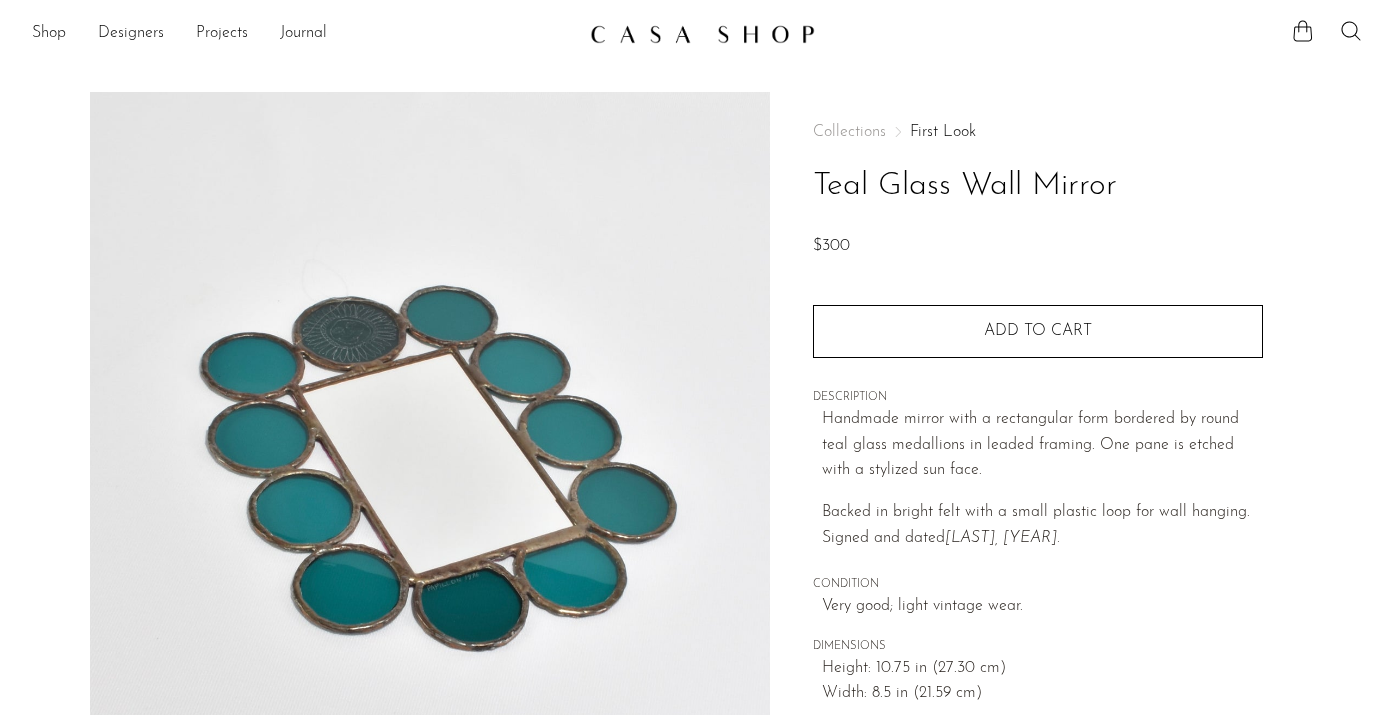 scroll, scrollTop: 0, scrollLeft: 0, axis: both 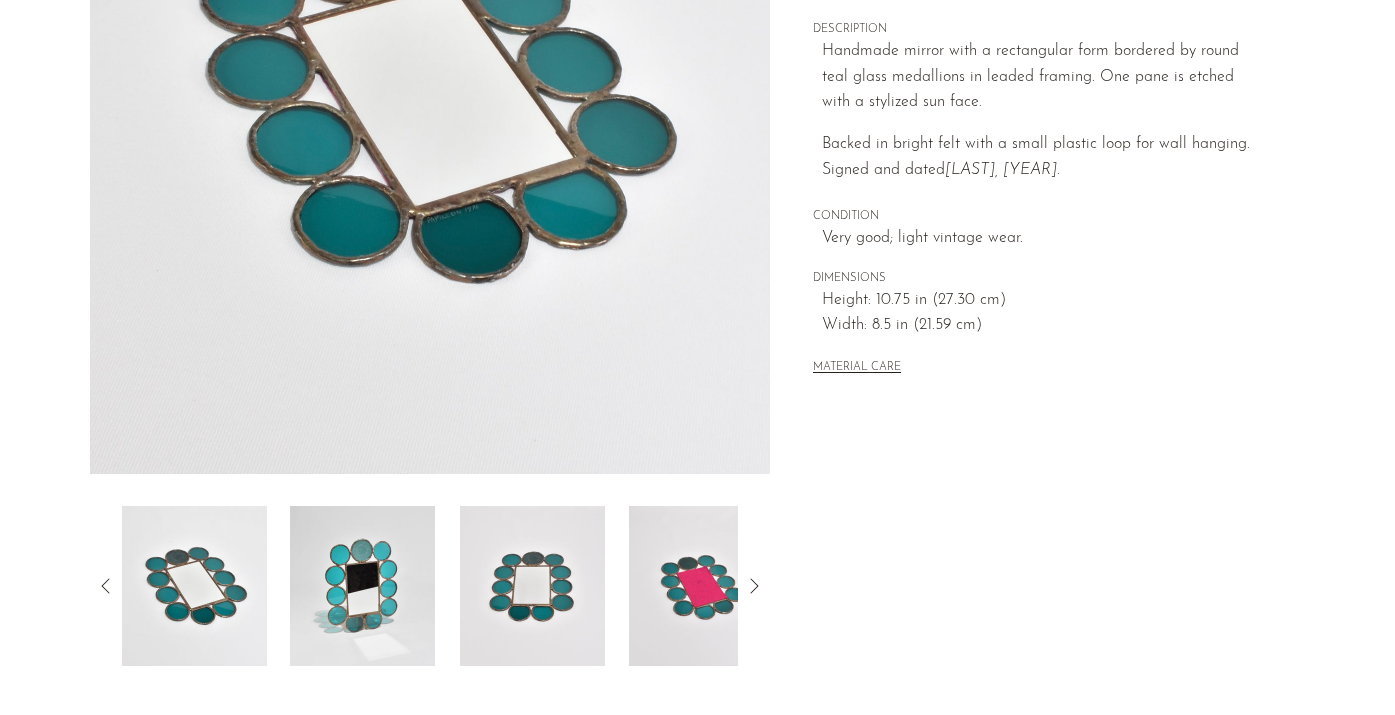 click at bounding box center [362, 586] 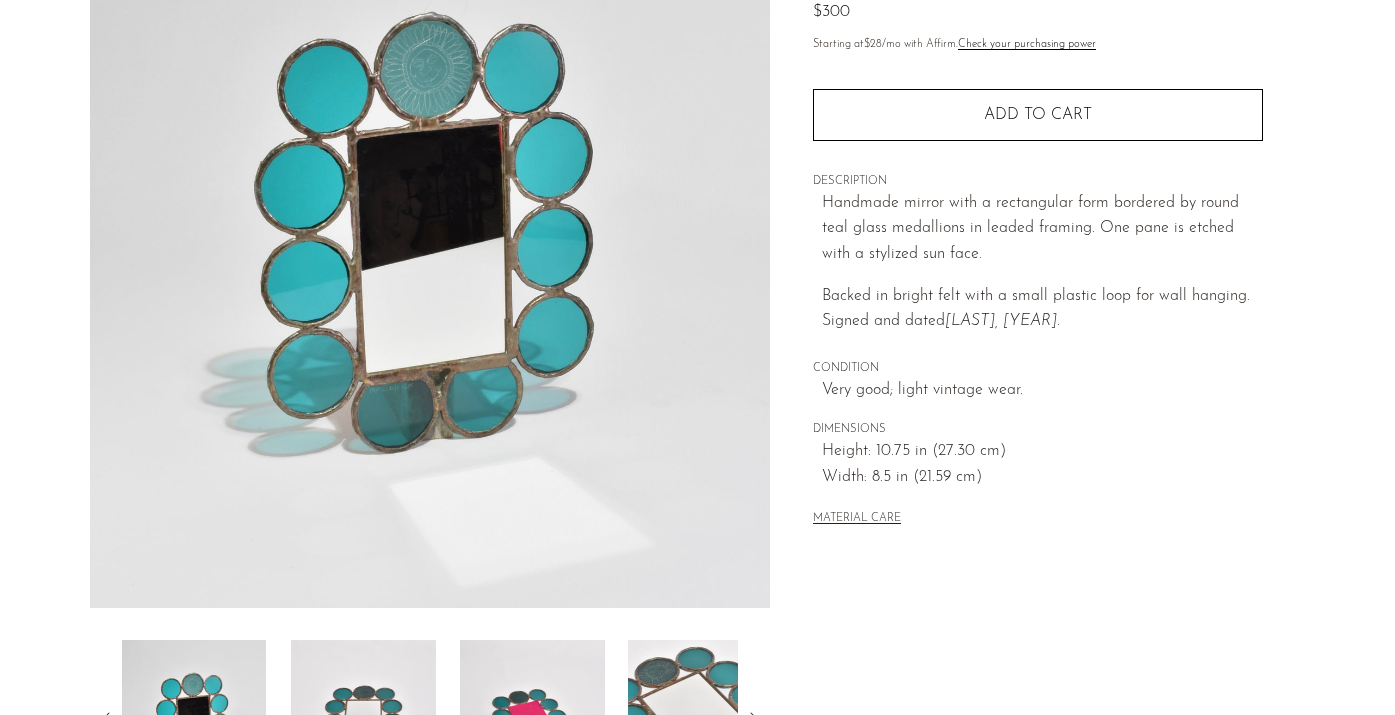 scroll, scrollTop: 250, scrollLeft: 0, axis: vertical 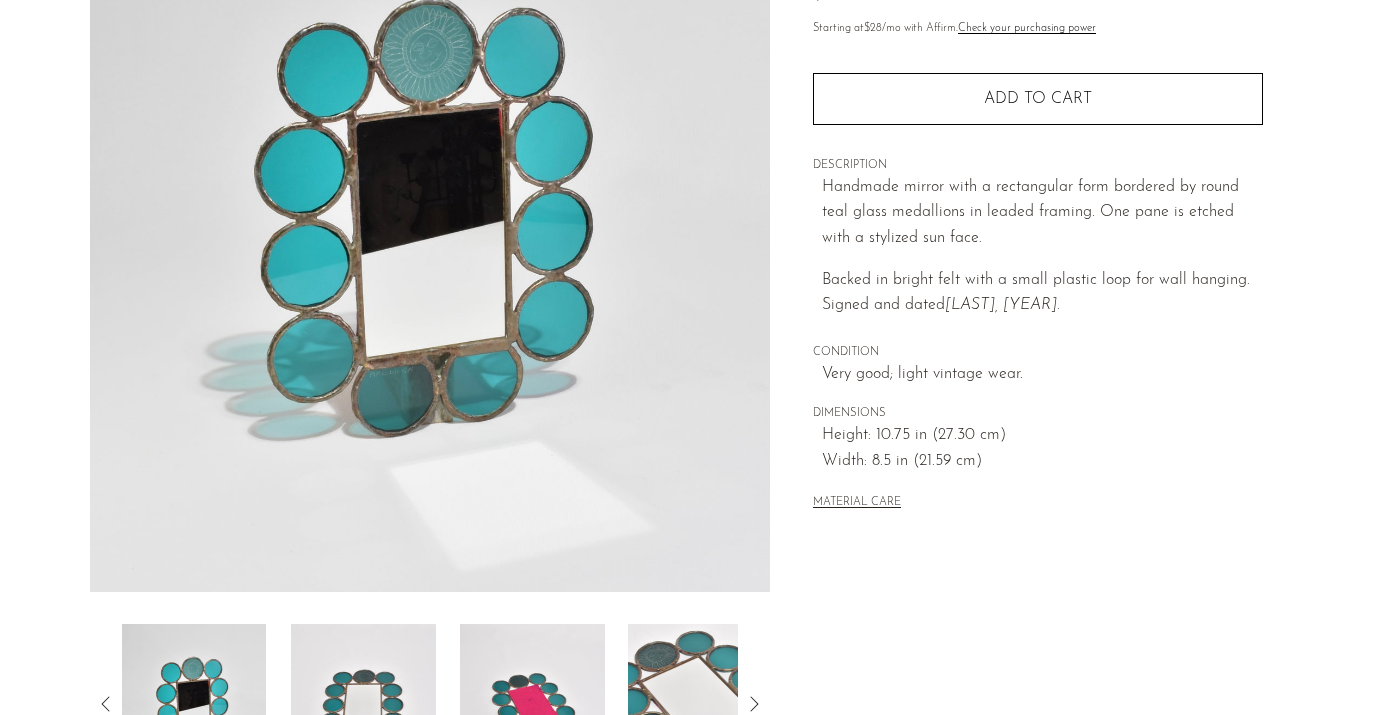 click at bounding box center (363, 704) 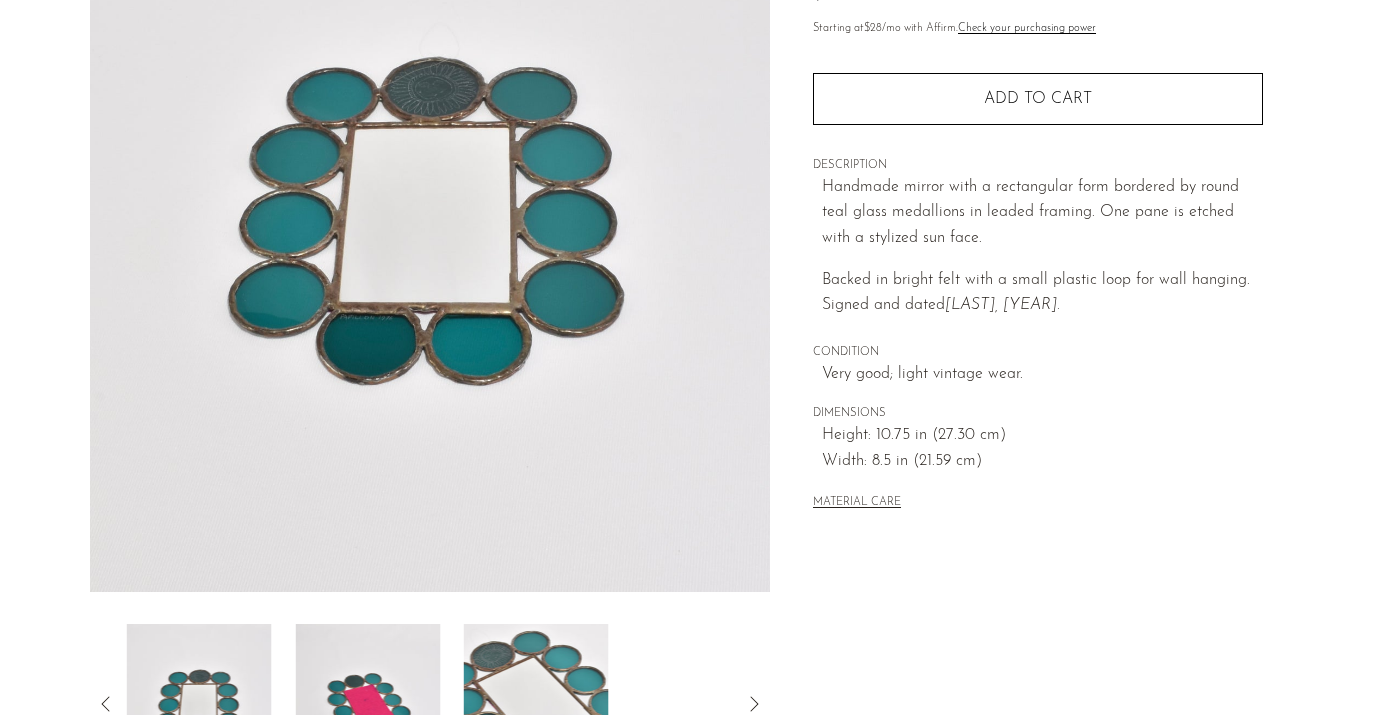click at bounding box center [367, 704] 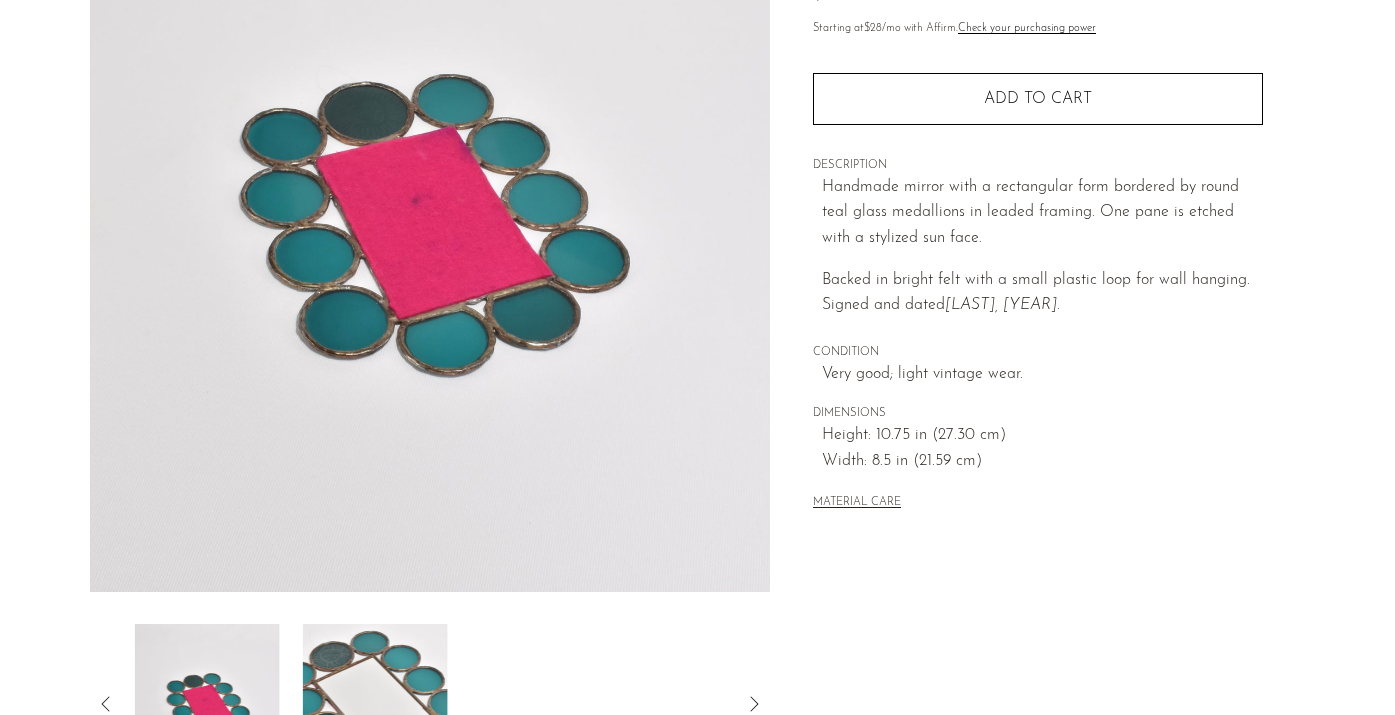 click at bounding box center (375, 704) 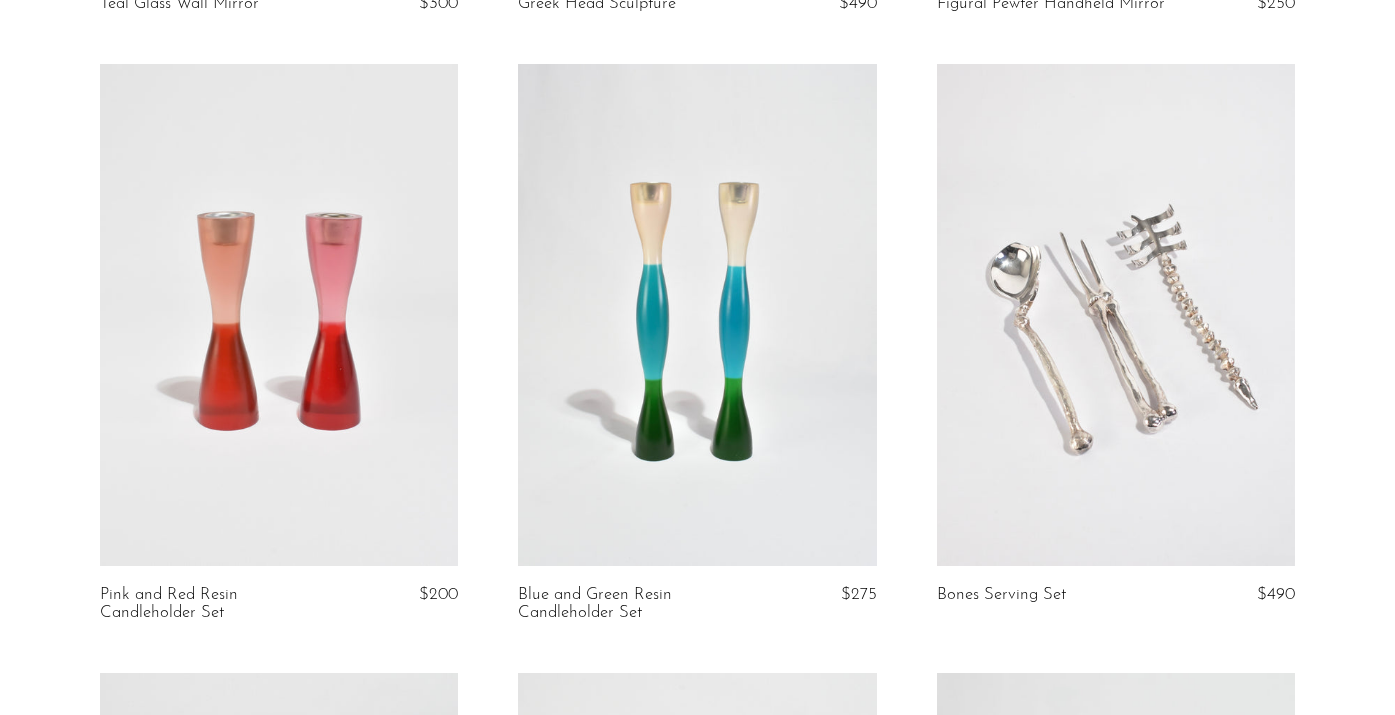 scroll, scrollTop: 2491, scrollLeft: 0, axis: vertical 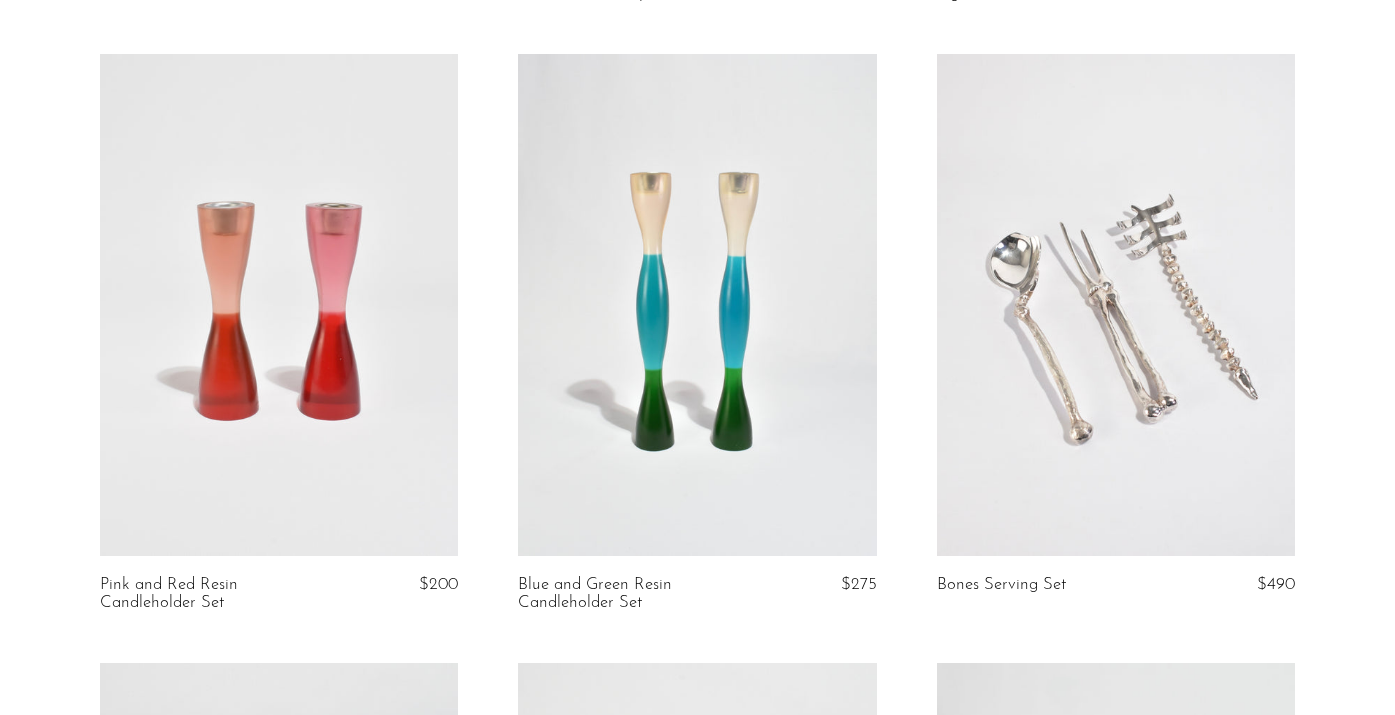 click at bounding box center [279, 305] 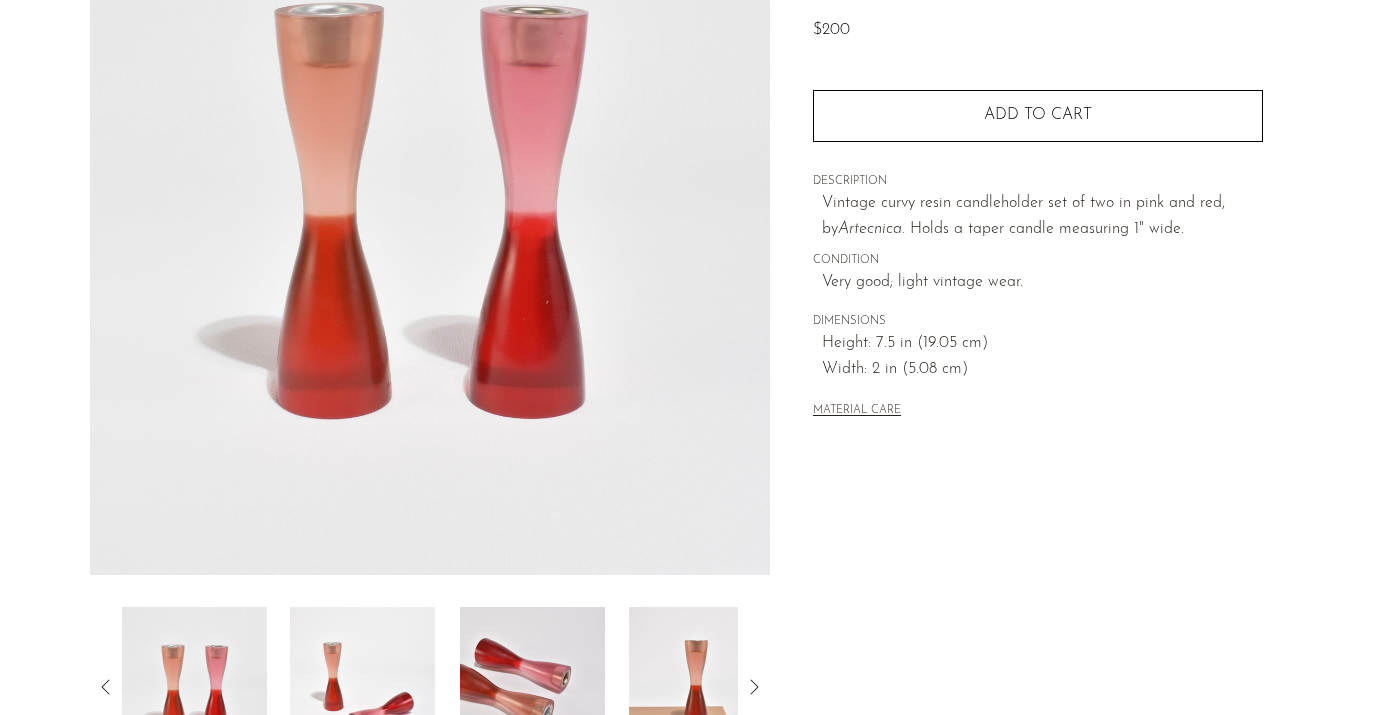 scroll, scrollTop: 270, scrollLeft: 0, axis: vertical 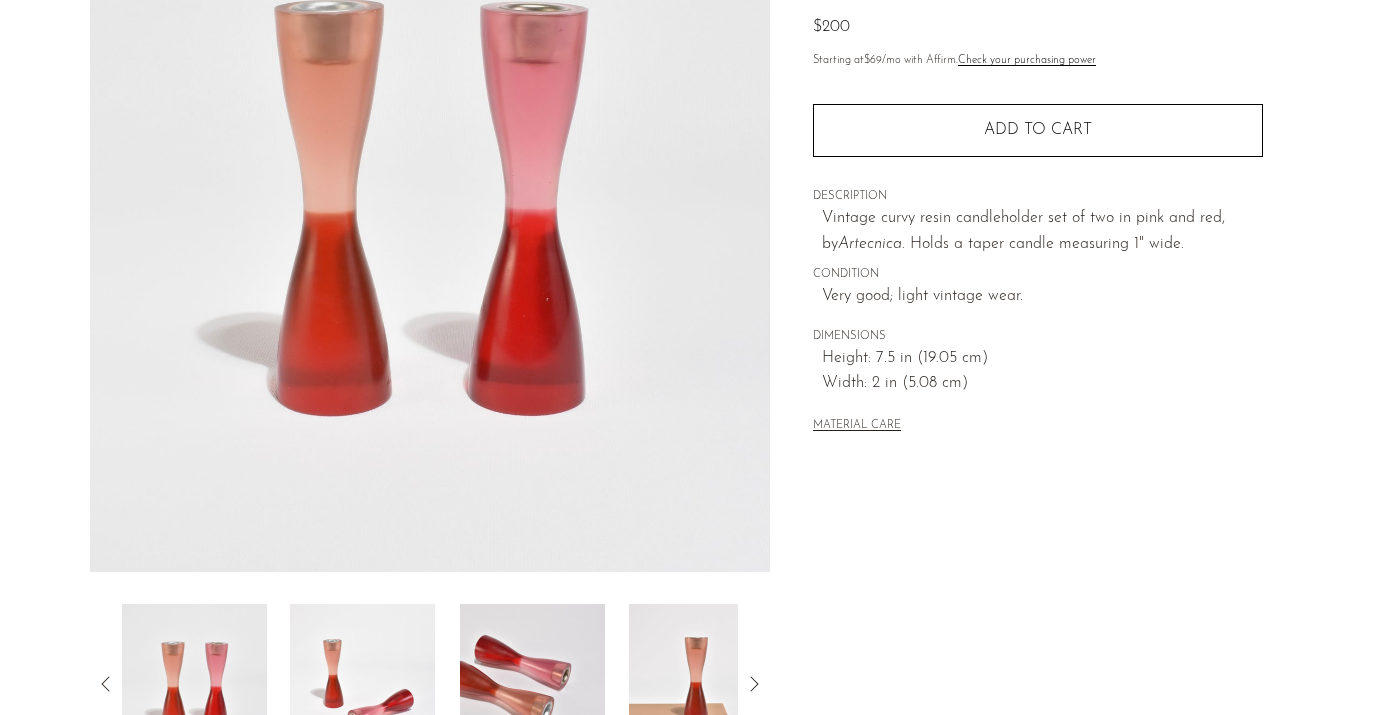 click at bounding box center [362, 684] 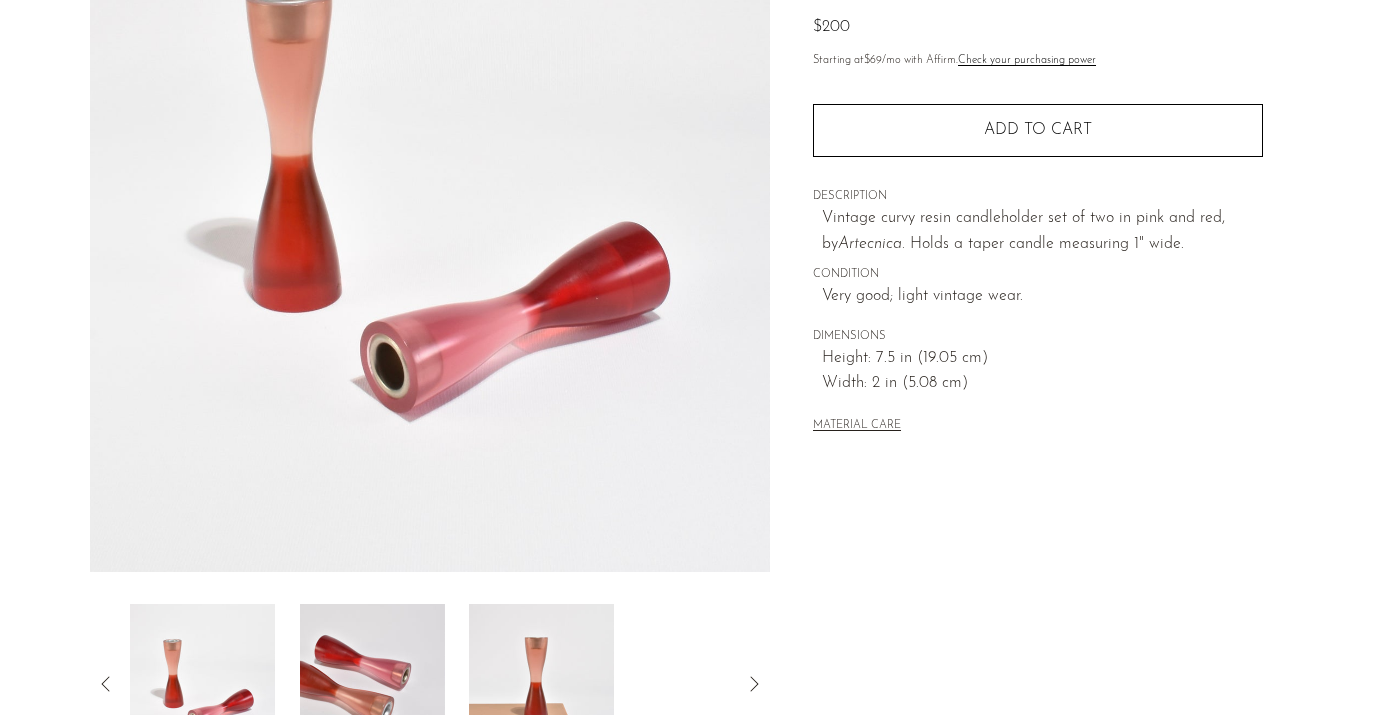 click at bounding box center [371, 684] 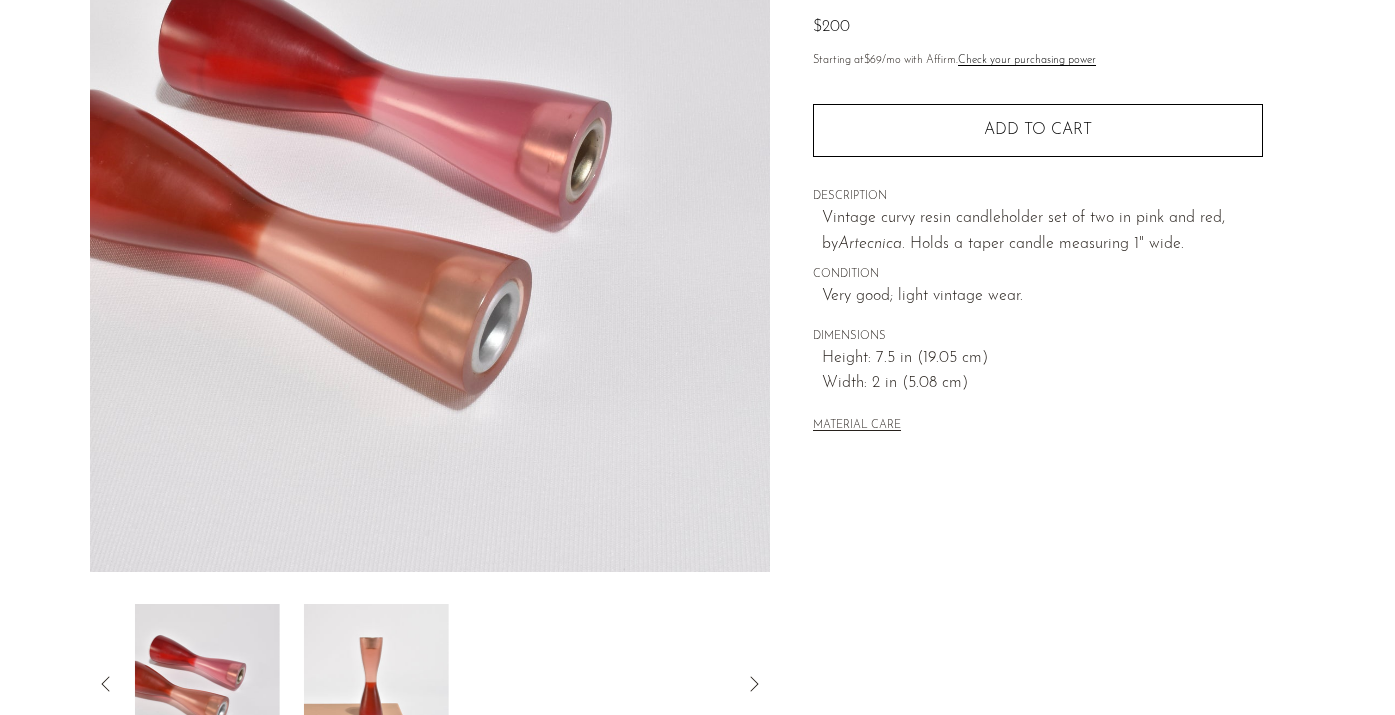 click at bounding box center (375, 684) 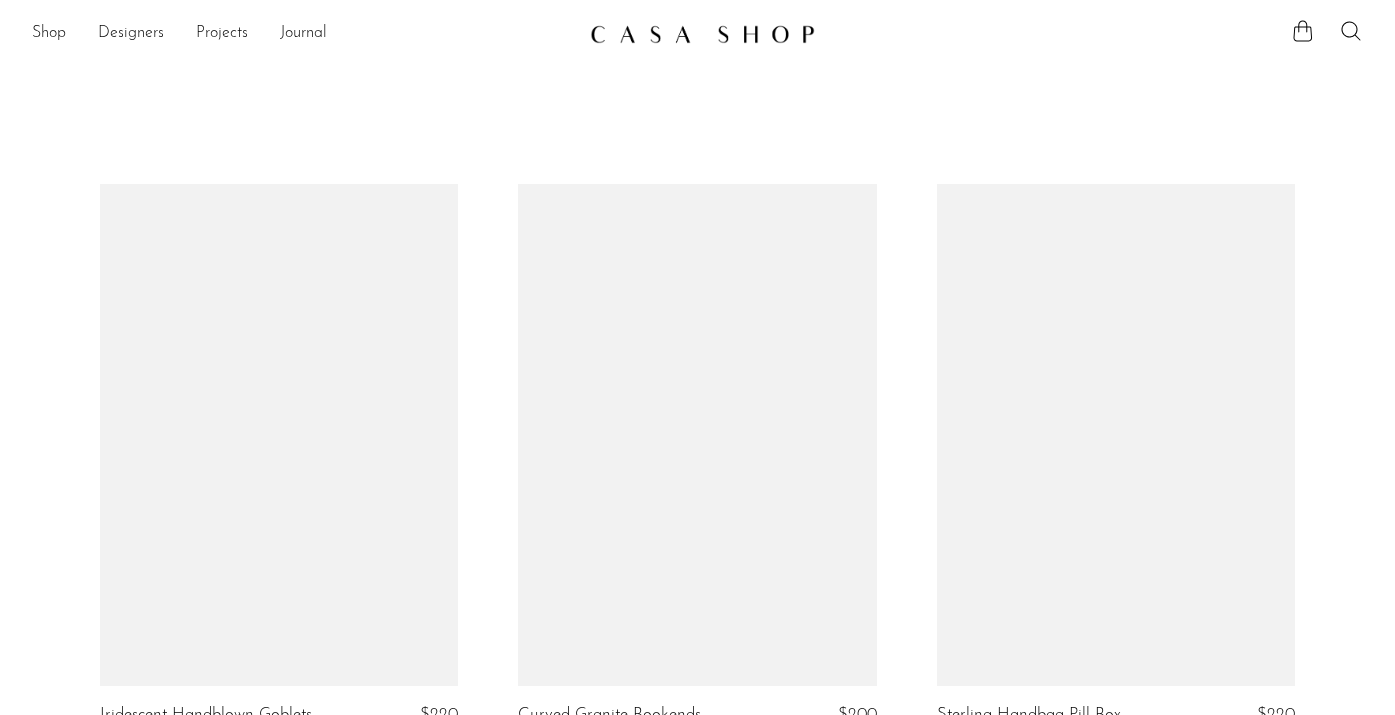 scroll, scrollTop: 2491, scrollLeft: 0, axis: vertical 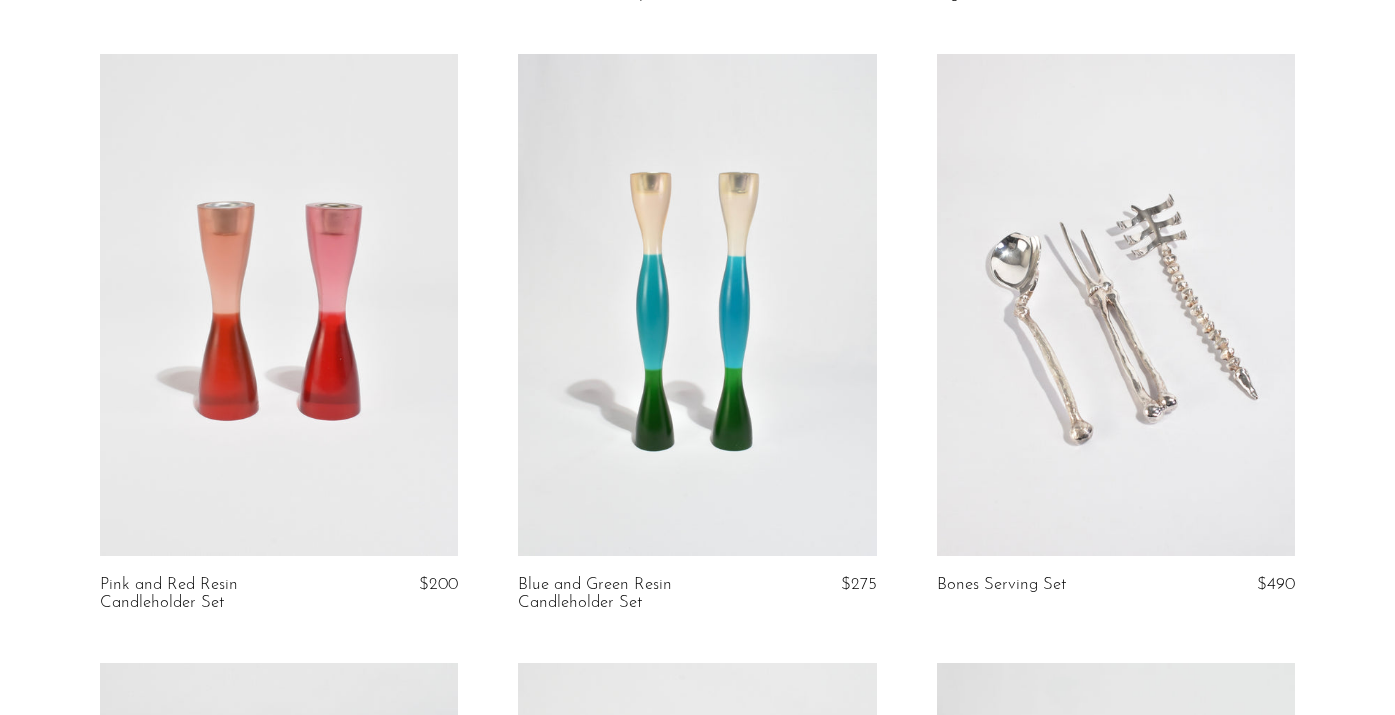 click at bounding box center (697, 305) 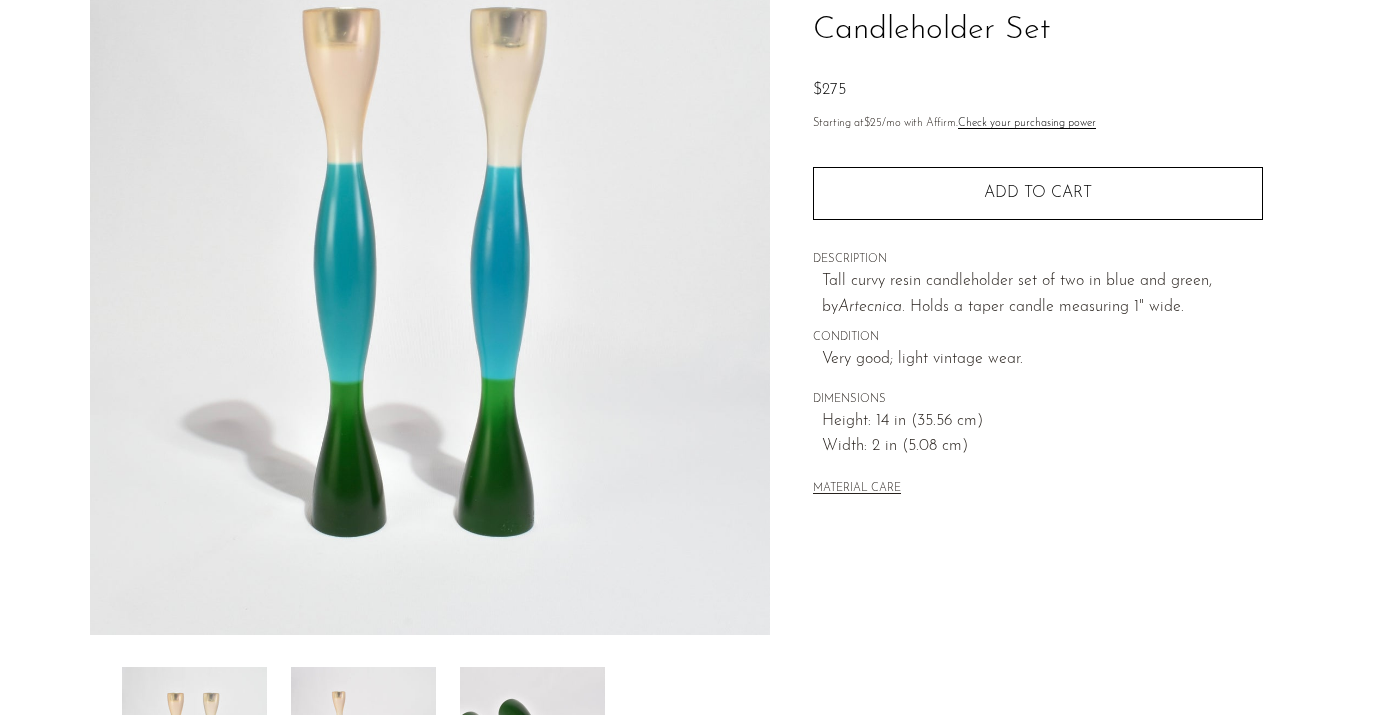 scroll, scrollTop: 208, scrollLeft: 0, axis: vertical 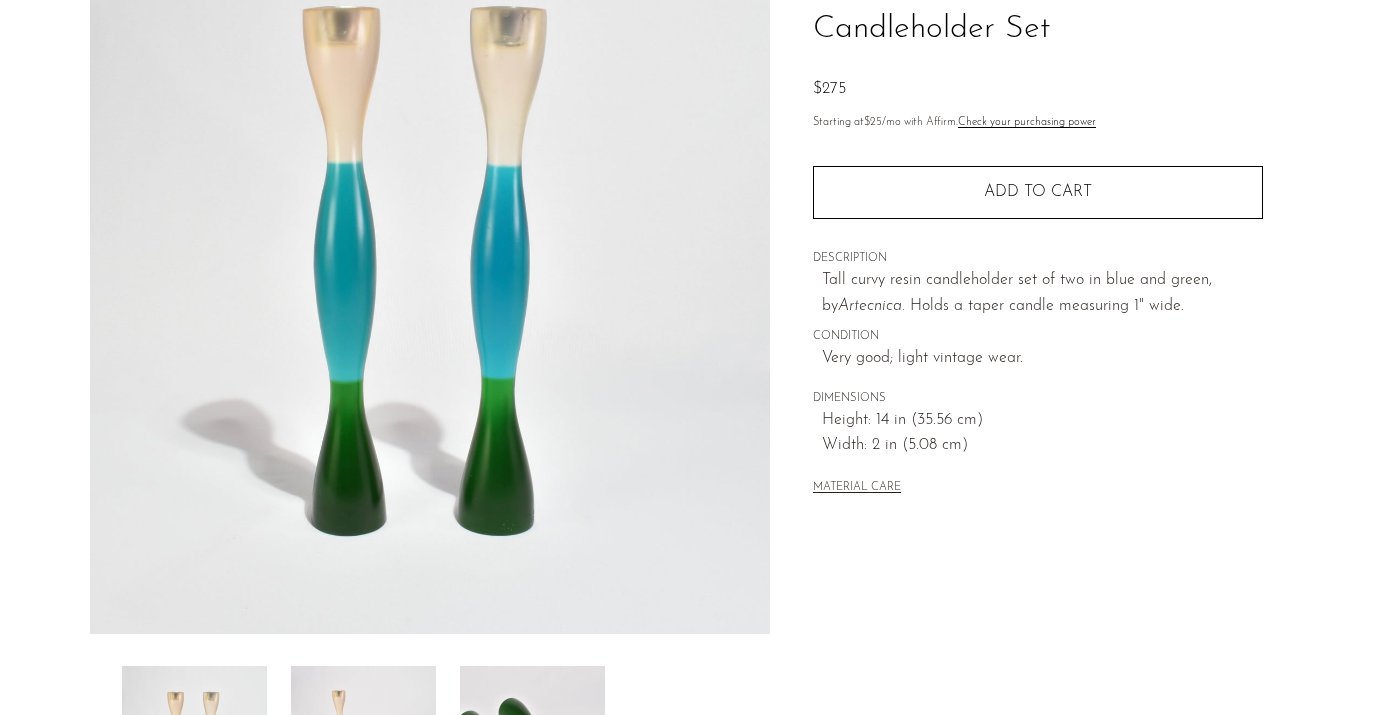 click at bounding box center (363, 746) 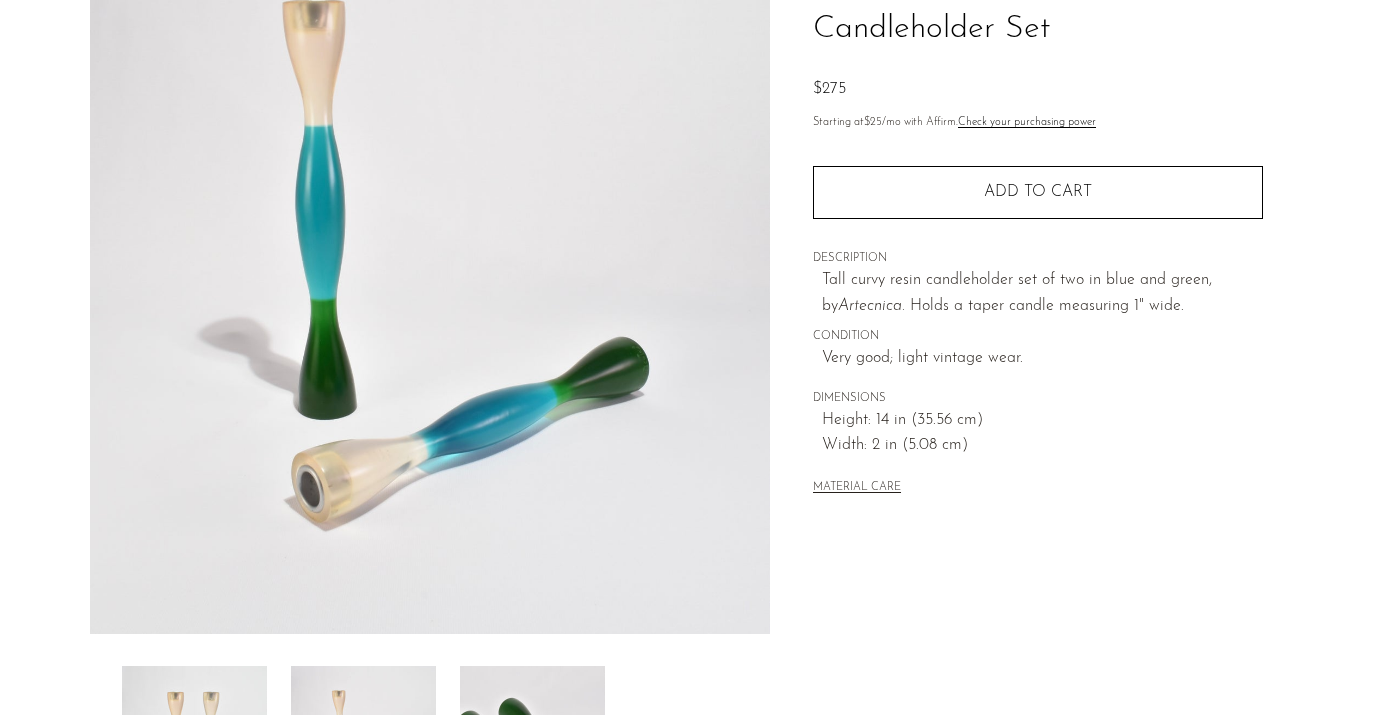 click at bounding box center [532, 746] 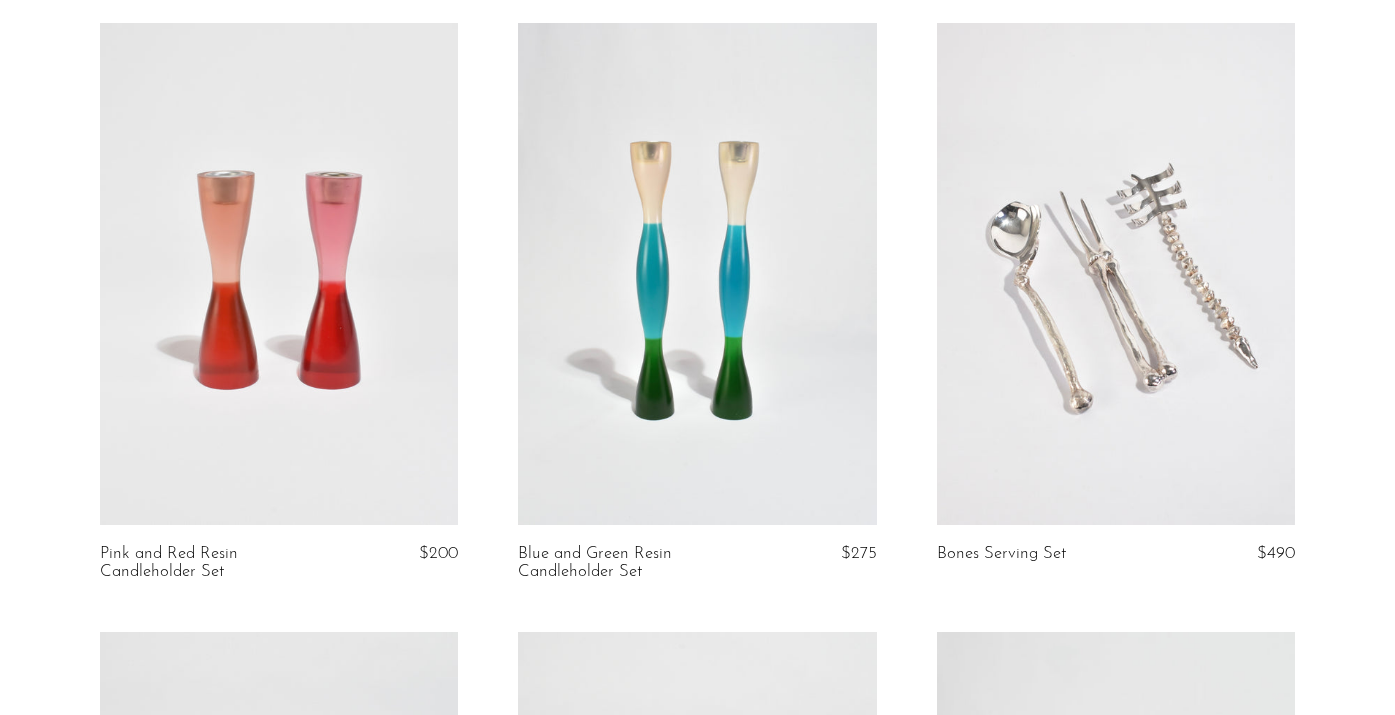 scroll, scrollTop: 2540, scrollLeft: 0, axis: vertical 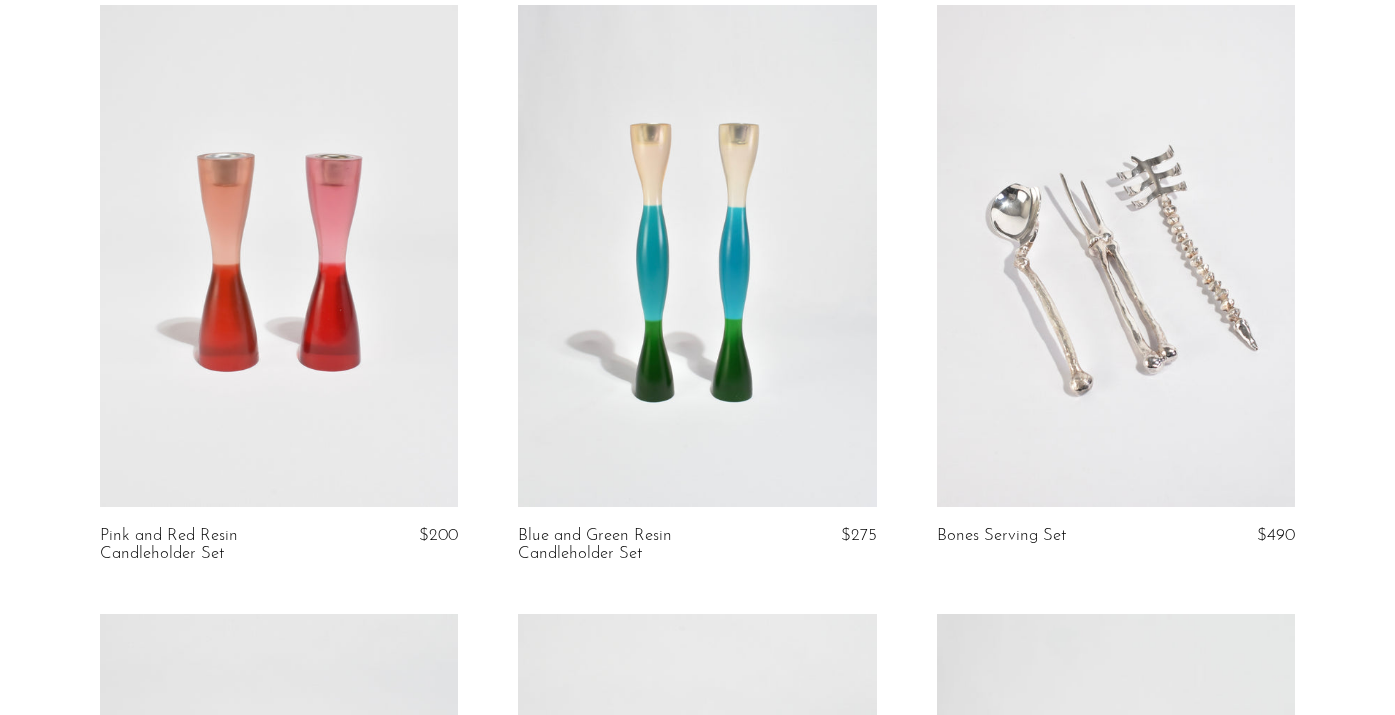 click at bounding box center [1116, 256] 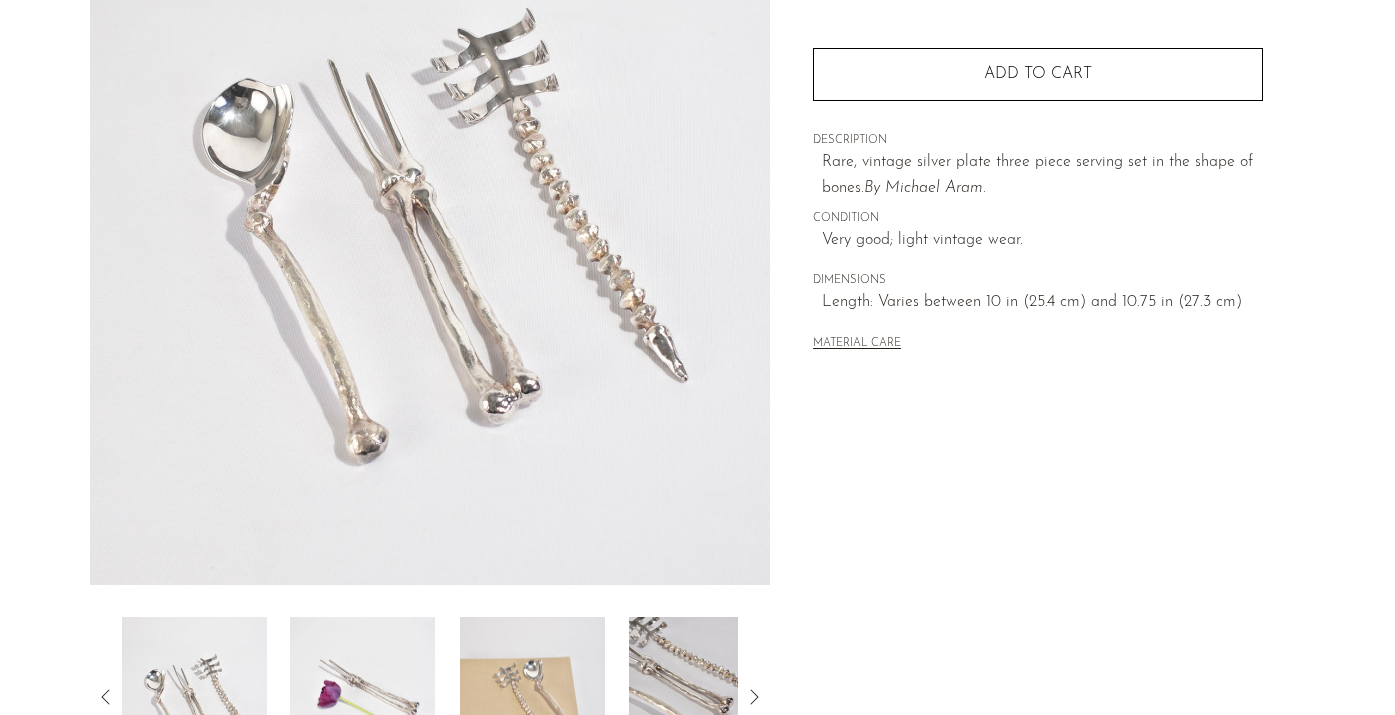 scroll, scrollTop: 258, scrollLeft: 0, axis: vertical 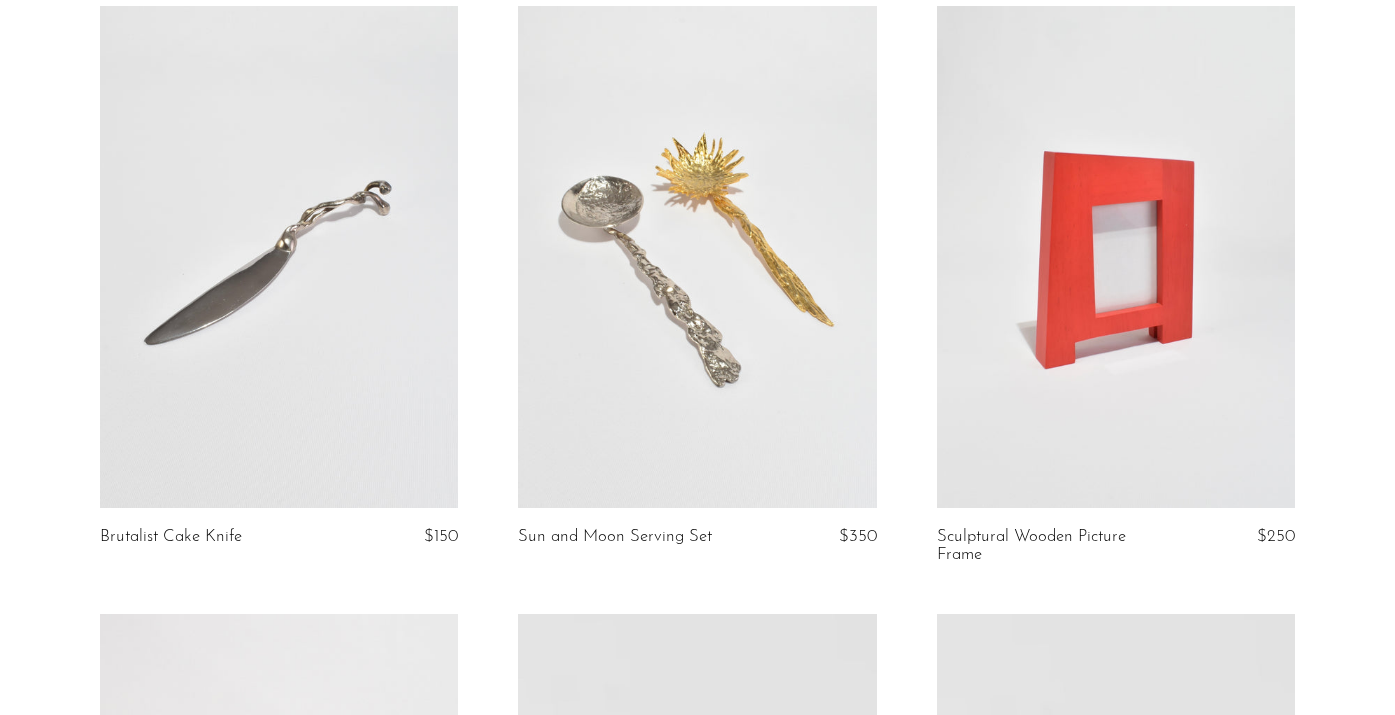click at bounding box center (279, 257) 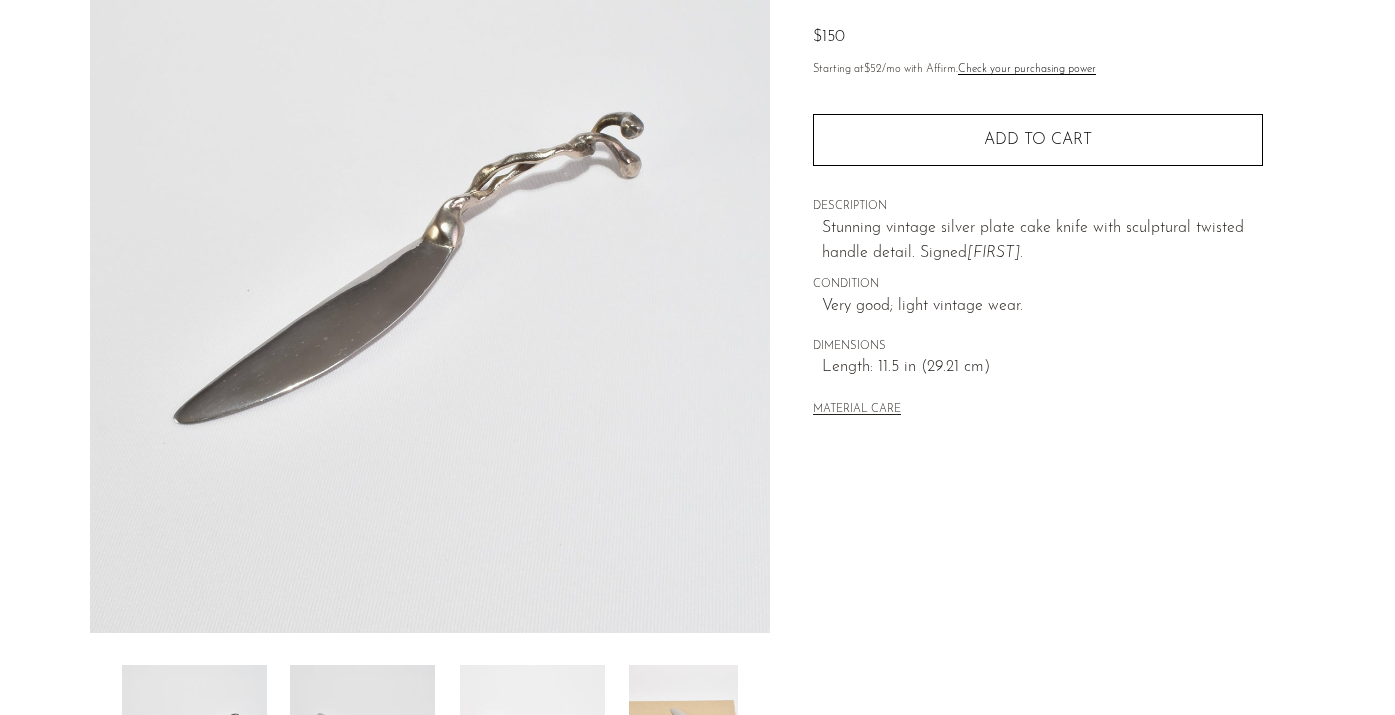 scroll, scrollTop: 224, scrollLeft: 0, axis: vertical 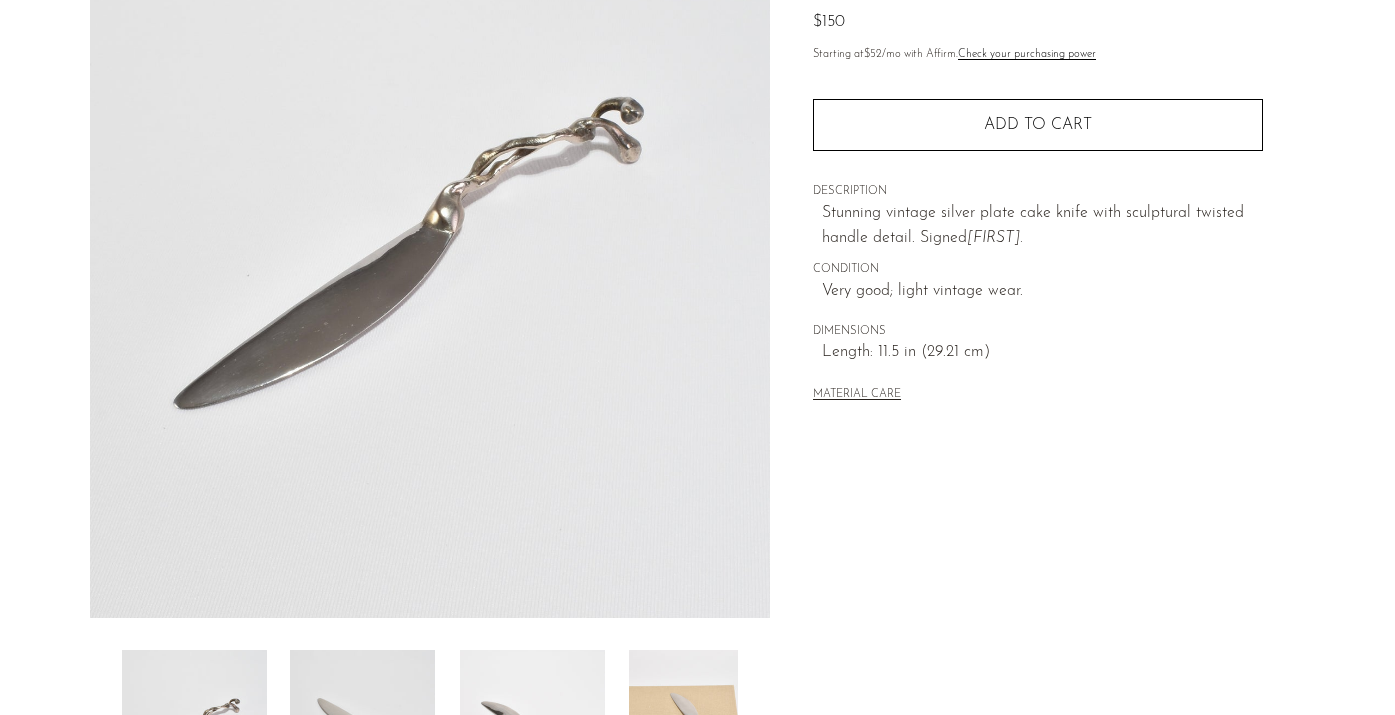 click at bounding box center [362, 730] 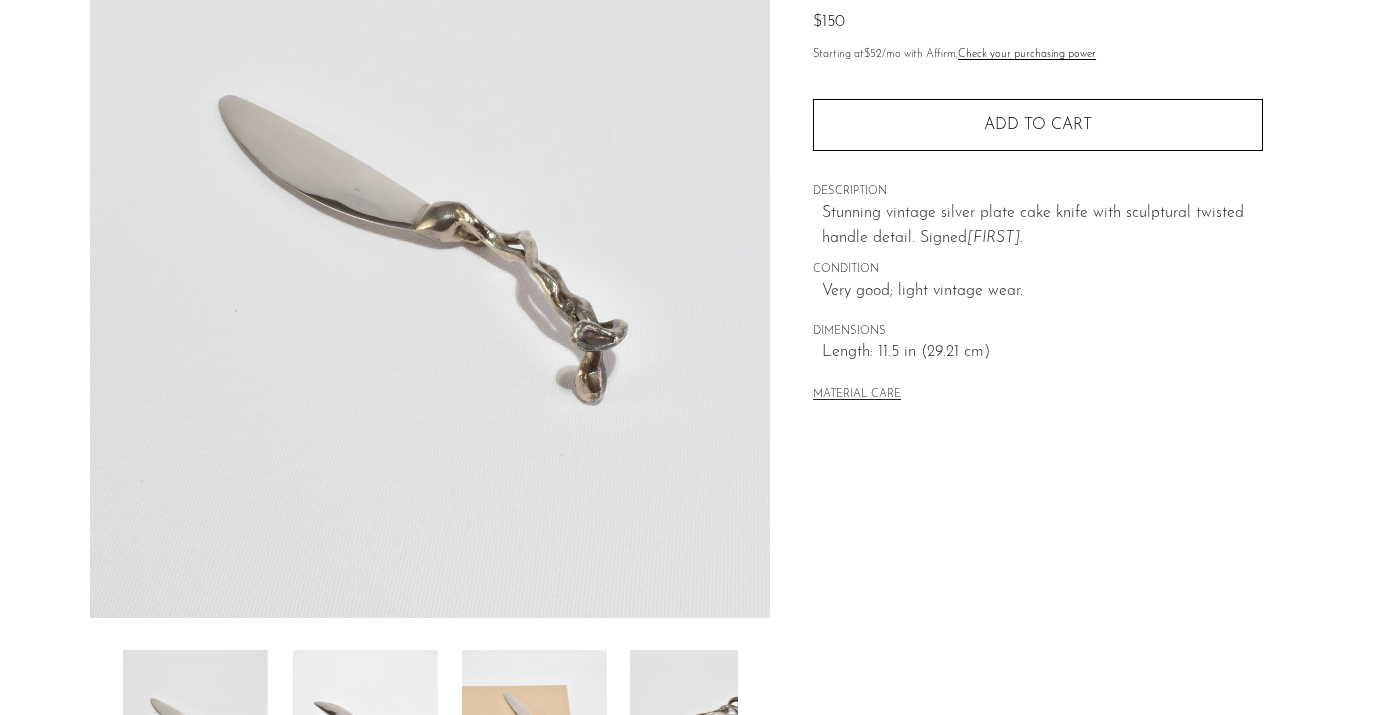 click at bounding box center (364, 730) 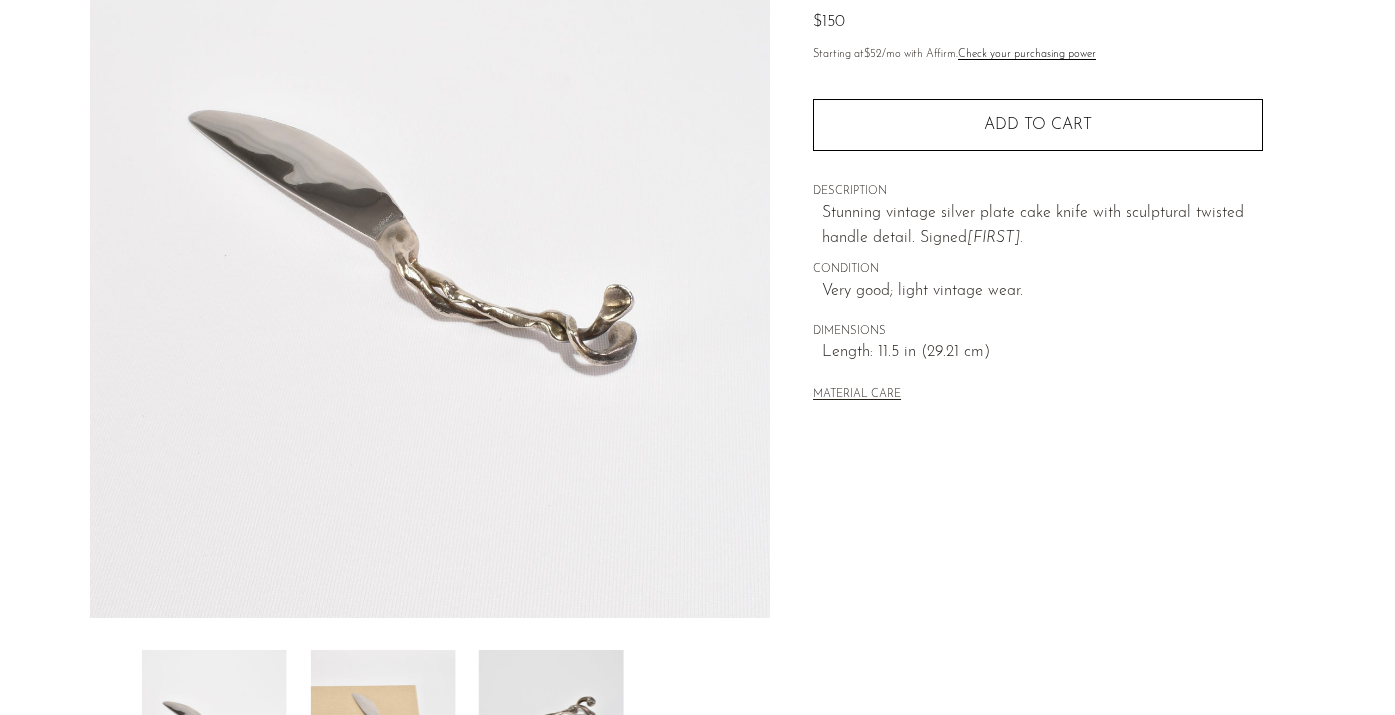 click at bounding box center [382, 730] 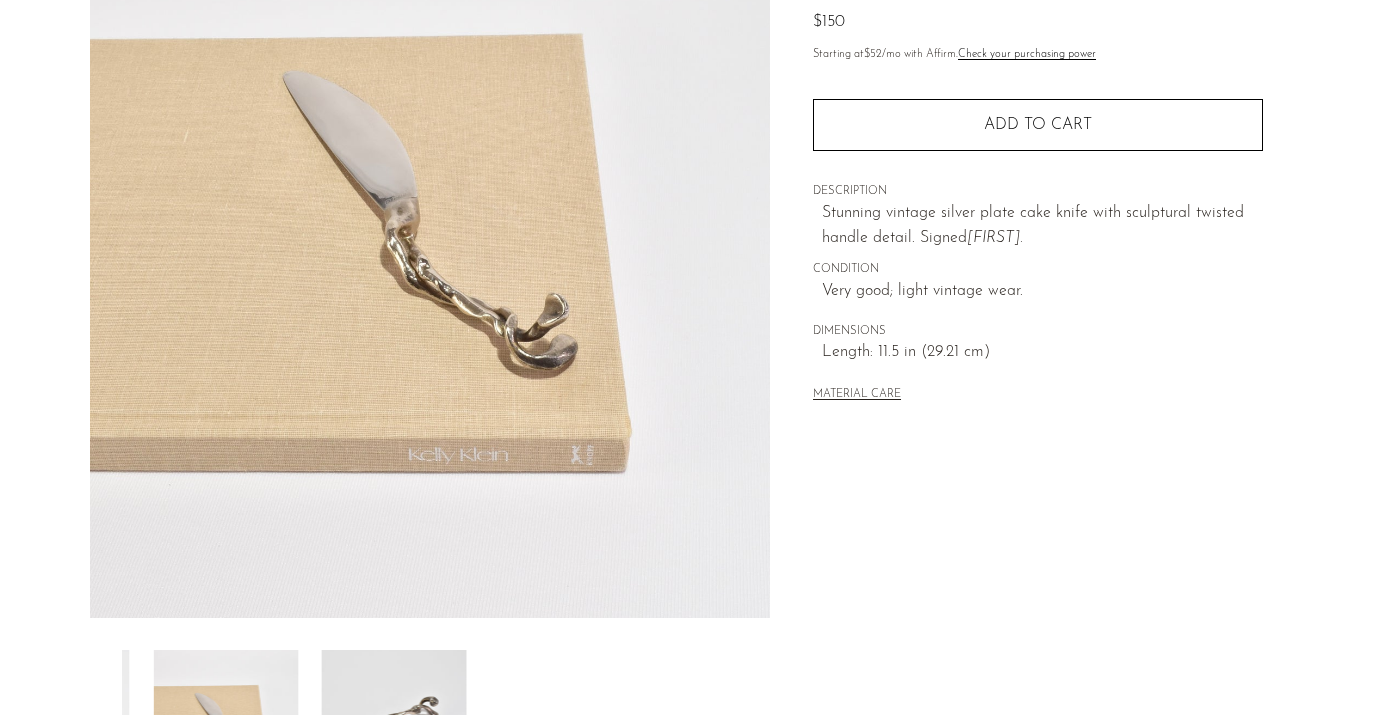 click at bounding box center (394, 730) 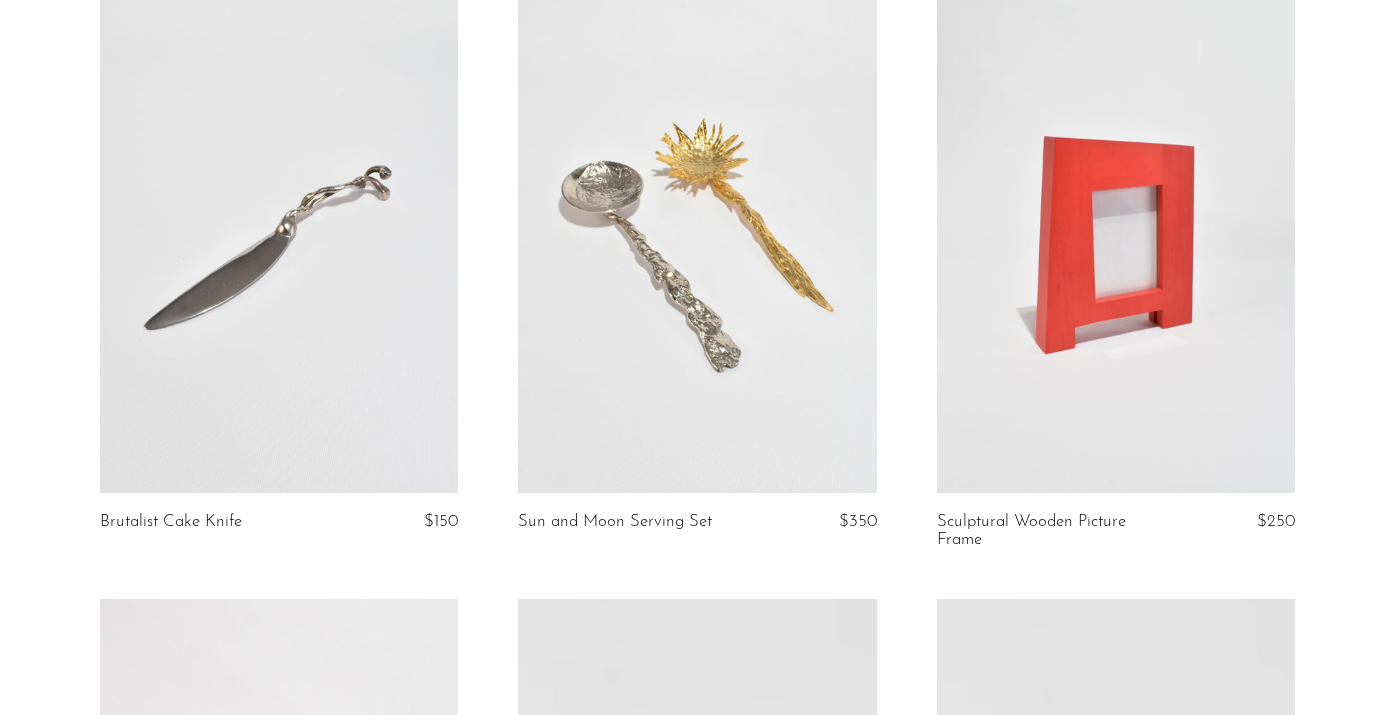 scroll, scrollTop: 3167, scrollLeft: 0, axis: vertical 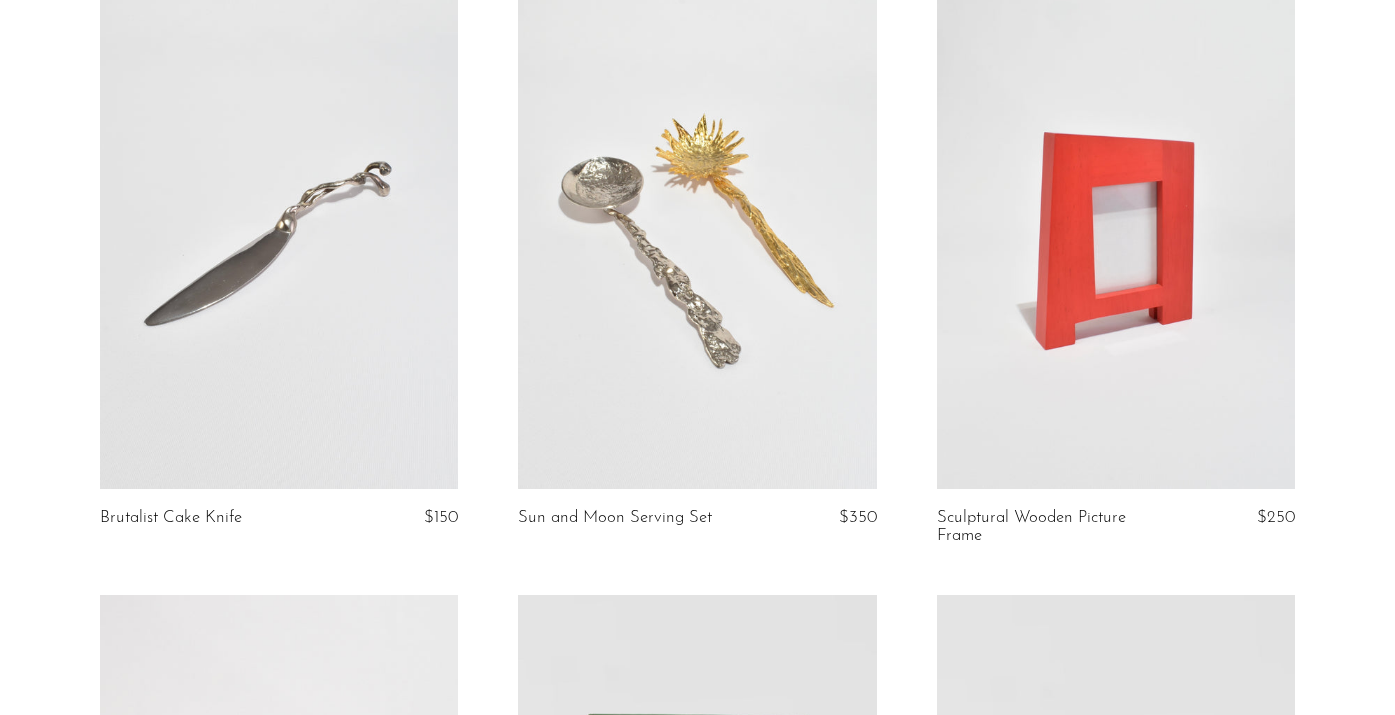click at bounding box center (697, 238) 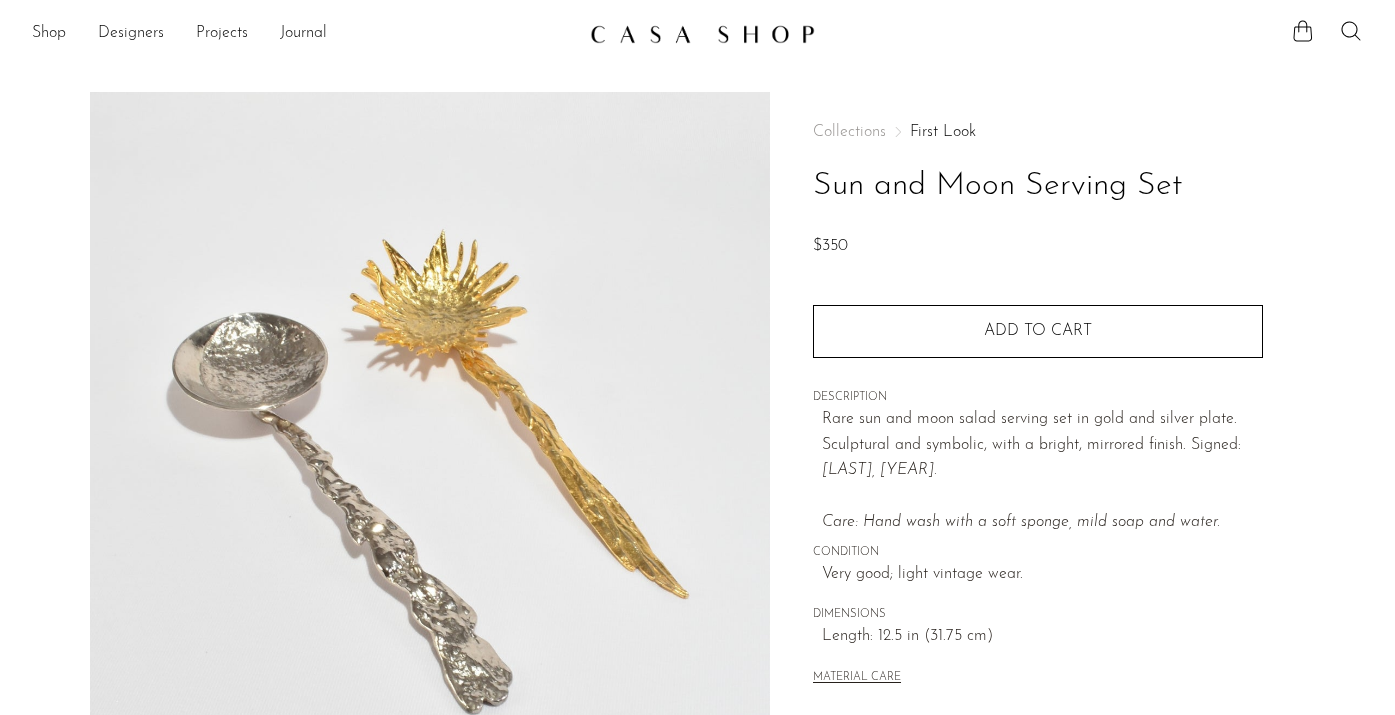 scroll, scrollTop: 0, scrollLeft: 0, axis: both 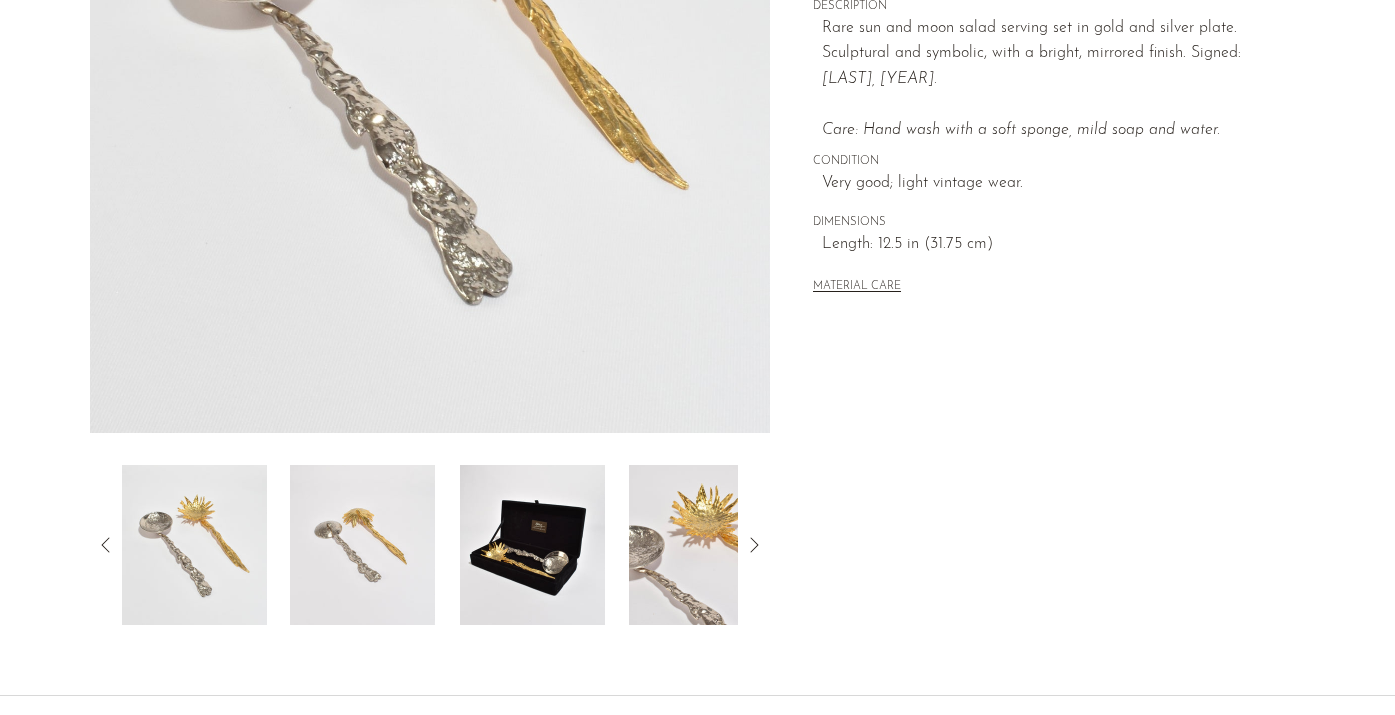click at bounding box center (362, 545) 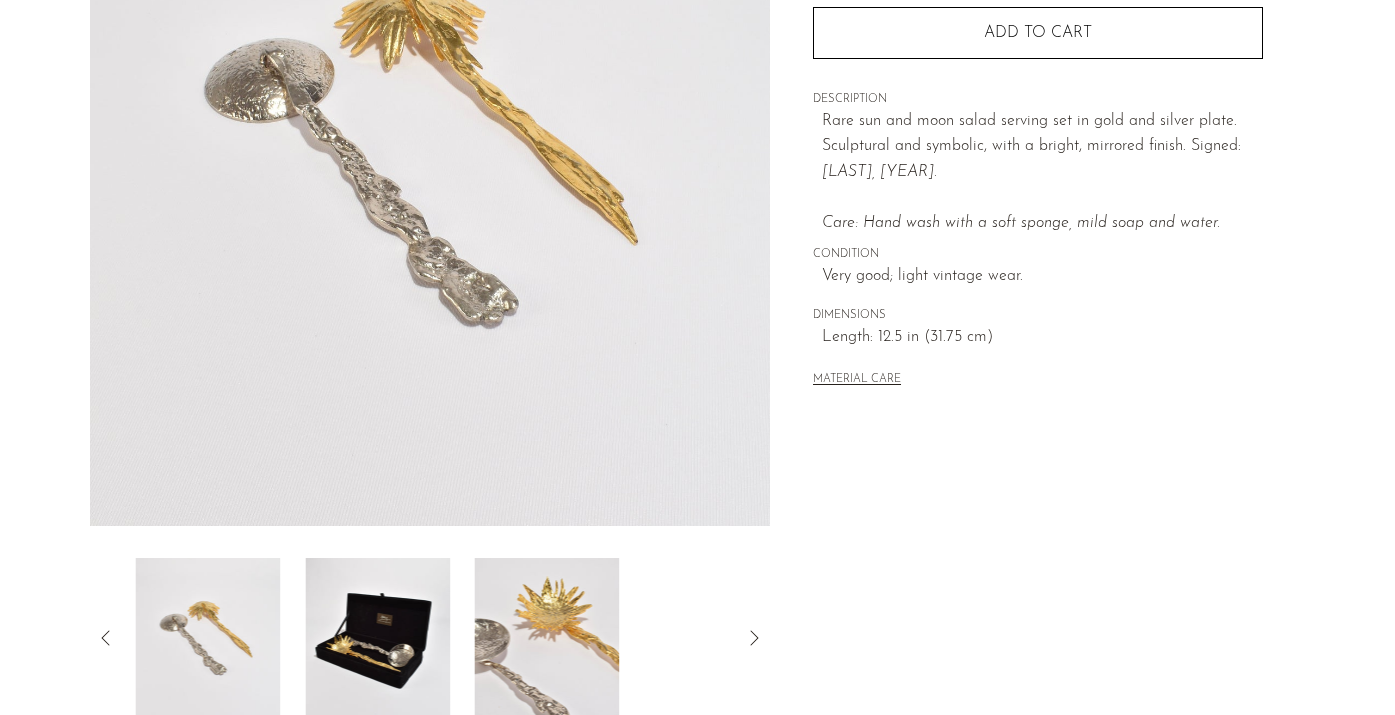 scroll, scrollTop: 317, scrollLeft: 0, axis: vertical 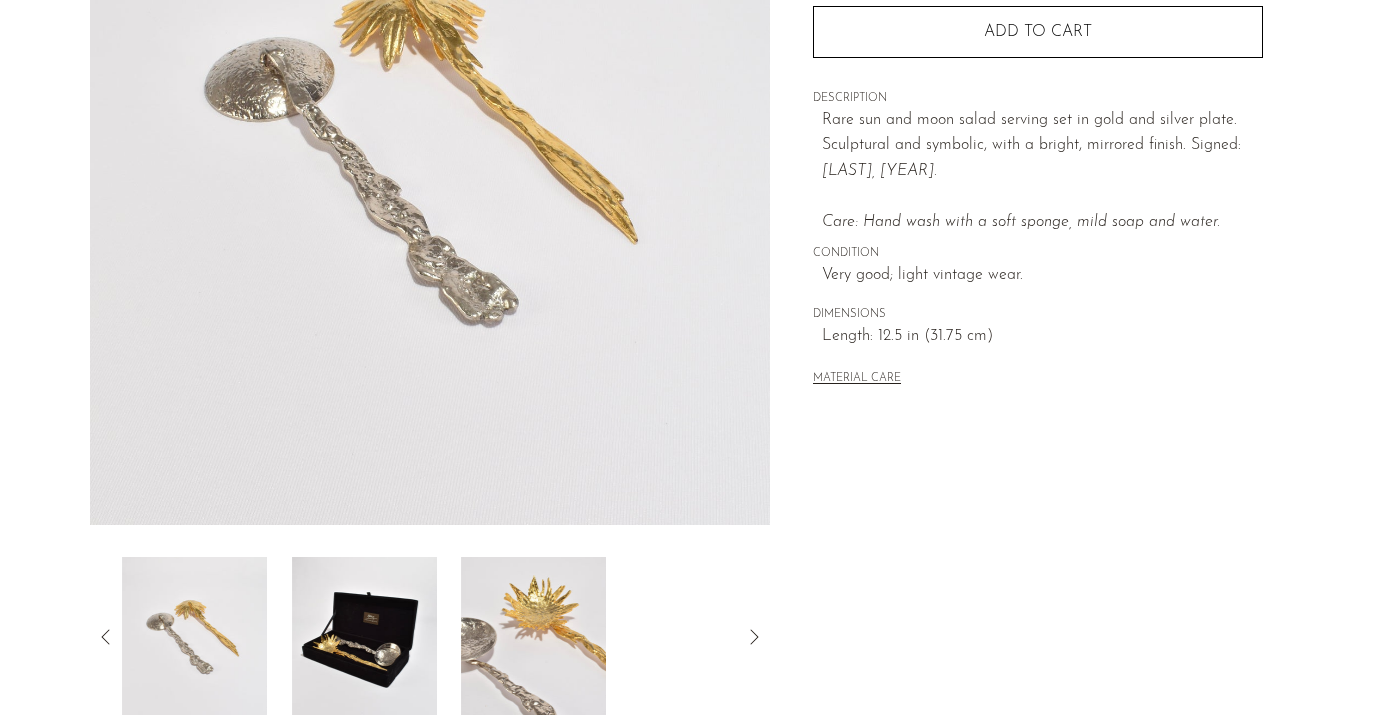 click at bounding box center (364, 637) 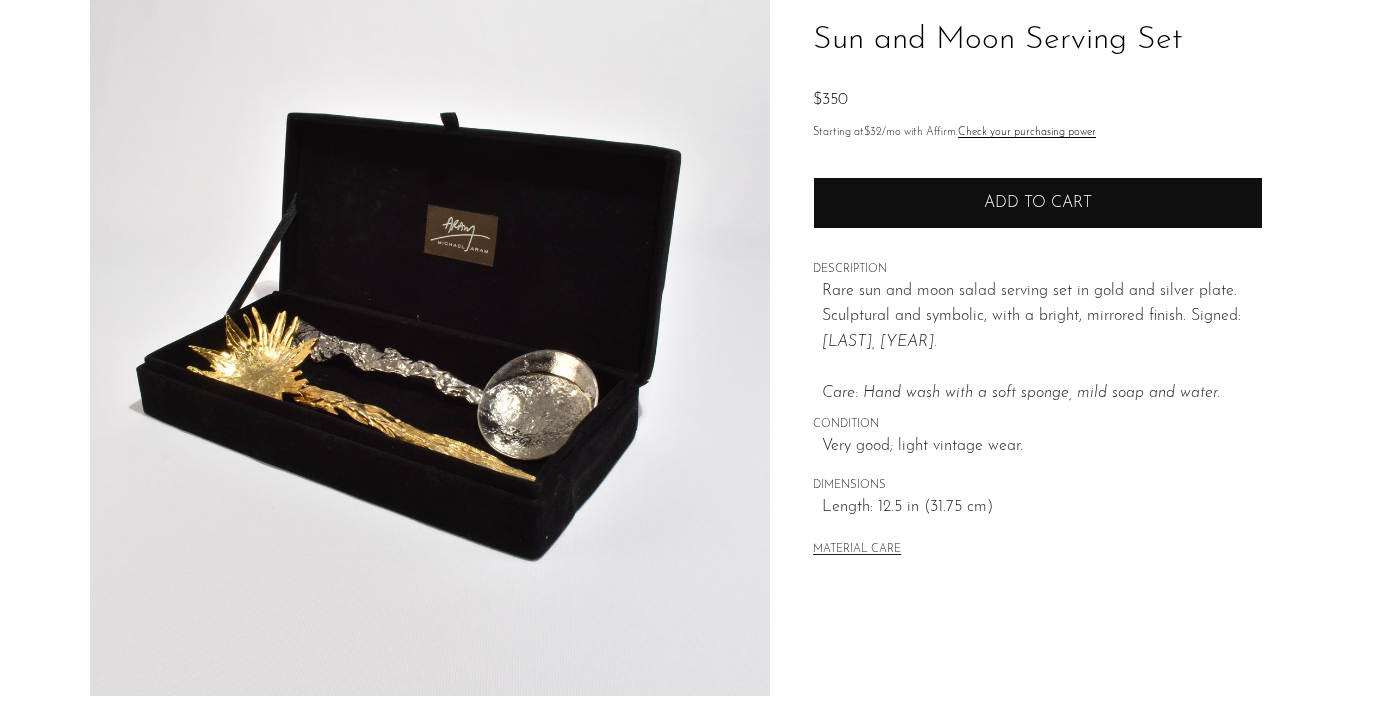 scroll, scrollTop: 108, scrollLeft: 0, axis: vertical 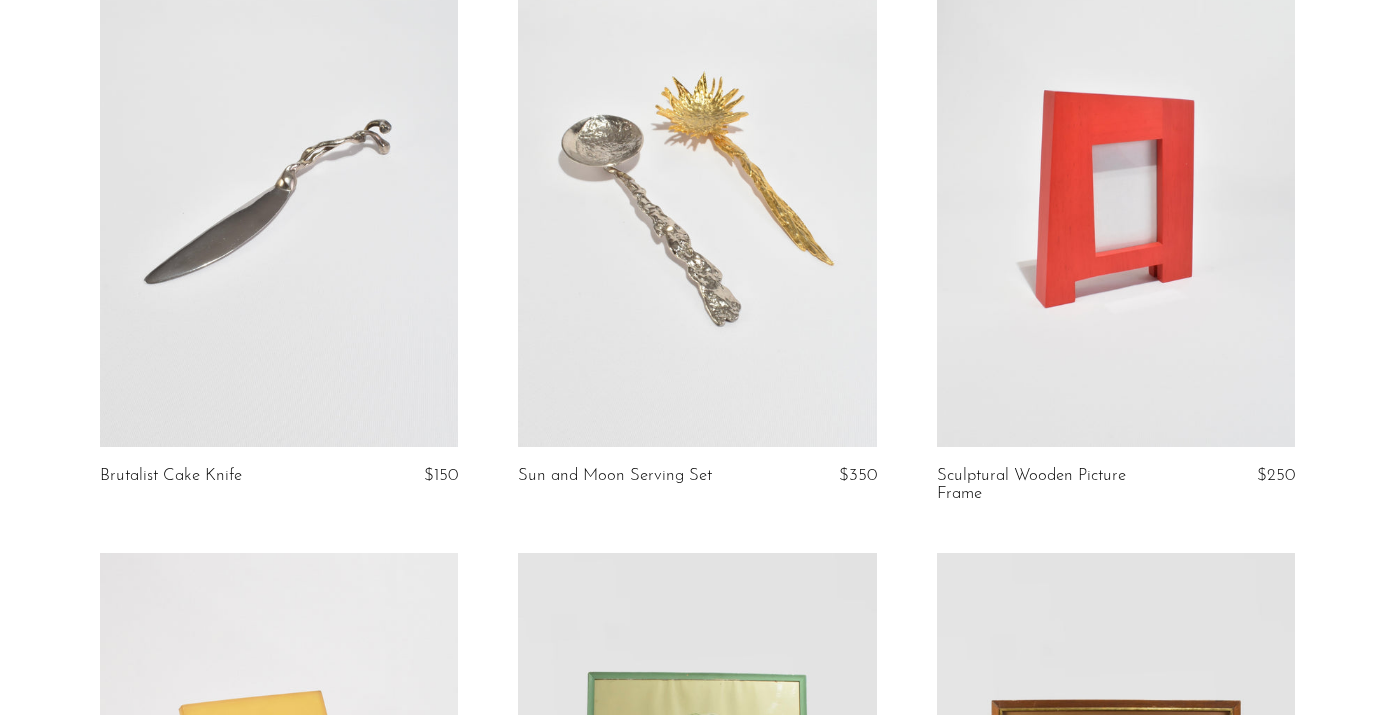 click at bounding box center (1116, 196) 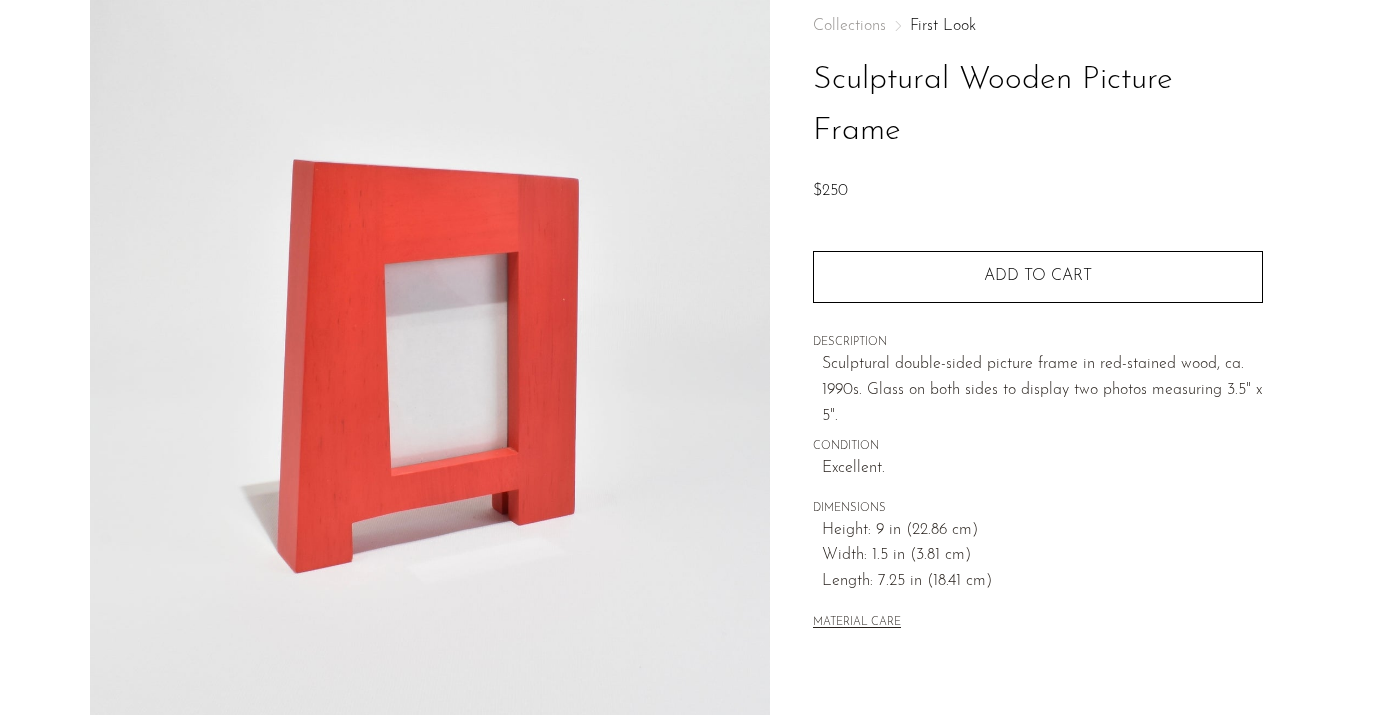scroll, scrollTop: 273, scrollLeft: 0, axis: vertical 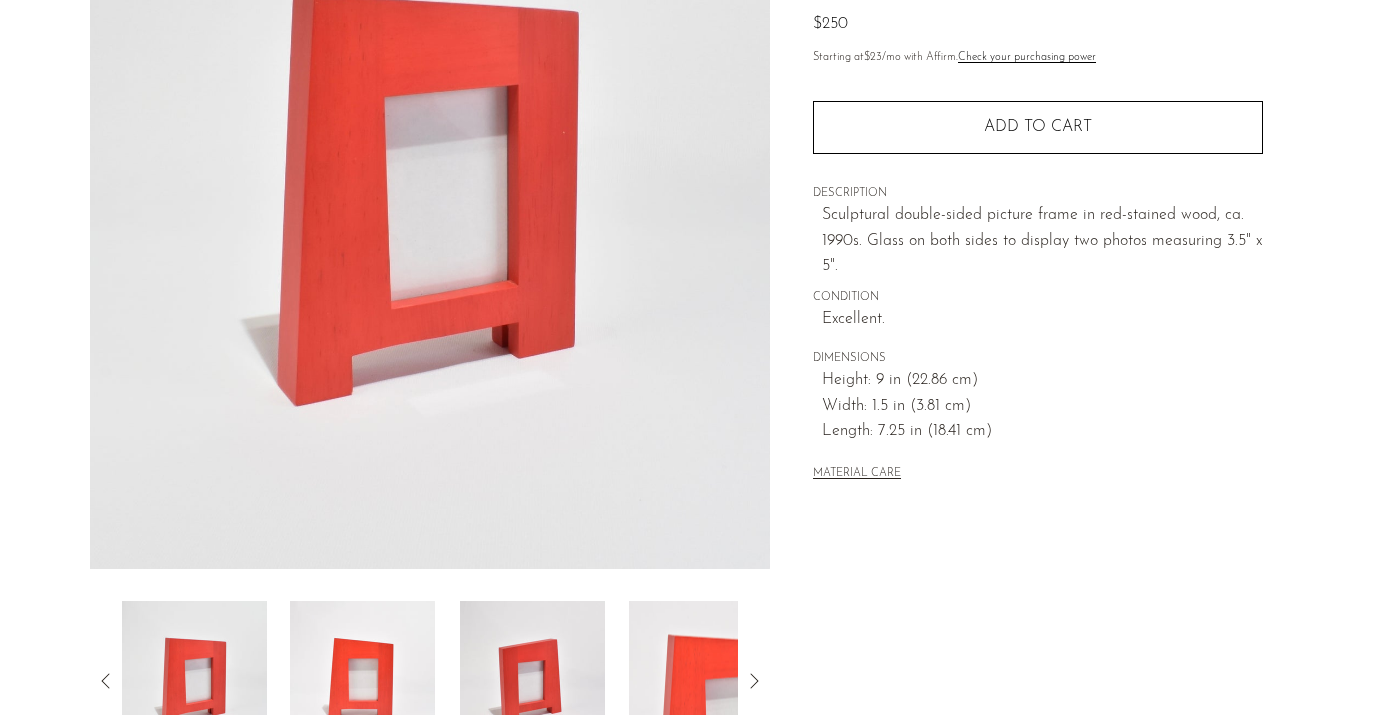 click at bounding box center (362, 681) 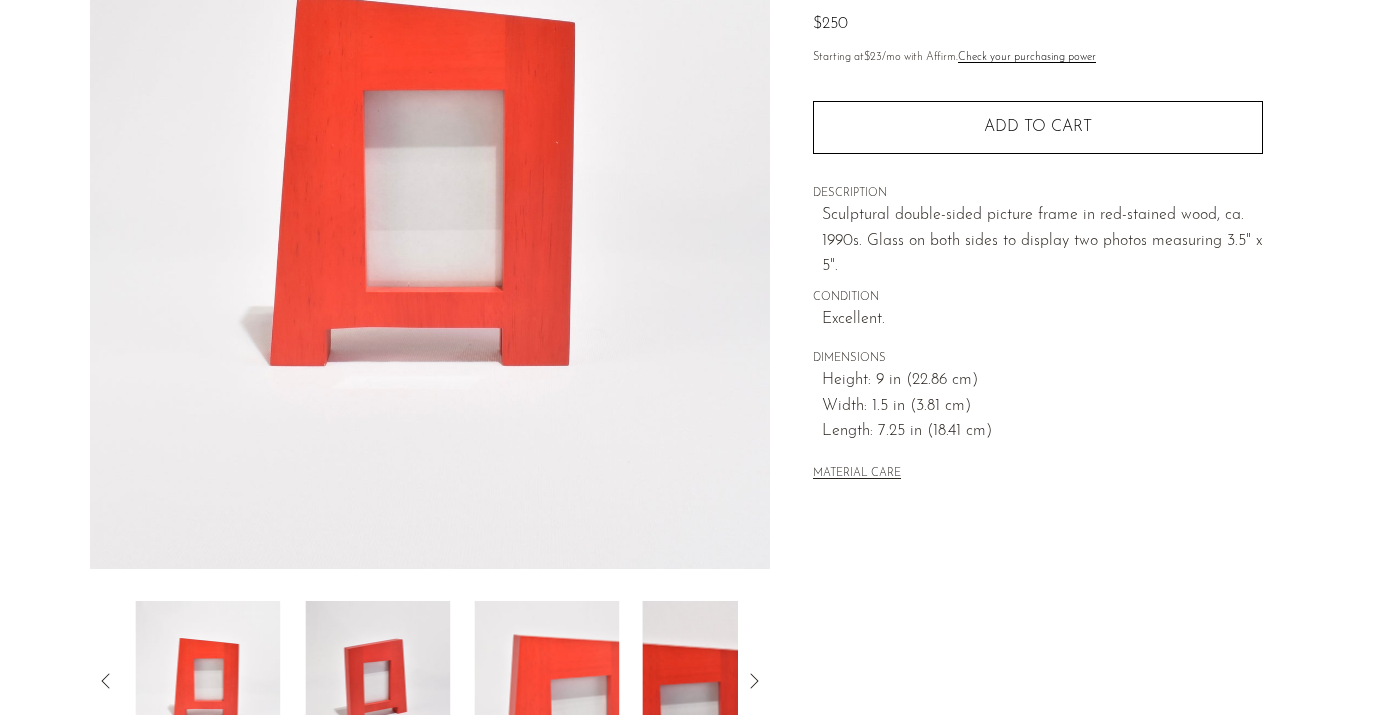 click at bounding box center (377, 681) 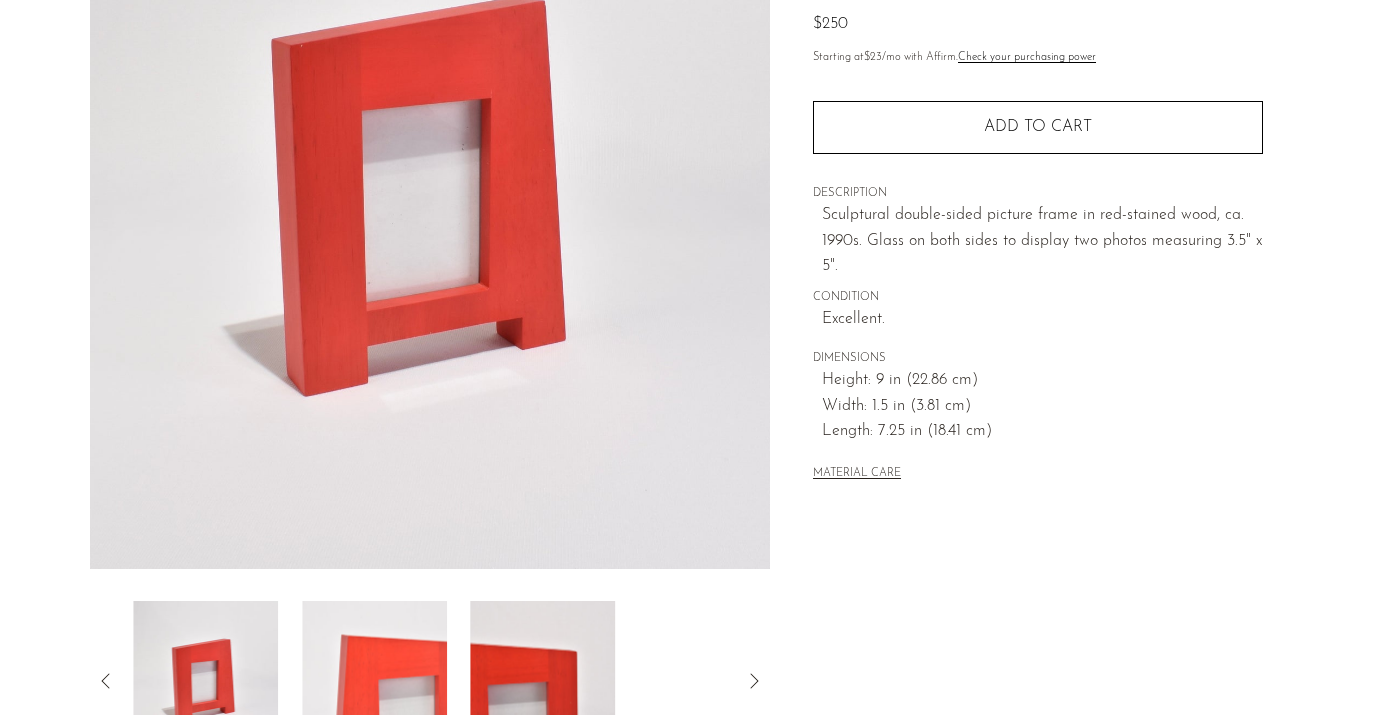 click at bounding box center [374, 681] 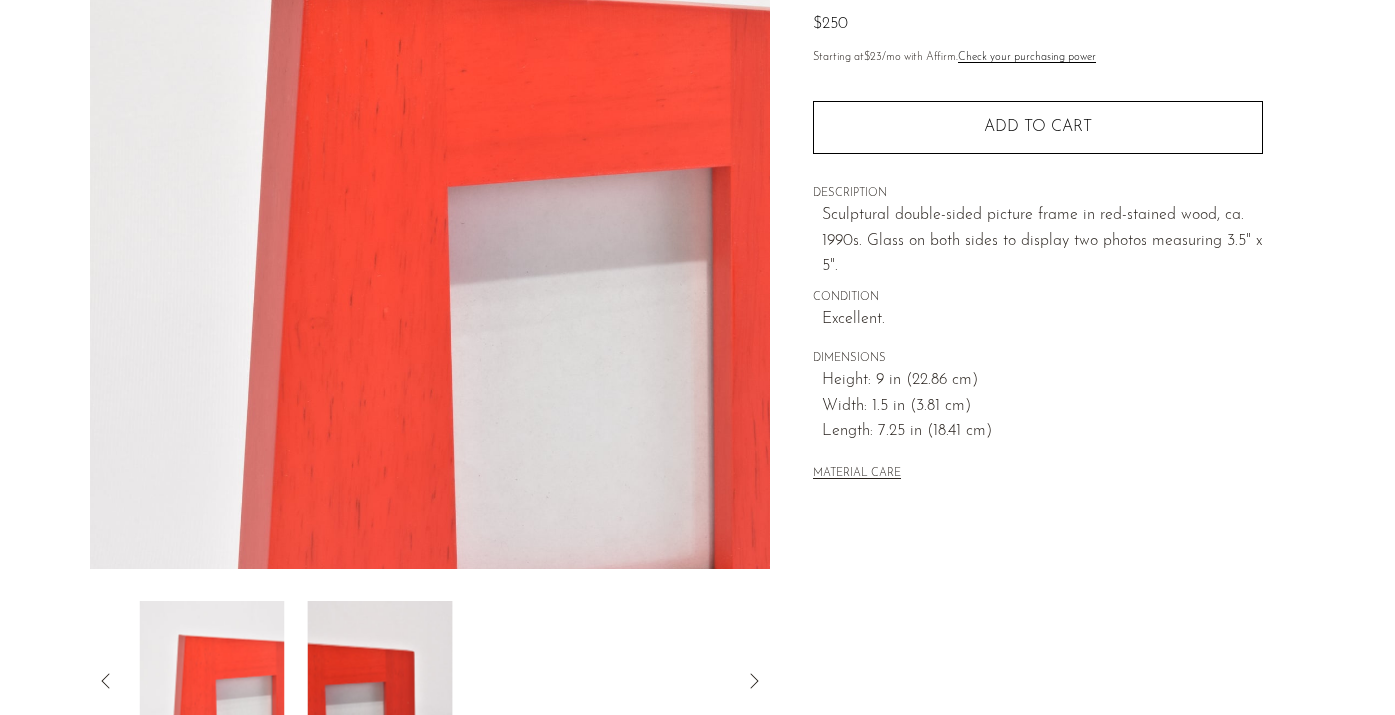 click at bounding box center (380, 681) 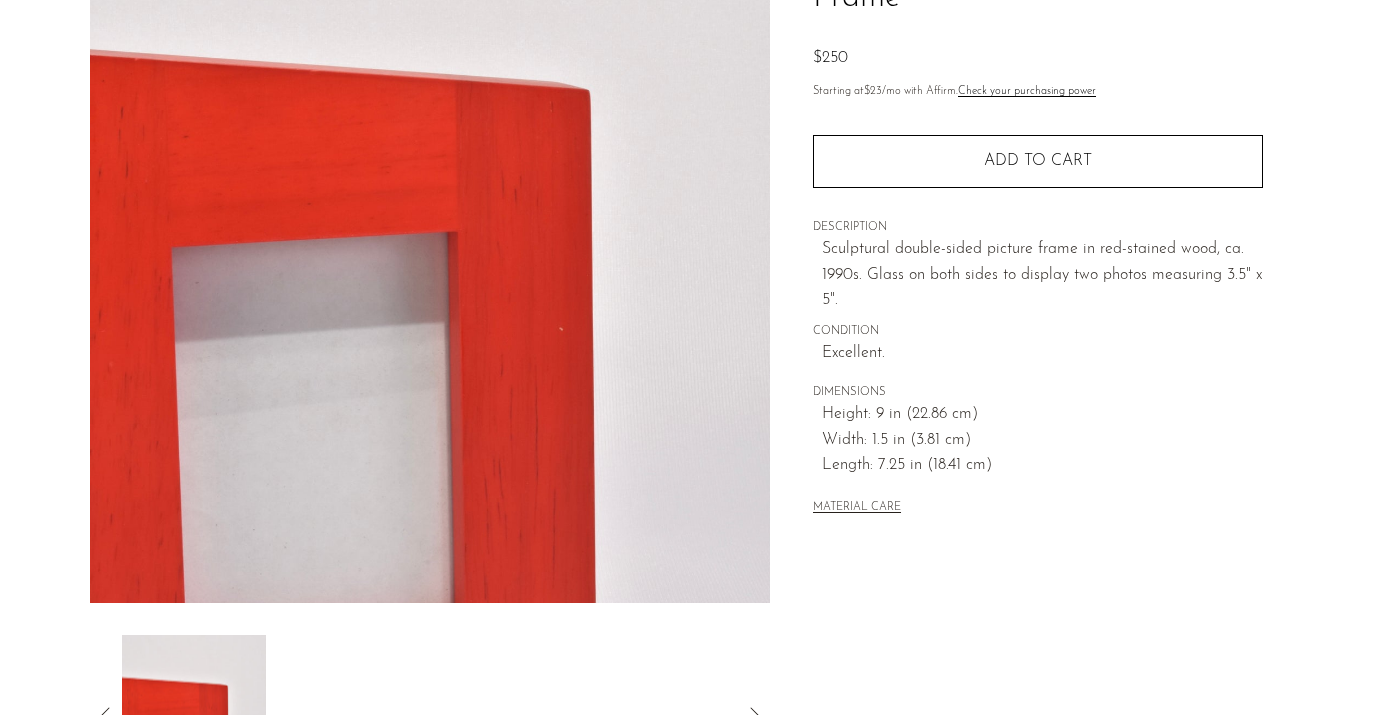 scroll, scrollTop: 238, scrollLeft: 0, axis: vertical 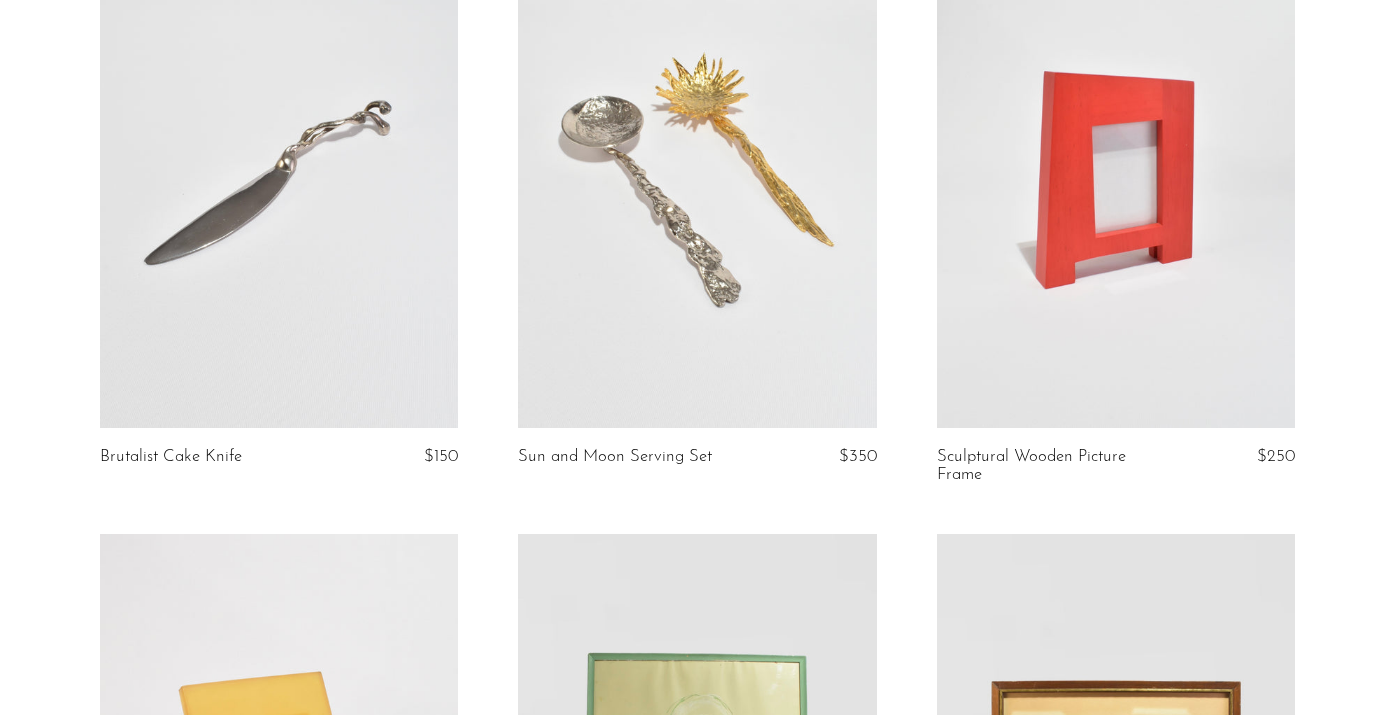 click at bounding box center (1116, 177) 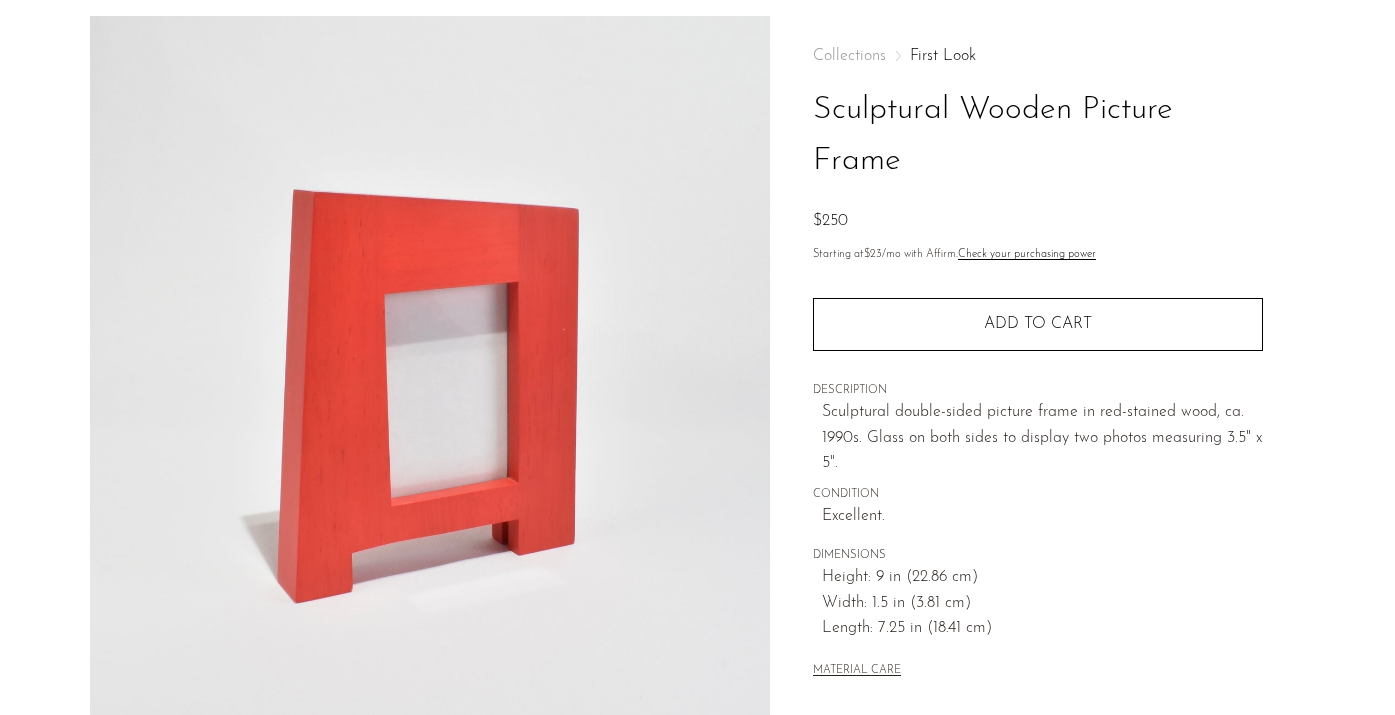 scroll, scrollTop: 179, scrollLeft: 0, axis: vertical 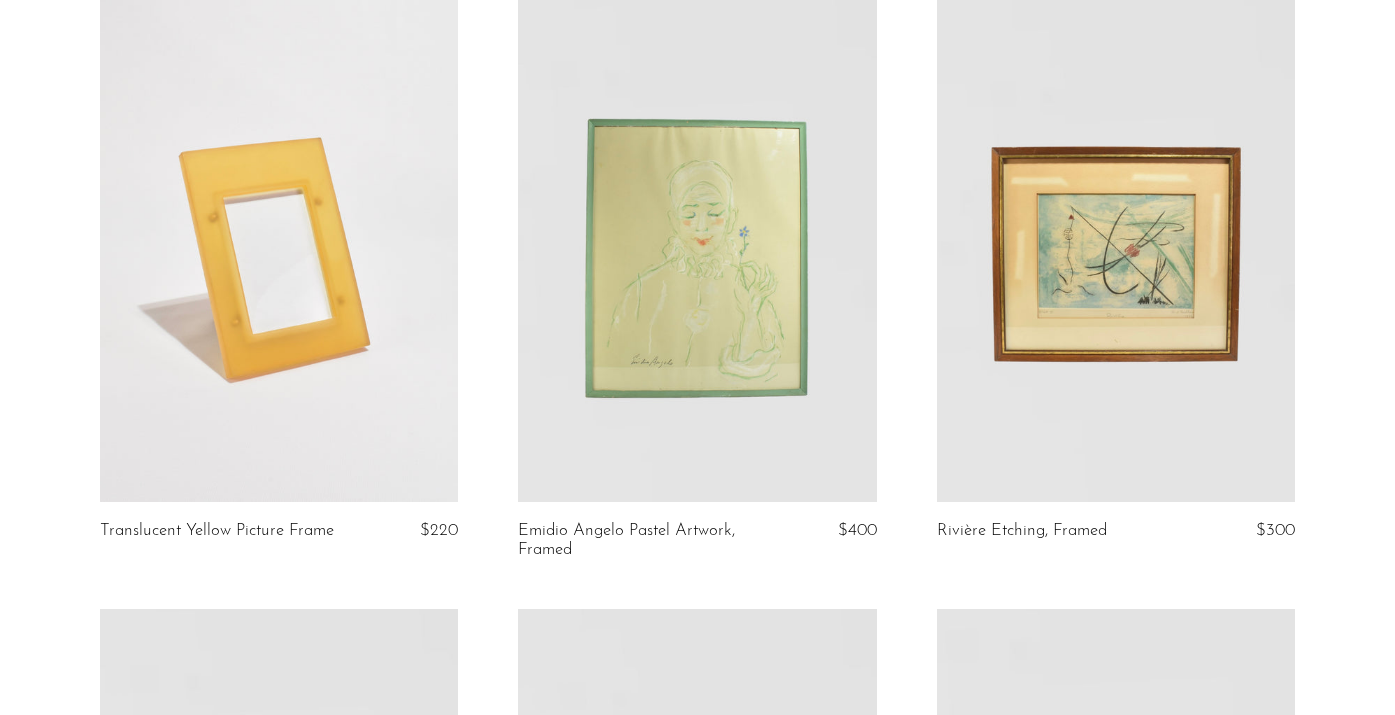 click at bounding box center (279, 251) 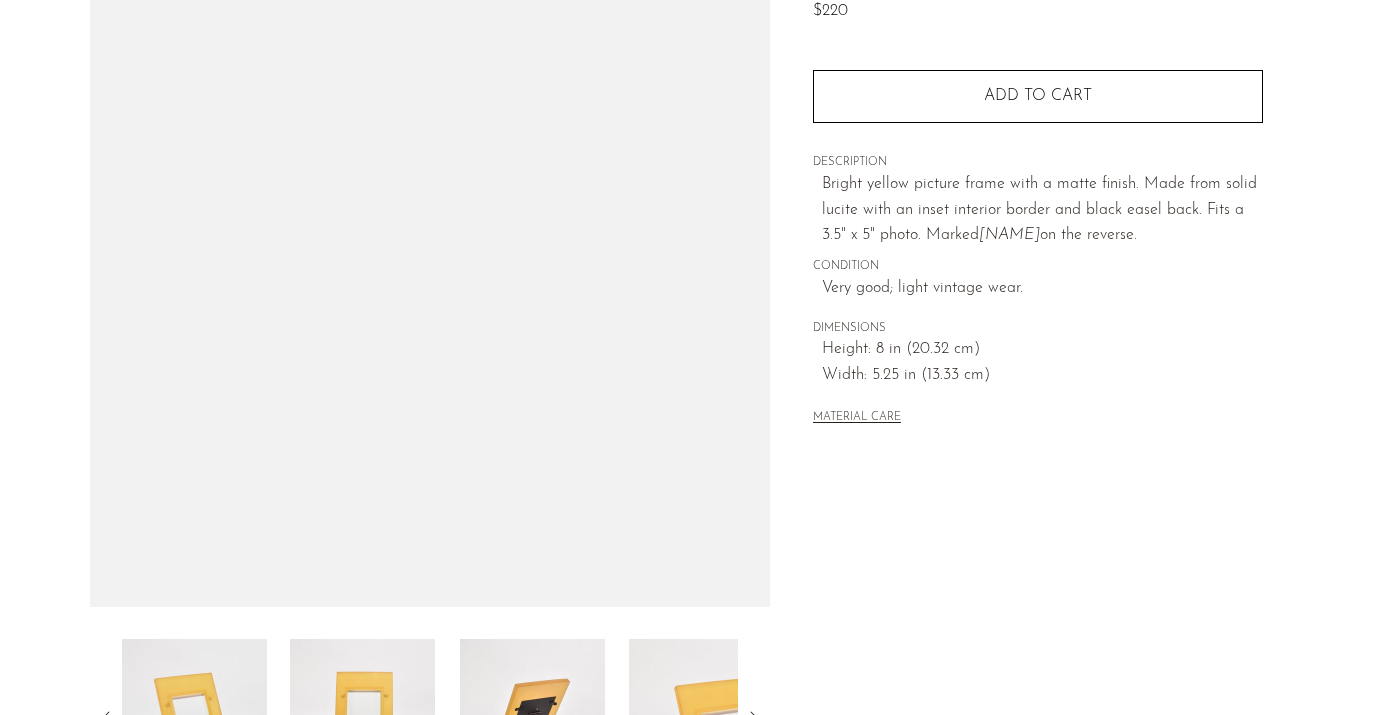 scroll, scrollTop: 266, scrollLeft: 0, axis: vertical 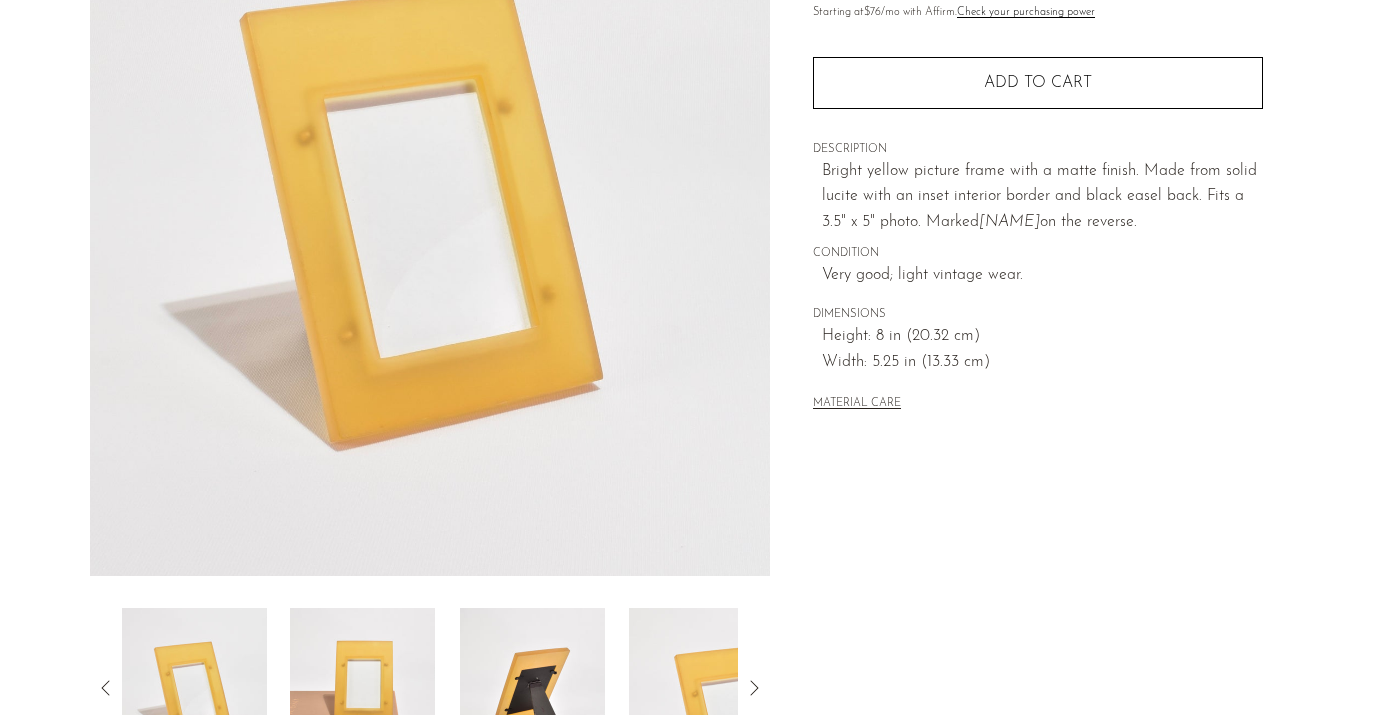 click at bounding box center [362, 688] 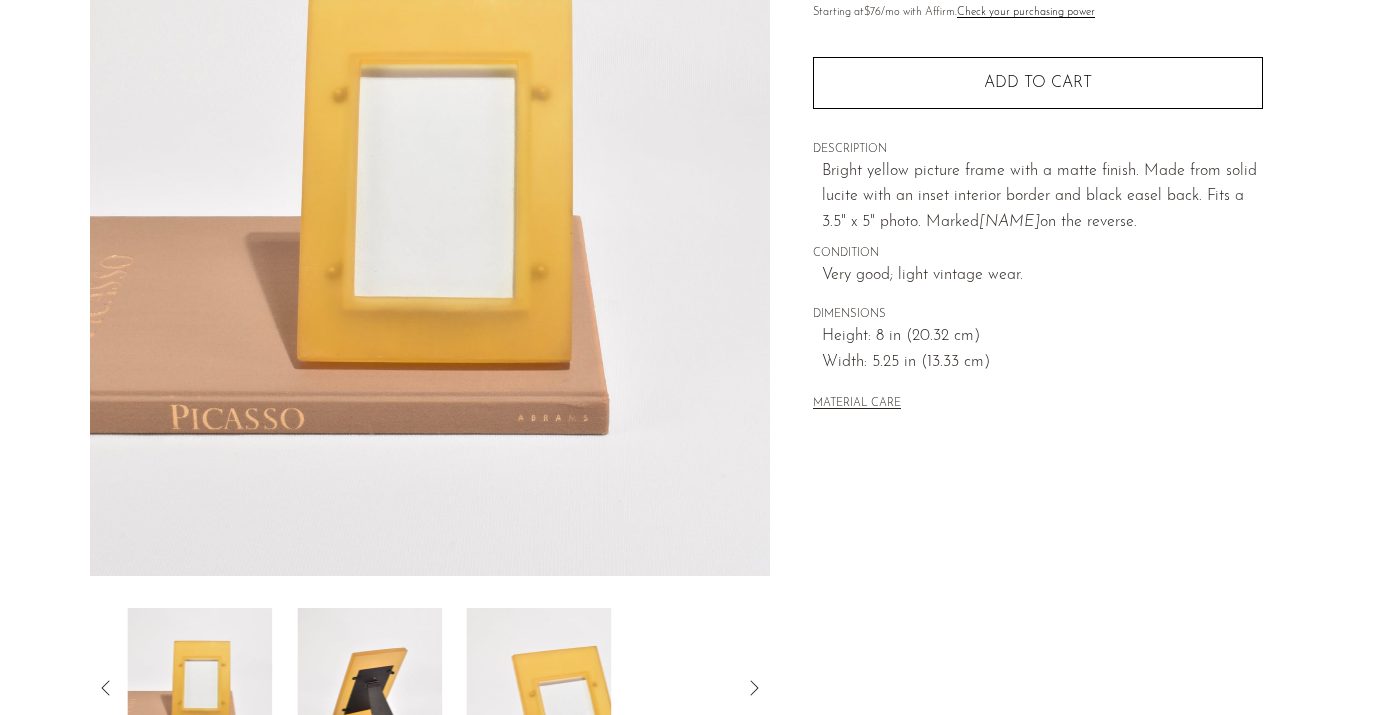 click at bounding box center (369, 688) 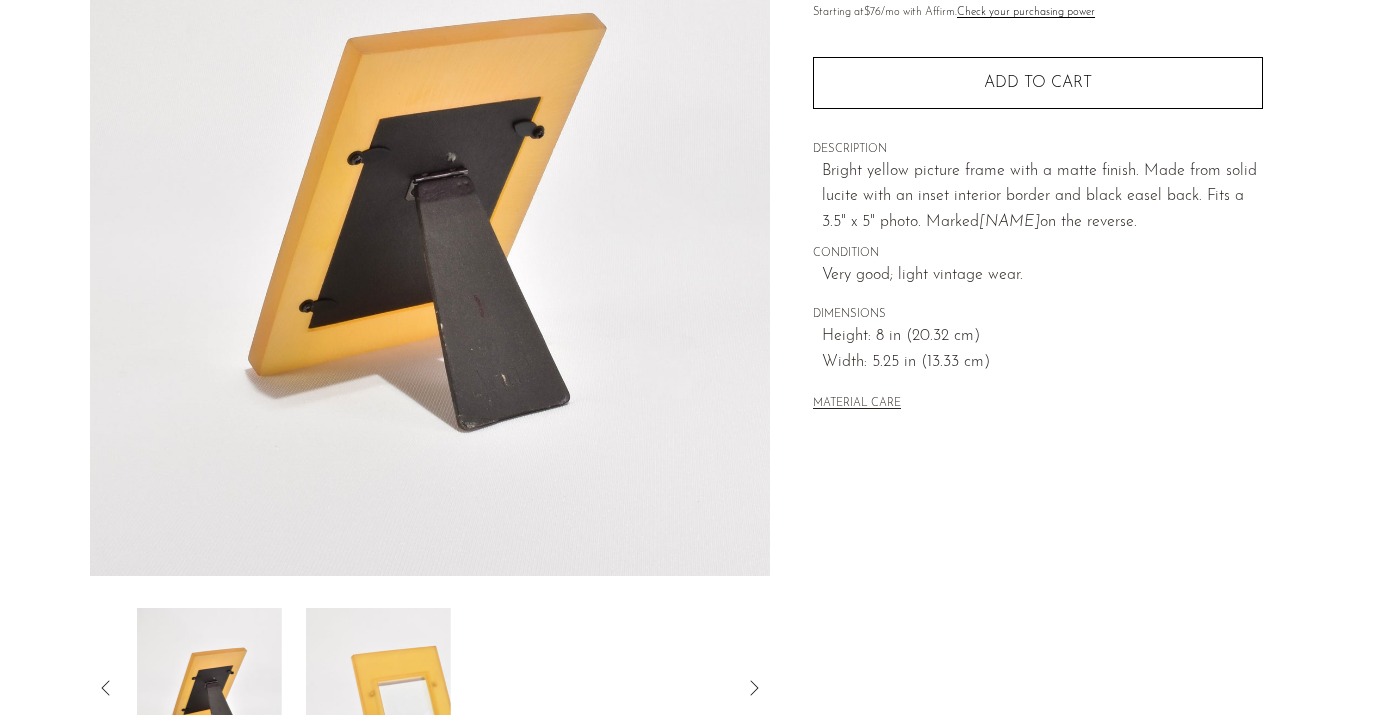 click at bounding box center [377, 688] 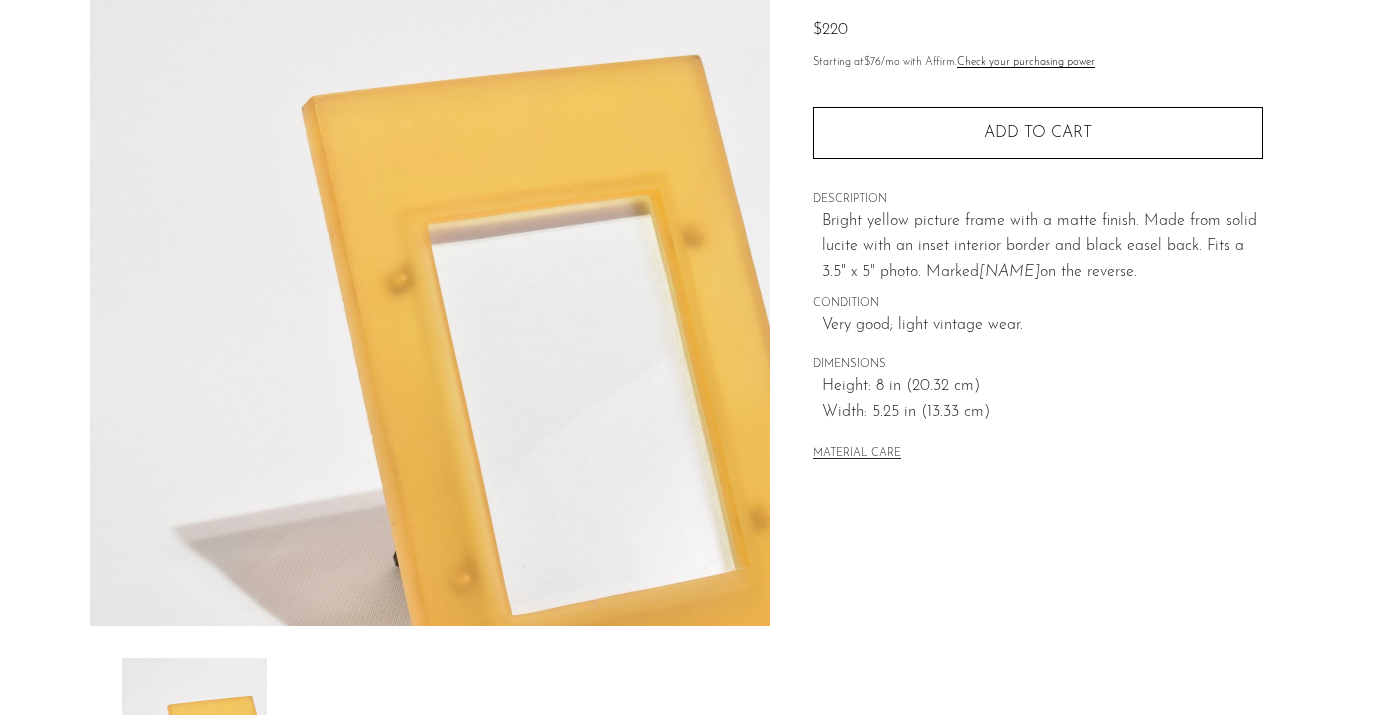 scroll, scrollTop: 204, scrollLeft: 0, axis: vertical 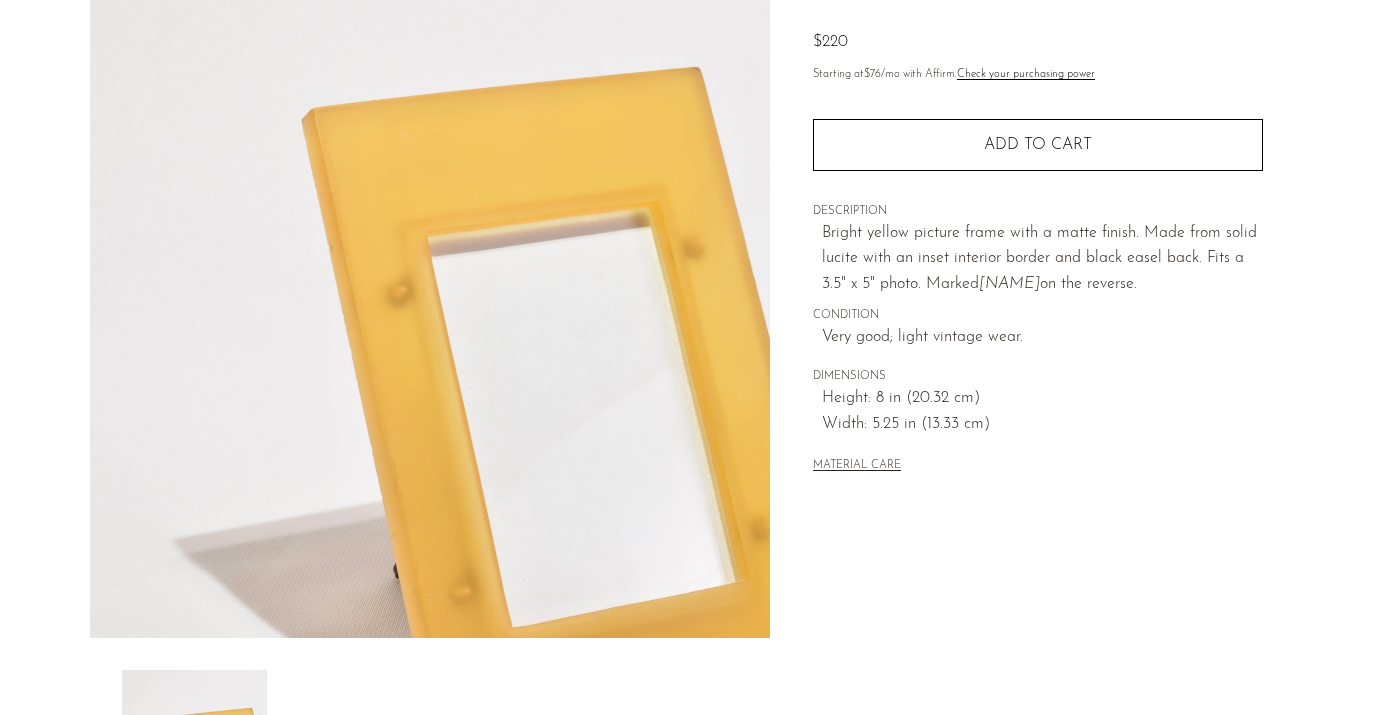 drag, startPoint x: 1149, startPoint y: 289, endPoint x: 1122, endPoint y: 230, distance: 64.884514 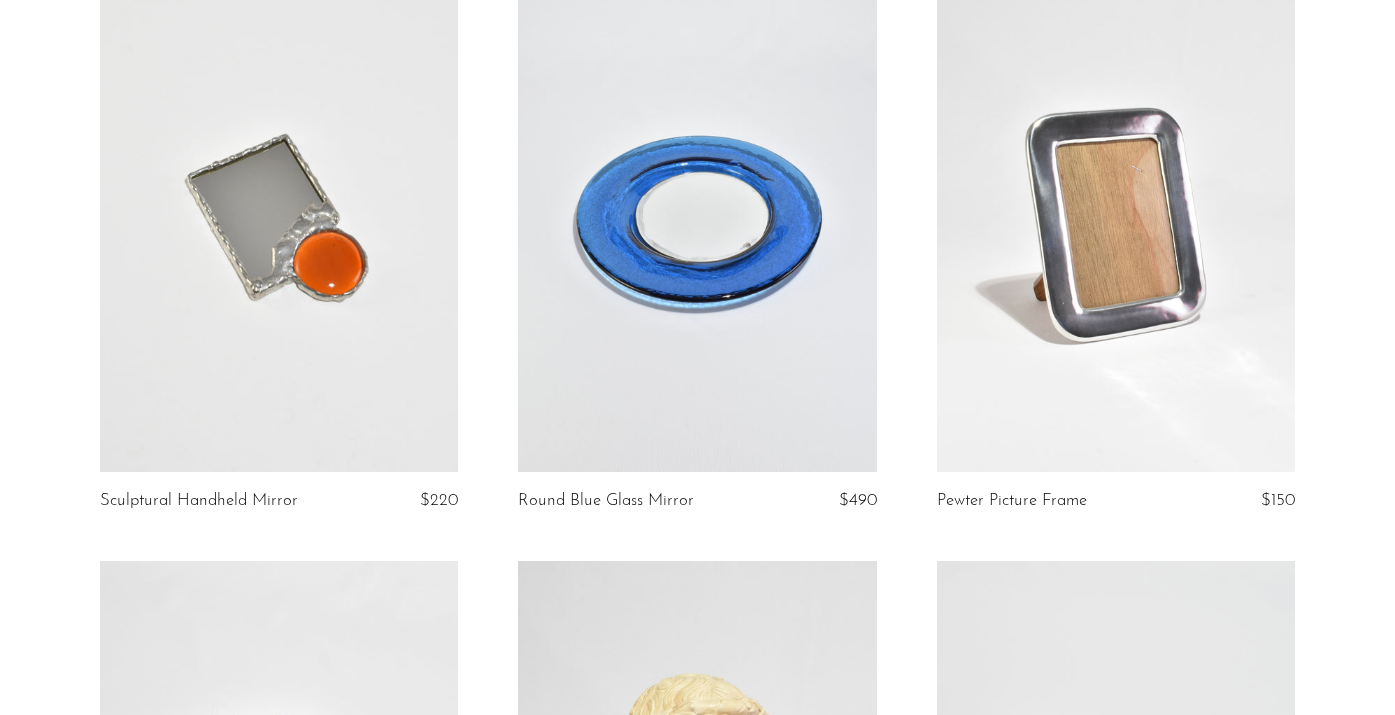 scroll, scrollTop: 786, scrollLeft: 0, axis: vertical 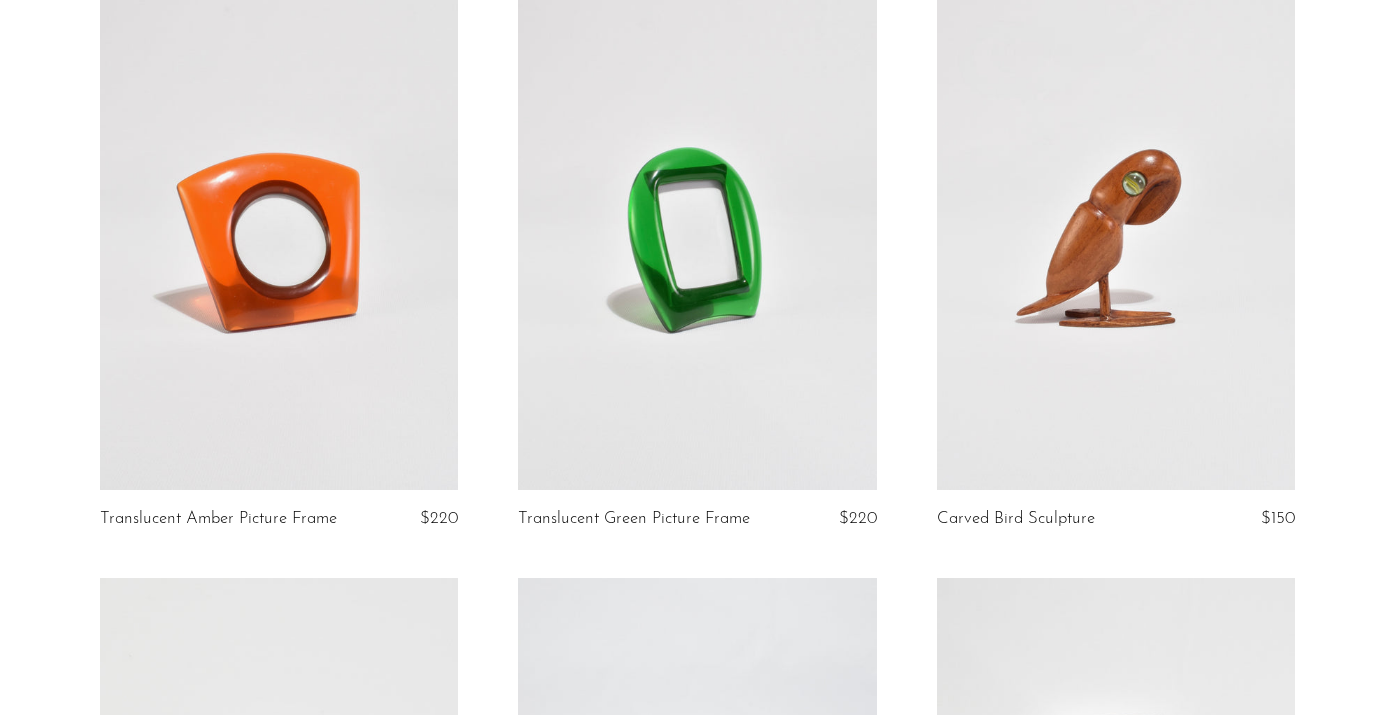 click at bounding box center (279, 239) 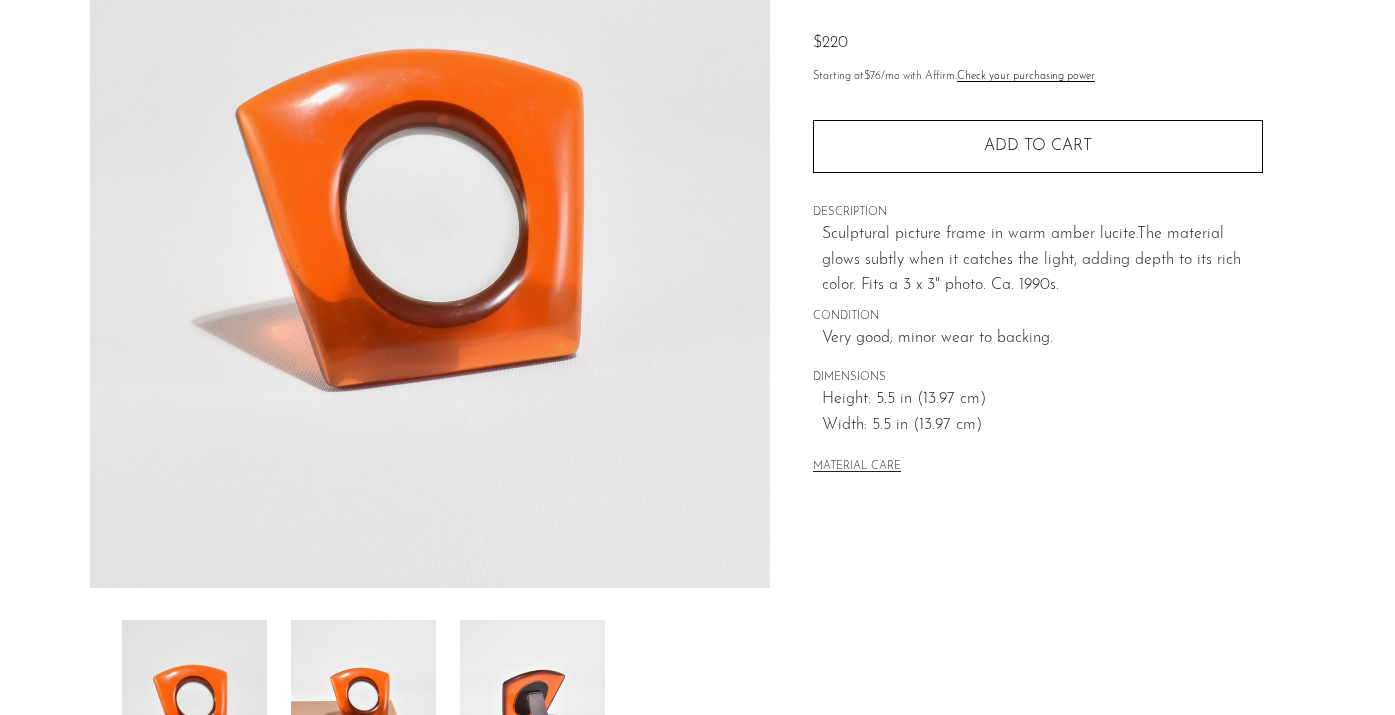 scroll, scrollTop: 264, scrollLeft: 0, axis: vertical 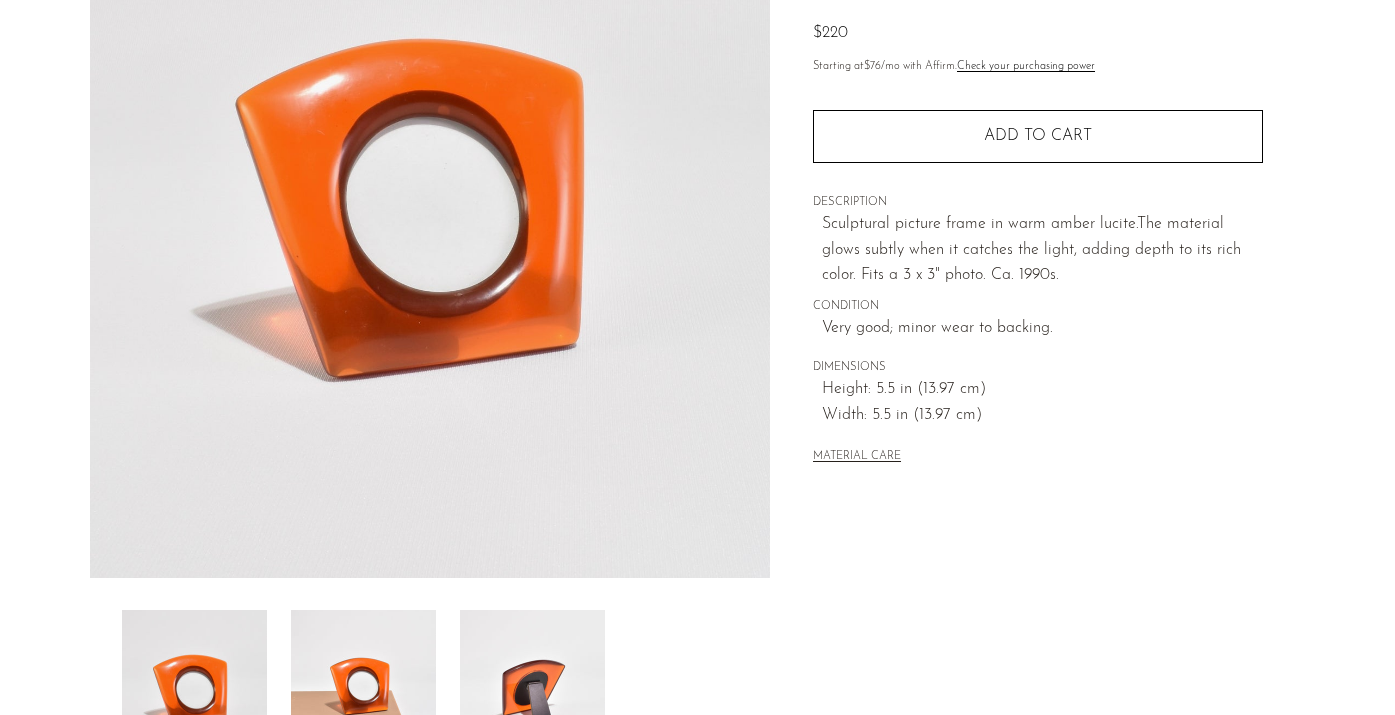 click at bounding box center [363, 690] 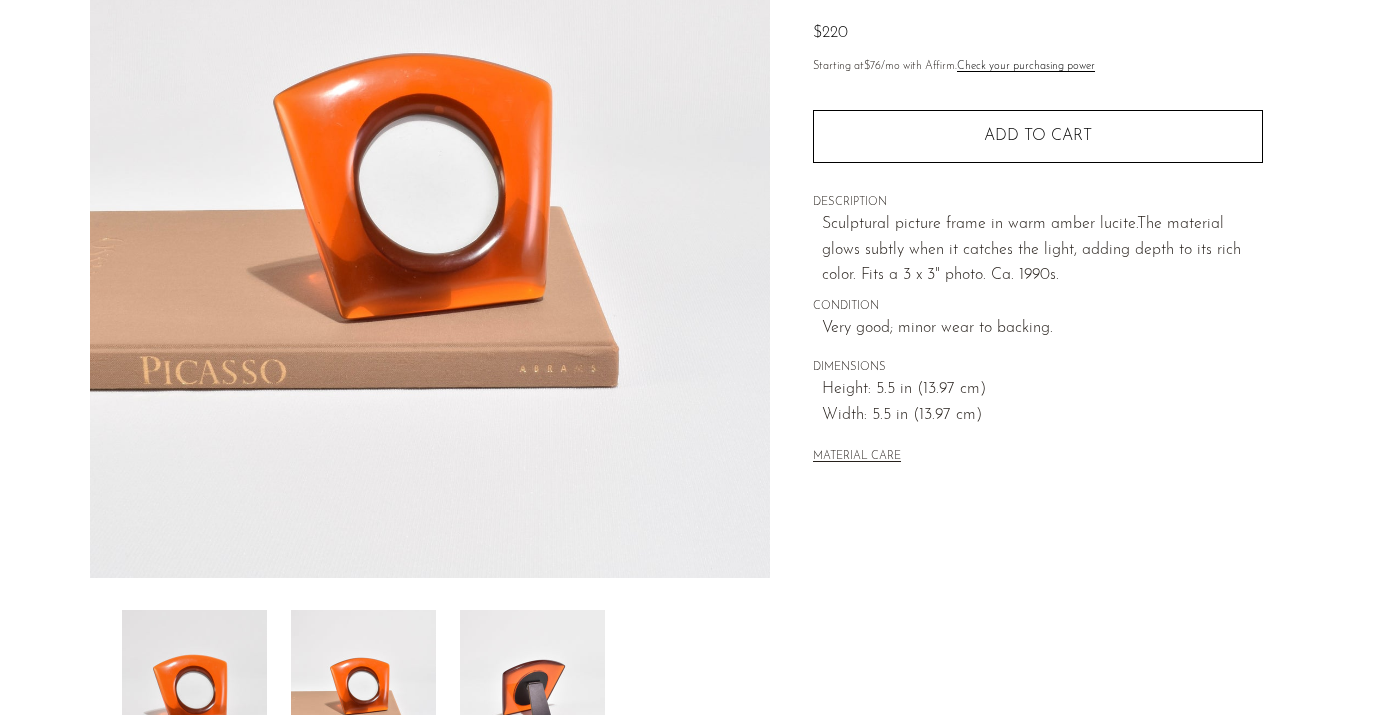 click at bounding box center [532, 690] 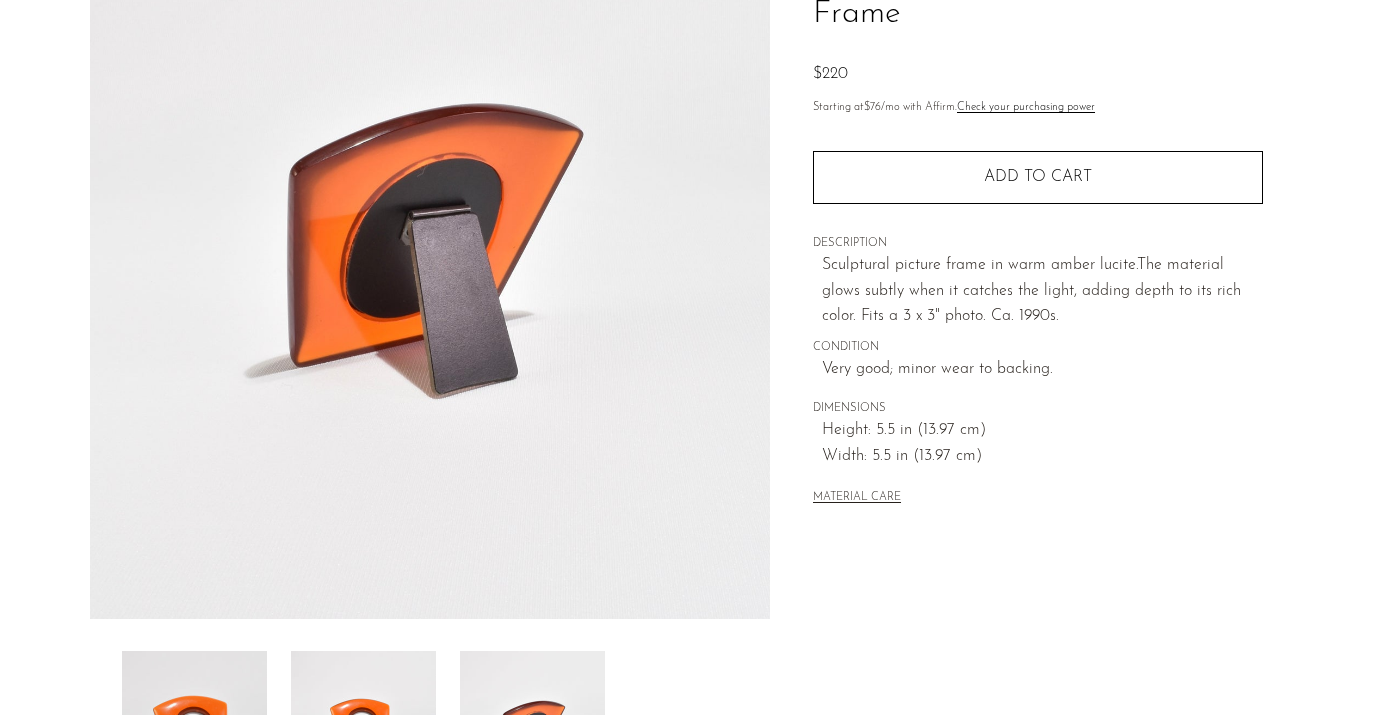 scroll, scrollTop: 266, scrollLeft: 0, axis: vertical 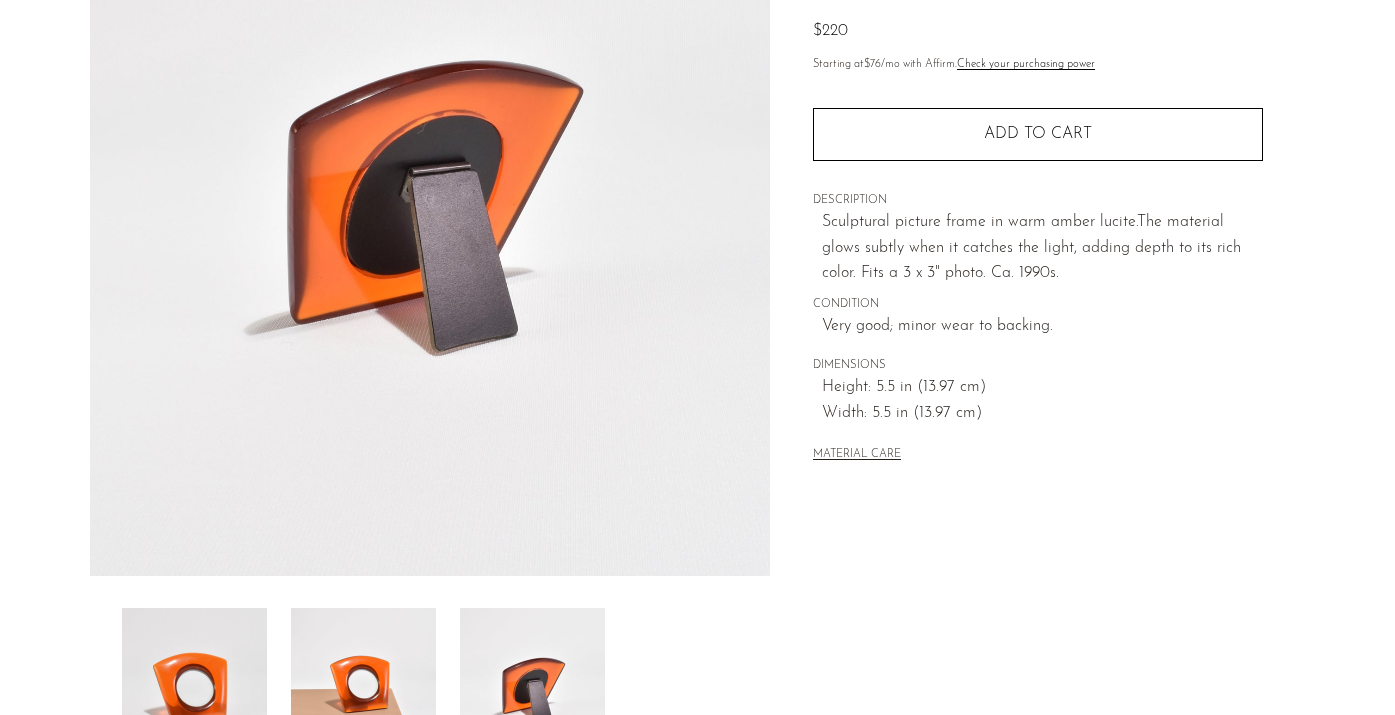 click at bounding box center (363, 688) 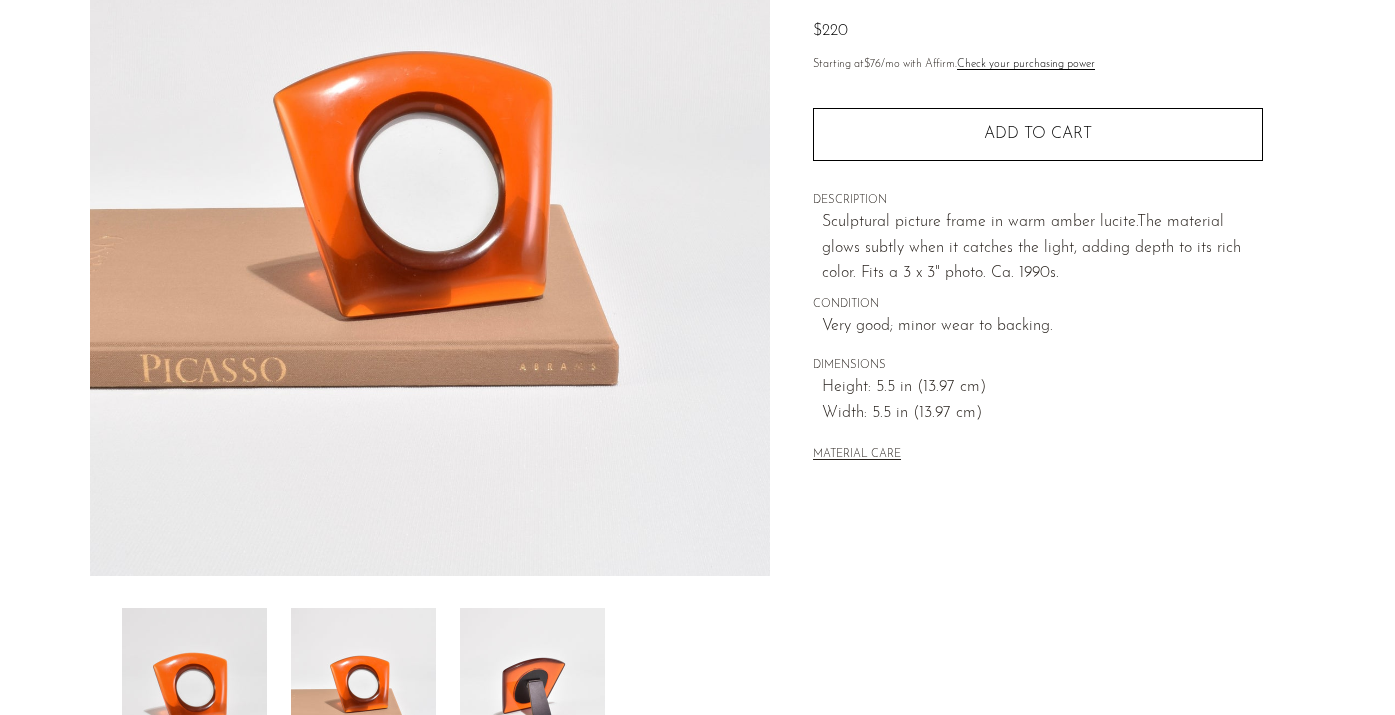 click at bounding box center (194, 688) 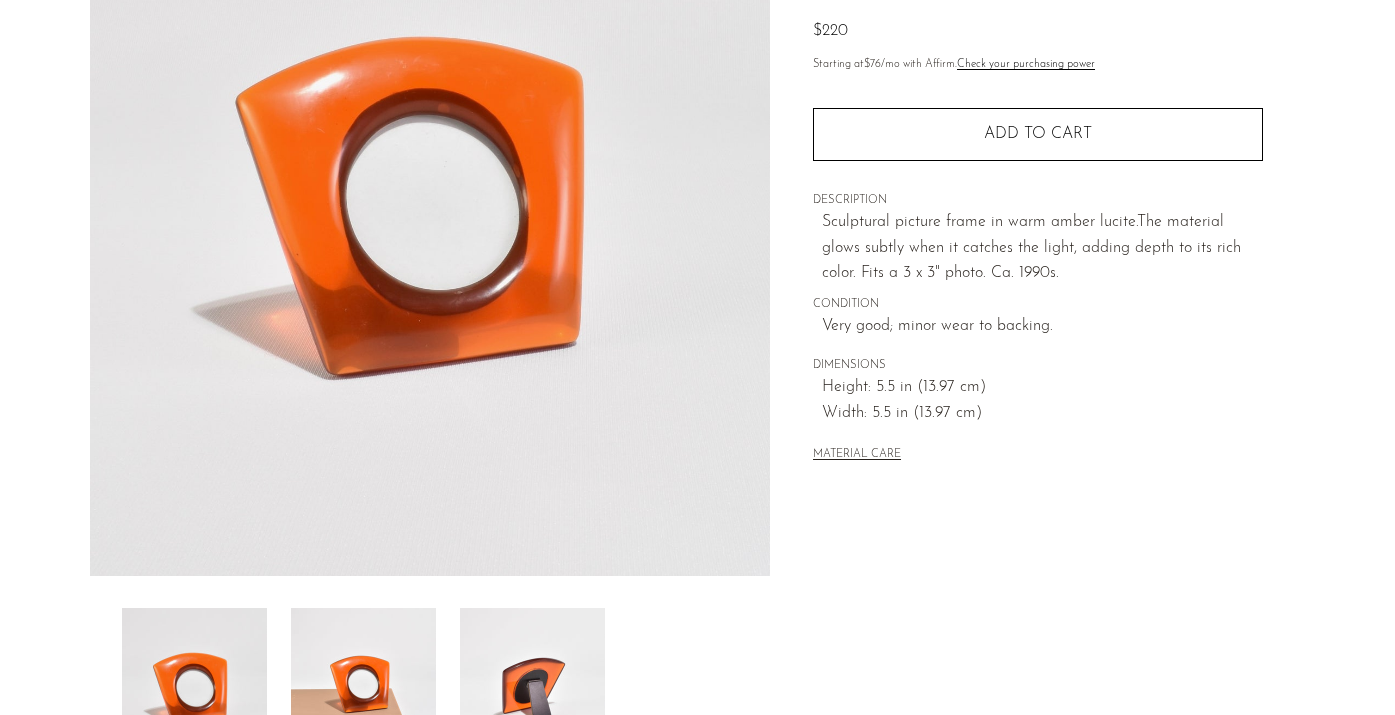scroll, scrollTop: 224, scrollLeft: 0, axis: vertical 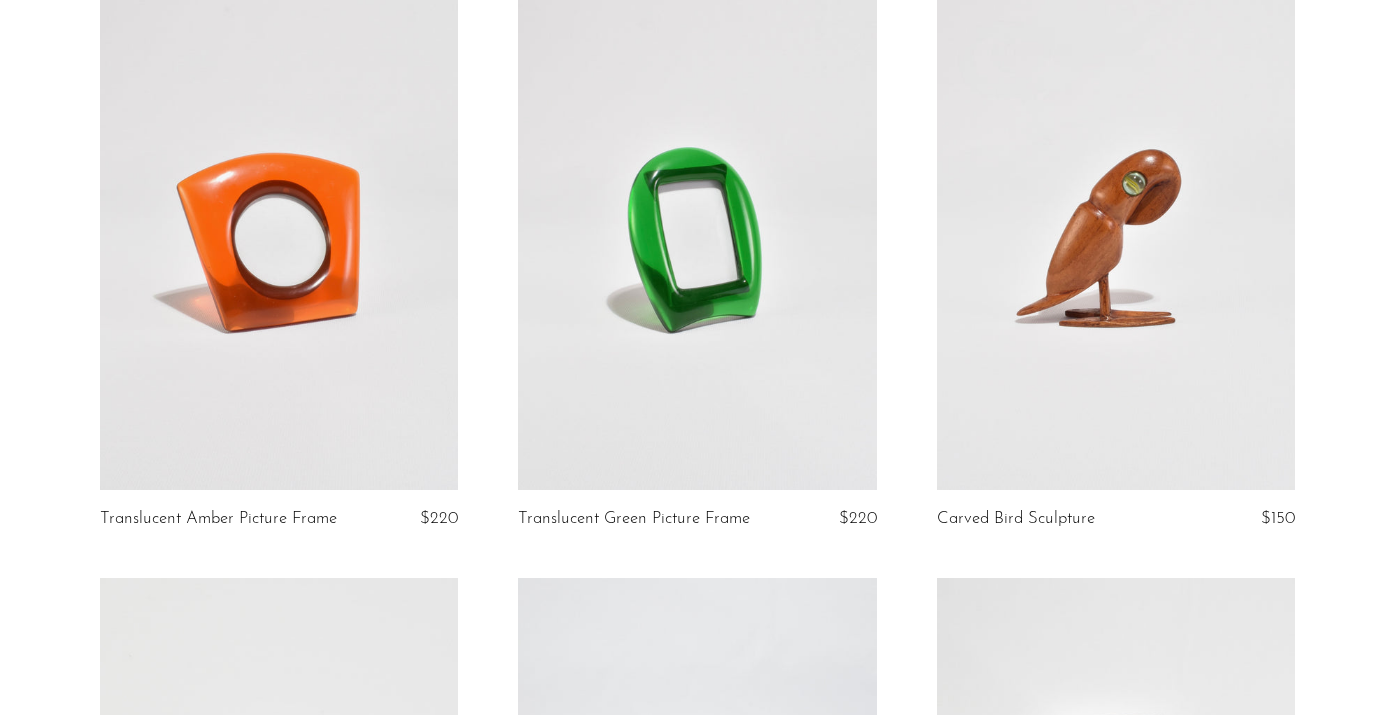 click at bounding box center (697, 239) 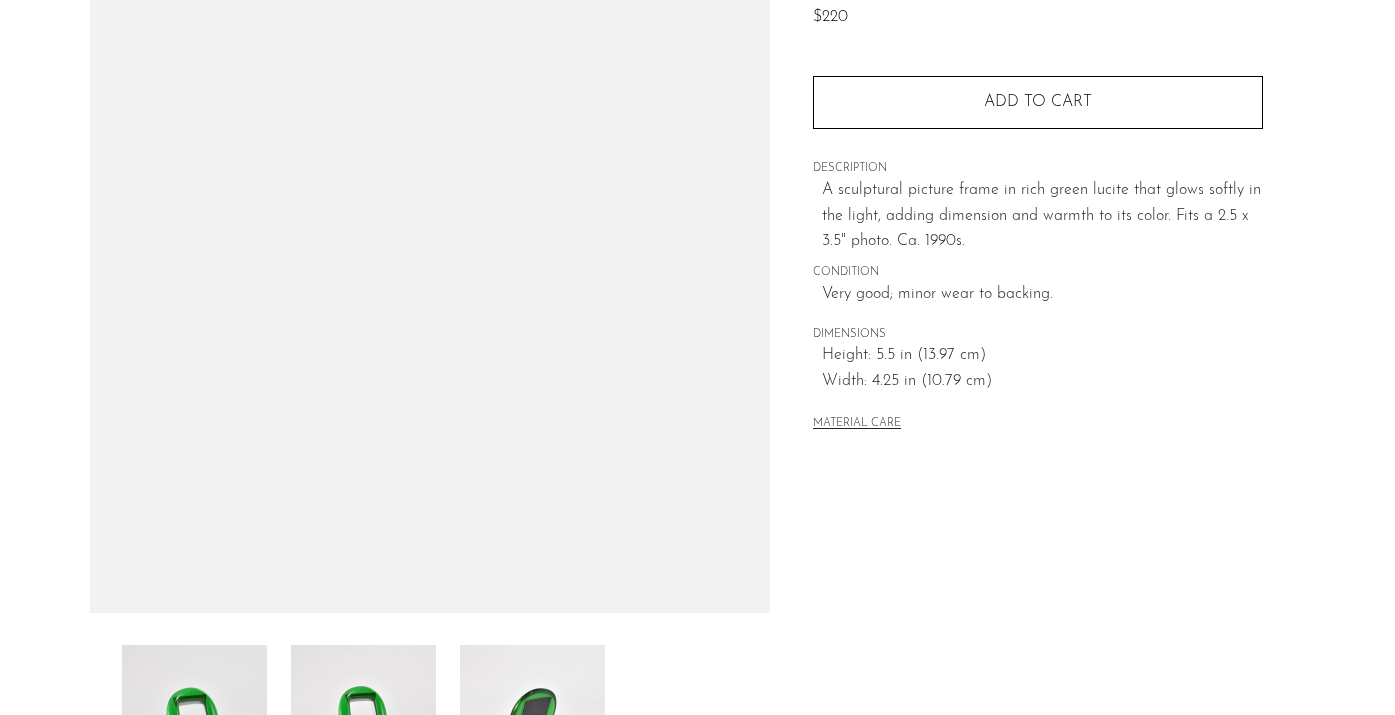 scroll, scrollTop: 300, scrollLeft: 0, axis: vertical 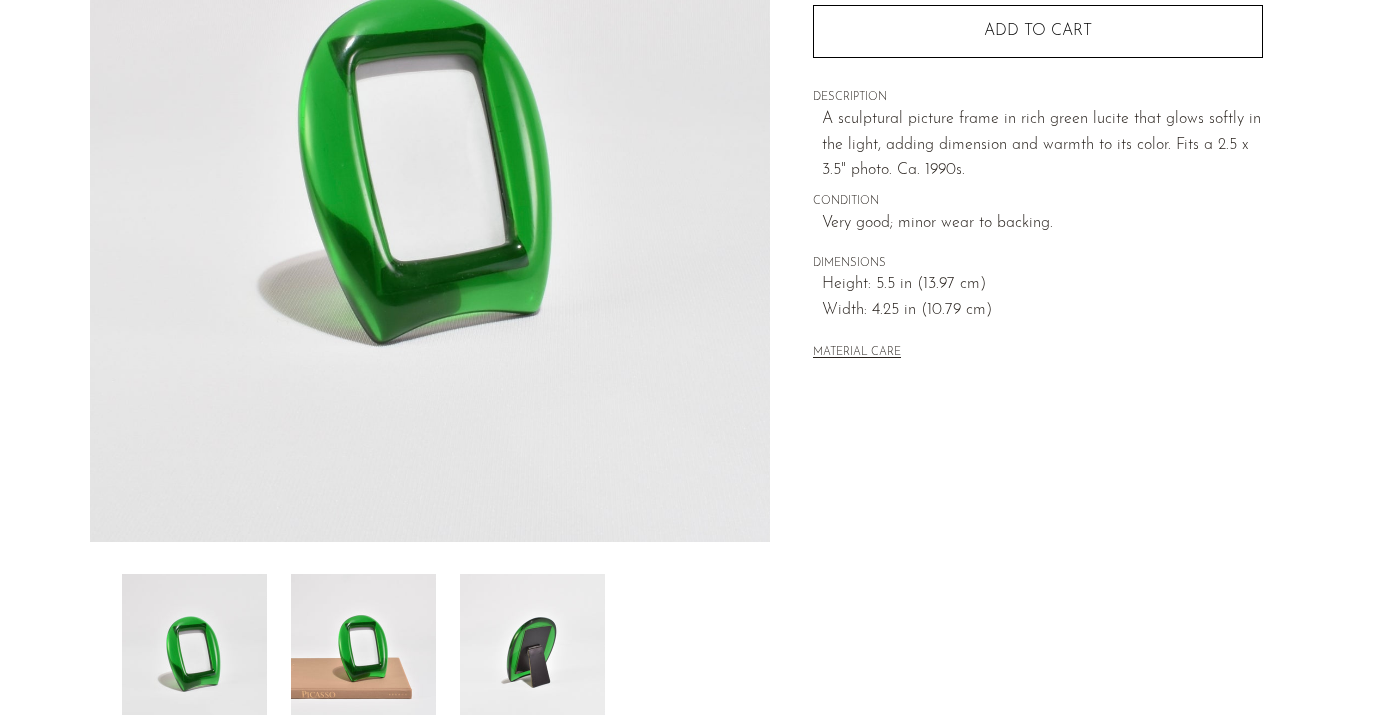 click at bounding box center [363, 654] 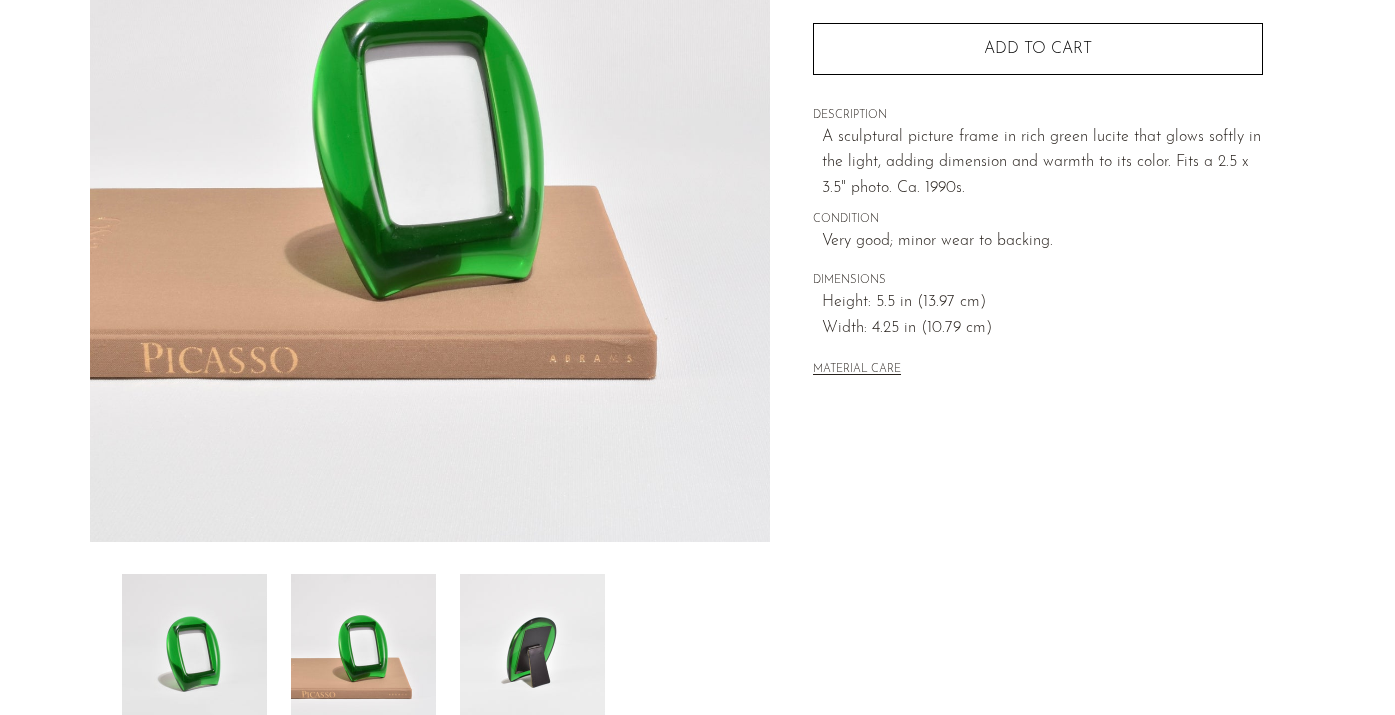 click at bounding box center (532, 654) 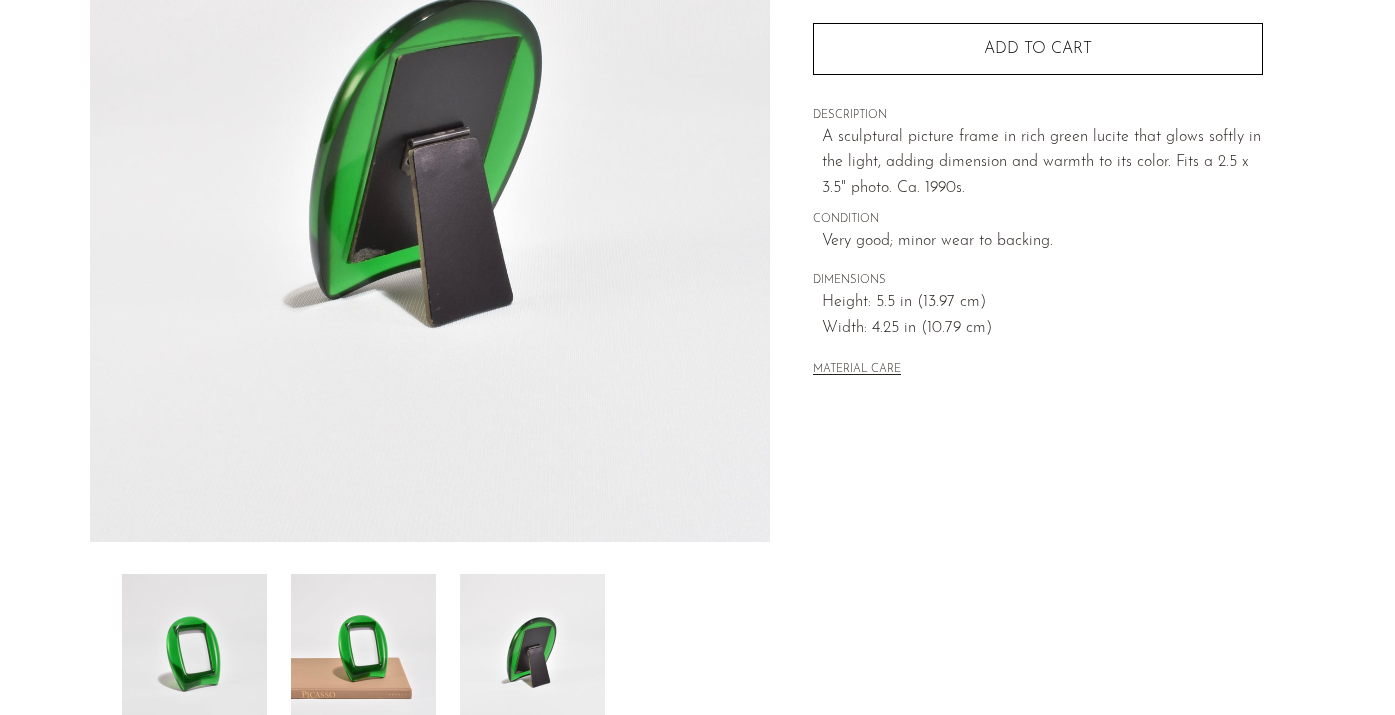 click at bounding box center (363, 654) 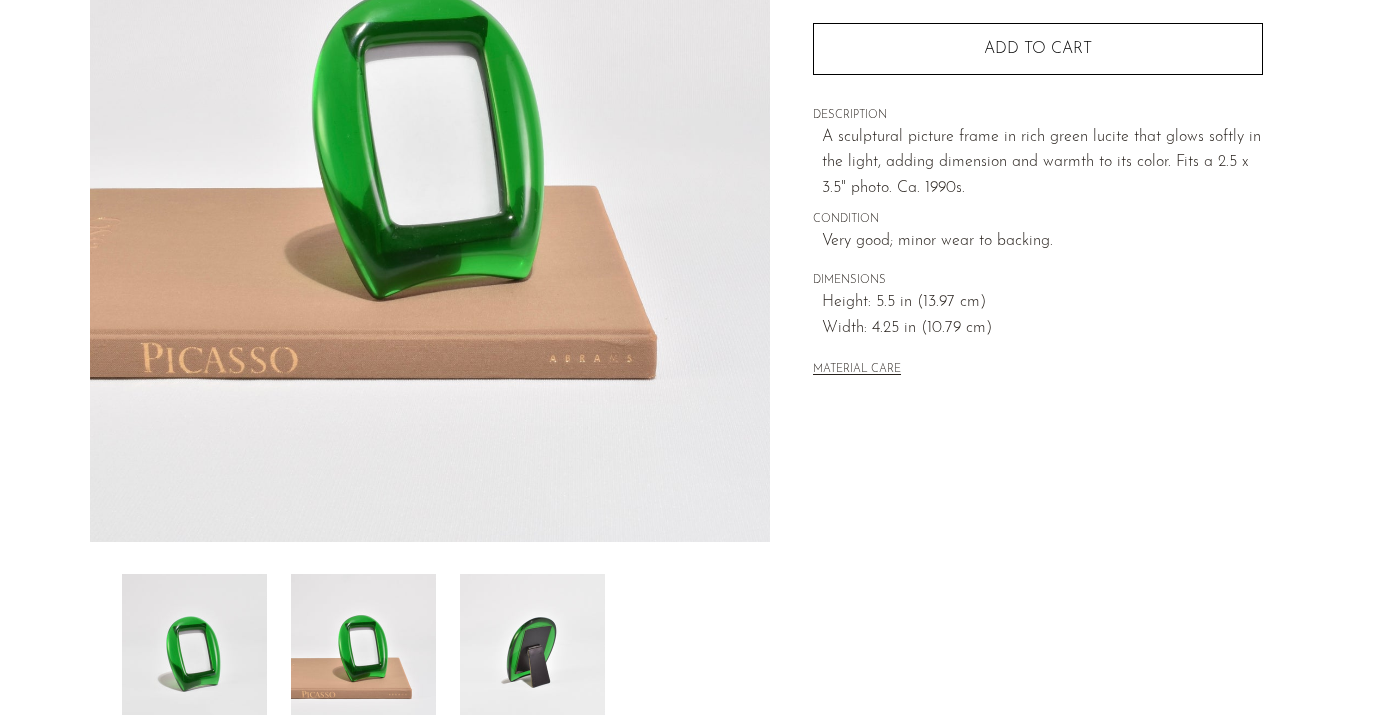 click at bounding box center (194, 654) 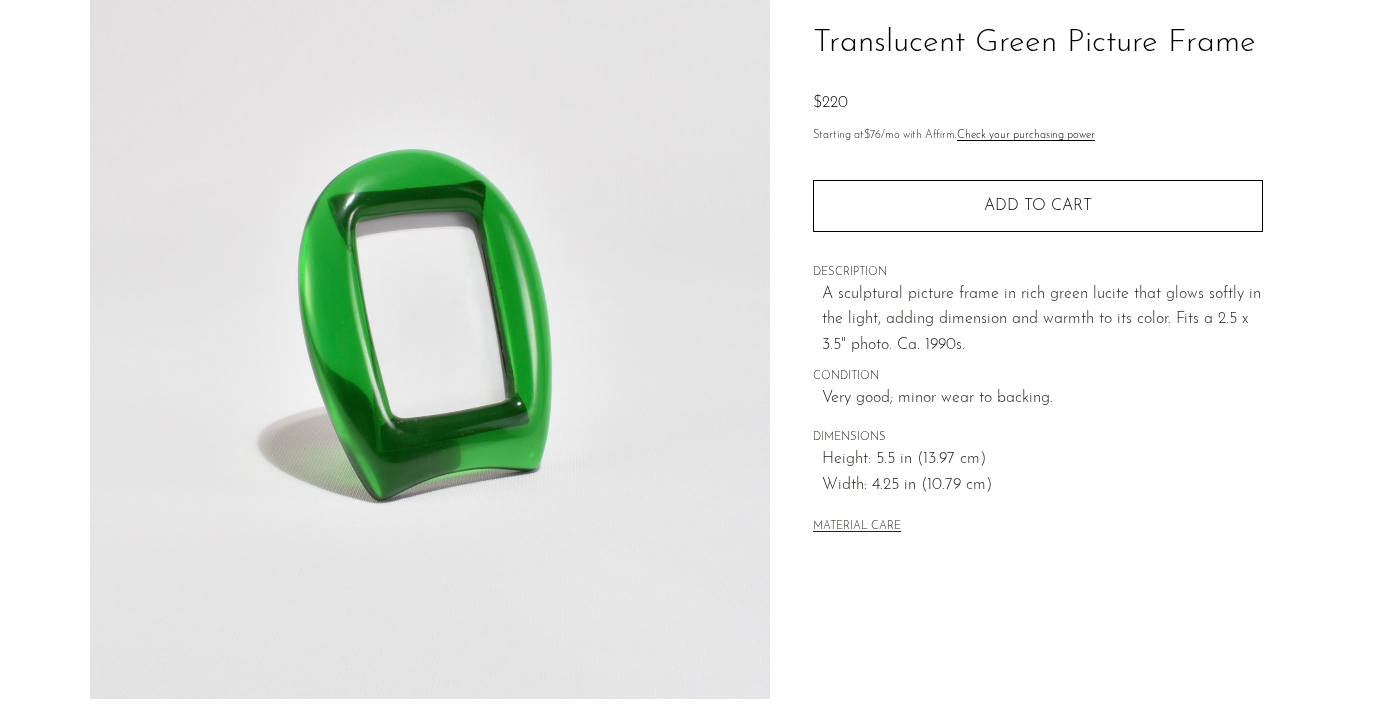 scroll, scrollTop: 142, scrollLeft: 0, axis: vertical 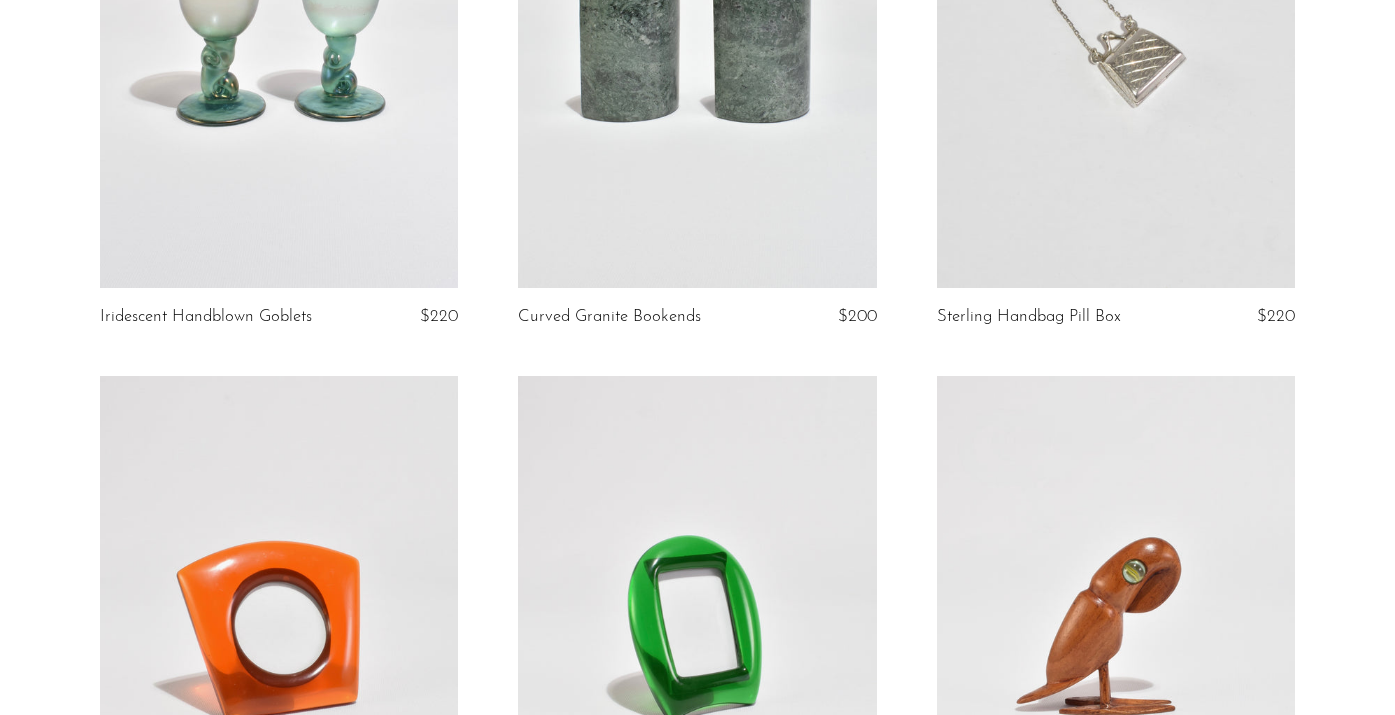 click at bounding box center (1116, 37) 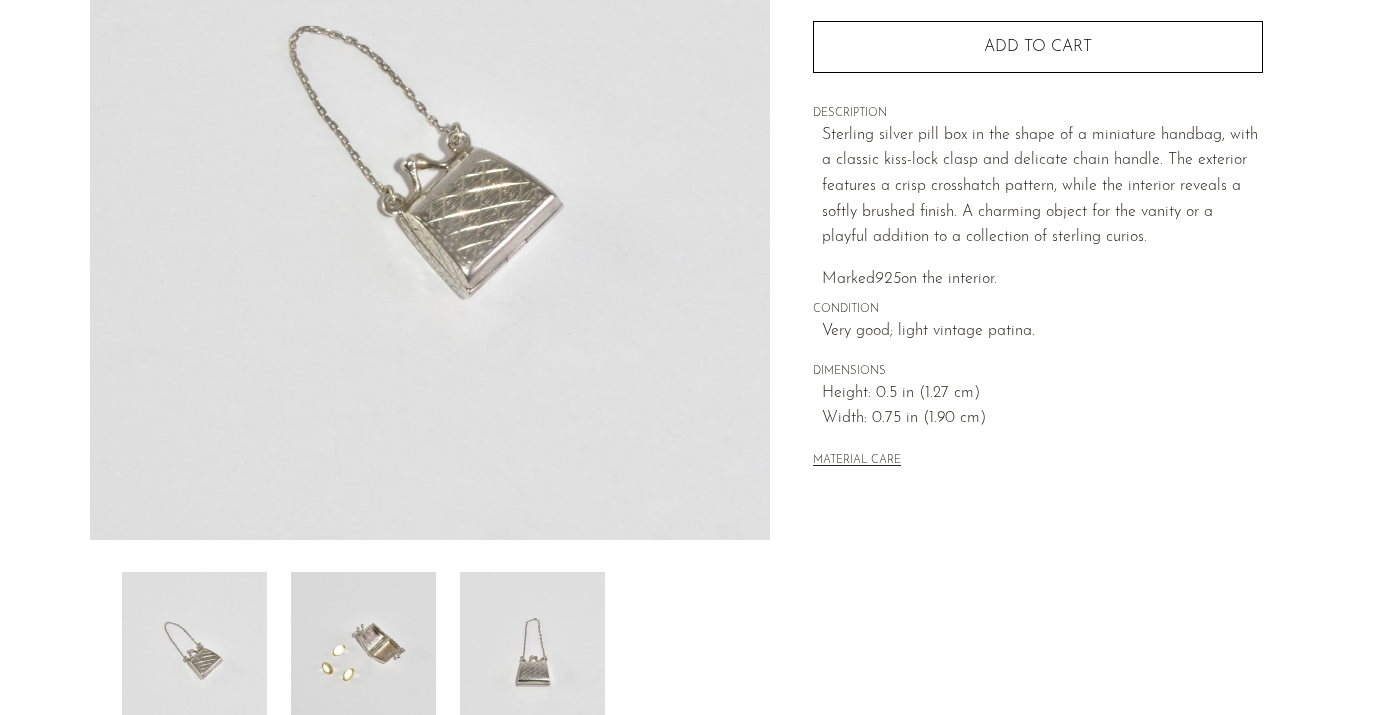 scroll, scrollTop: 321, scrollLeft: 0, axis: vertical 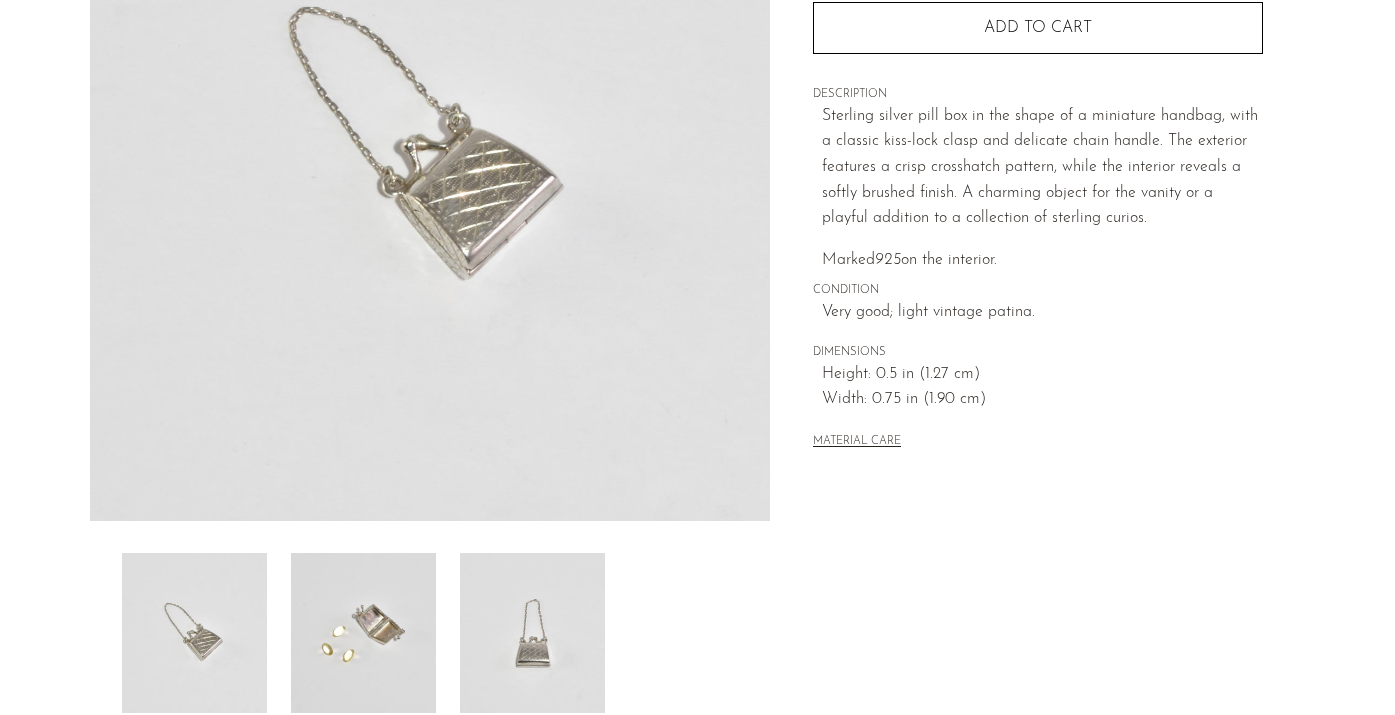 click at bounding box center (363, 633) 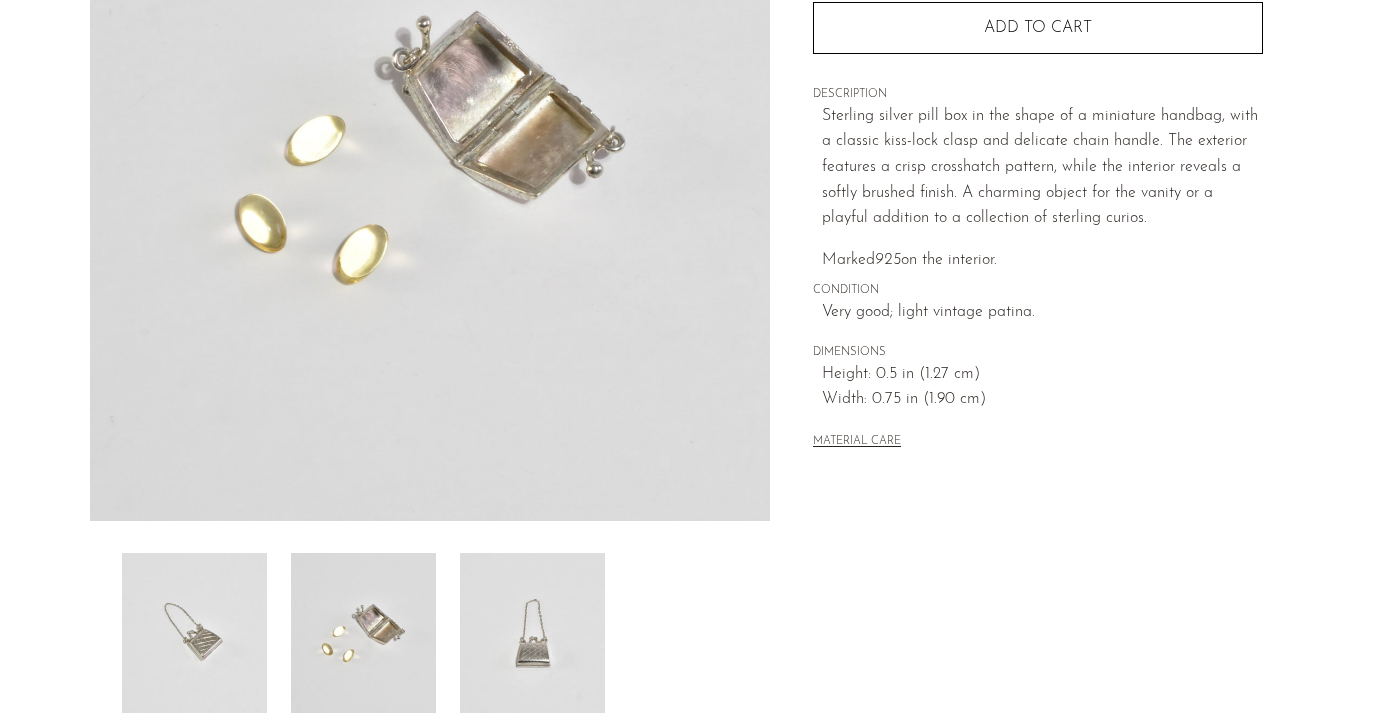 click at bounding box center (532, 633) 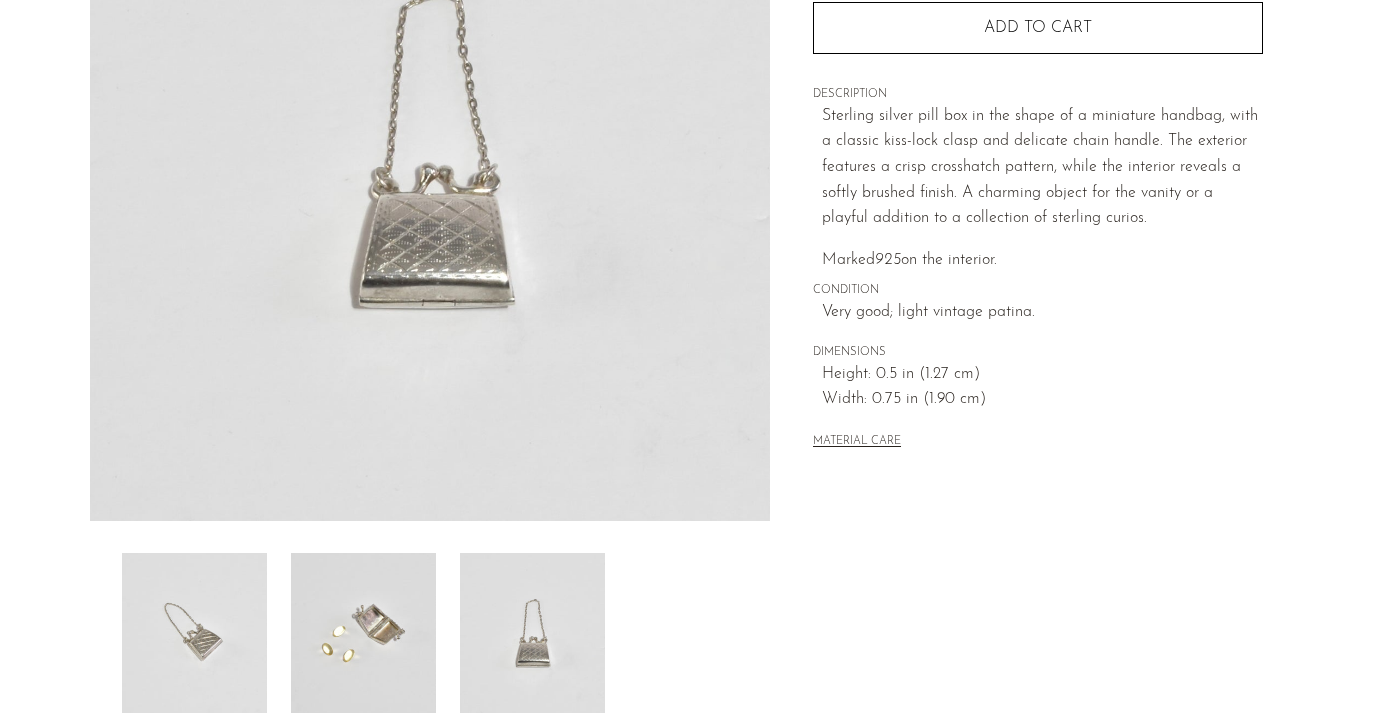 click at bounding box center (363, 633) 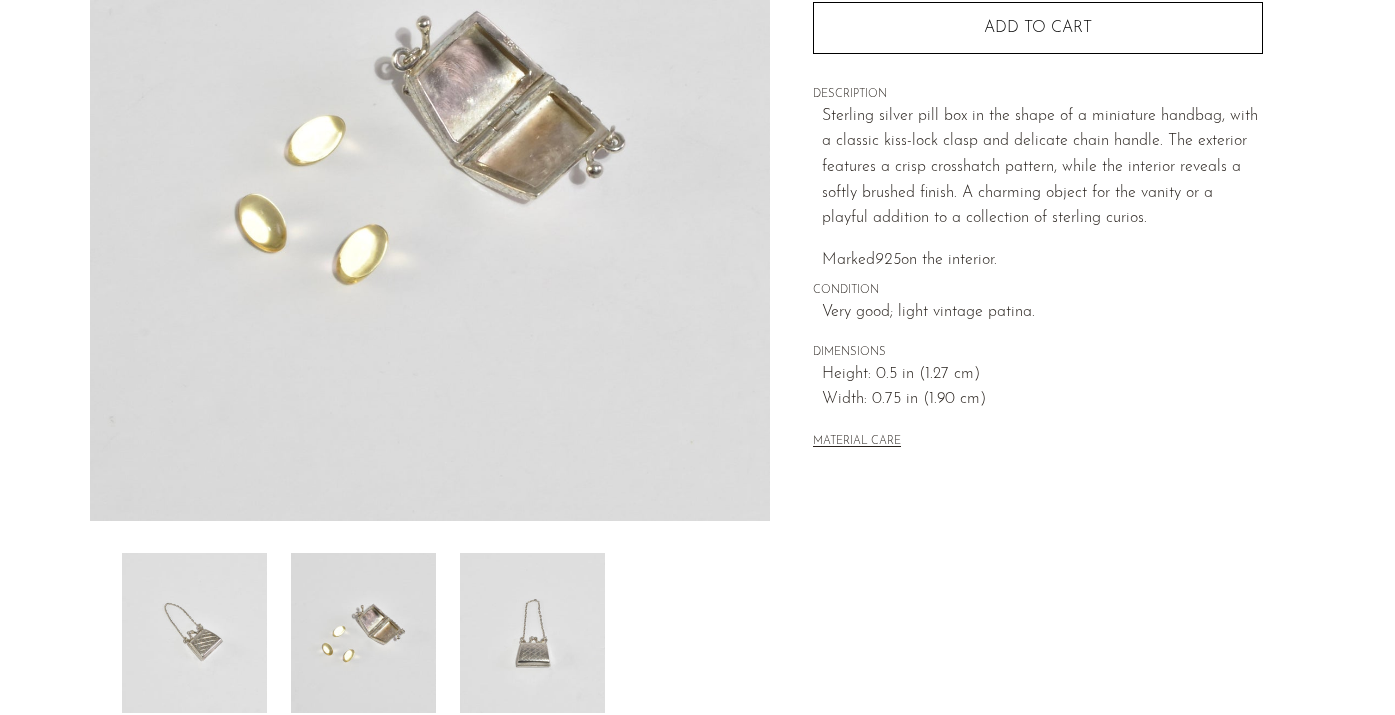 click at bounding box center [194, 633] 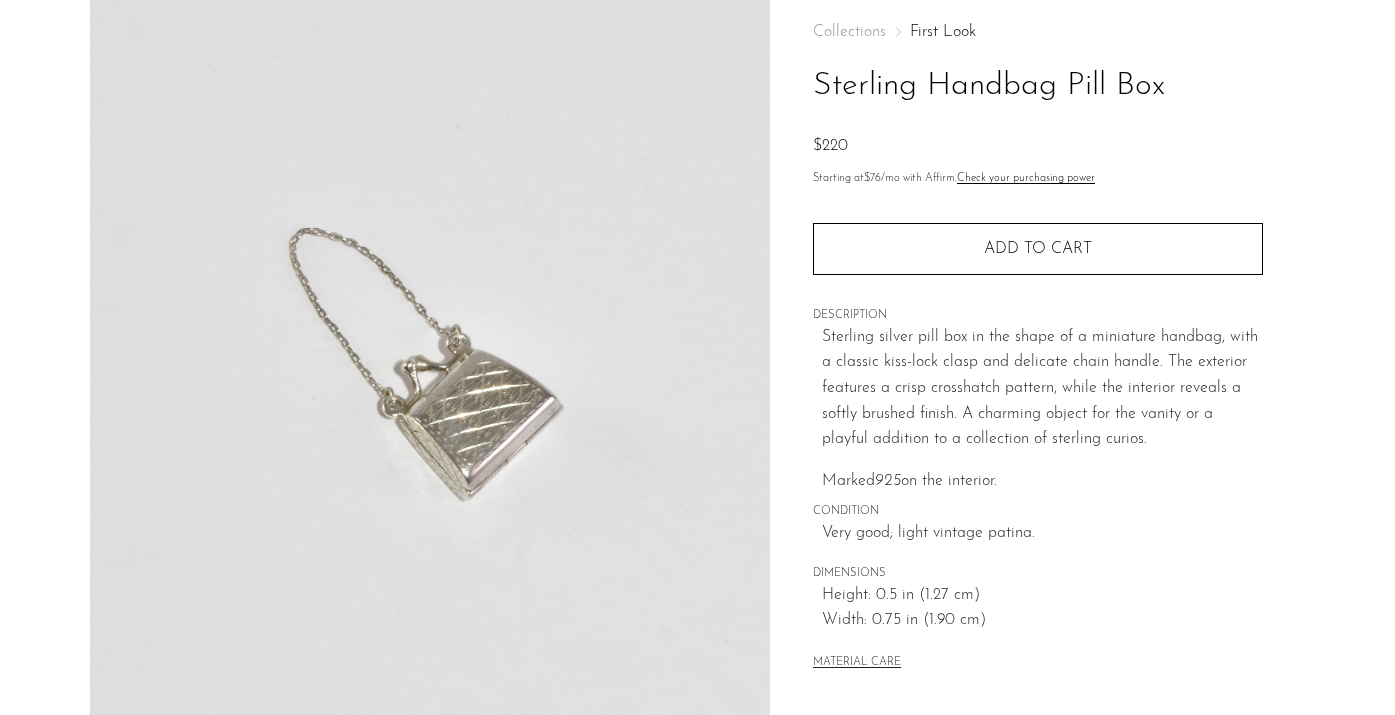 scroll, scrollTop: 101, scrollLeft: 0, axis: vertical 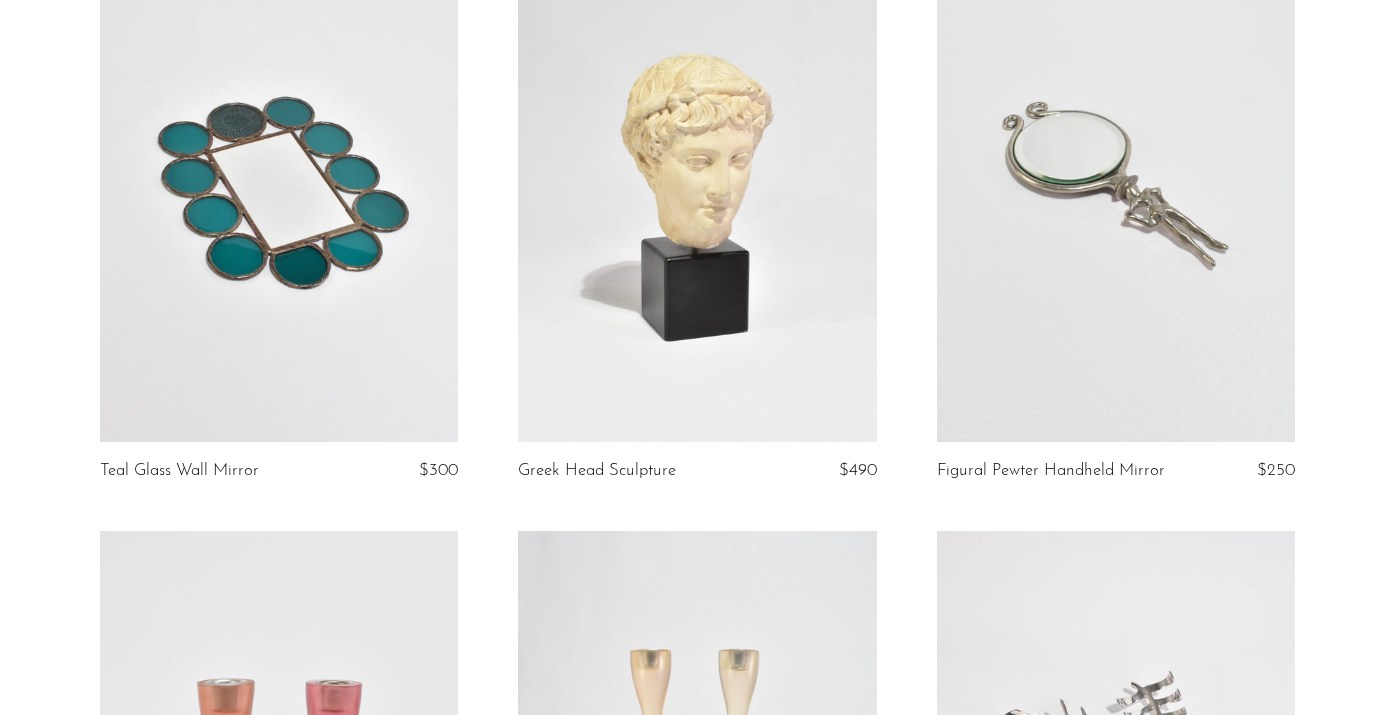 click at bounding box center [1116, 192] 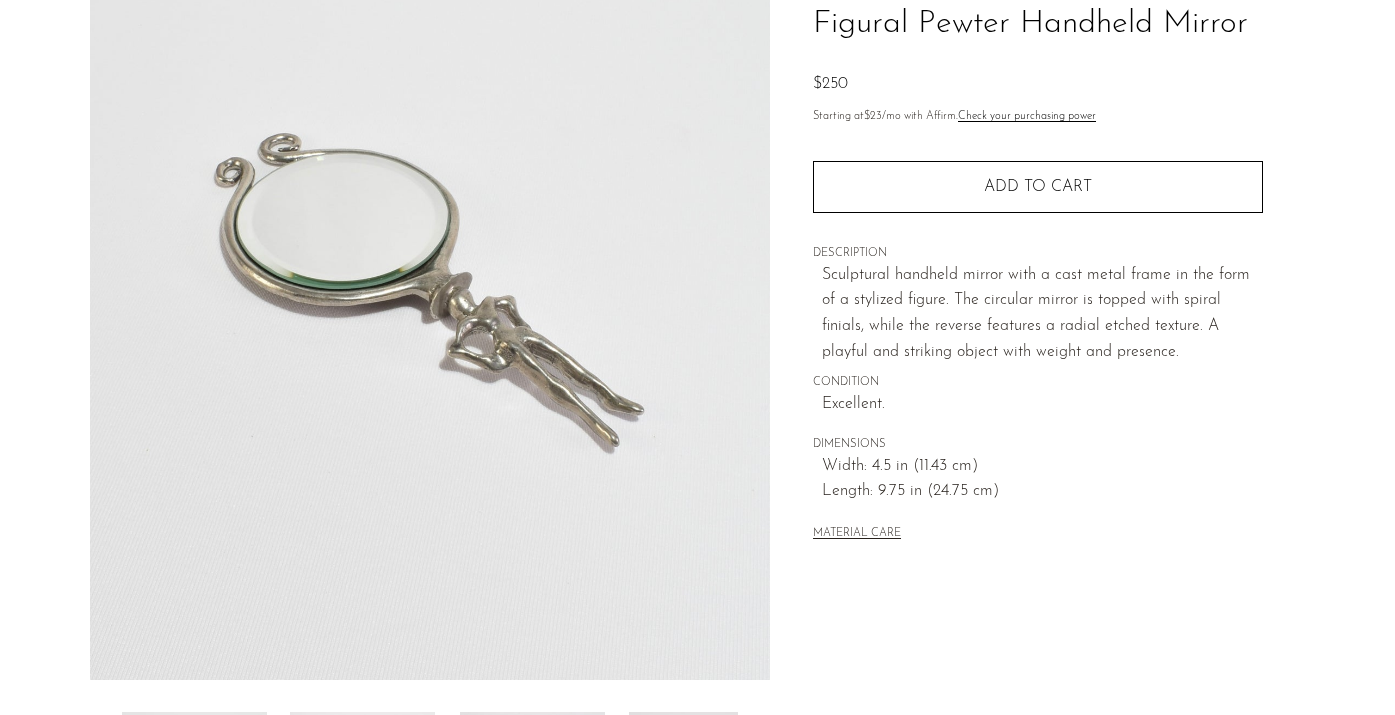 scroll, scrollTop: 276, scrollLeft: 0, axis: vertical 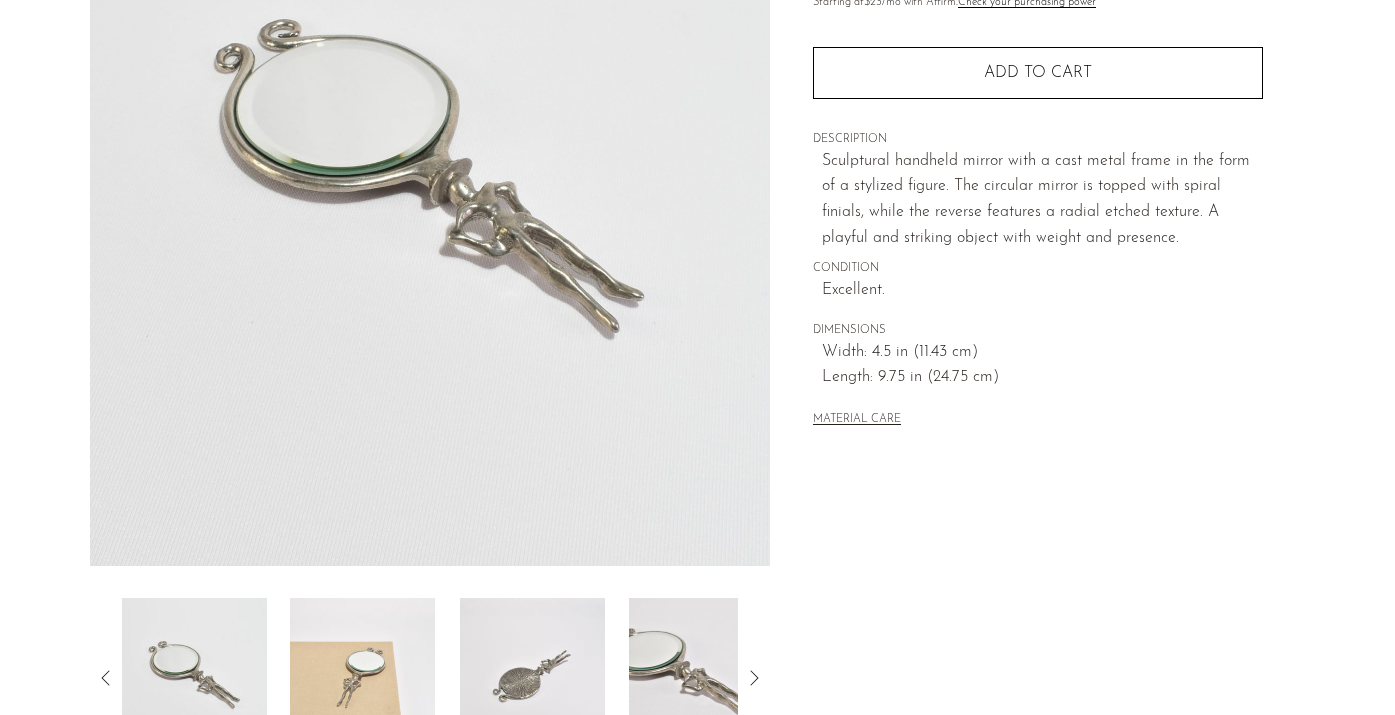click at bounding box center [362, 678] 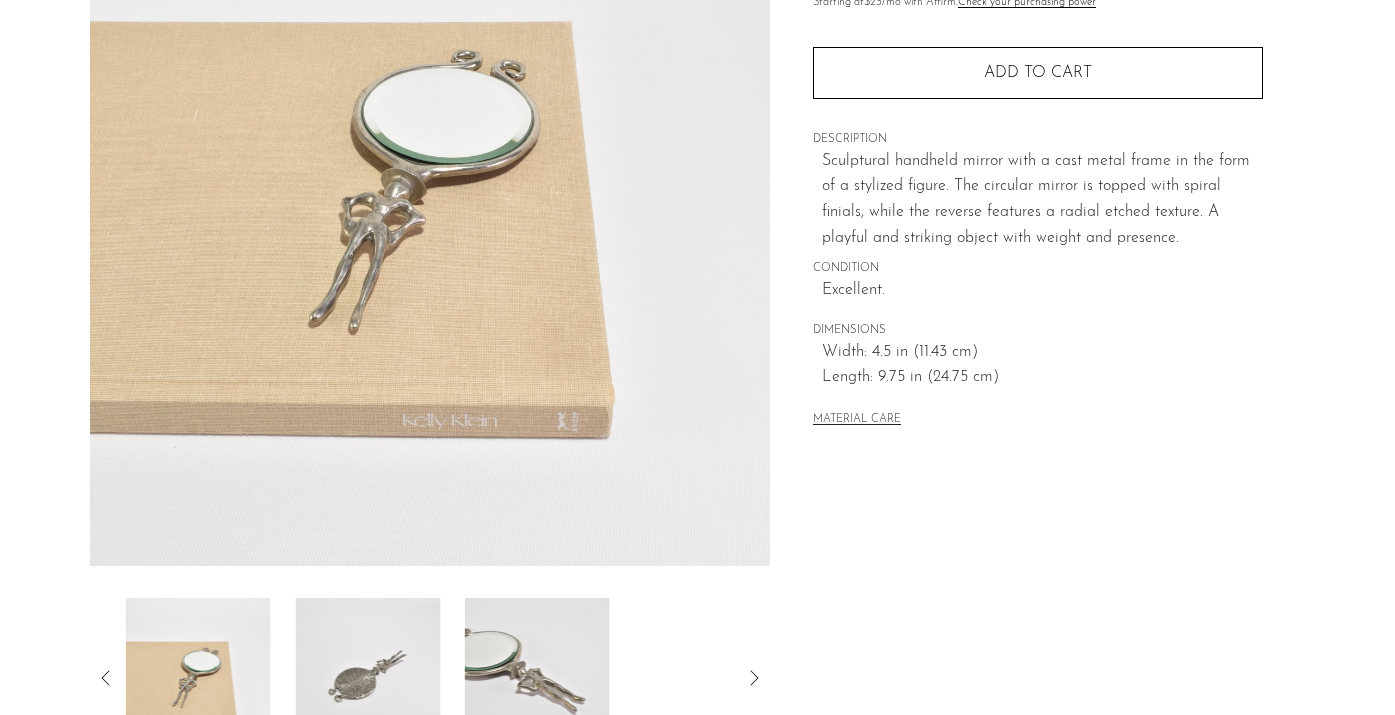 click at bounding box center [367, 678] 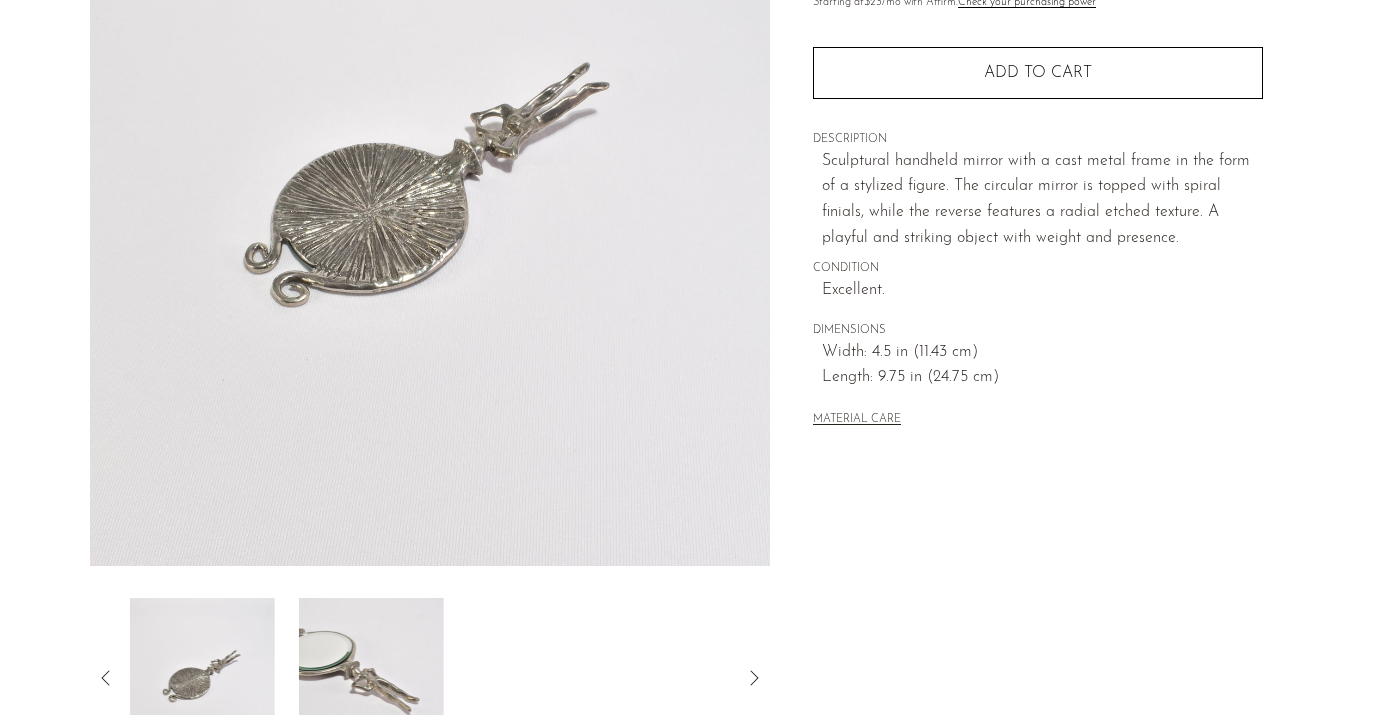 click at bounding box center [370, 678] 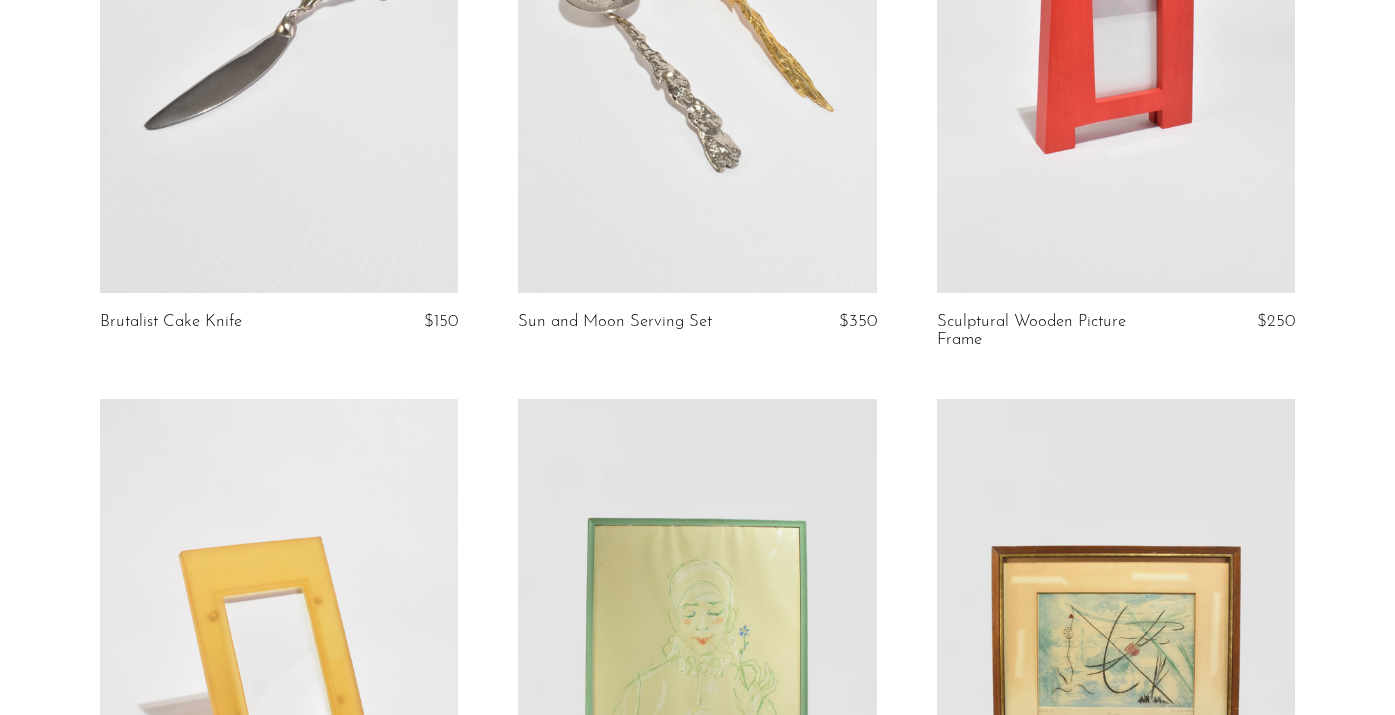 scroll, scrollTop: 3365, scrollLeft: 0, axis: vertical 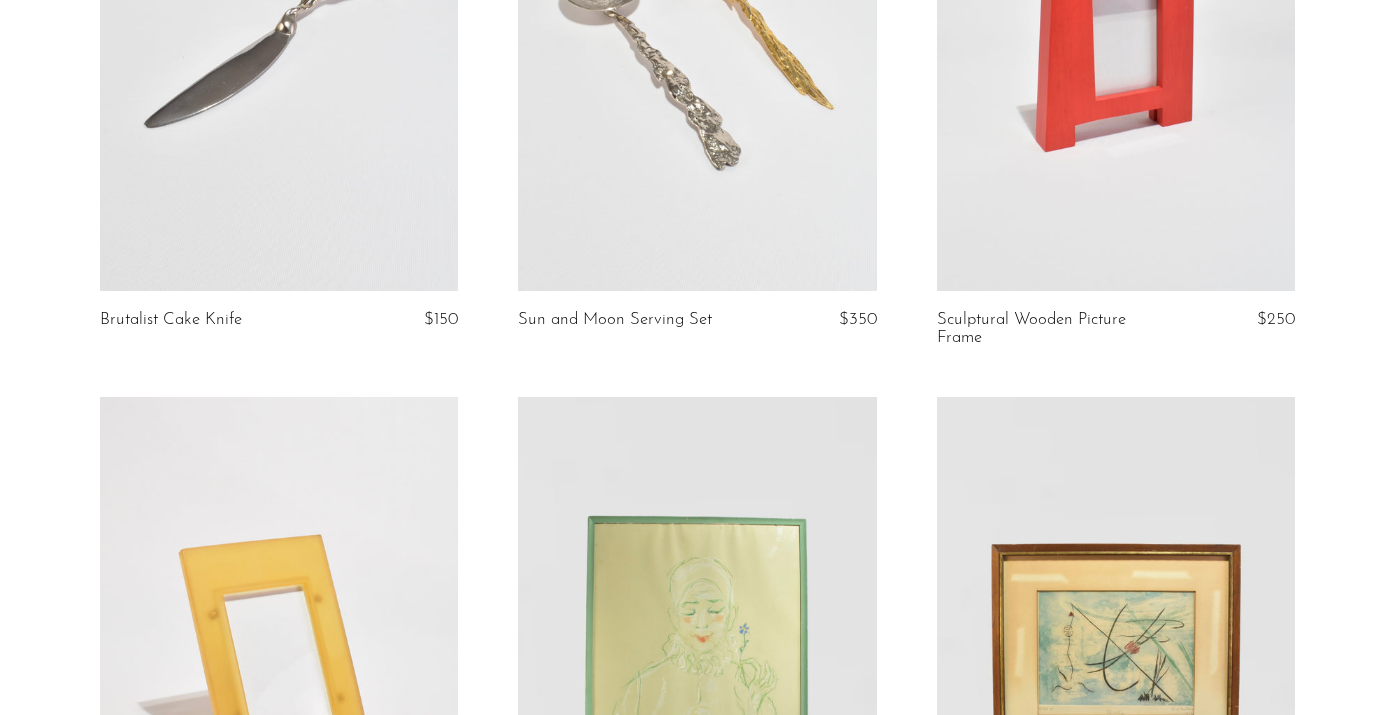 click at bounding box center [697, 40] 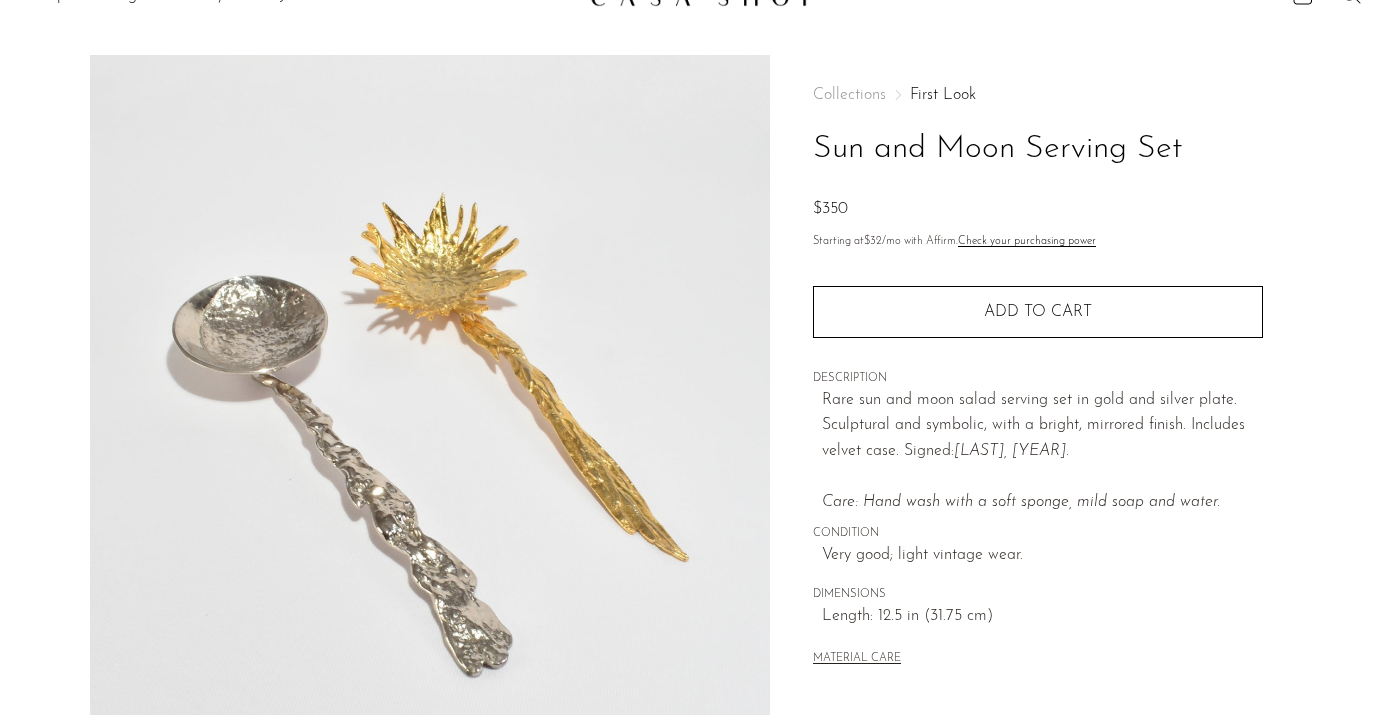 scroll, scrollTop: 40, scrollLeft: 0, axis: vertical 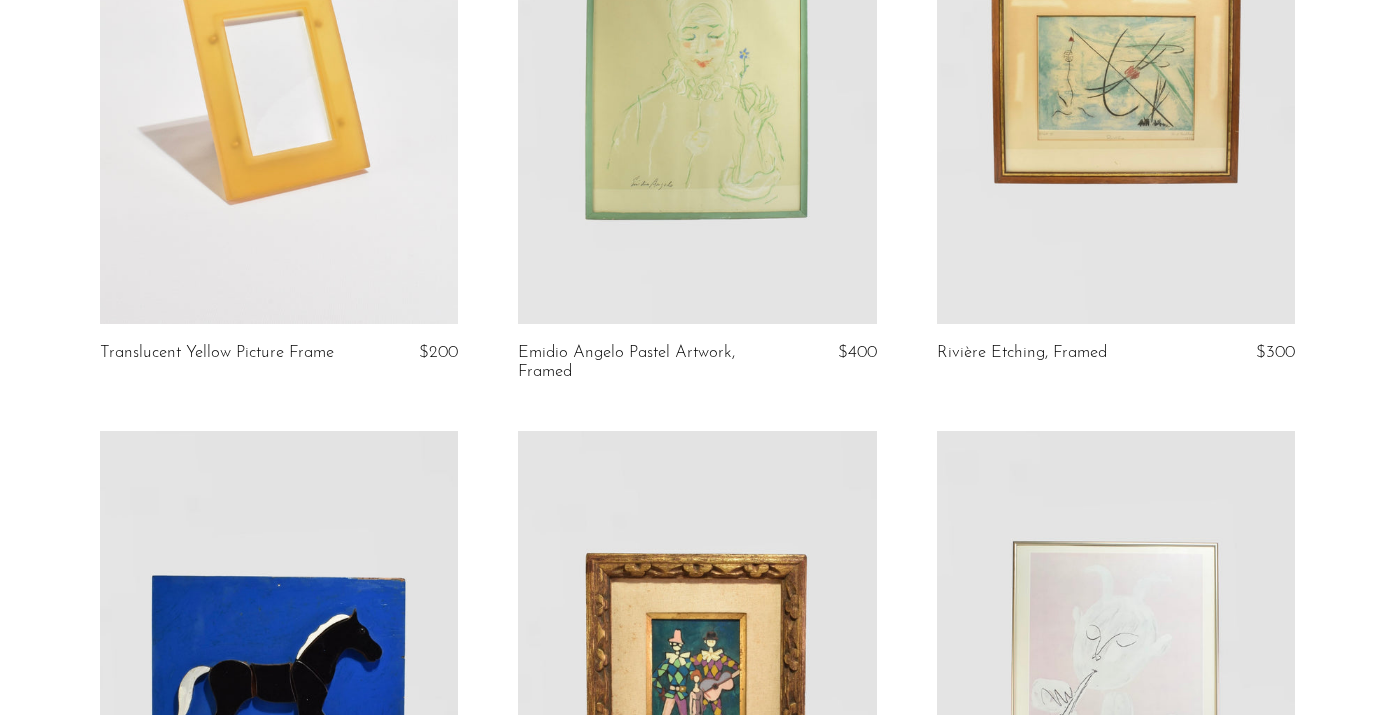 click at bounding box center (697, 73) 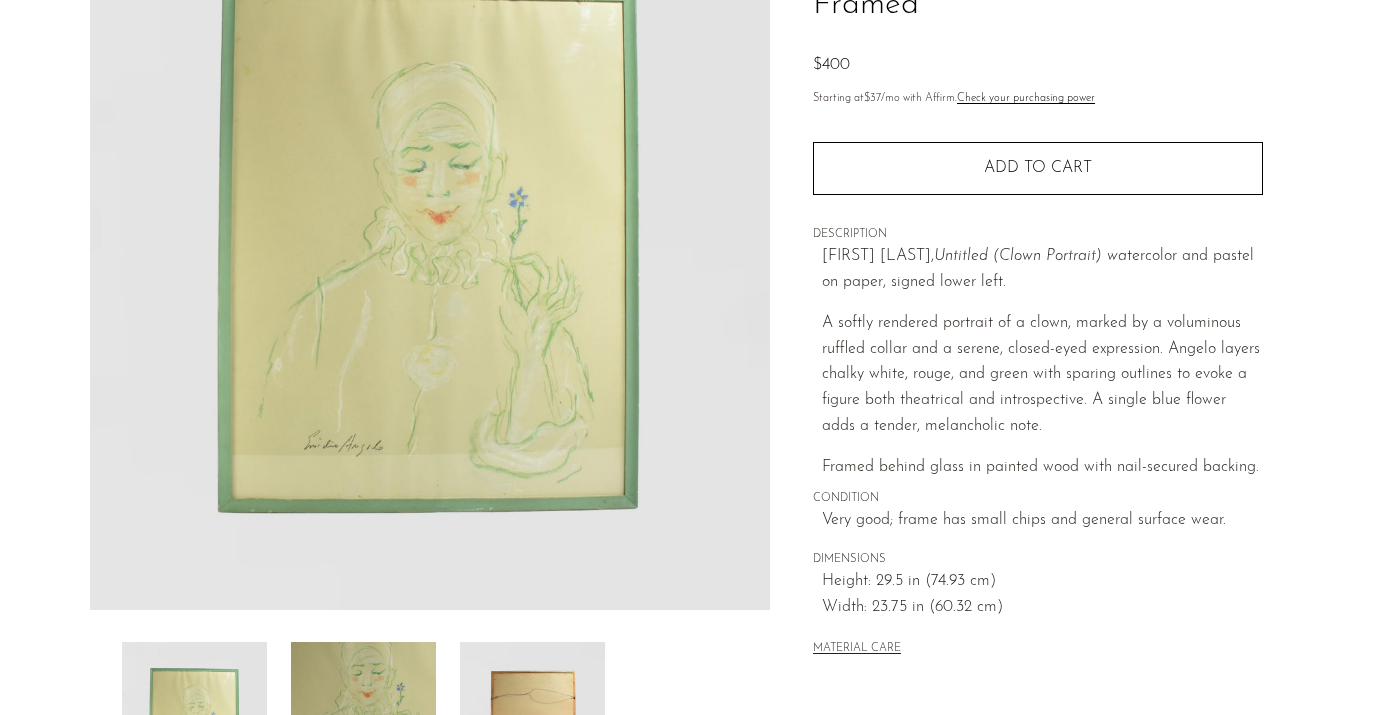 scroll, scrollTop: 235, scrollLeft: 0, axis: vertical 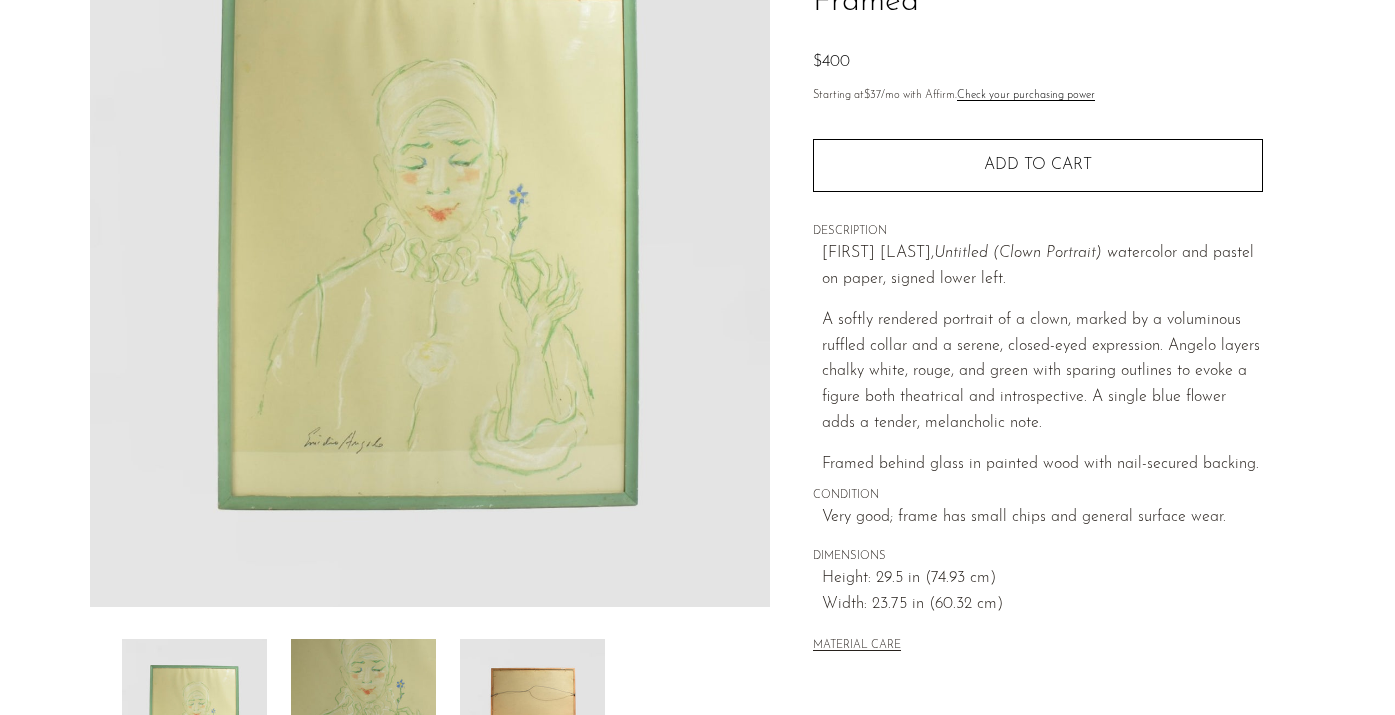 click at bounding box center (363, 719) 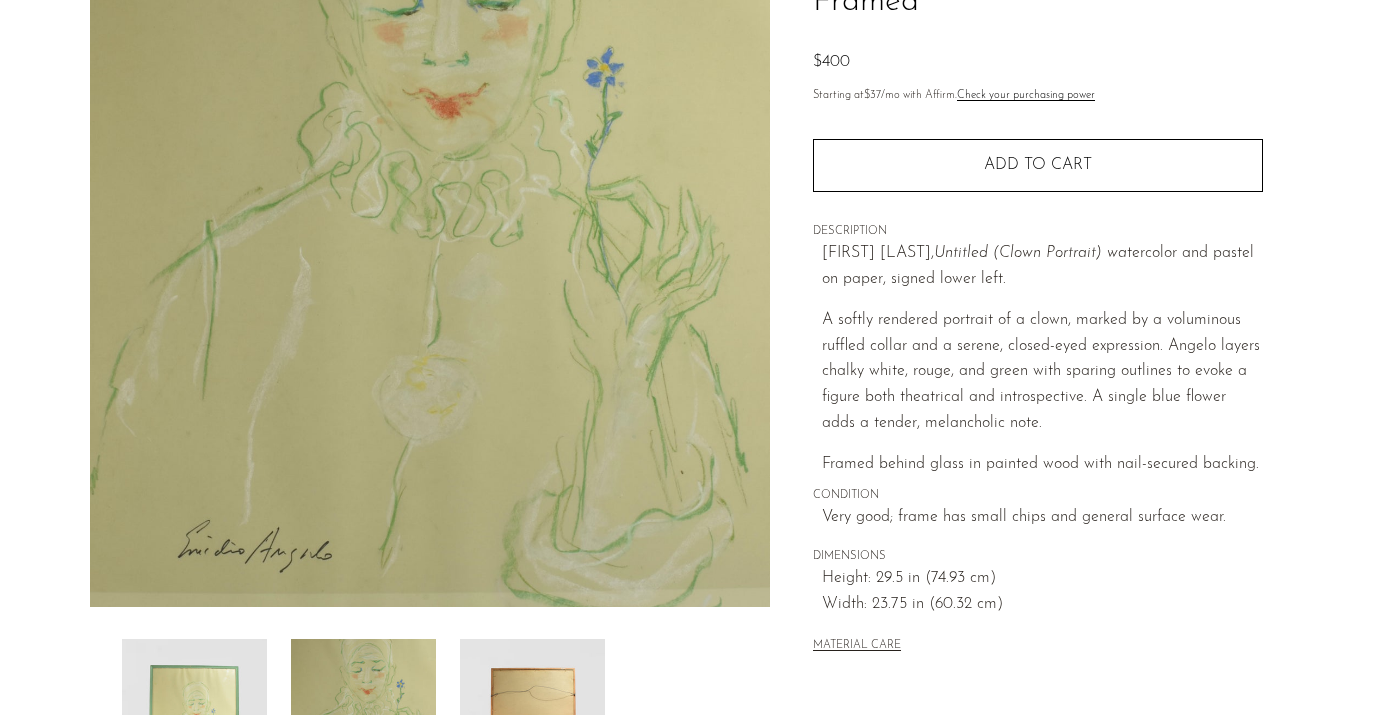 click at bounding box center [532, 719] 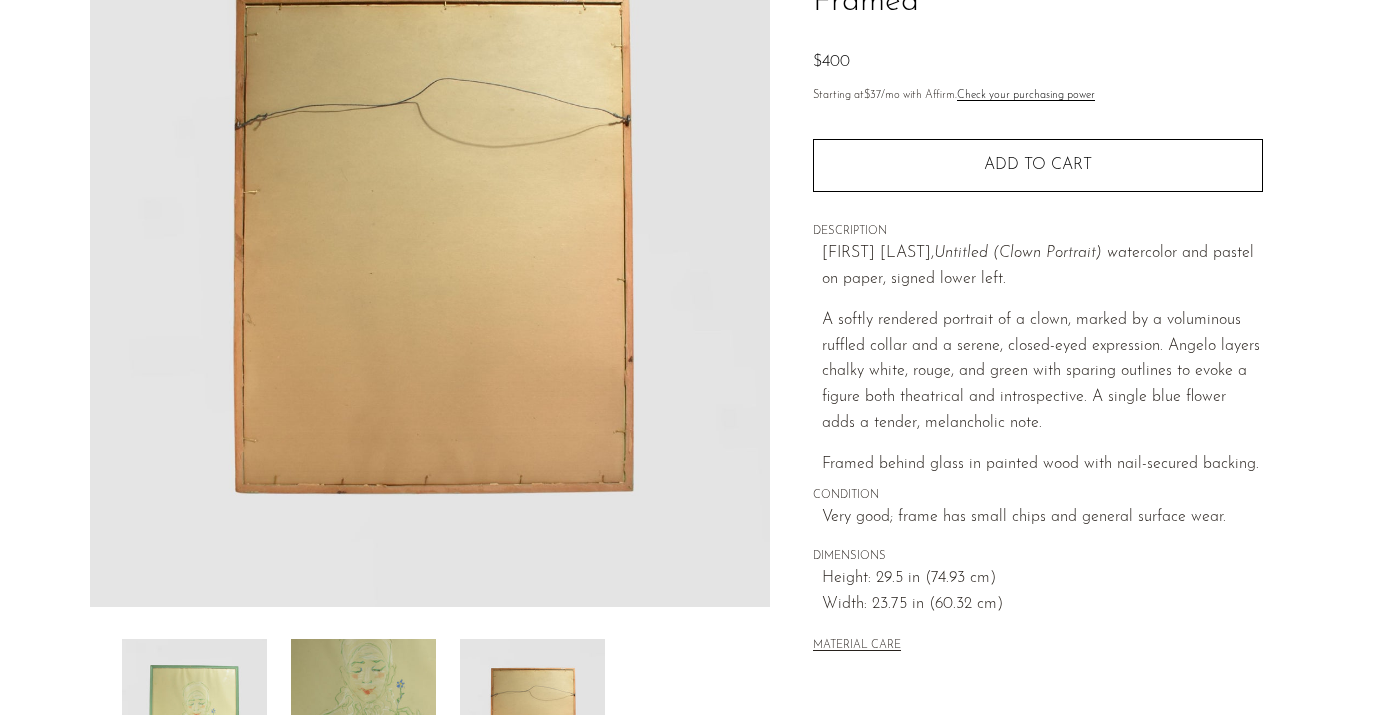 click at bounding box center [363, 719] 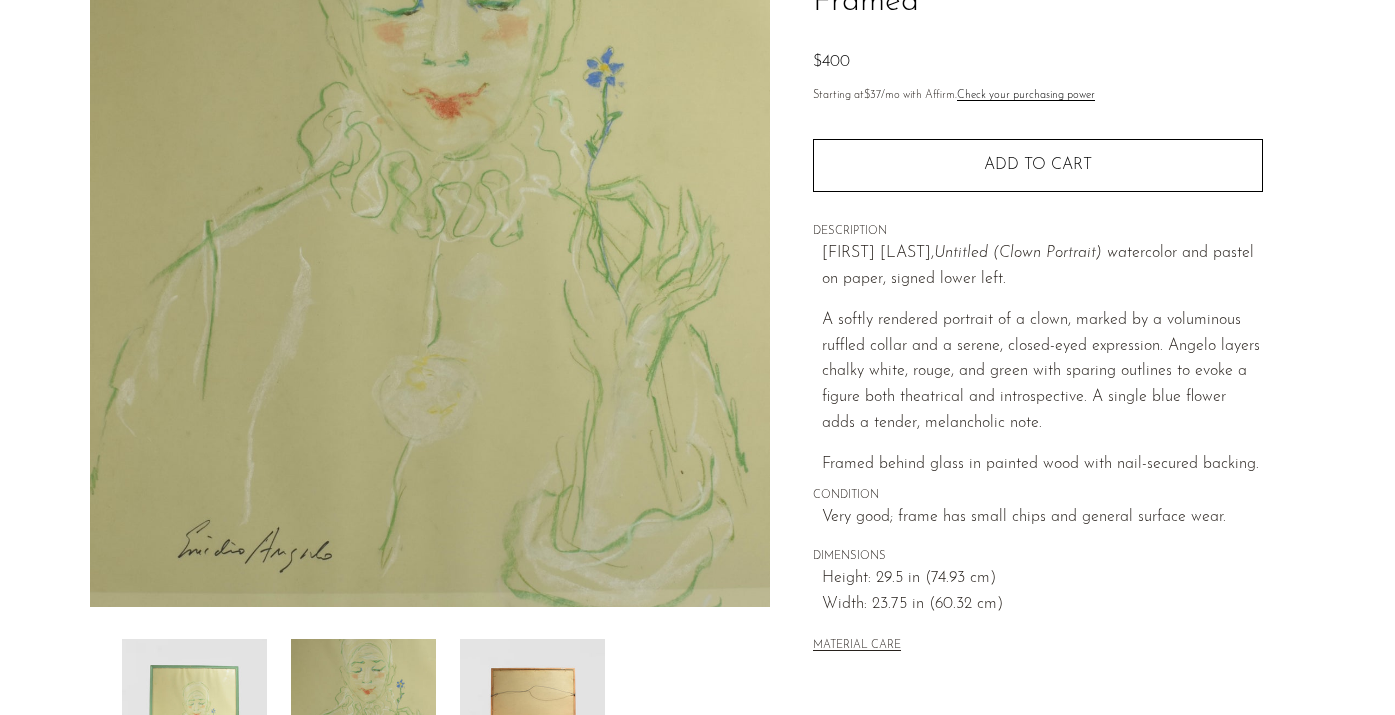 click at bounding box center (430, 719) 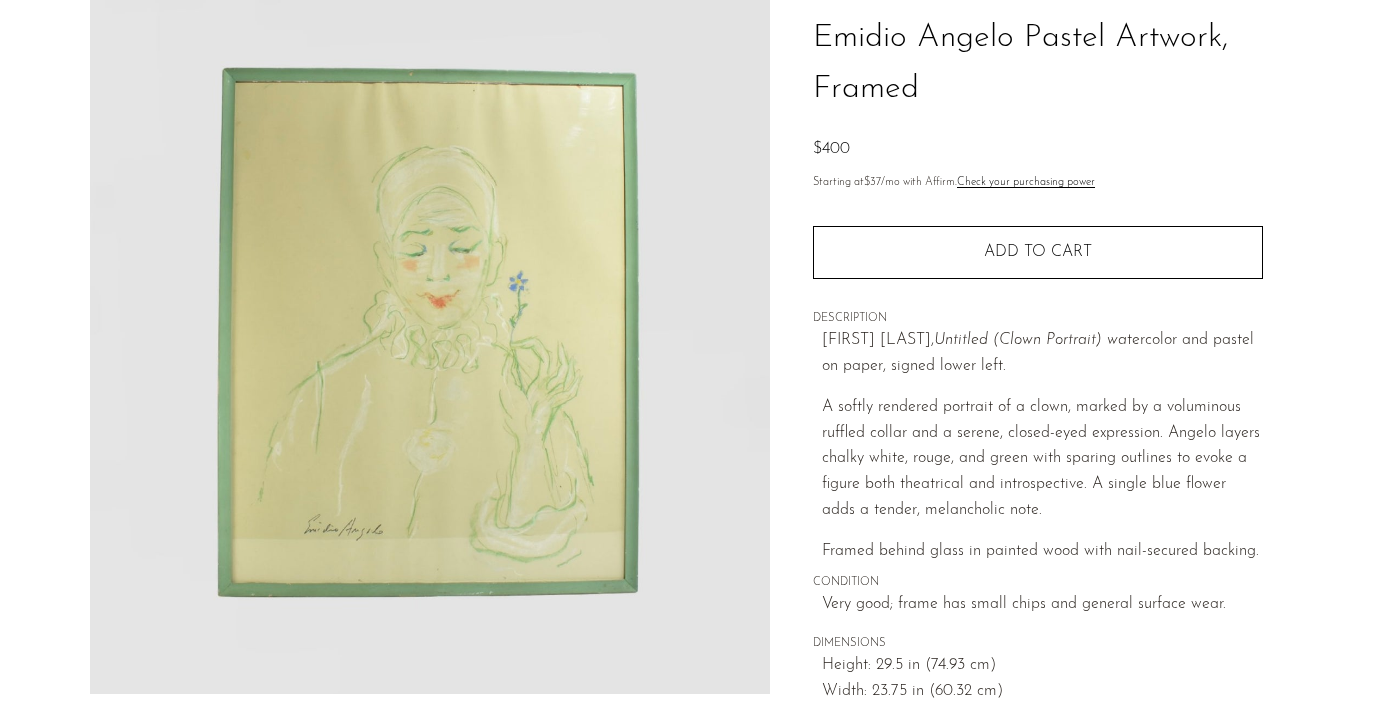 scroll, scrollTop: 150, scrollLeft: 0, axis: vertical 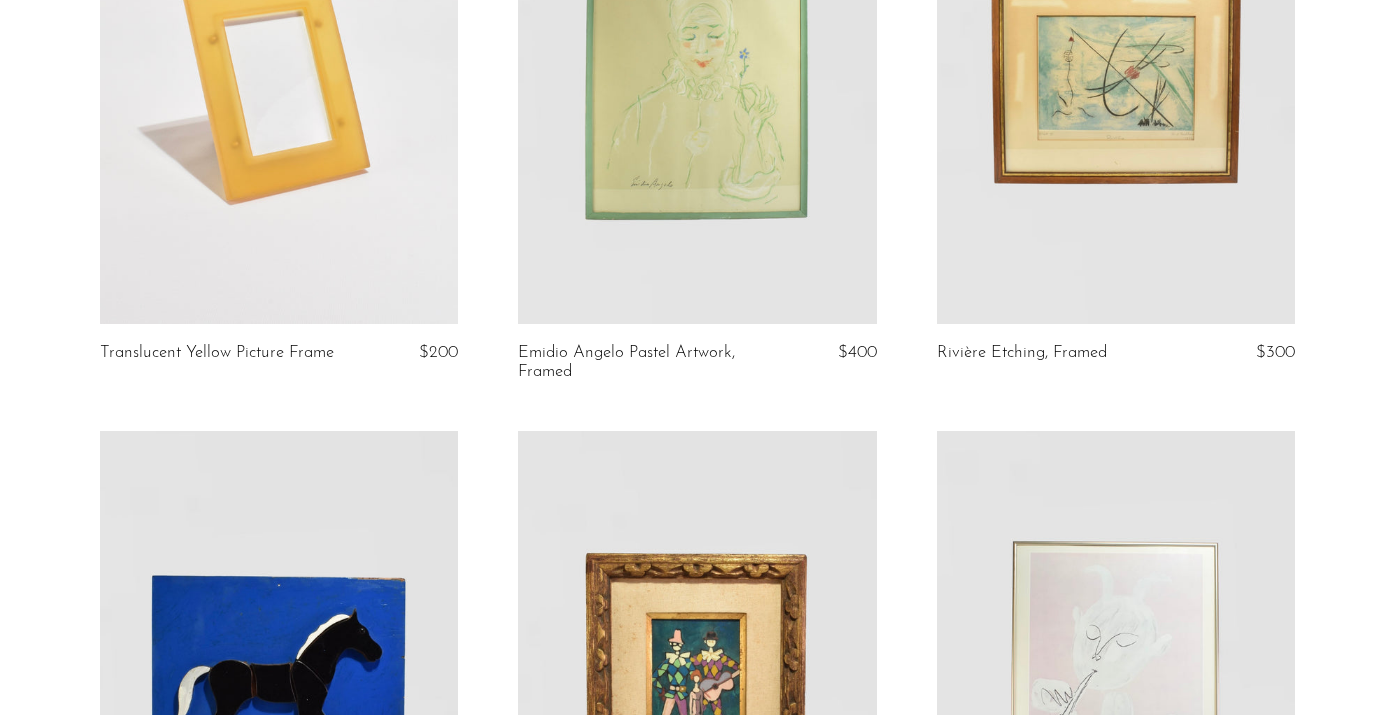 click at bounding box center [1116, 73] 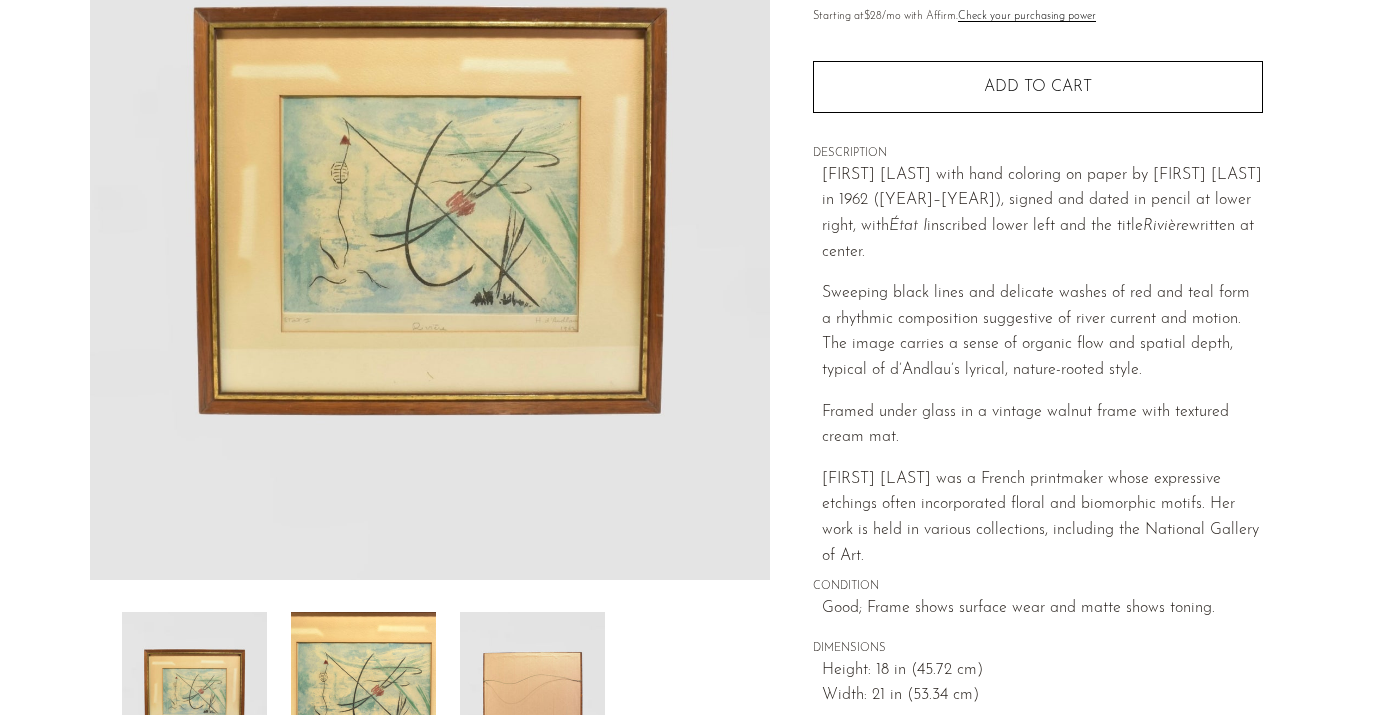 scroll, scrollTop: 265, scrollLeft: 0, axis: vertical 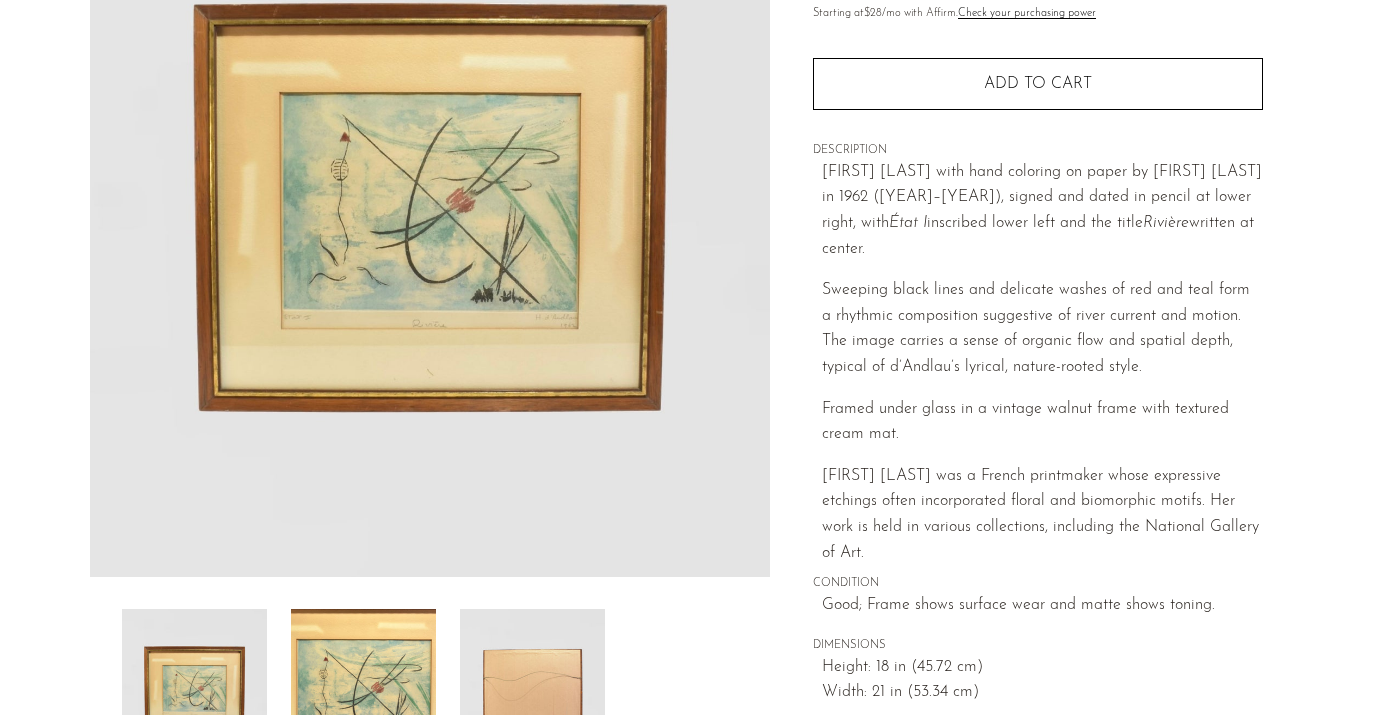 click at bounding box center [363, 689] 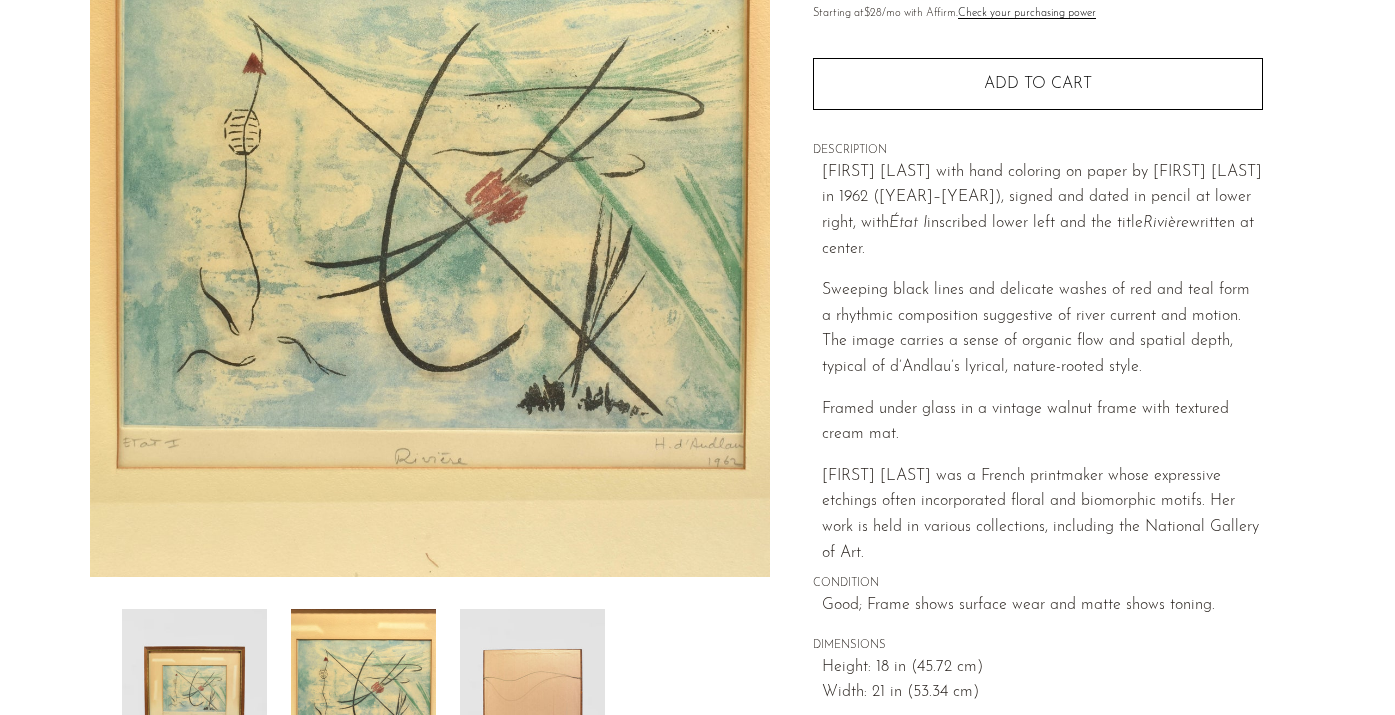 click at bounding box center [532, 689] 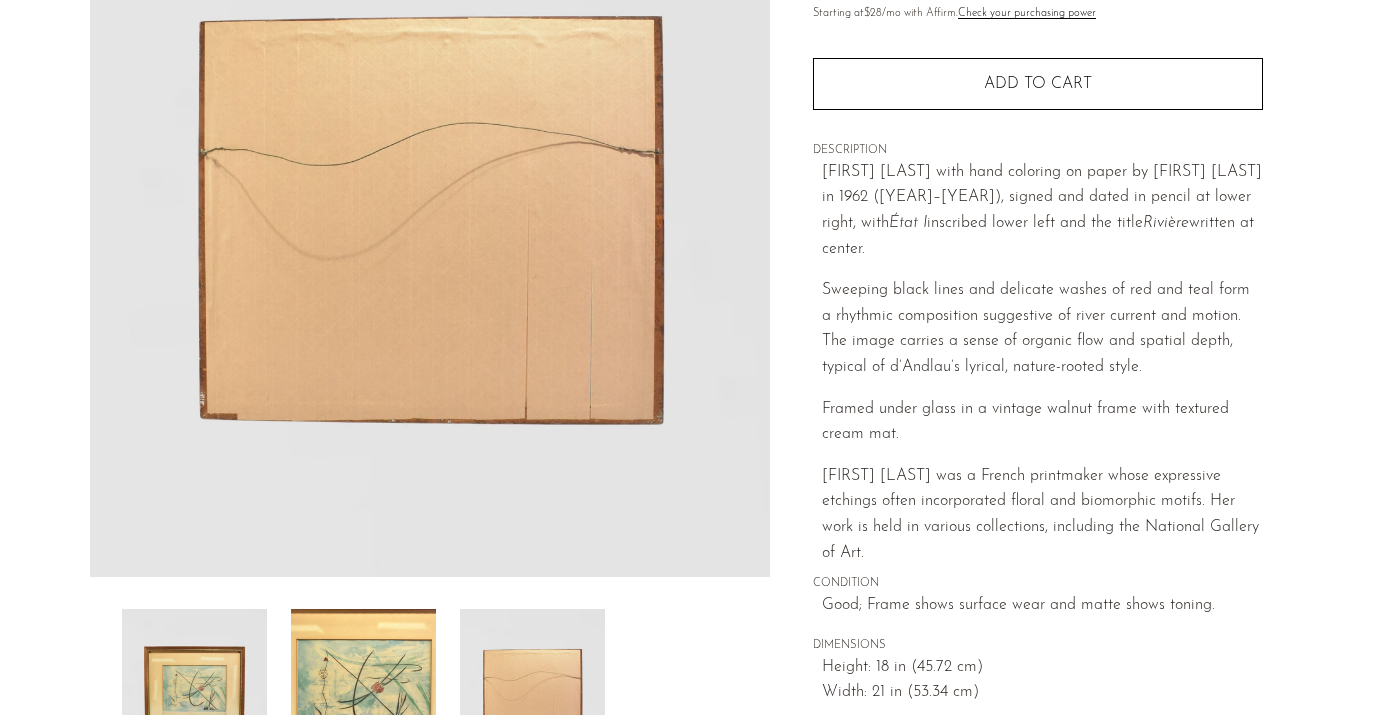 click at bounding box center (363, 689) 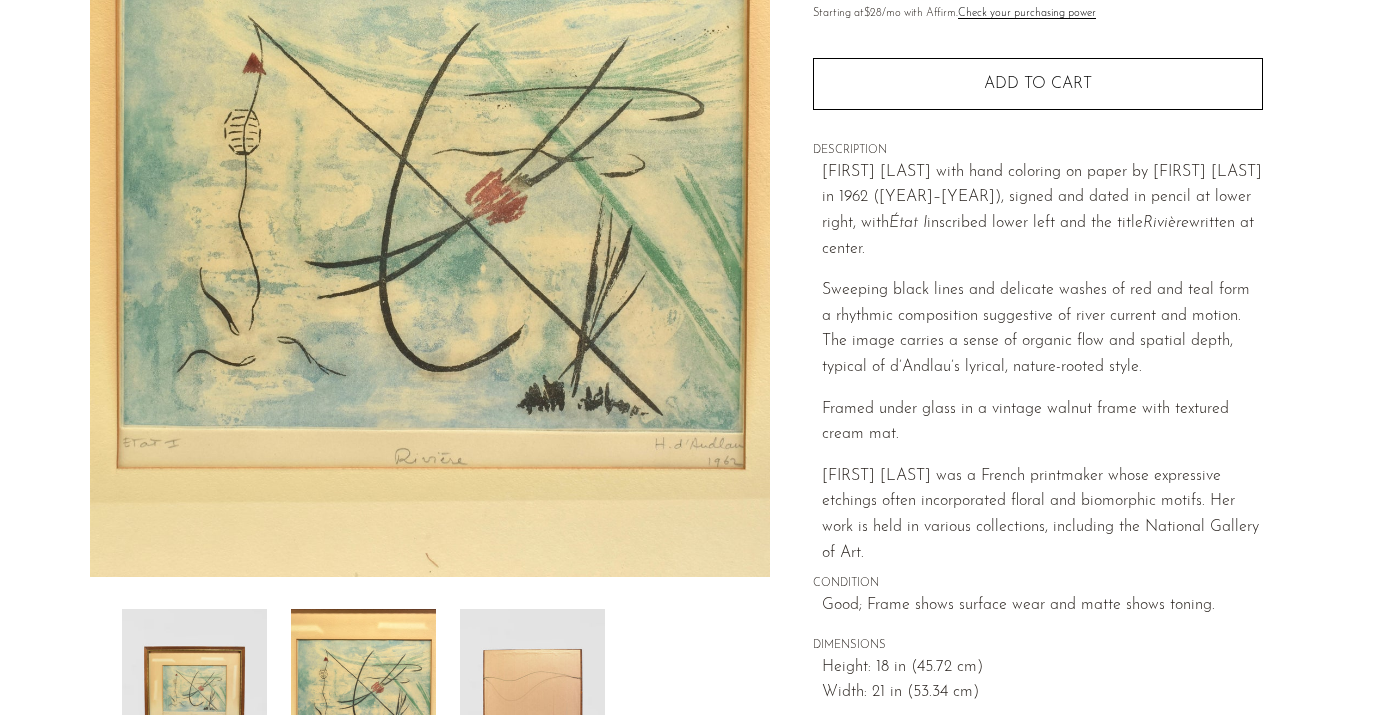 click at bounding box center (194, 689) 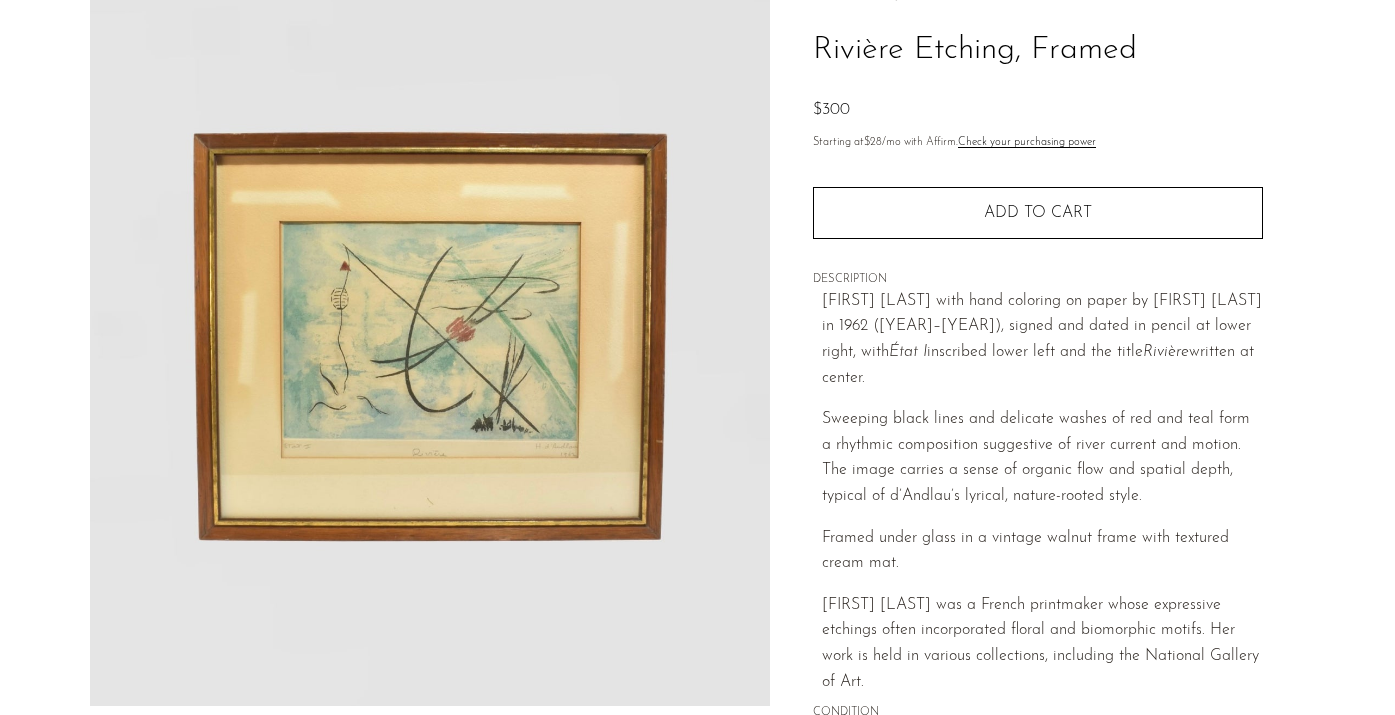 scroll, scrollTop: 255, scrollLeft: 0, axis: vertical 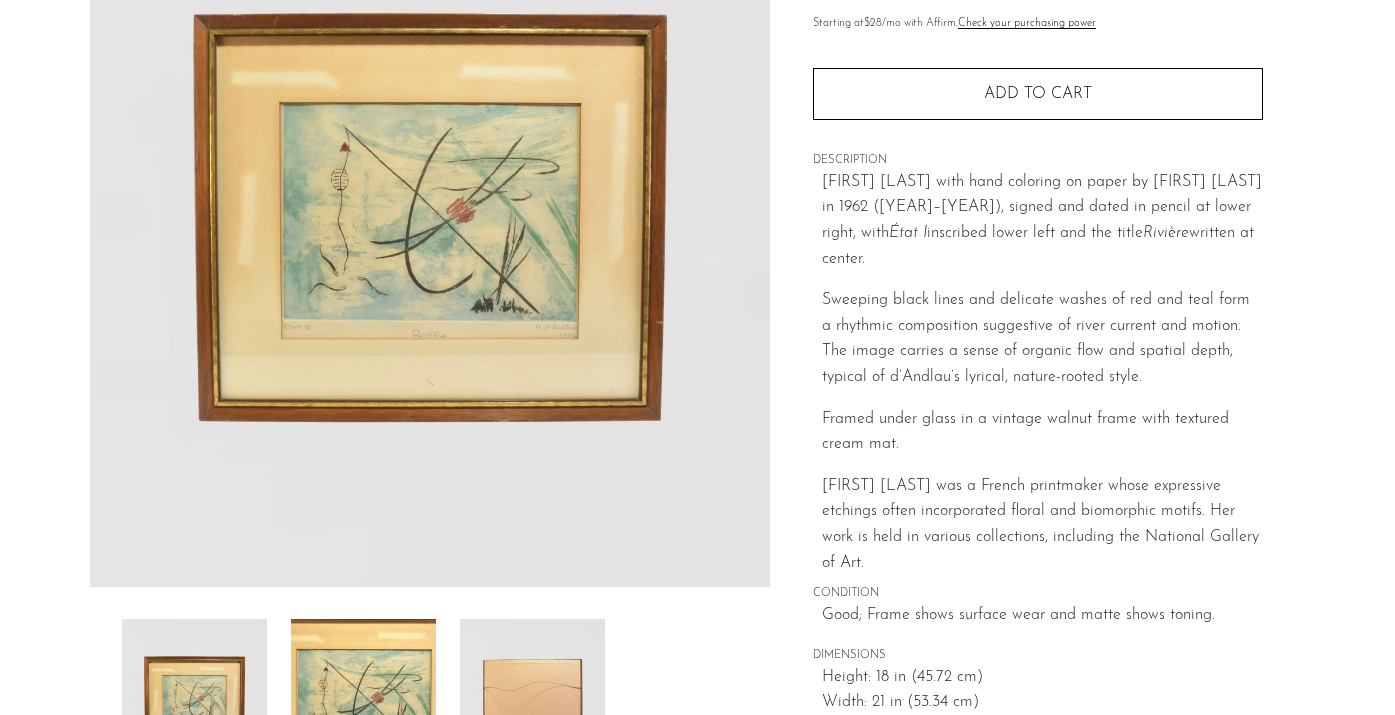 click at bounding box center [363, 699] 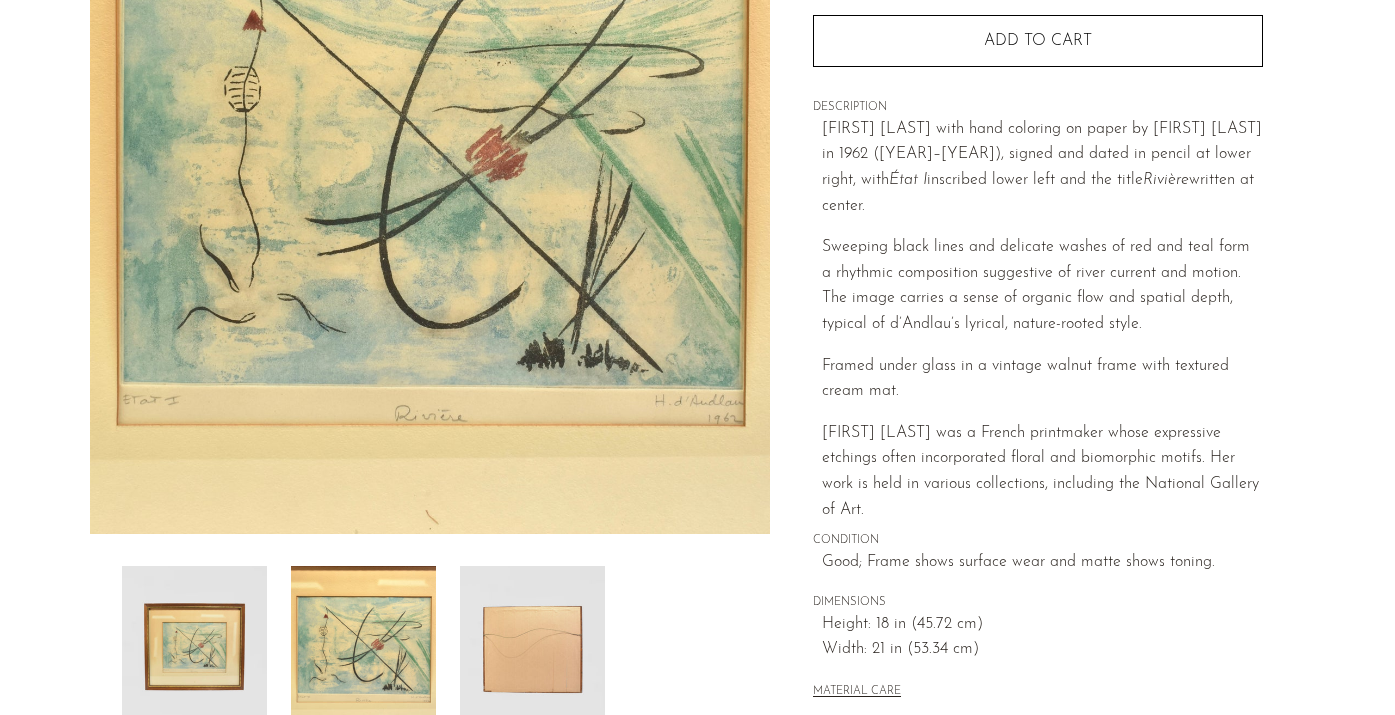 scroll, scrollTop: 313, scrollLeft: 0, axis: vertical 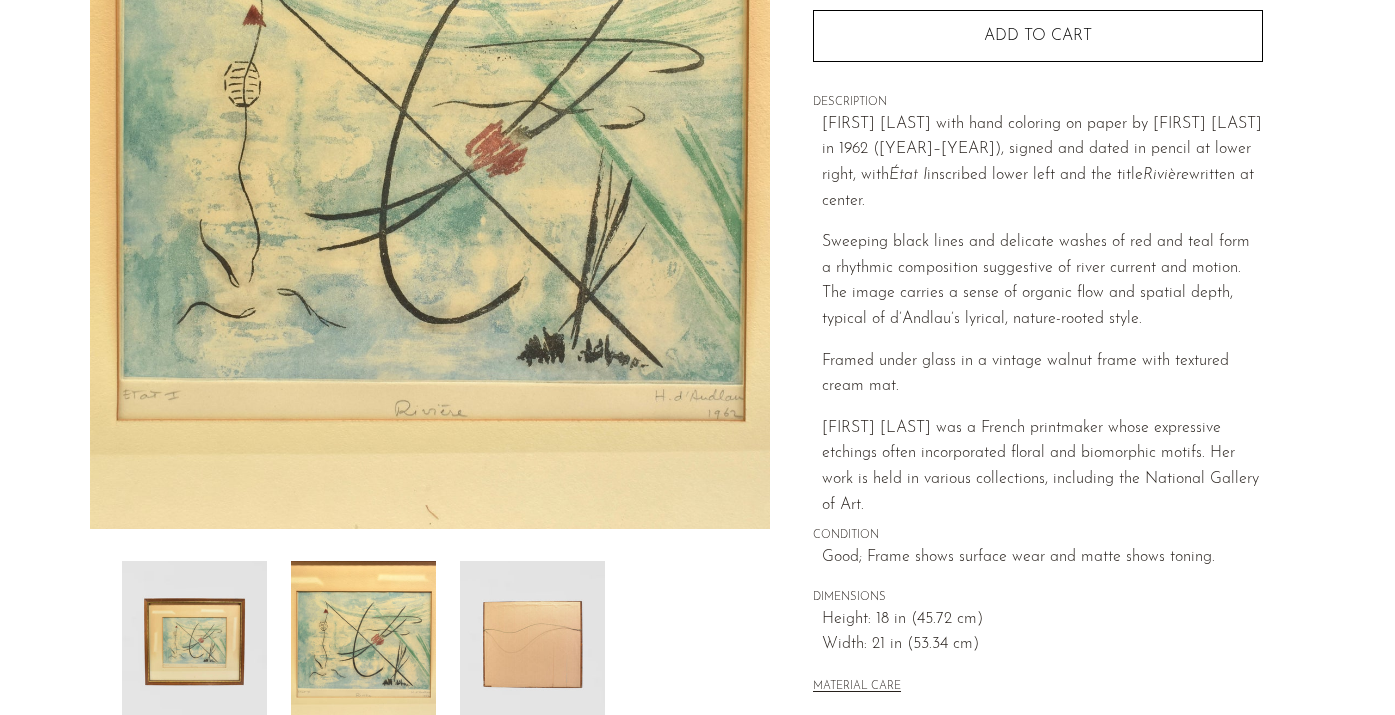 click at bounding box center (532, 641) 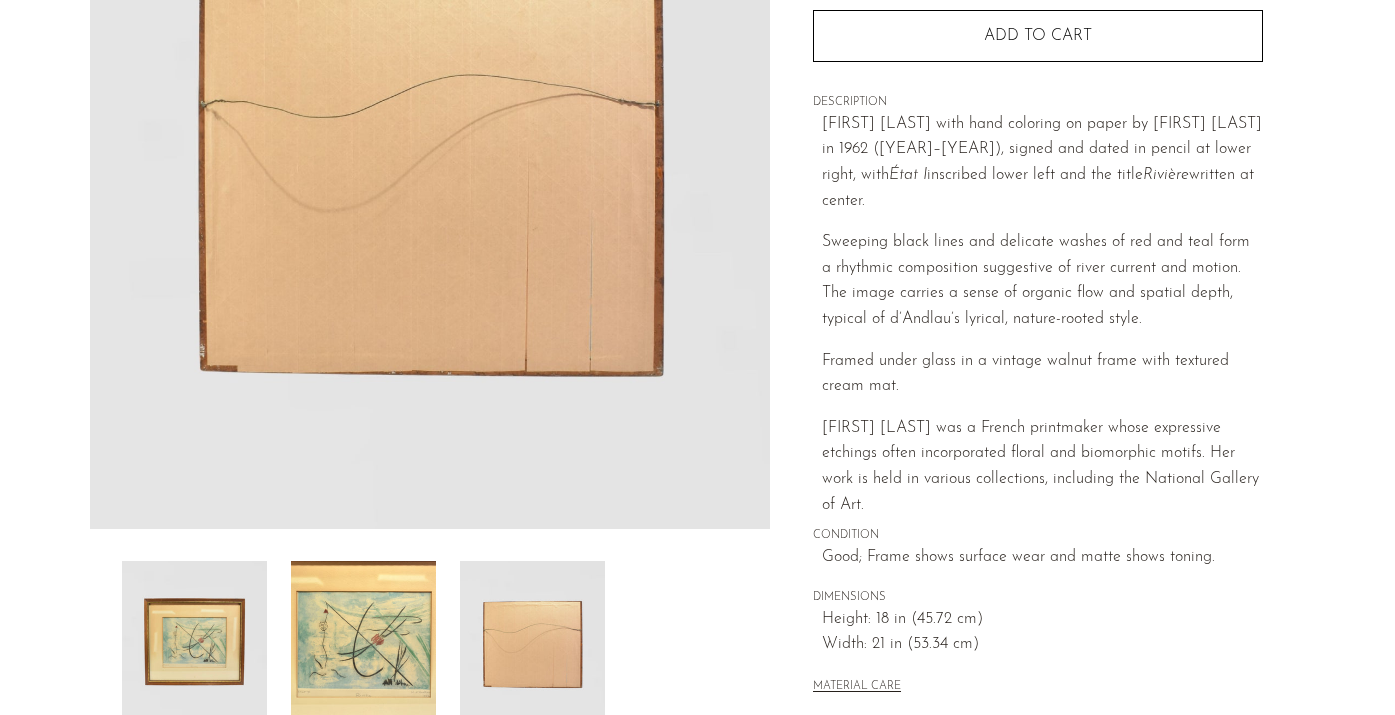 click at bounding box center [363, 641] 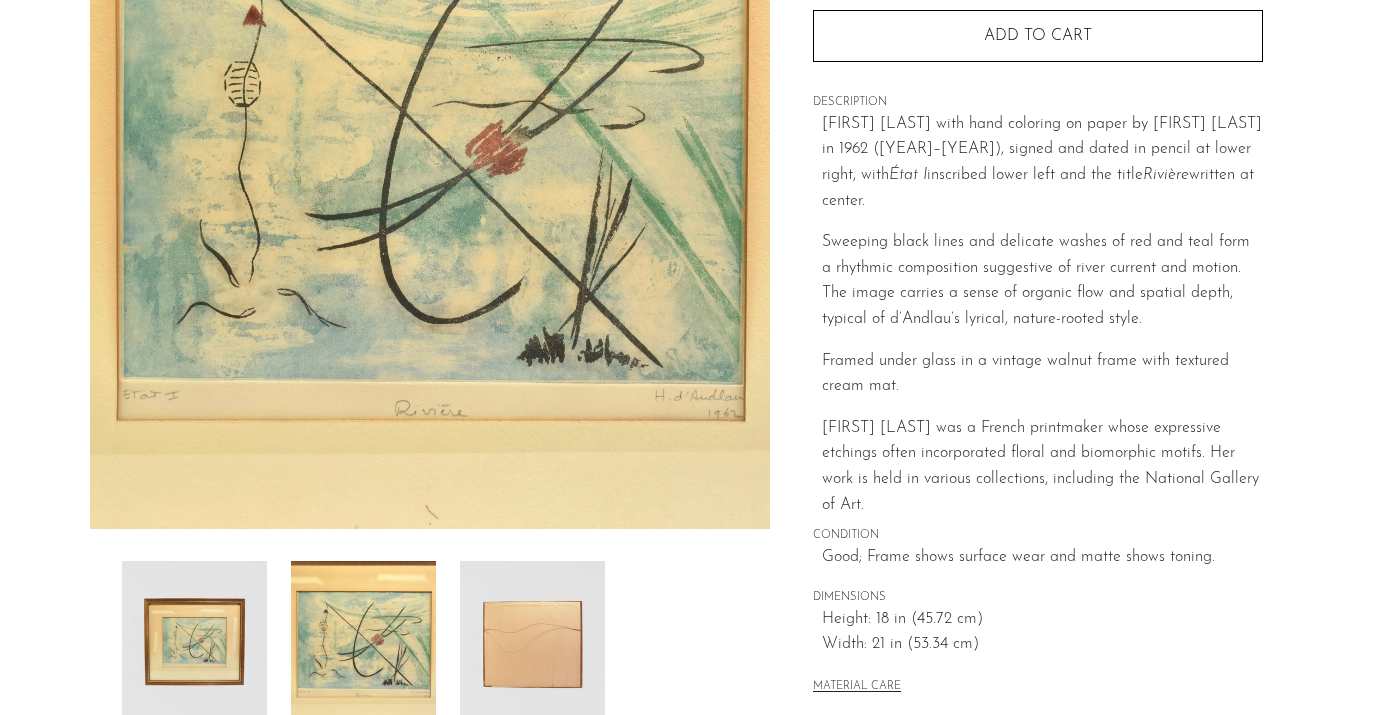 click at bounding box center [430, 641] 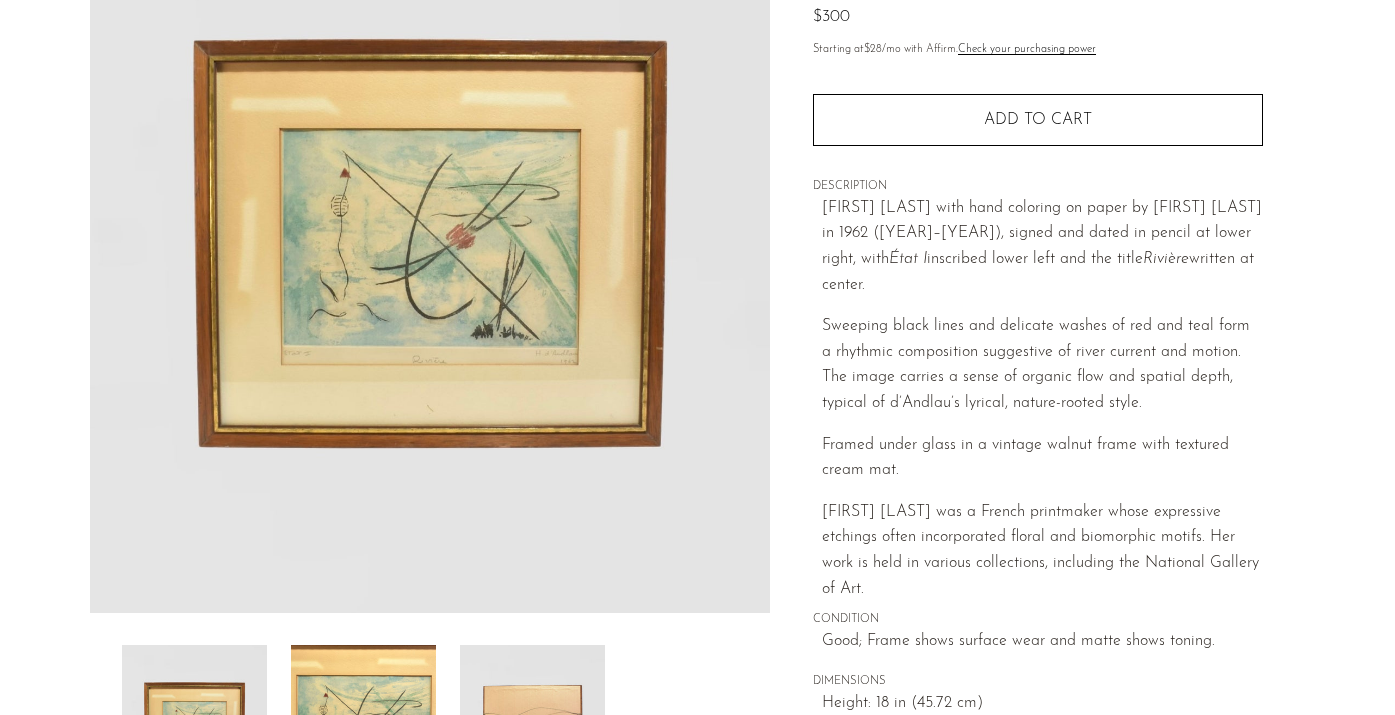 scroll, scrollTop: 223, scrollLeft: 0, axis: vertical 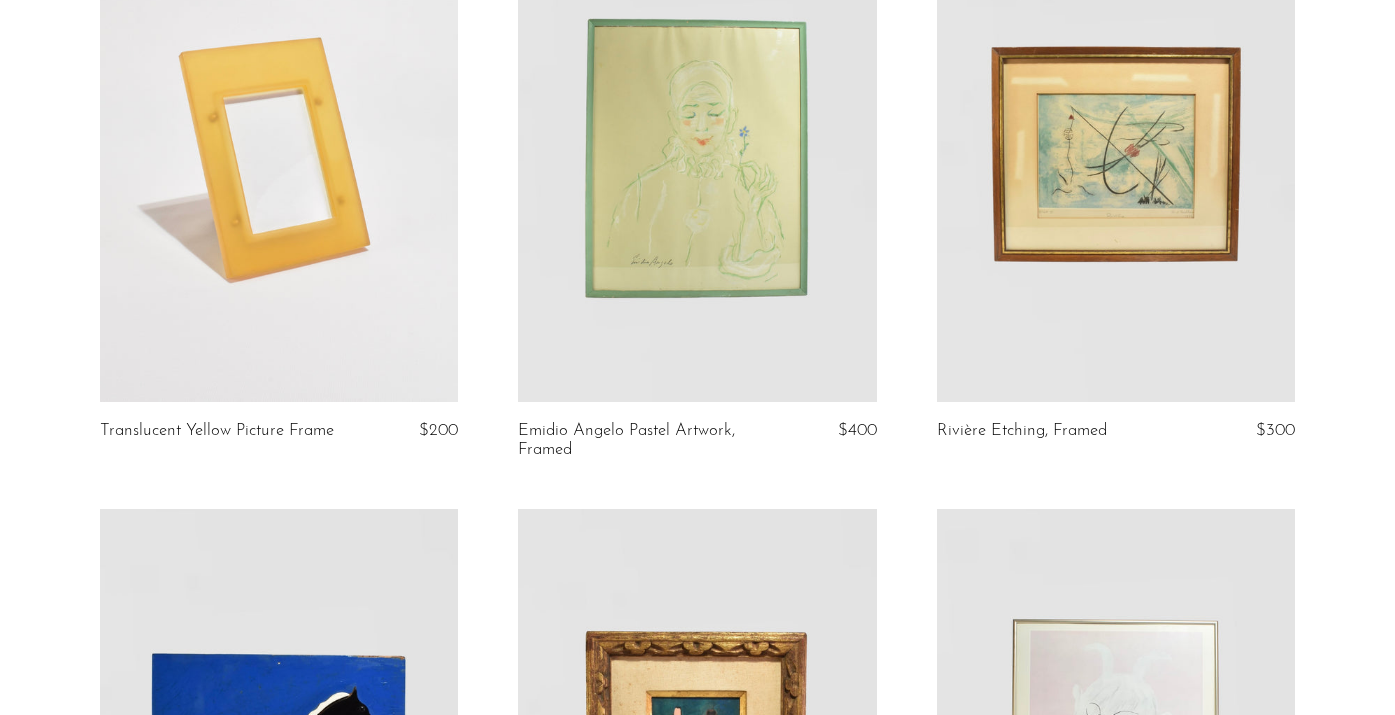 click at bounding box center (1116, 151) 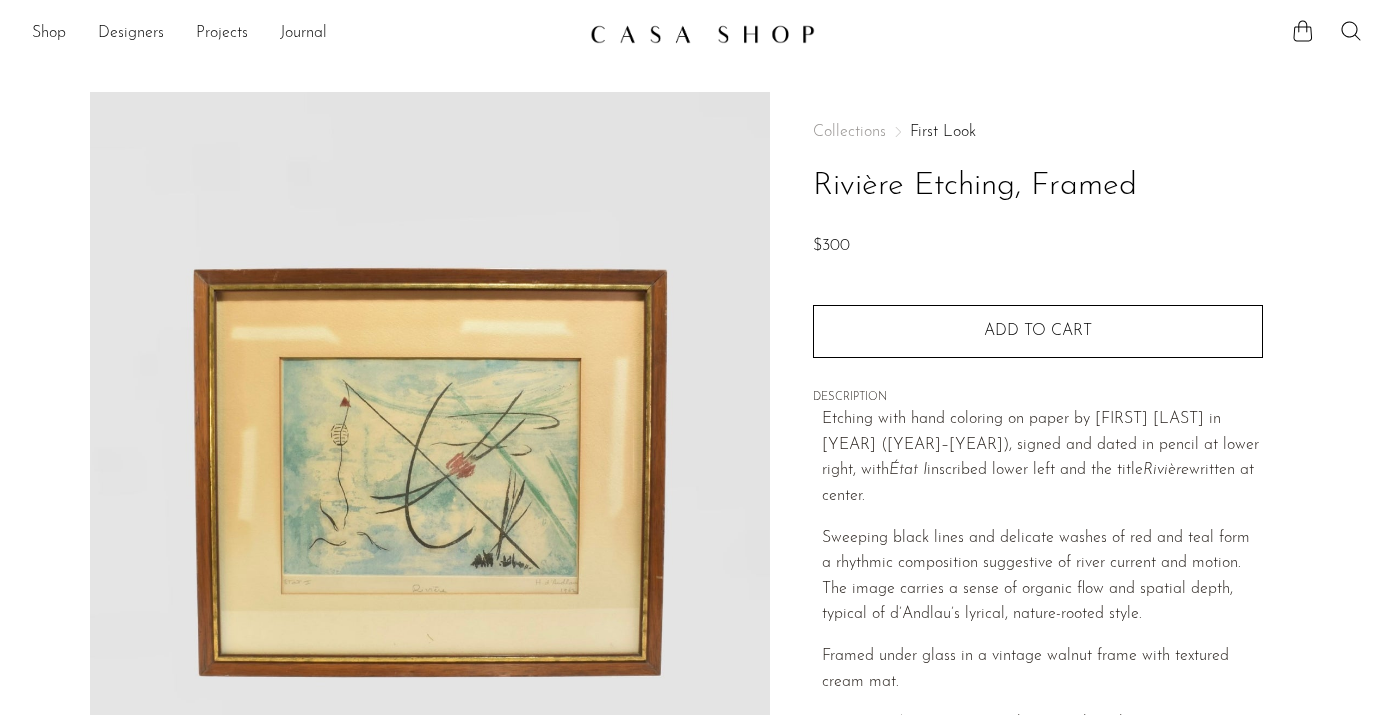 scroll, scrollTop: 0, scrollLeft: 0, axis: both 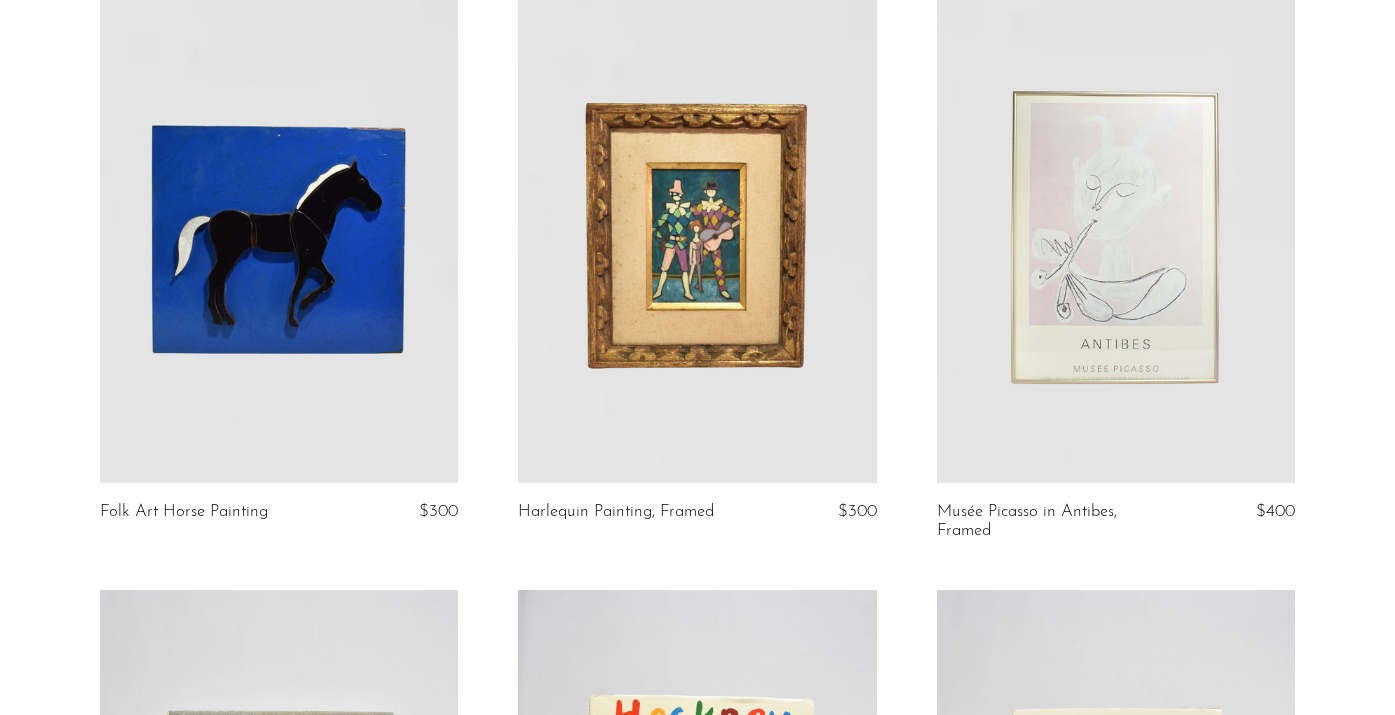 click at bounding box center (279, 232) 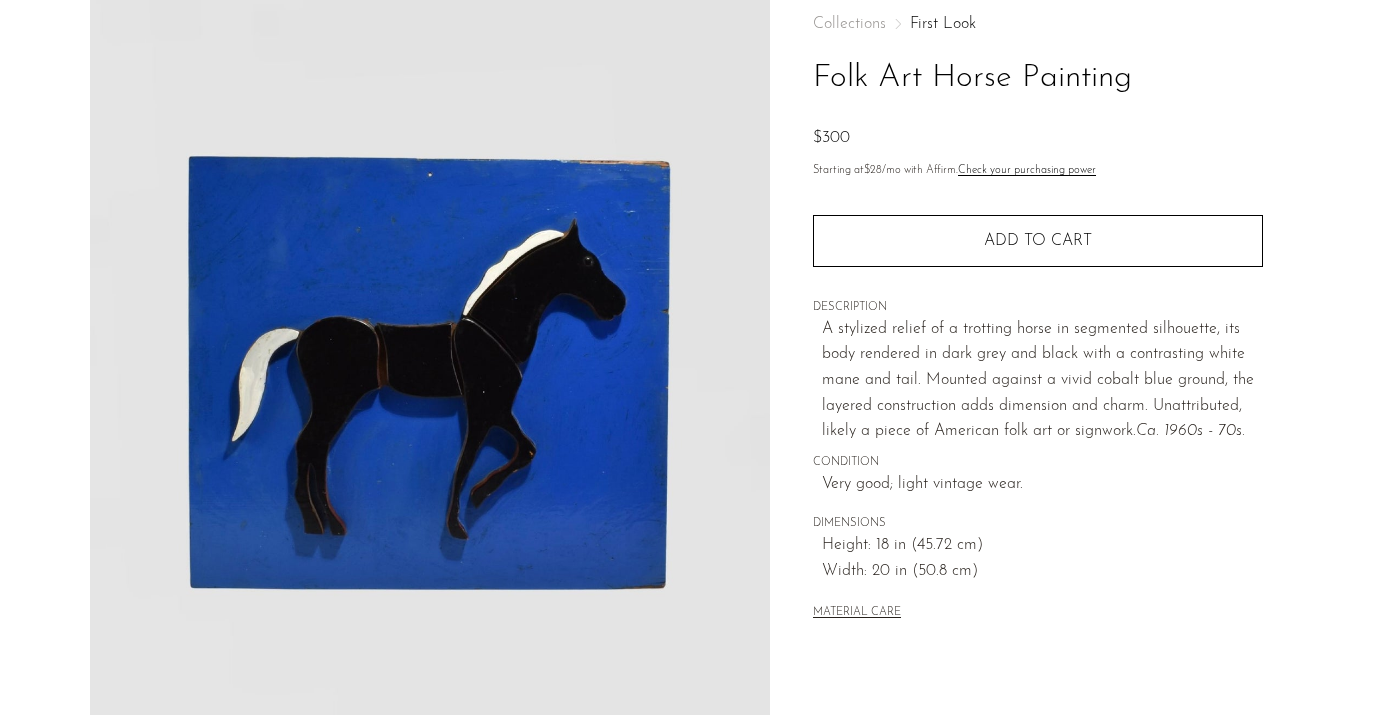 scroll, scrollTop: 118, scrollLeft: 0, axis: vertical 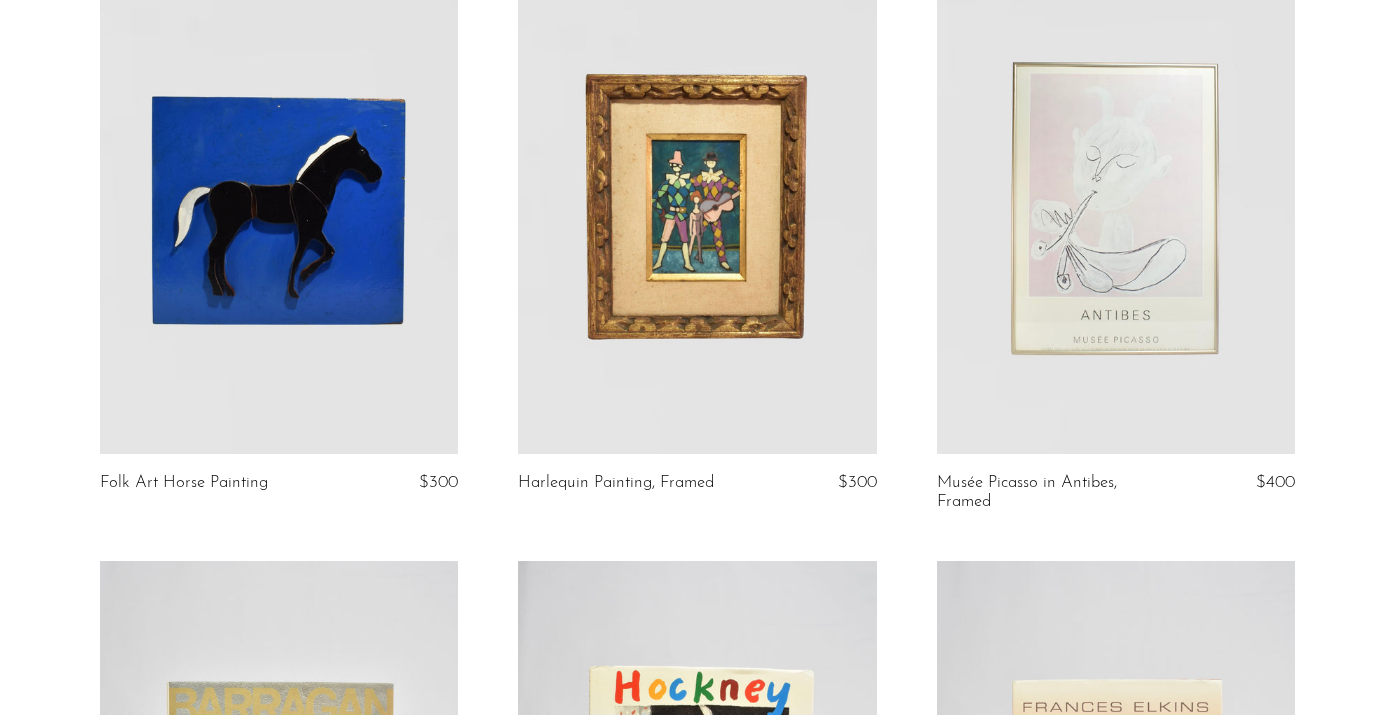 click at bounding box center [697, 203] 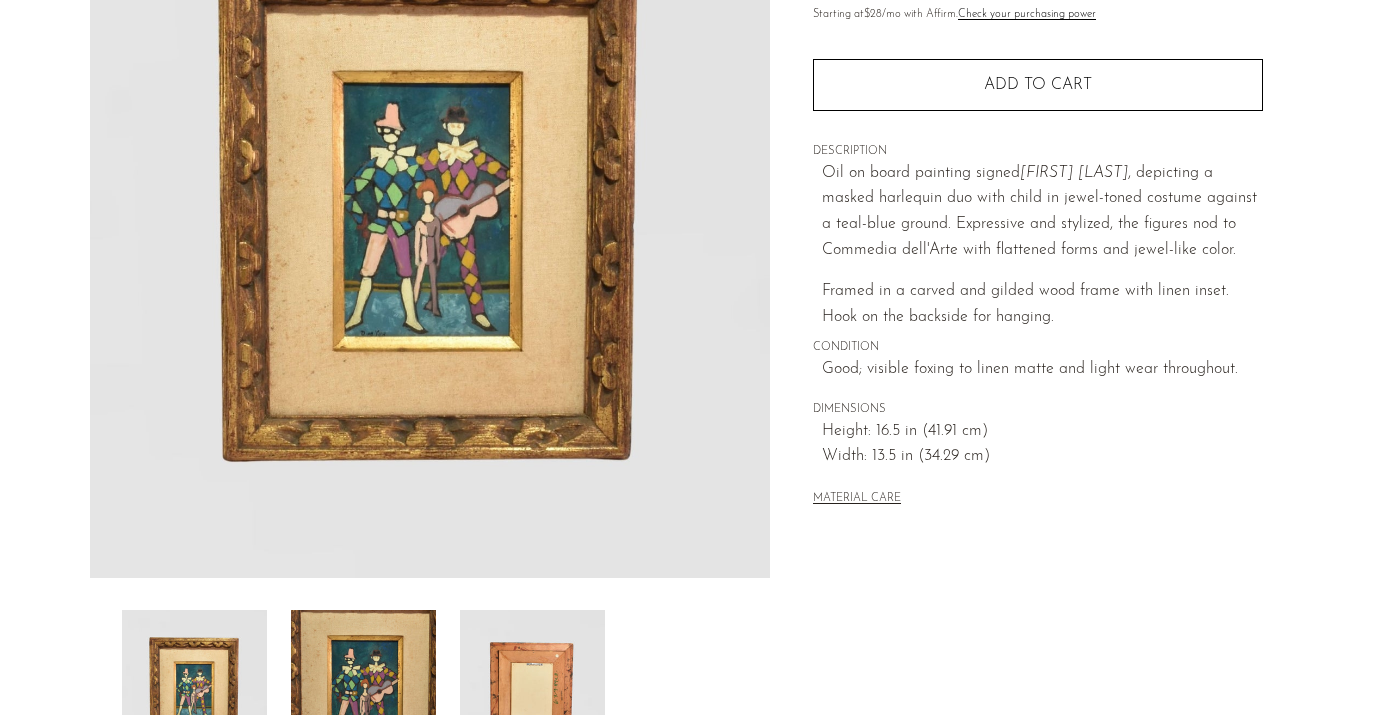 scroll, scrollTop: 277, scrollLeft: 0, axis: vertical 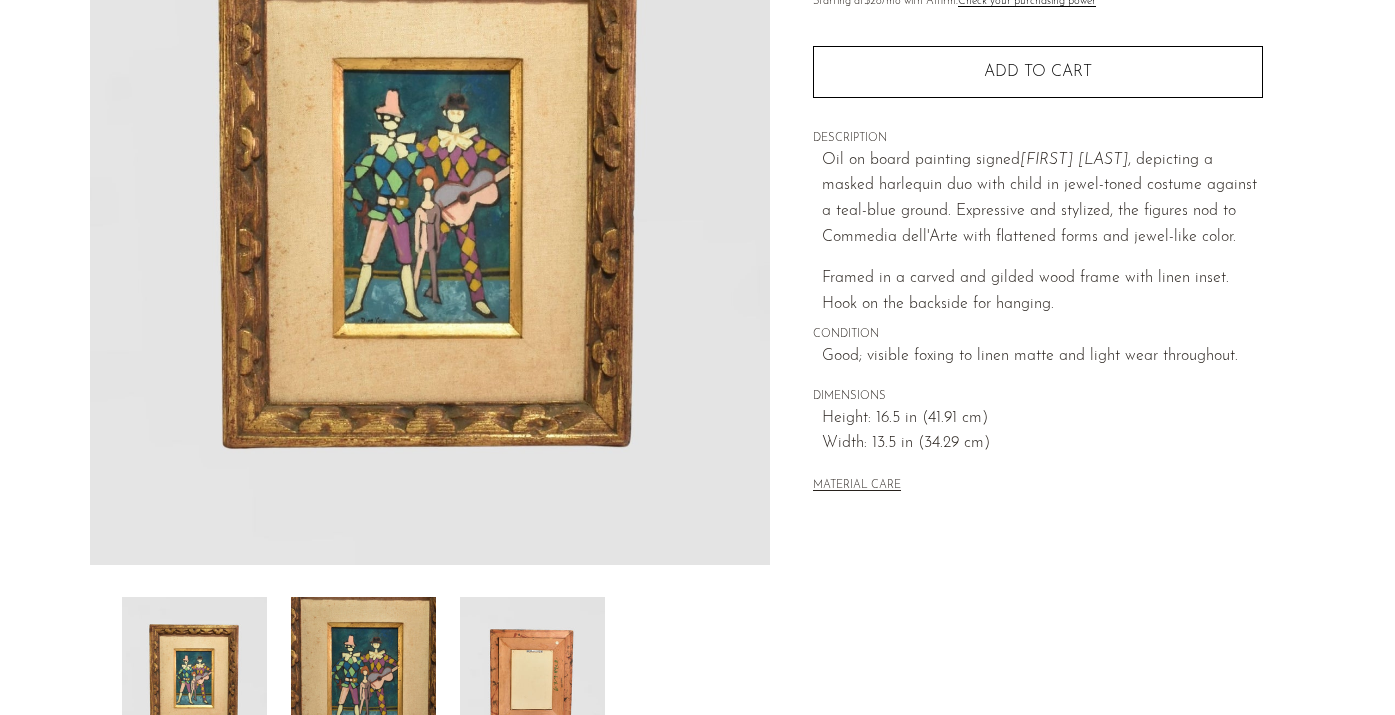 click at bounding box center (363, 677) 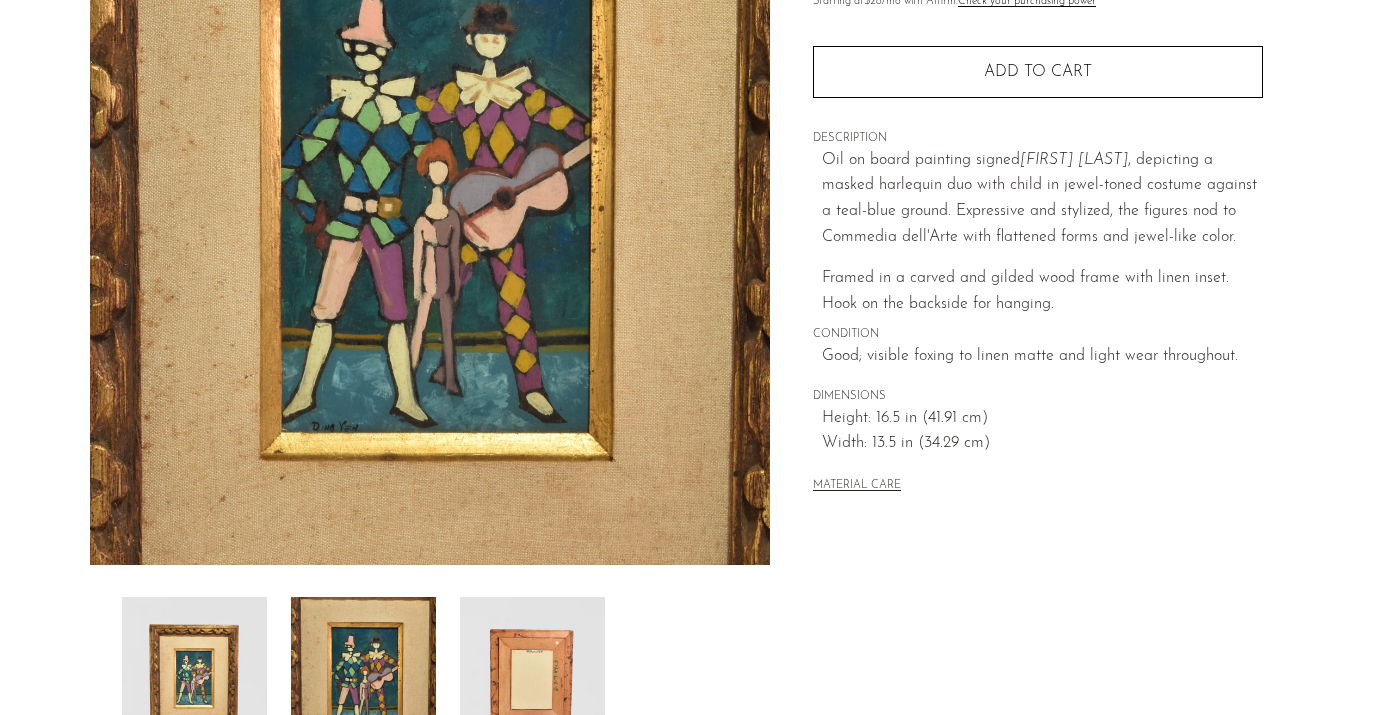 click at bounding box center (194, 677) 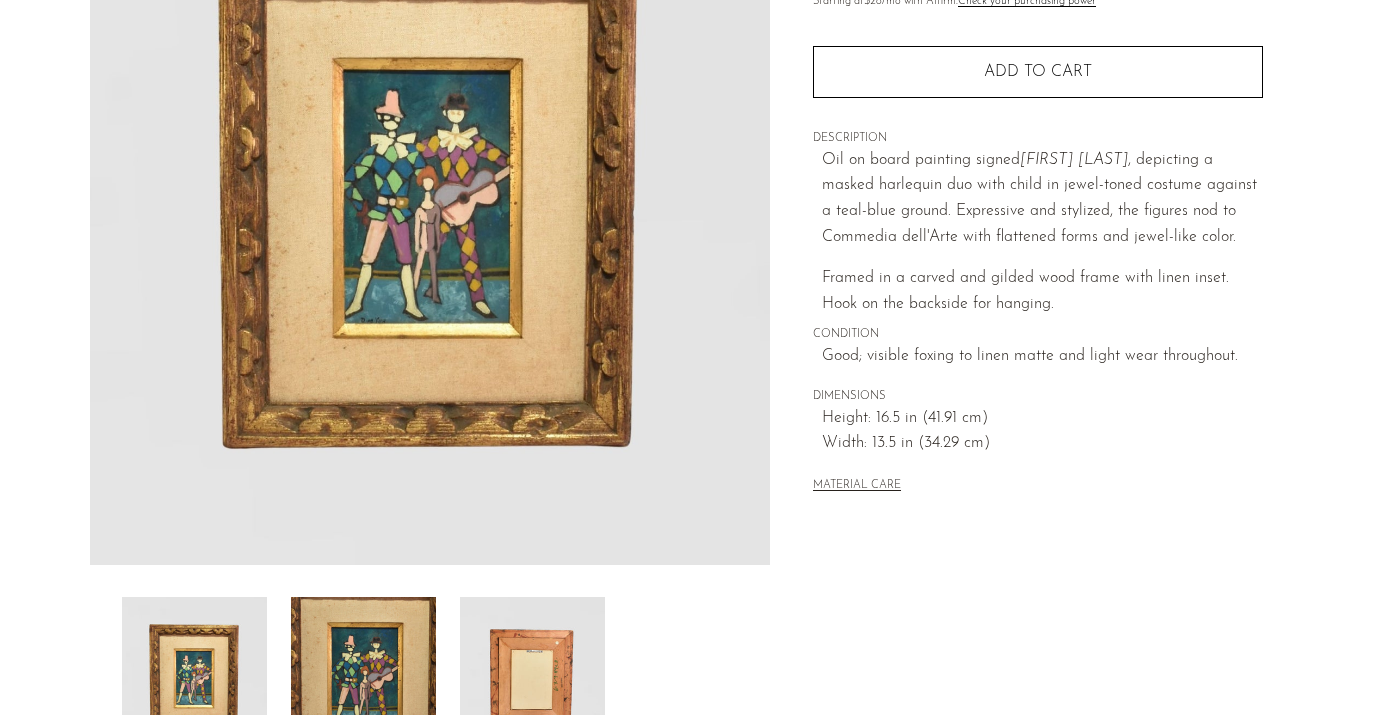 type 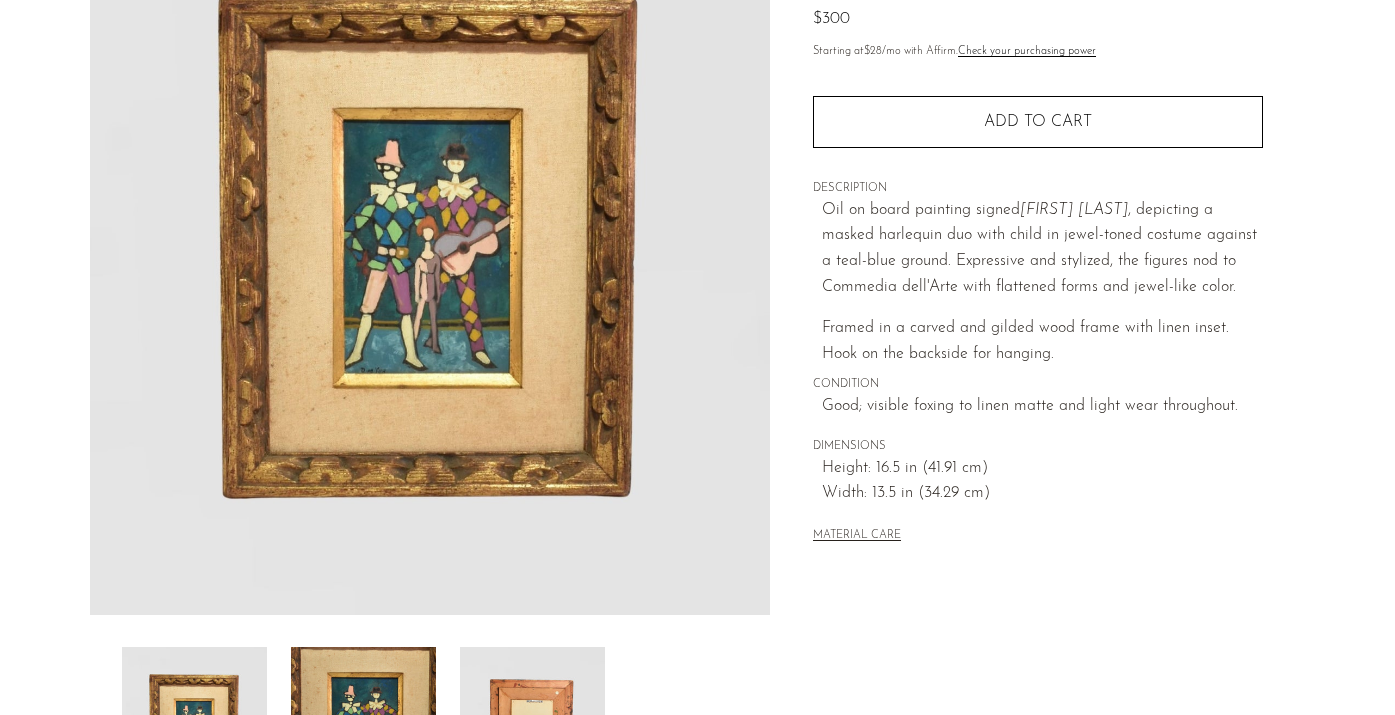 scroll, scrollTop: 238, scrollLeft: 0, axis: vertical 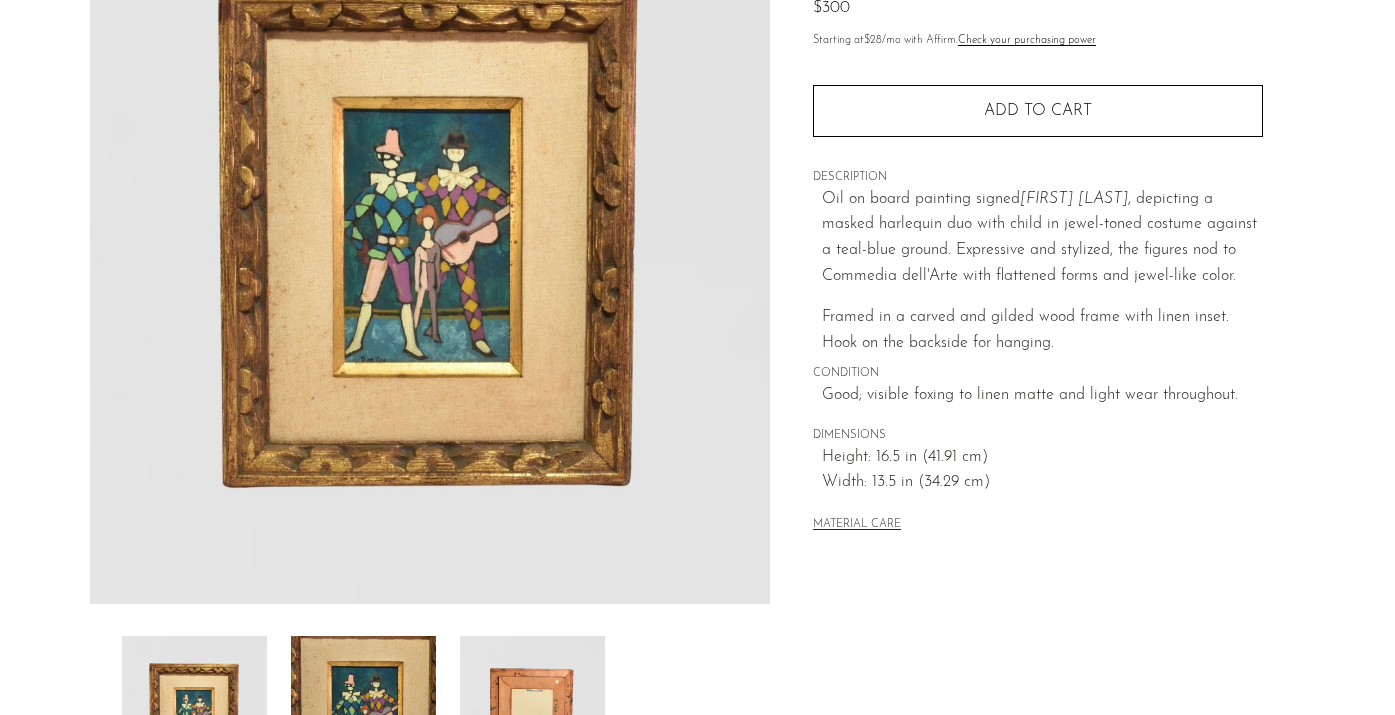 click at bounding box center [363, 716] 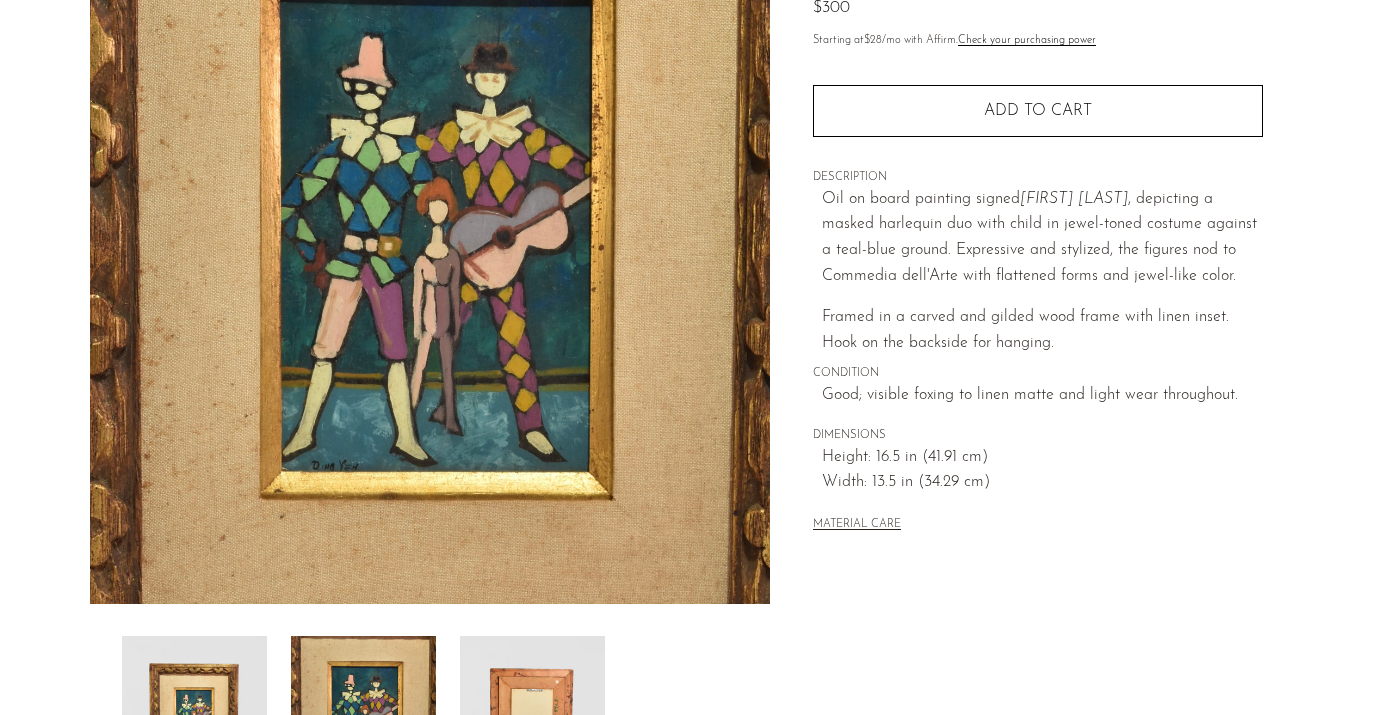 click at bounding box center (532, 716) 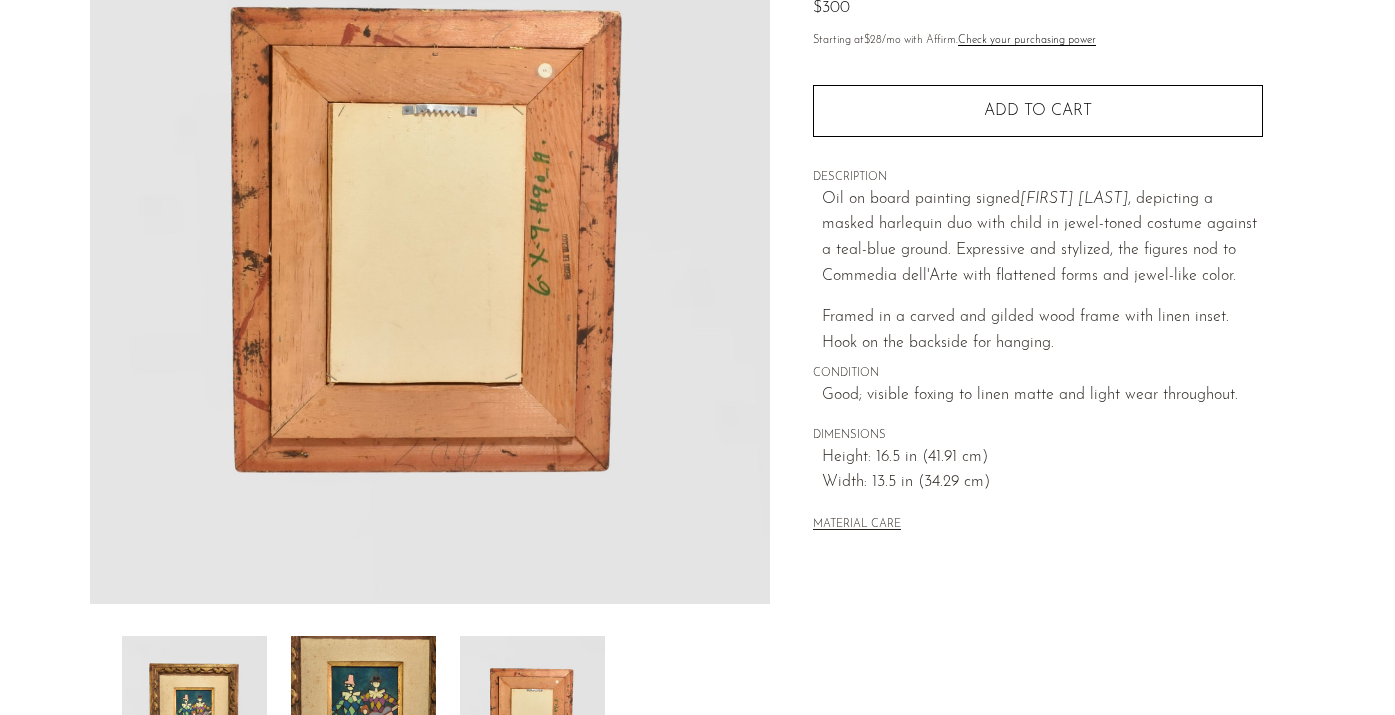 click at bounding box center (363, 716) 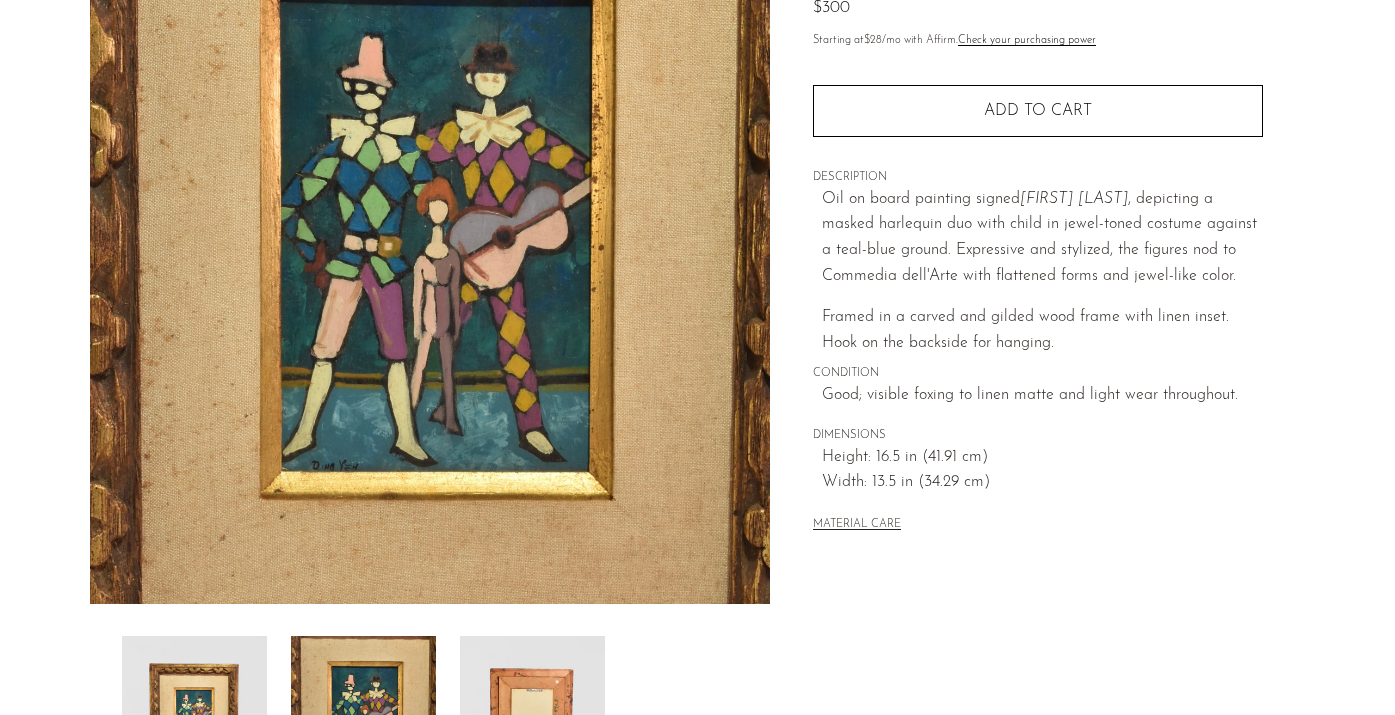 click at bounding box center [194, 716] 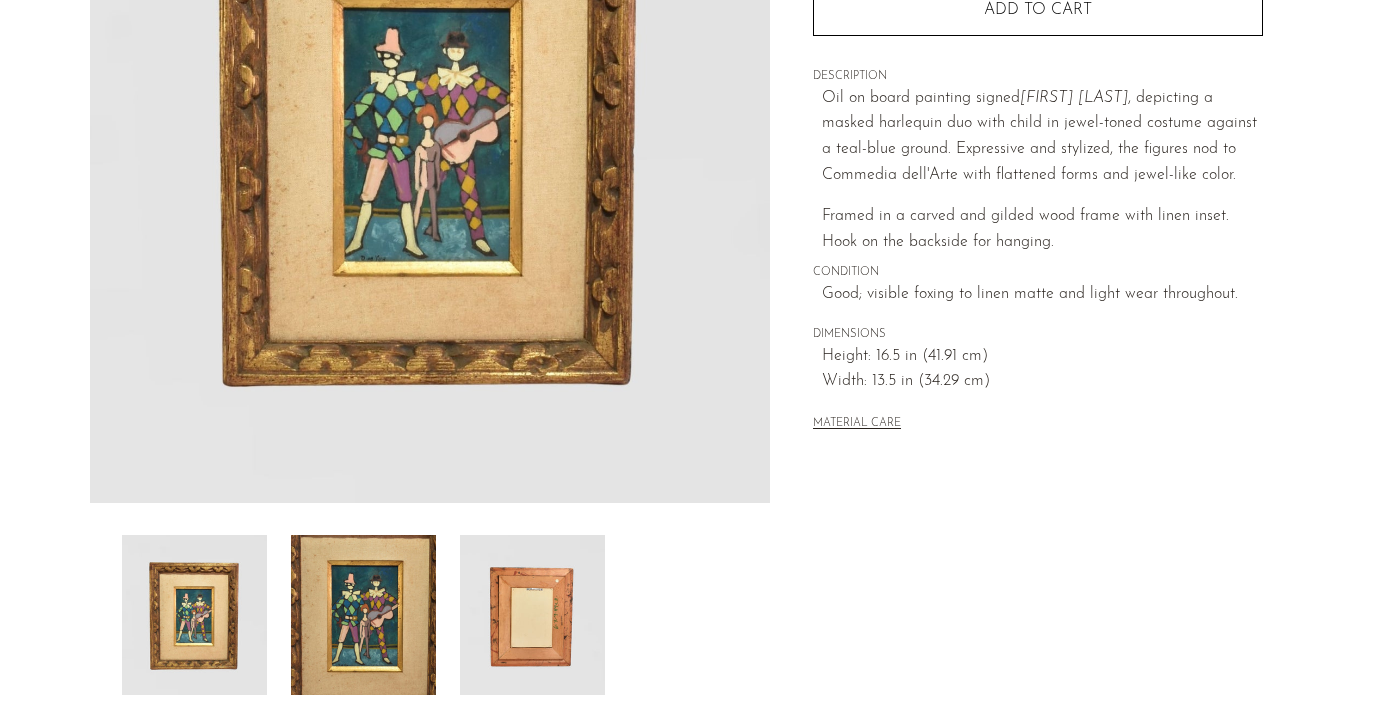 scroll, scrollTop: 356, scrollLeft: 0, axis: vertical 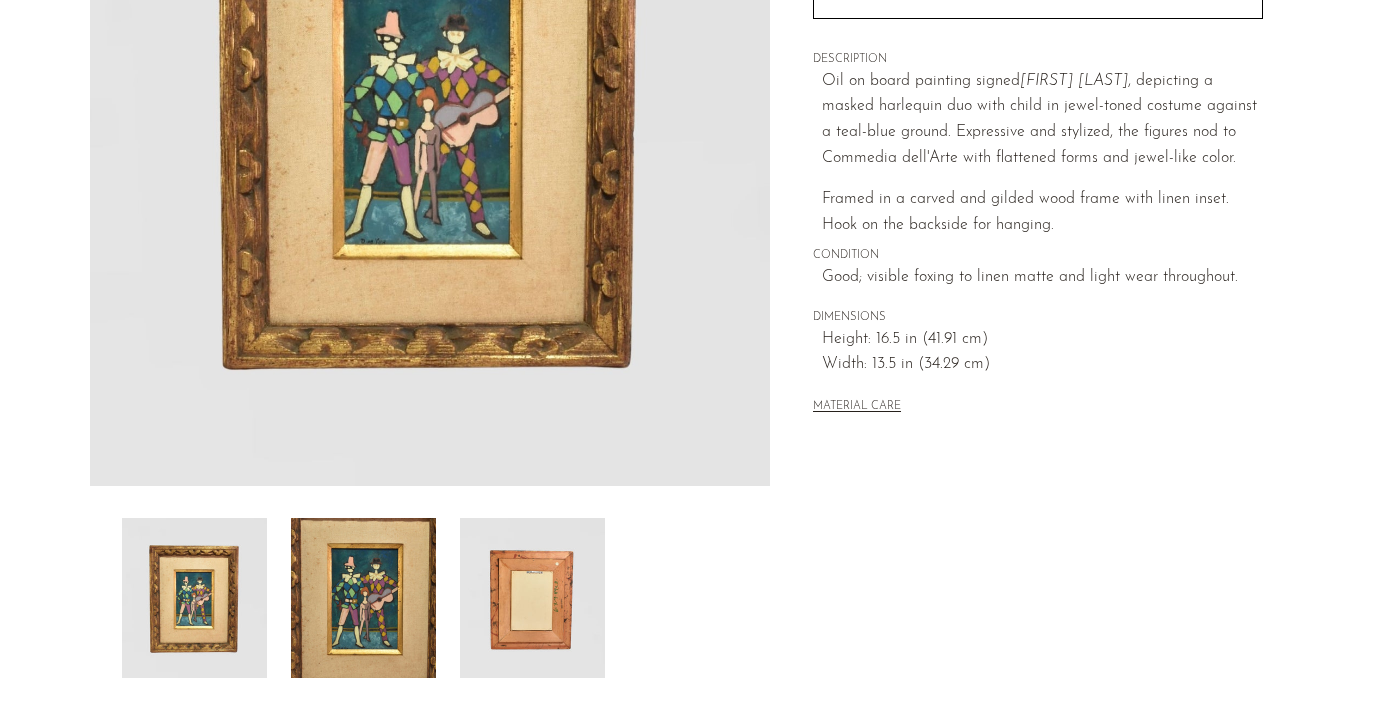 click at bounding box center (363, 598) 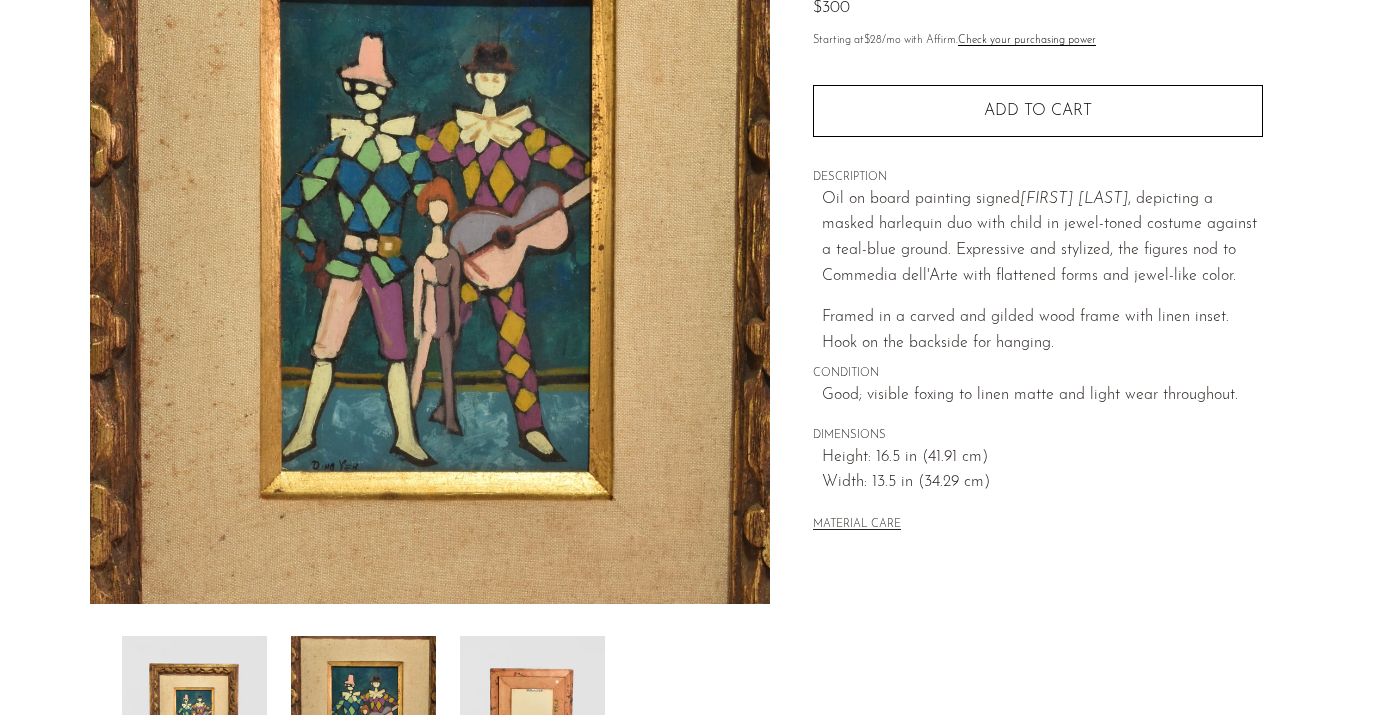 click at bounding box center [194, 716] 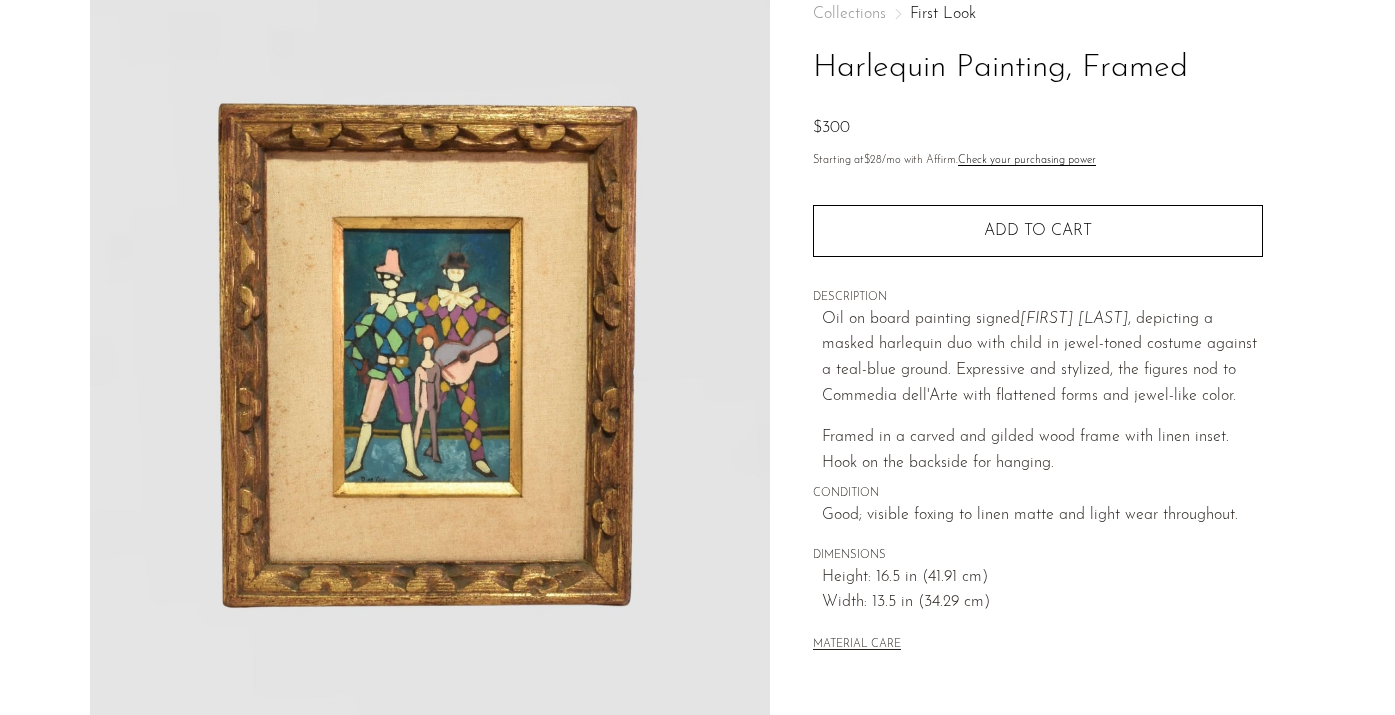 scroll, scrollTop: 120, scrollLeft: 0, axis: vertical 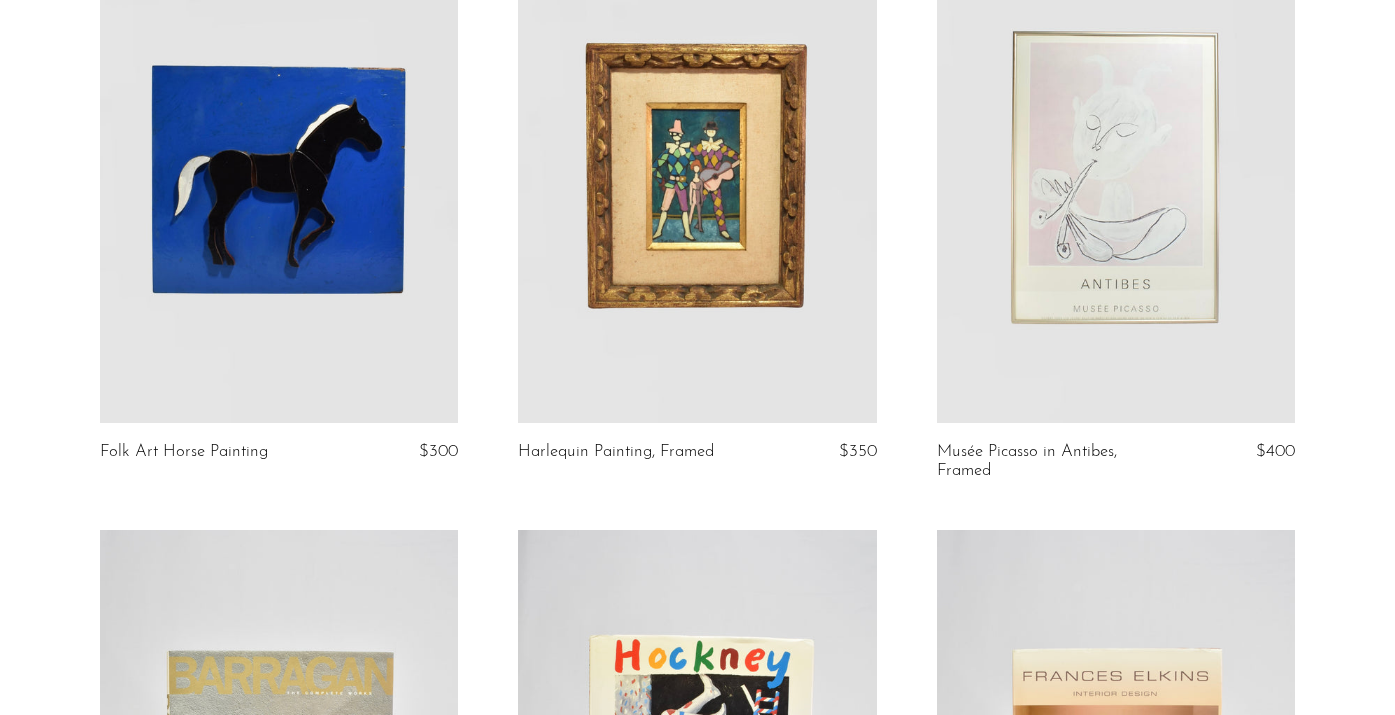 click at bounding box center (1116, 172) 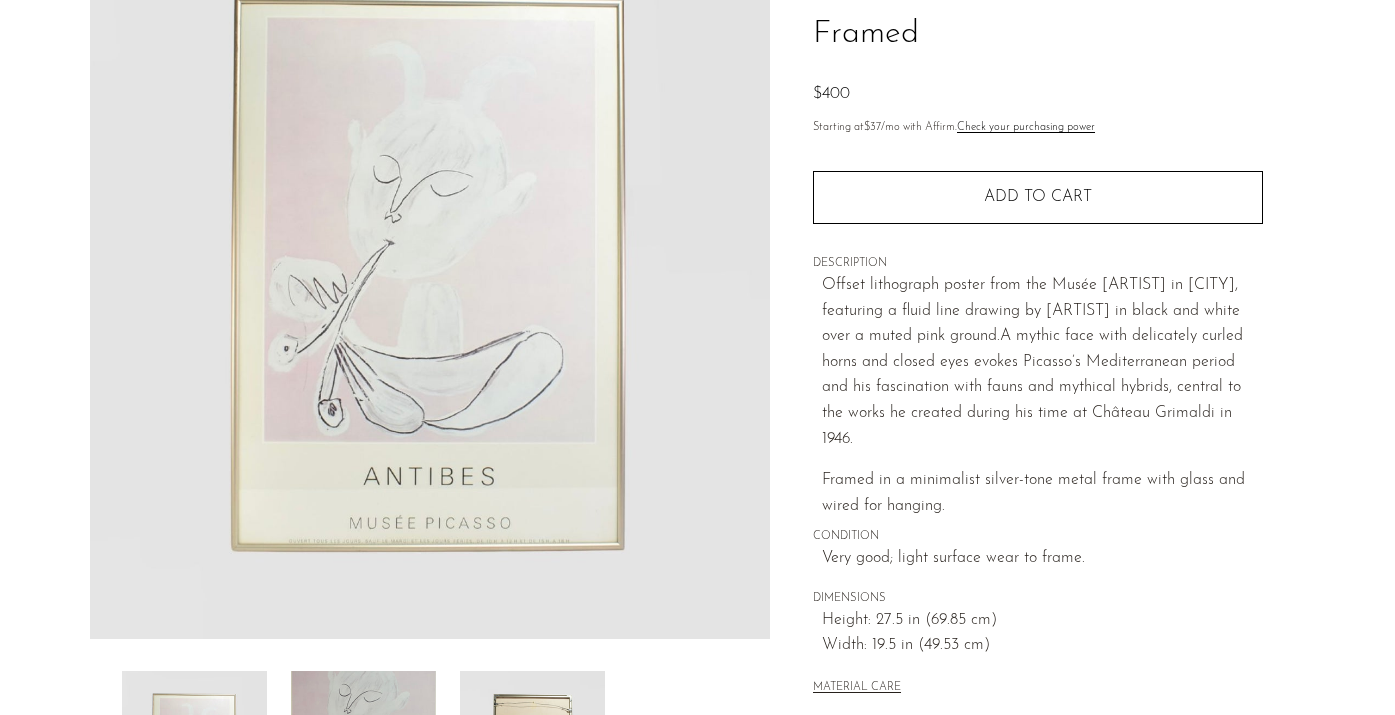scroll, scrollTop: 207, scrollLeft: 0, axis: vertical 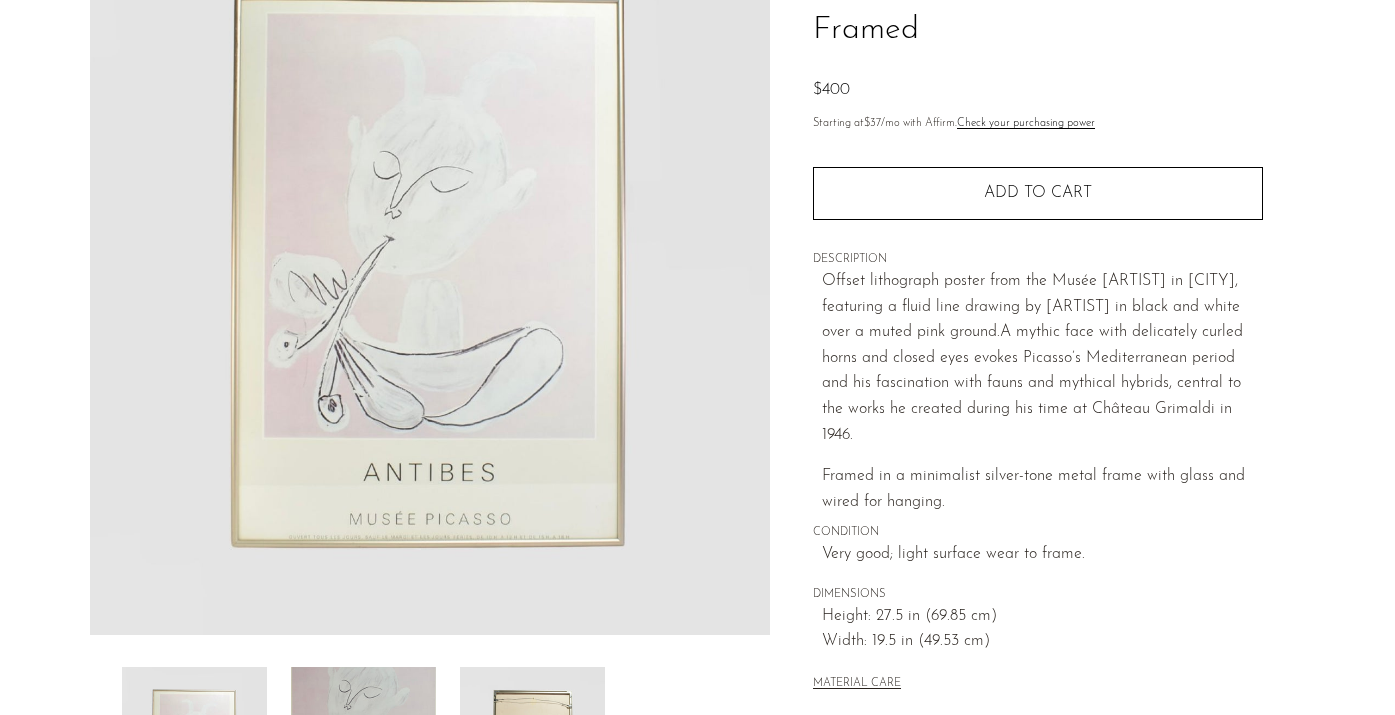 click at bounding box center (363, 747) 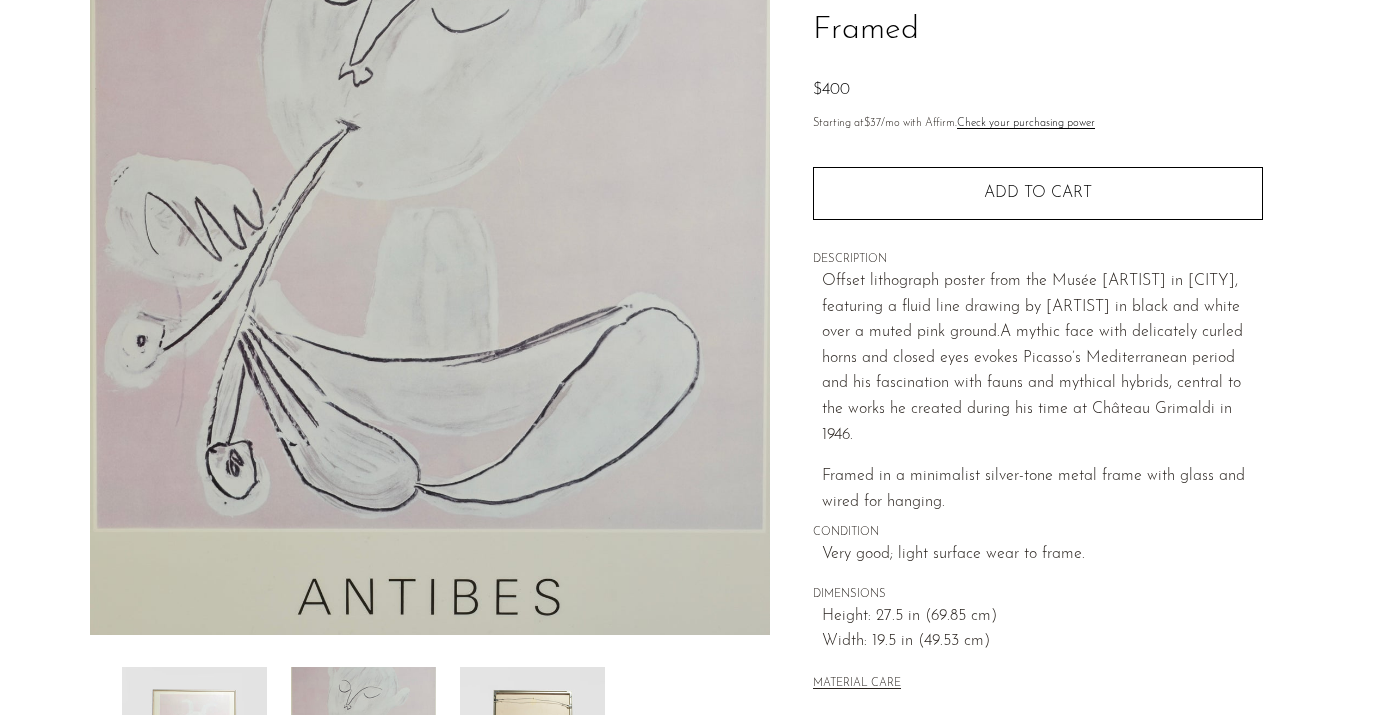 click at bounding box center (532, 747) 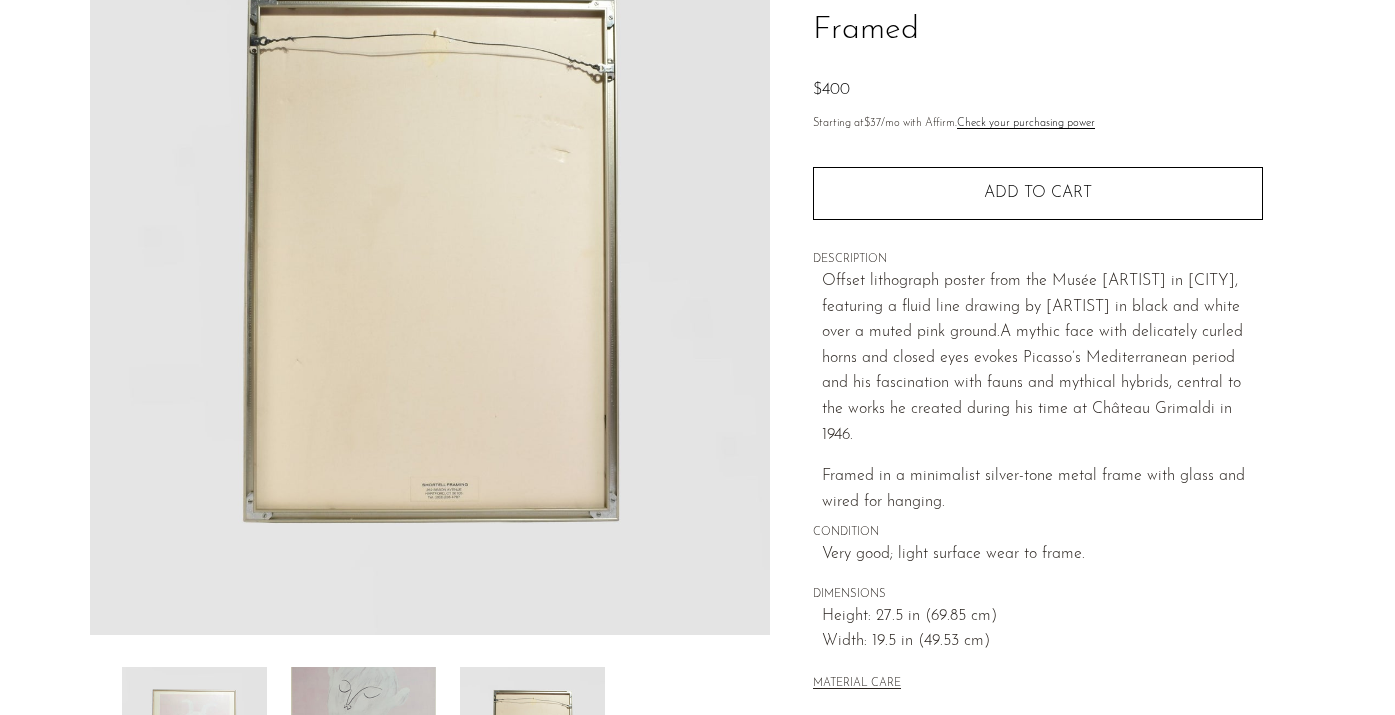 click at bounding box center [363, 747] 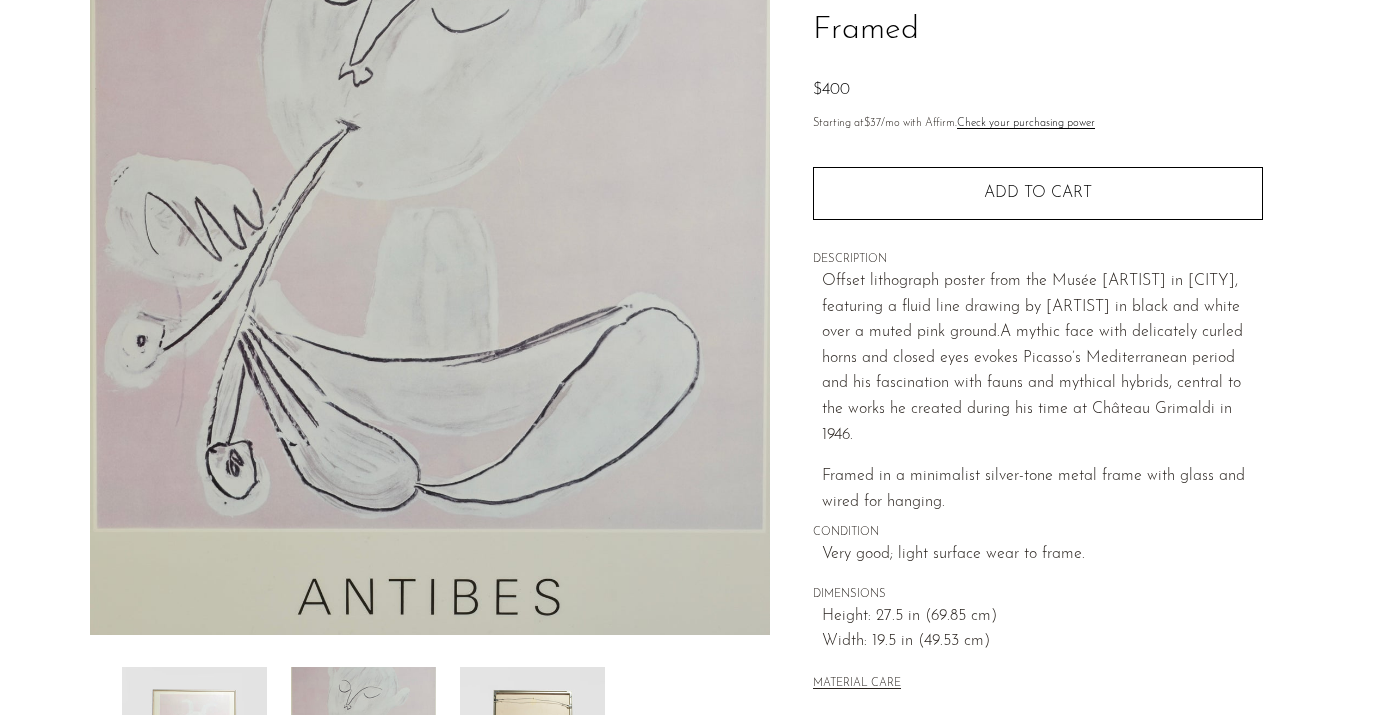 click at bounding box center [194, 747] 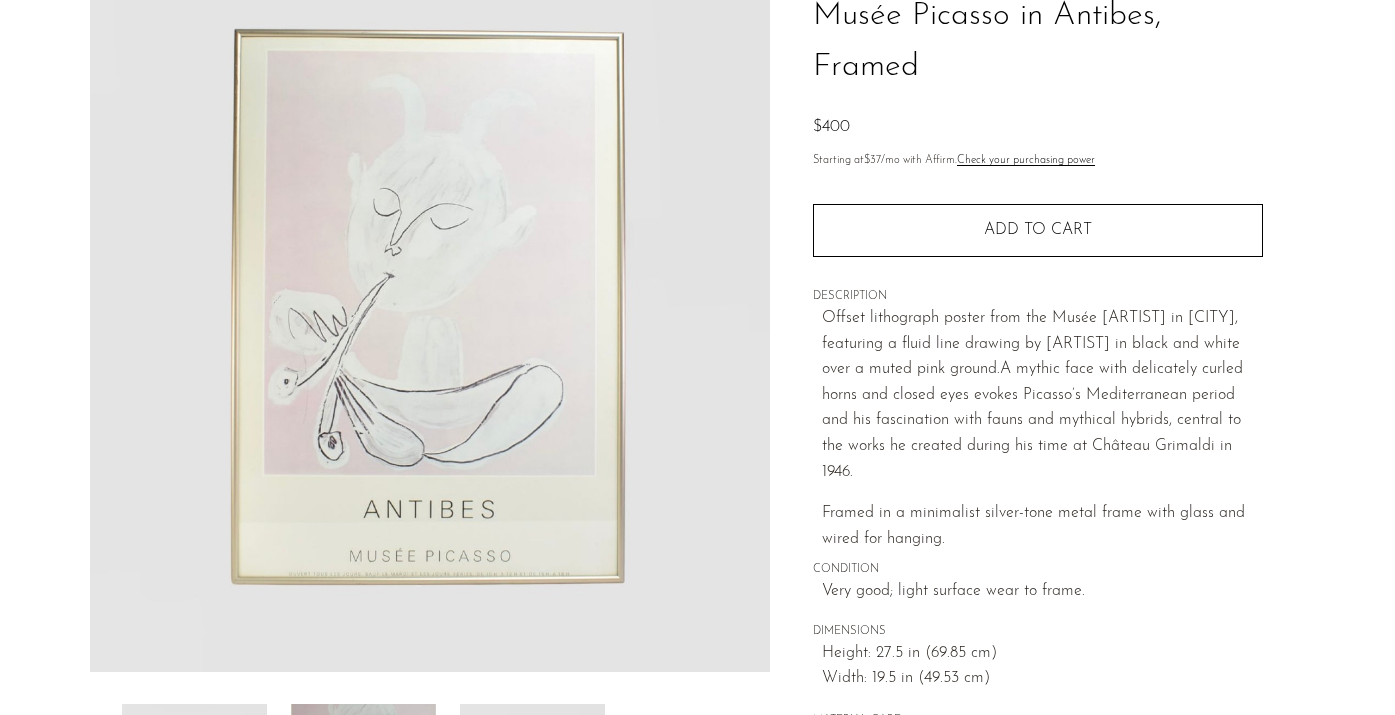 scroll, scrollTop: 167, scrollLeft: 0, axis: vertical 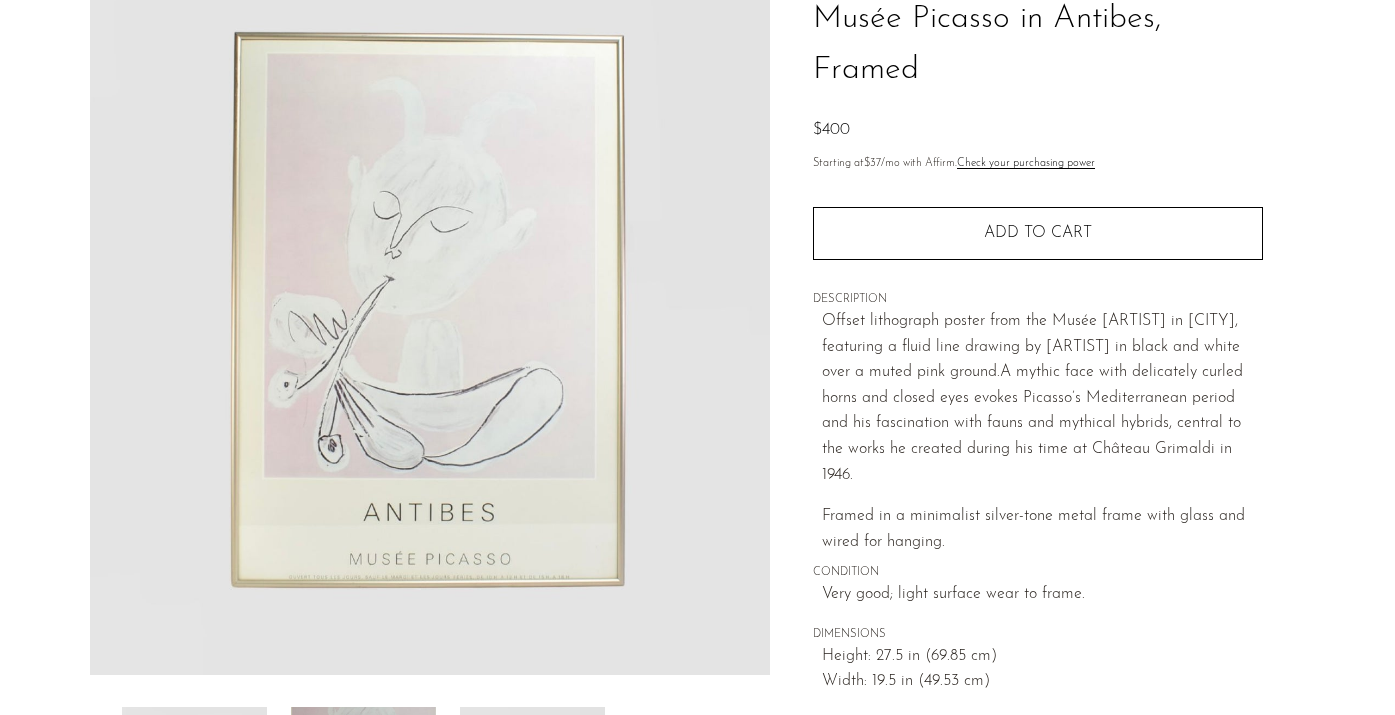 type 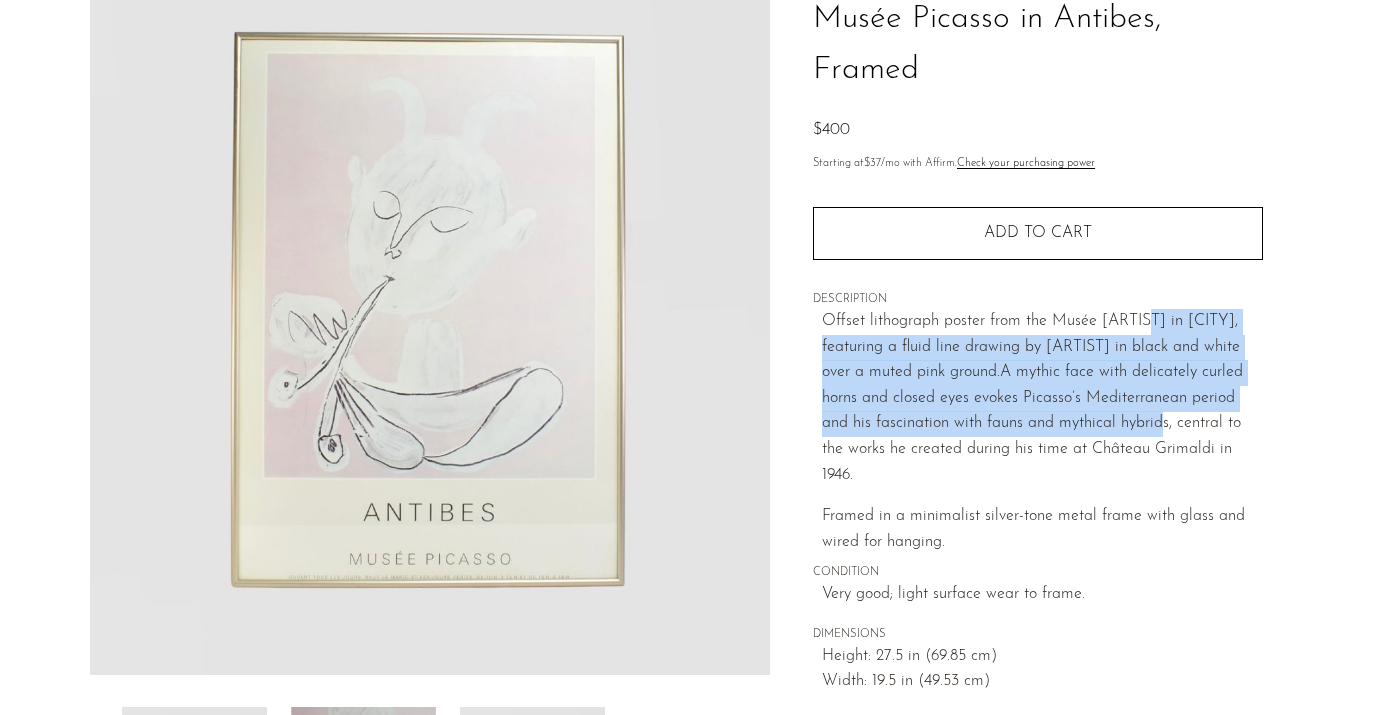 drag, startPoint x: 1207, startPoint y: 429, endPoint x: 1141, endPoint y: 325, distance: 123.174675 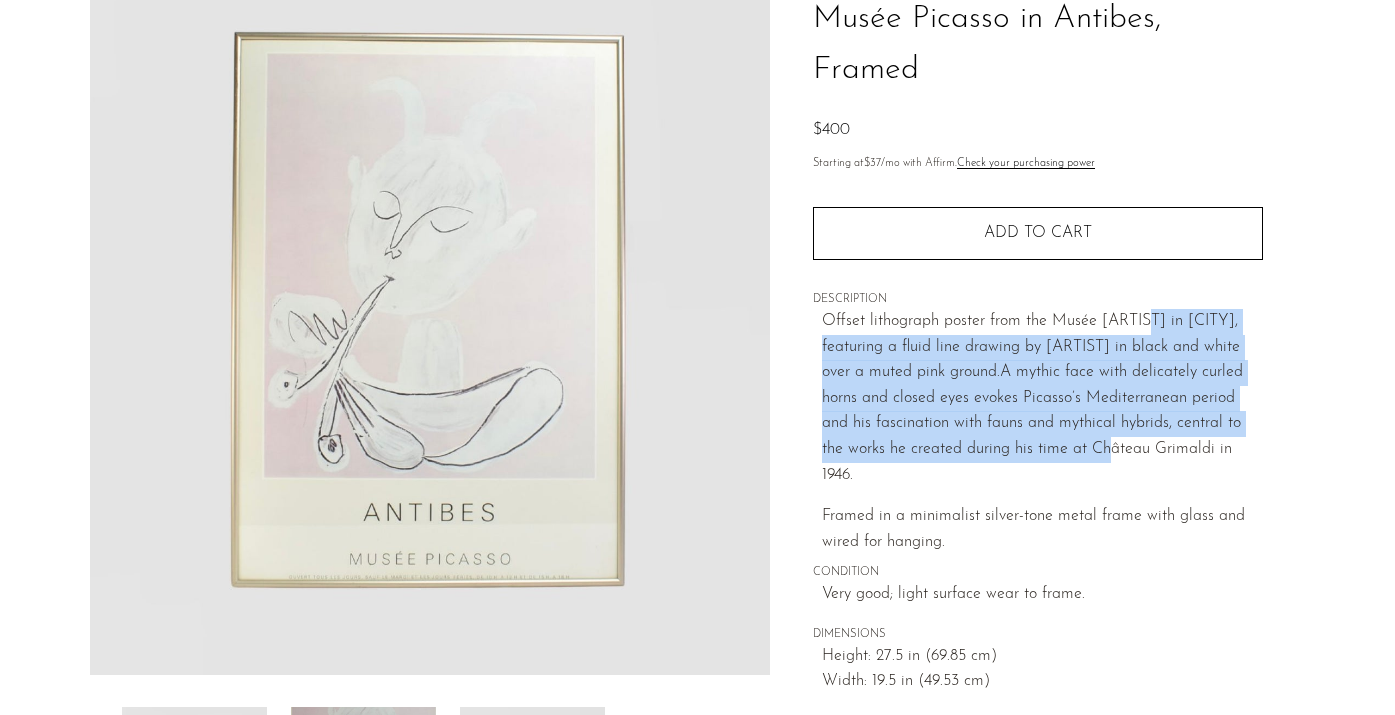 drag, startPoint x: 1141, startPoint y: 325, endPoint x: 1179, endPoint y: 457, distance: 137.36084 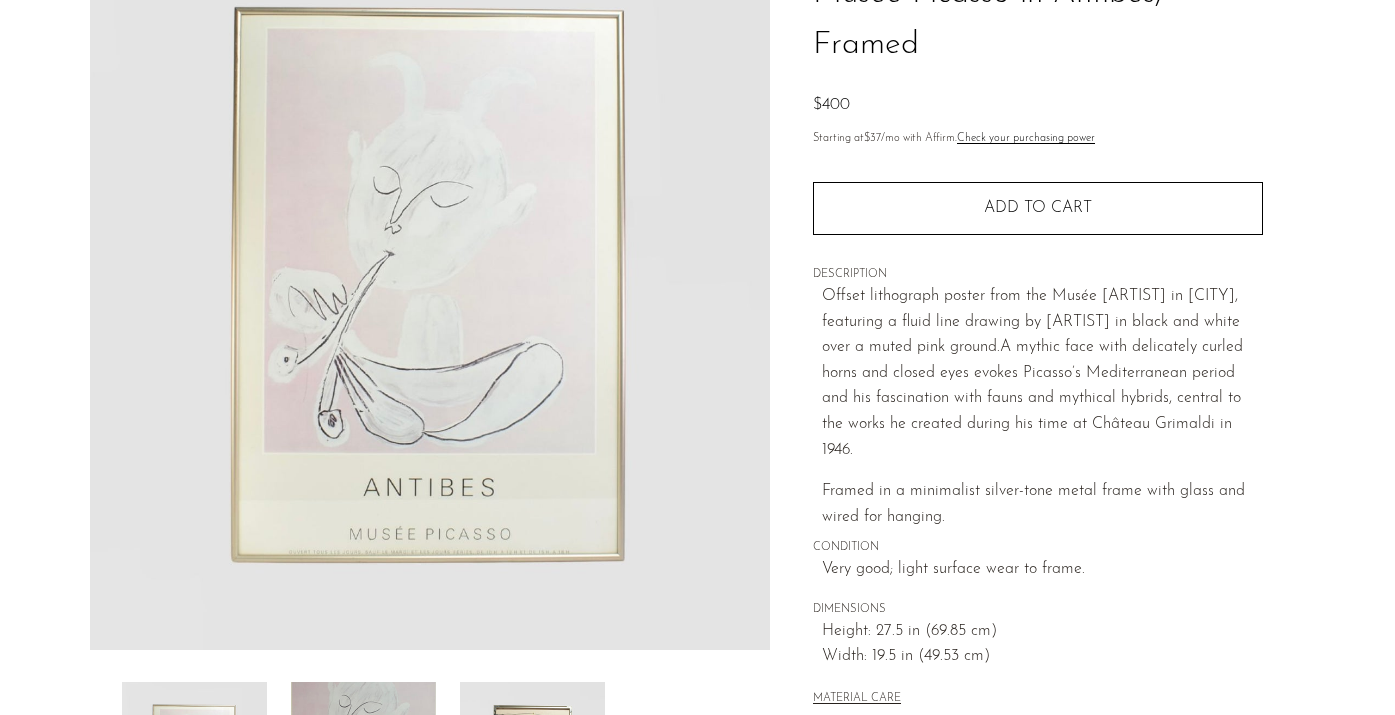 scroll, scrollTop: 290, scrollLeft: 0, axis: vertical 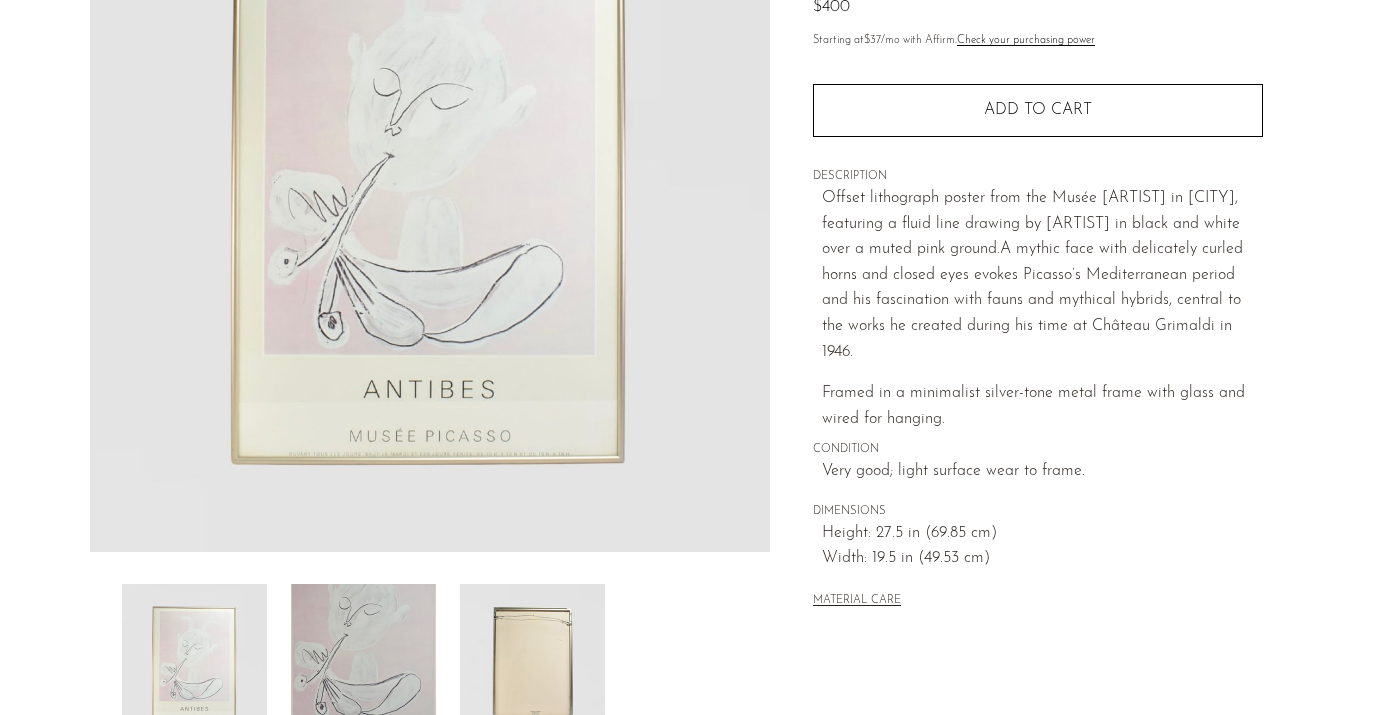 click at bounding box center (363, 664) 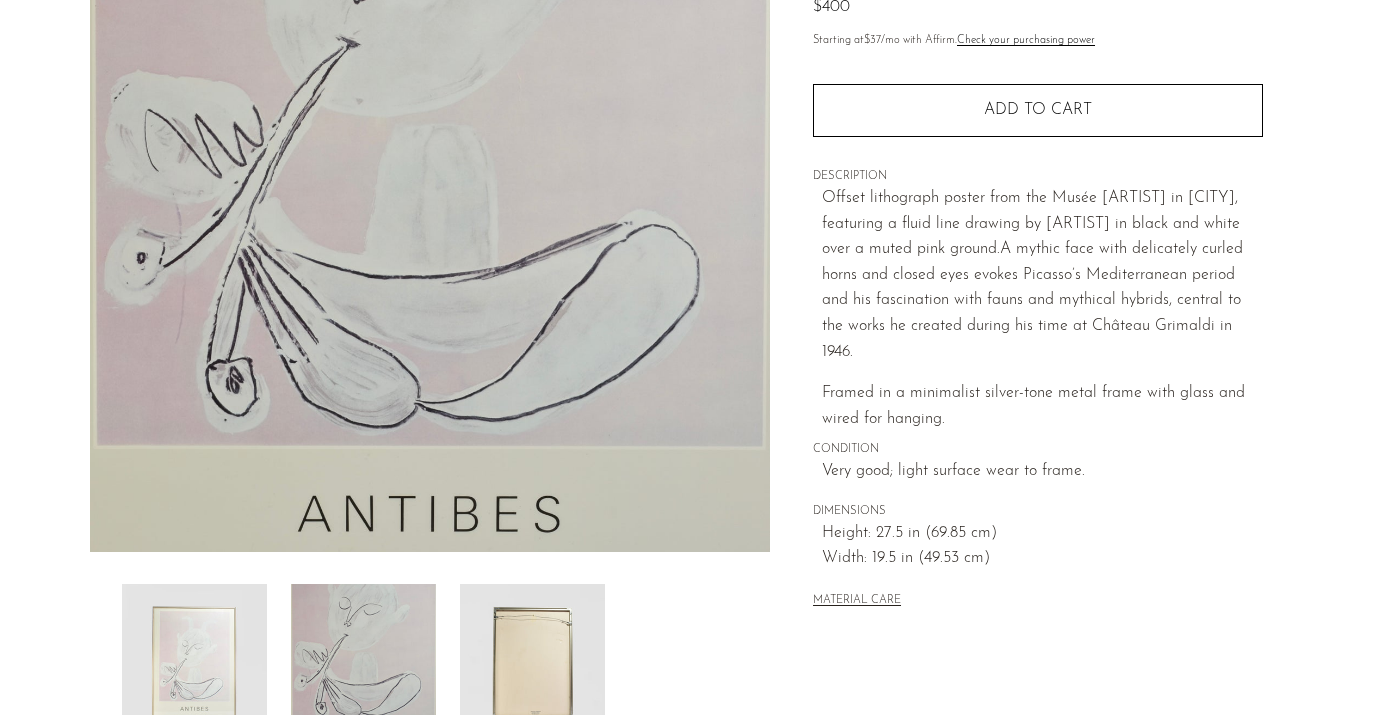 click at bounding box center (532, 664) 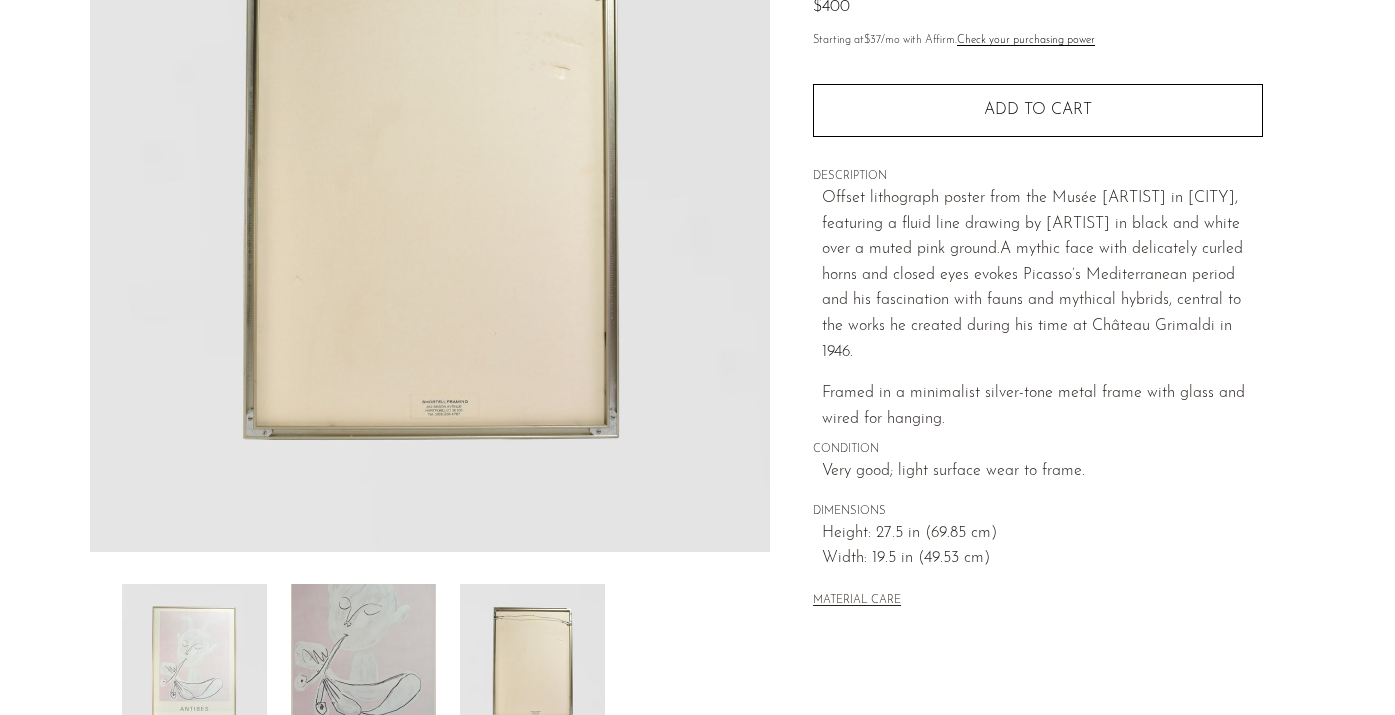 click at bounding box center [363, 664] 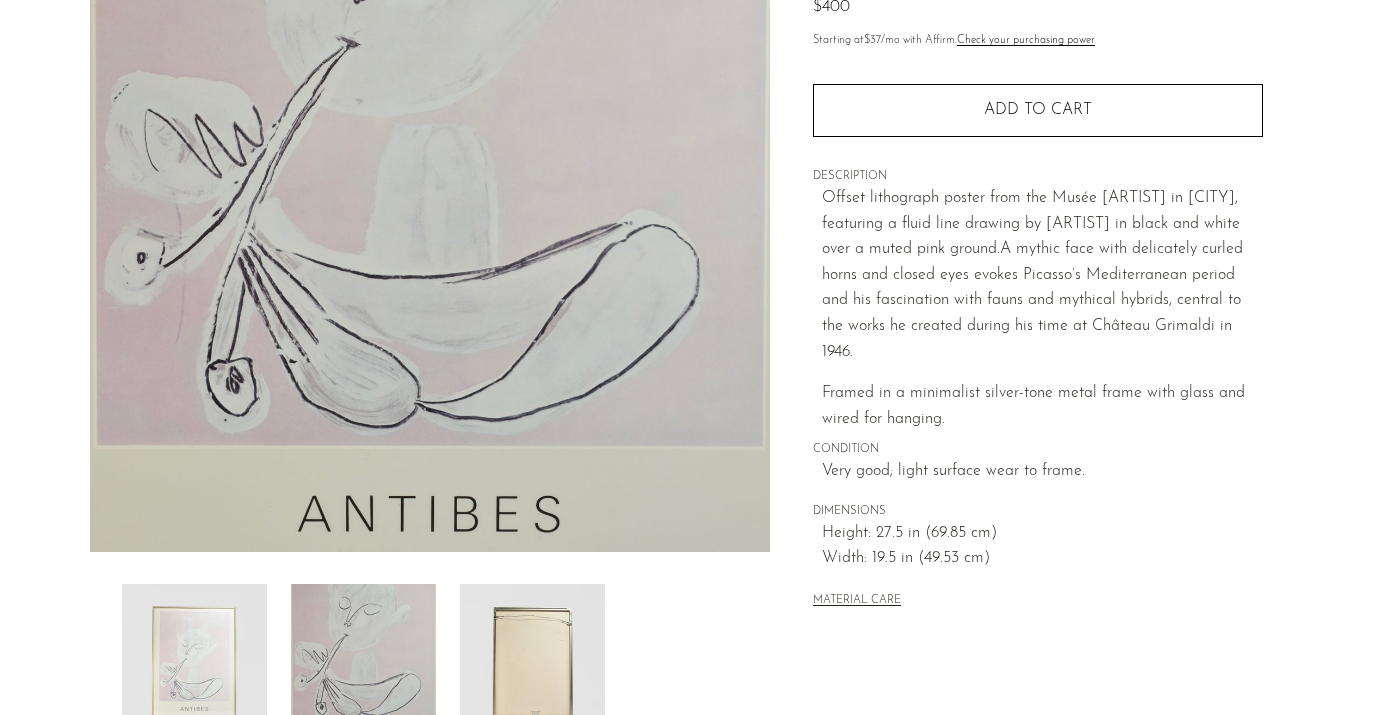 click at bounding box center [194, 664] 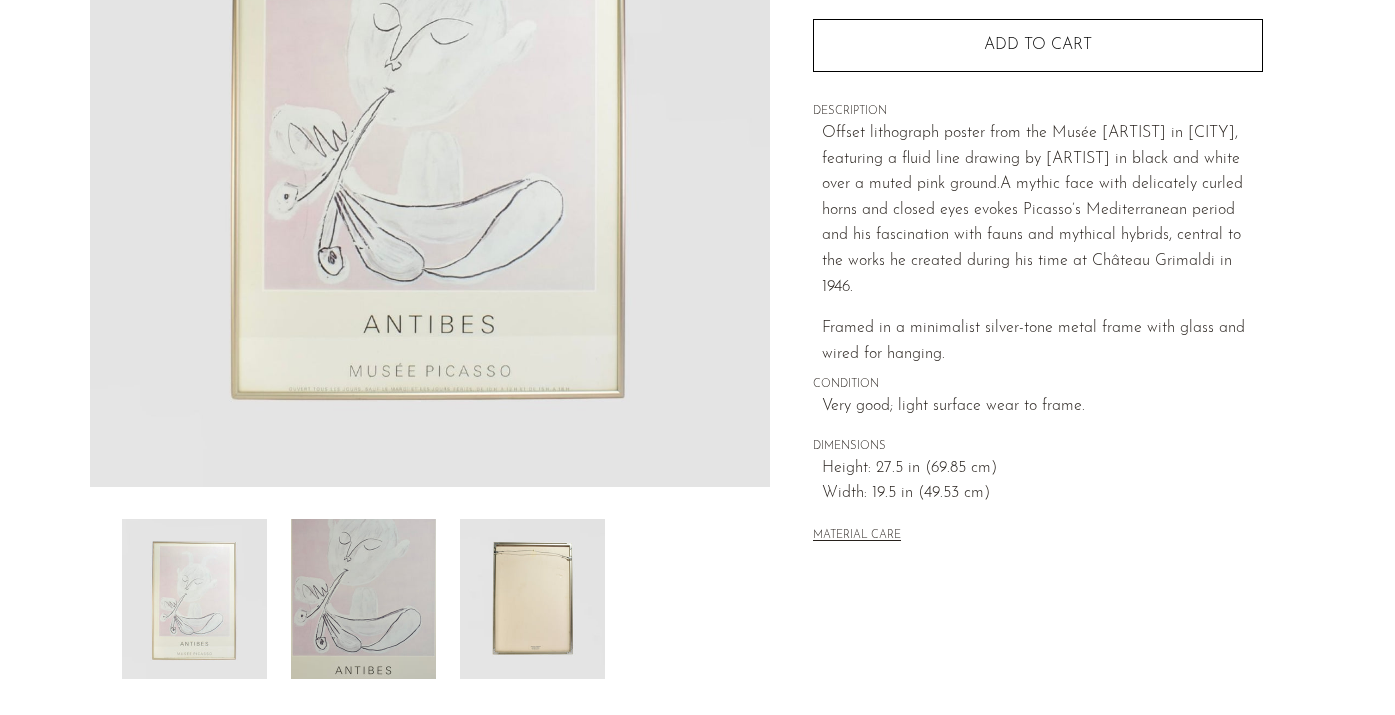 scroll, scrollTop: 131, scrollLeft: 0, axis: vertical 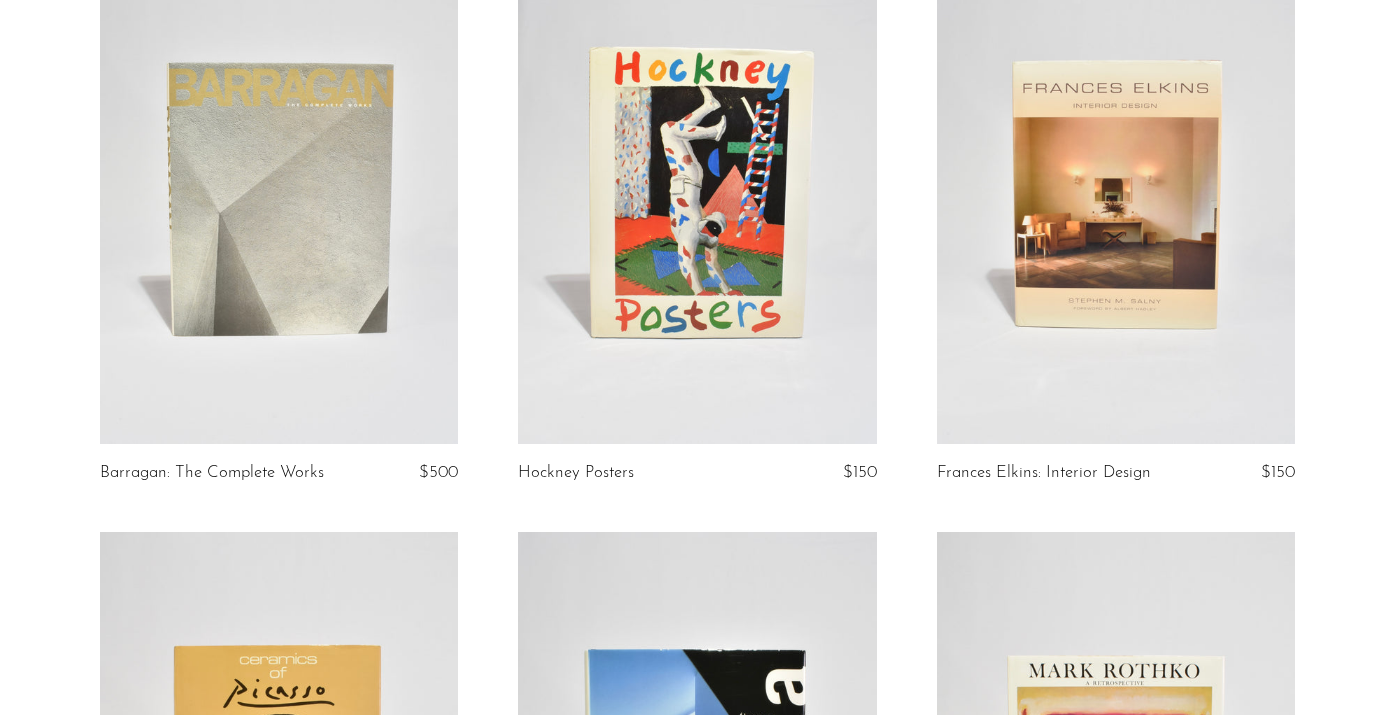 click at bounding box center [279, 193] 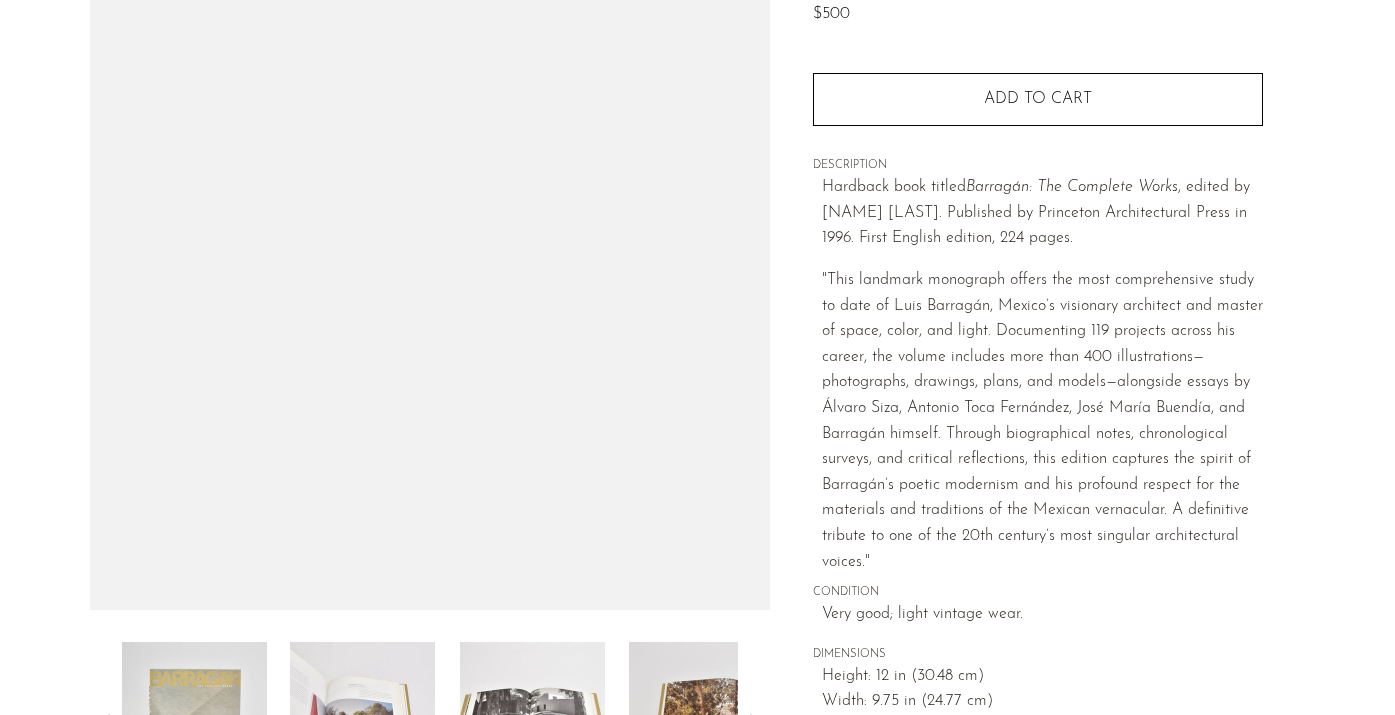 scroll, scrollTop: 240, scrollLeft: 0, axis: vertical 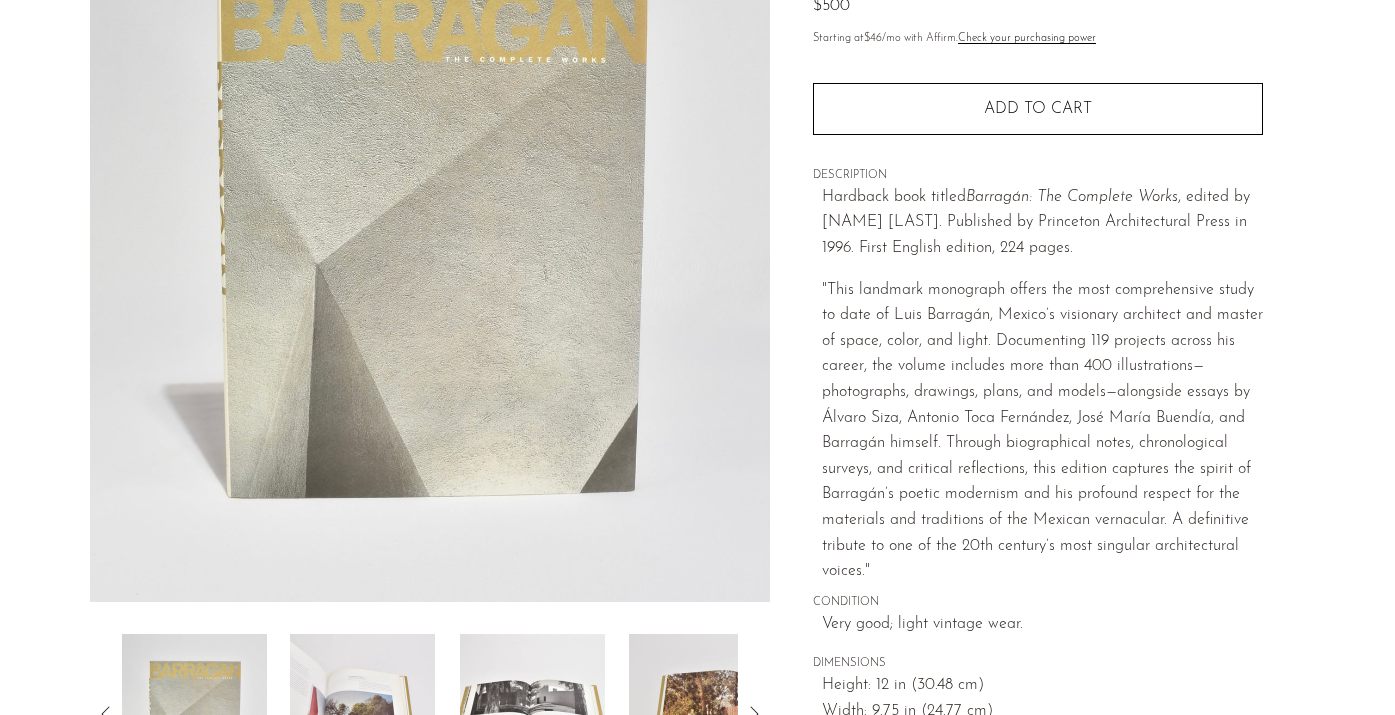 click at bounding box center [430, 227] 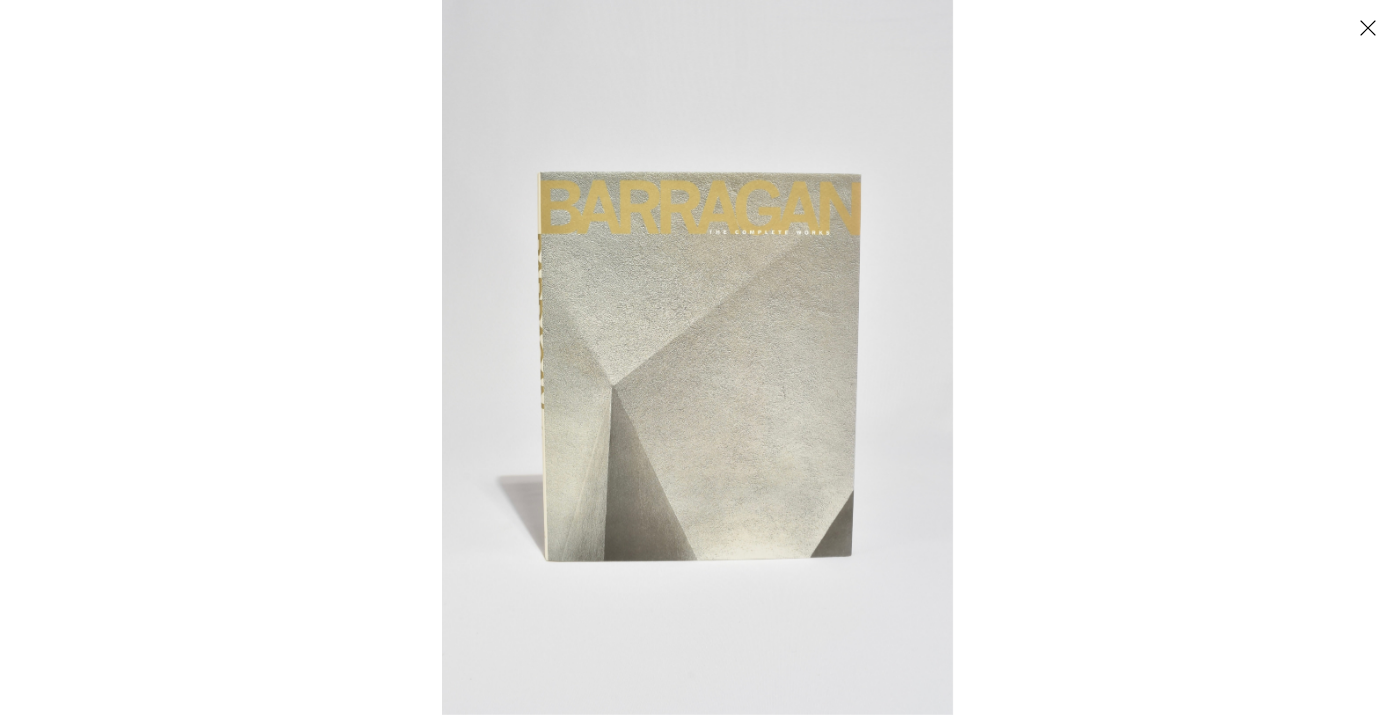 click at bounding box center [1367, 27] 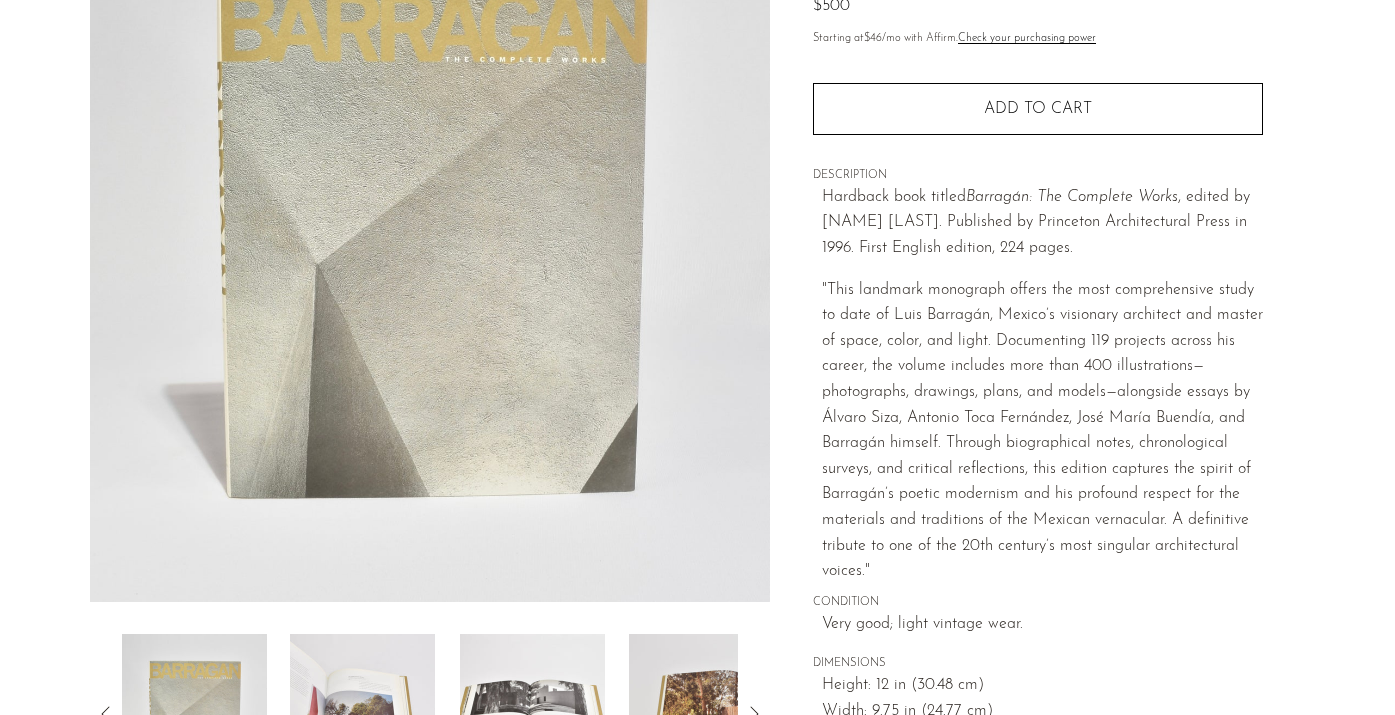 click on ""This landmark monograph offers the most comprehensive study to date of Luis Barragán, Mexico’s visionary architect and master of space, color, and light. Documenting 119 projects across his career, the volume includes more than 400 illustrations—photographs, drawings, plans, and models—alongside essays by Álvaro Siza, Antonio Toca Fernández, José María Buendía, and Barragán himself. Through biographical notes, chronological surveys, and critical reflections, this edition captures the spirit of Barragán’s poetic modernism and his profound respect for the materials and traditions of the Mexican vernacular. A definitive tribute to one of the 20th century’s most singular architectural voices."" at bounding box center [1042, 431] 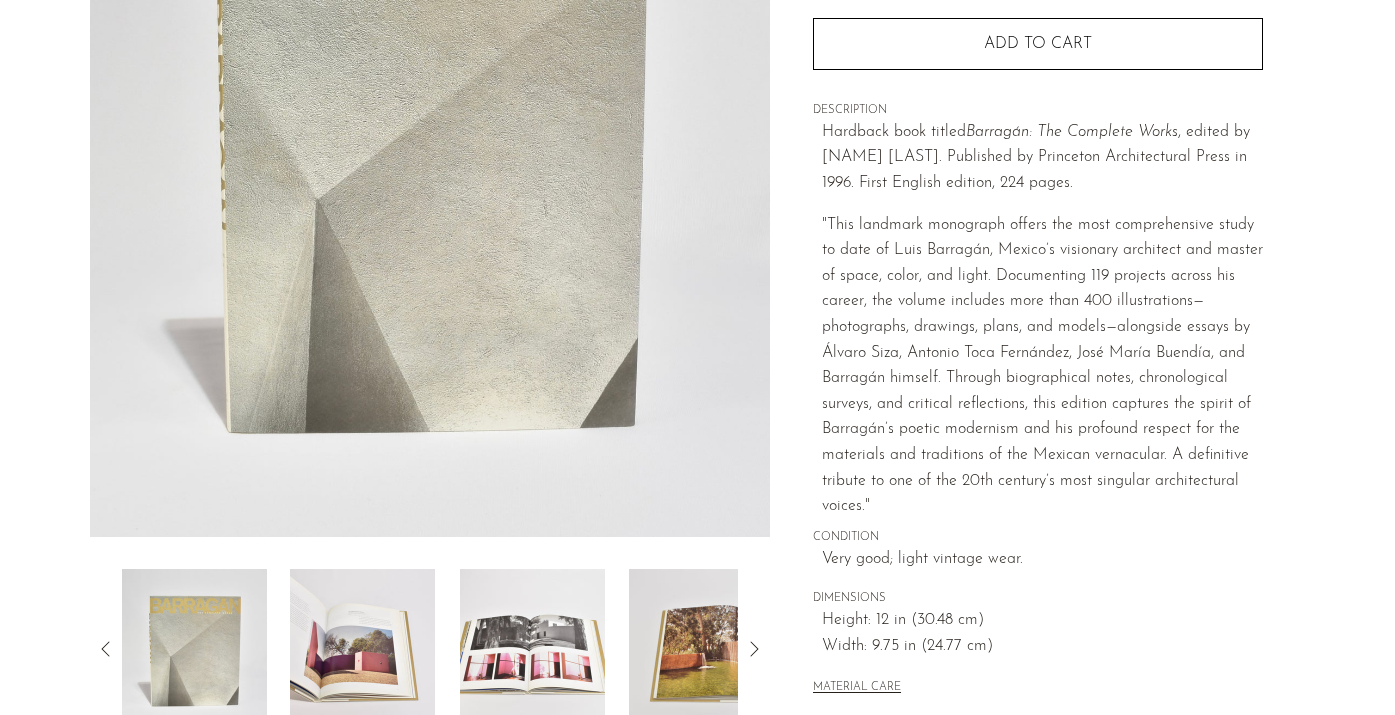 scroll, scrollTop: 312, scrollLeft: 0, axis: vertical 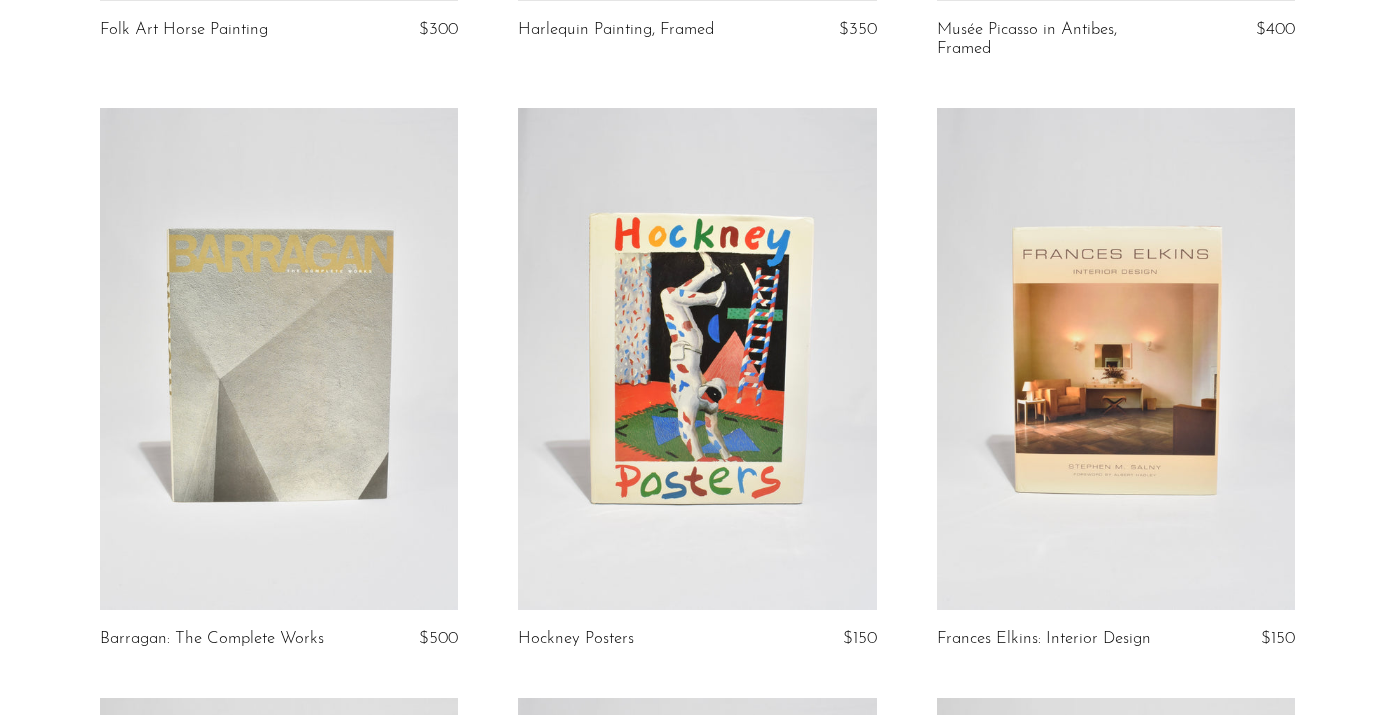 click at bounding box center (697, 359) 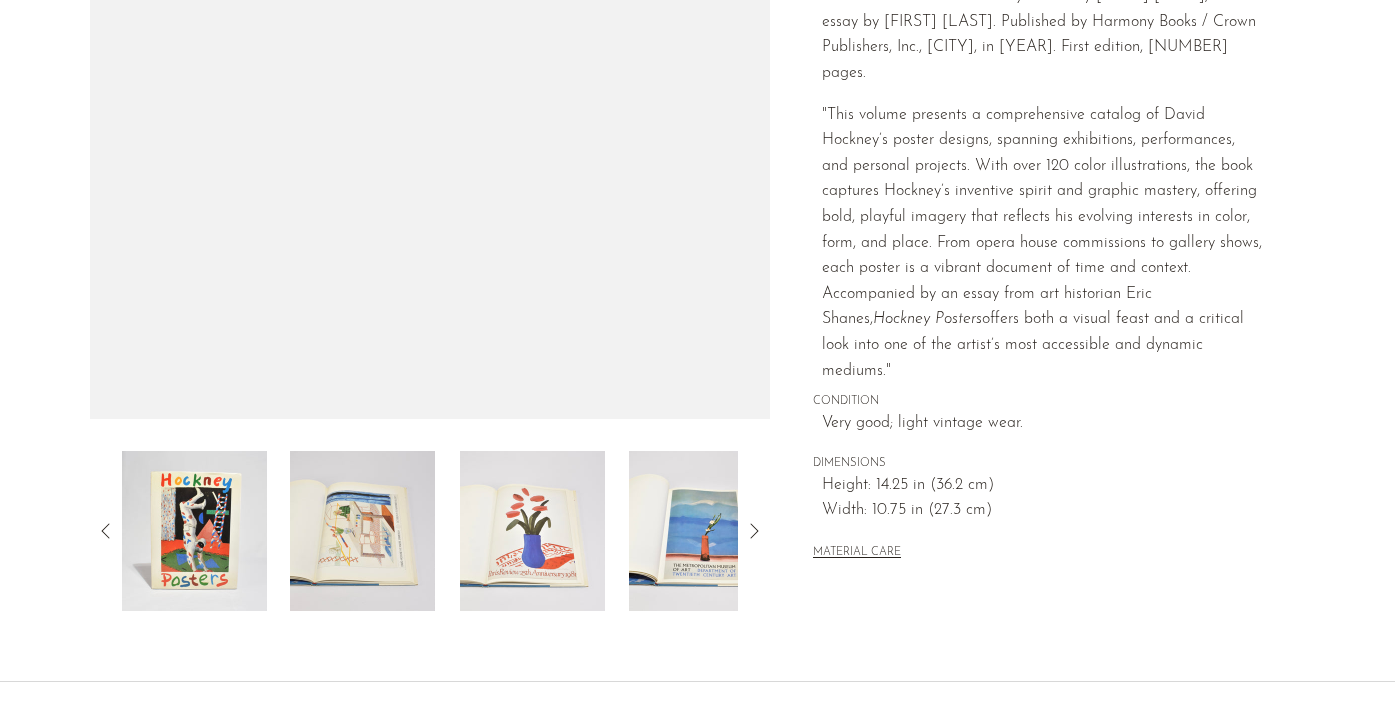 click at bounding box center [362, 531] 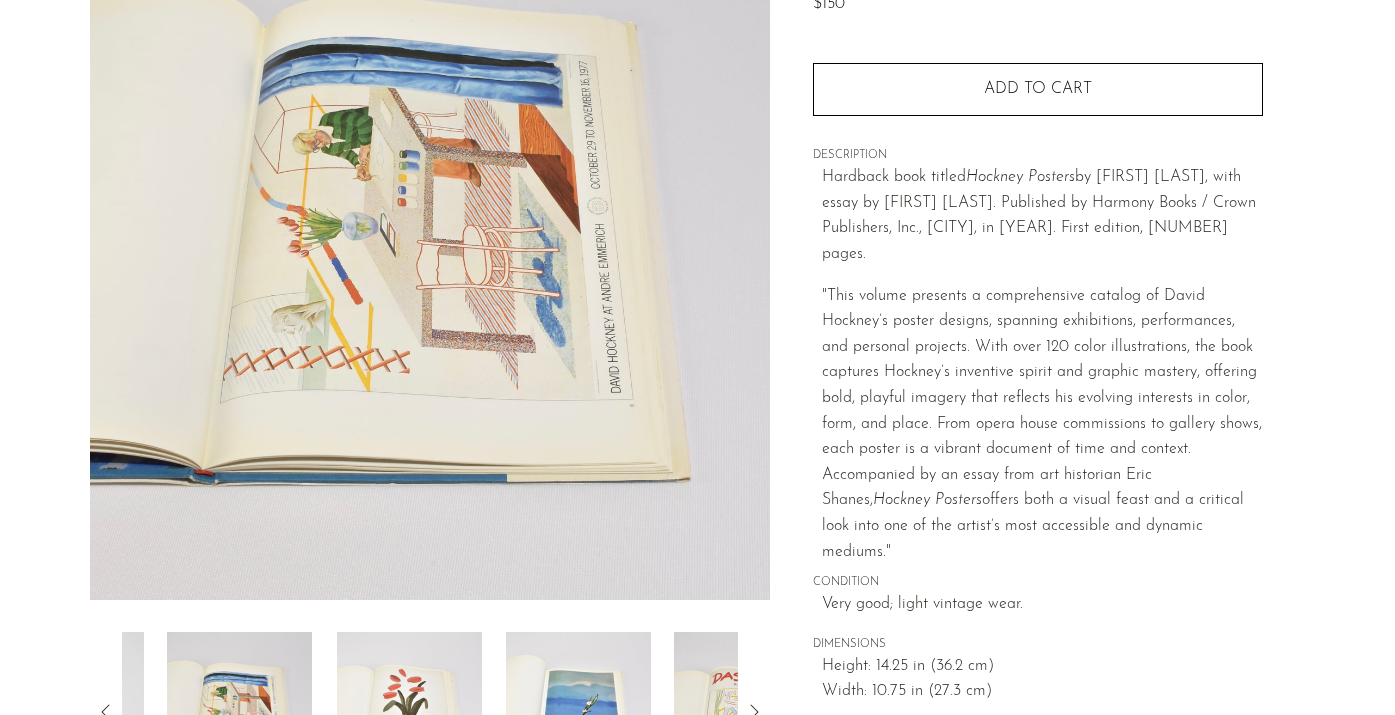 scroll, scrollTop: 166, scrollLeft: 0, axis: vertical 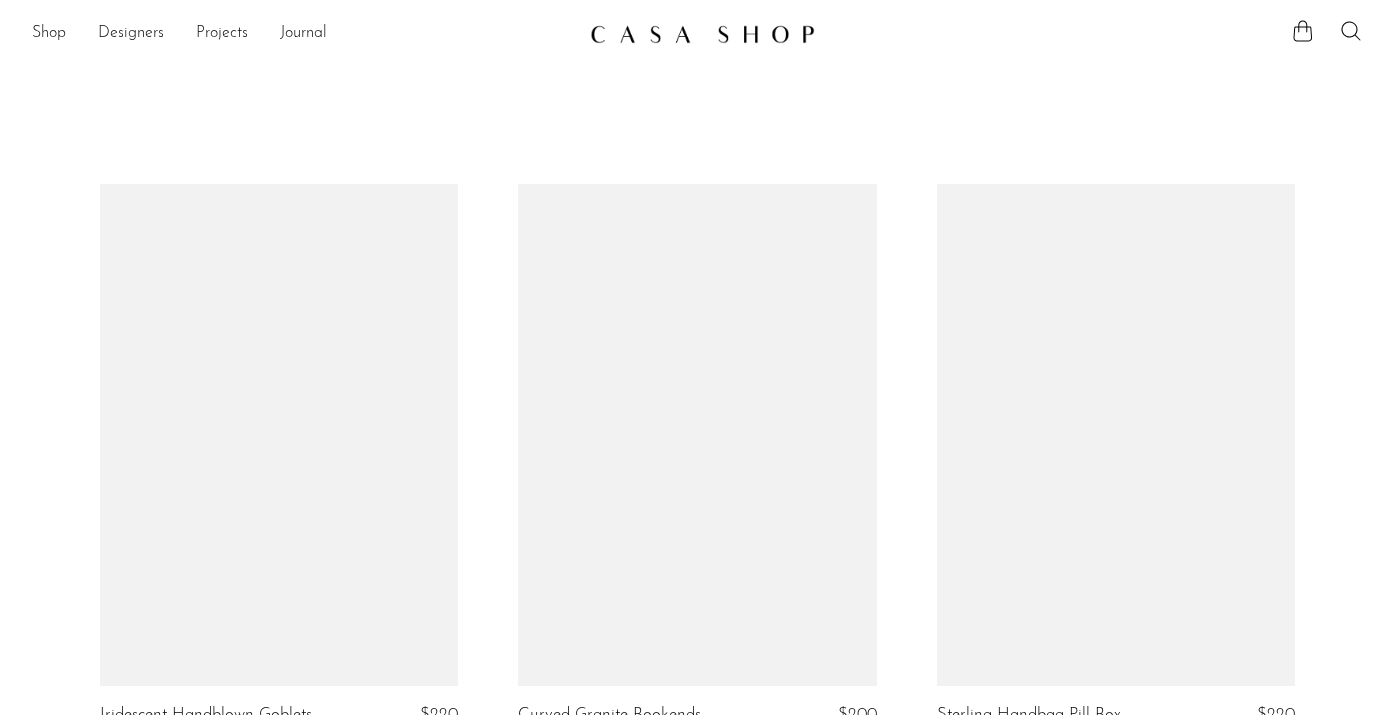 click at bounding box center (1116, 5231) 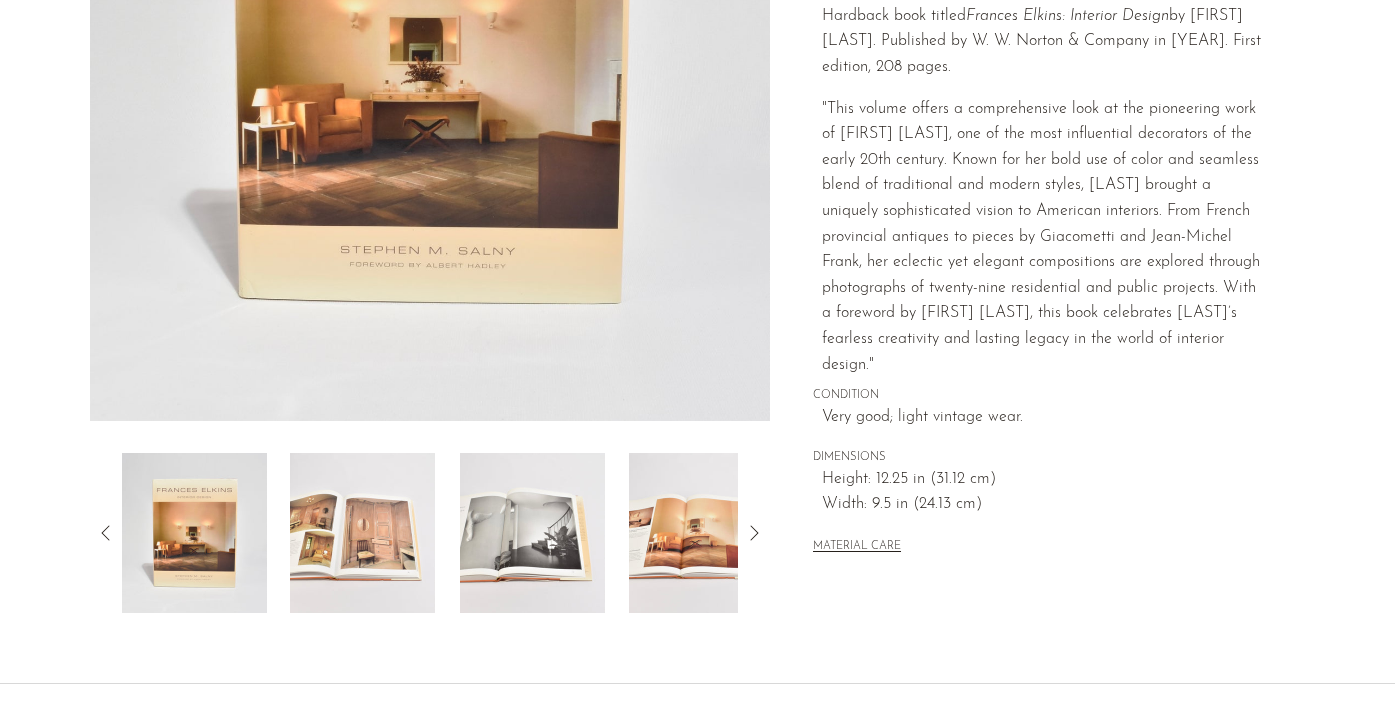 click at bounding box center (362, 533) 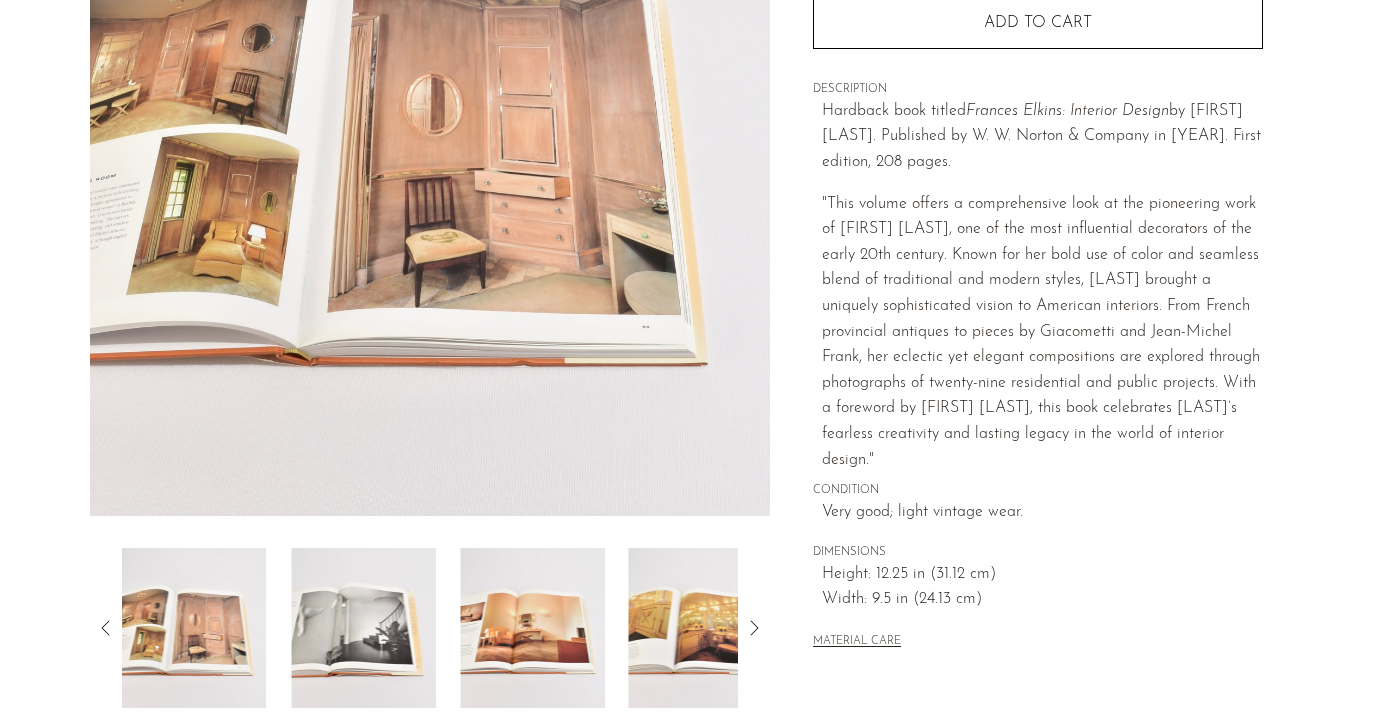 click at bounding box center [363, 628] 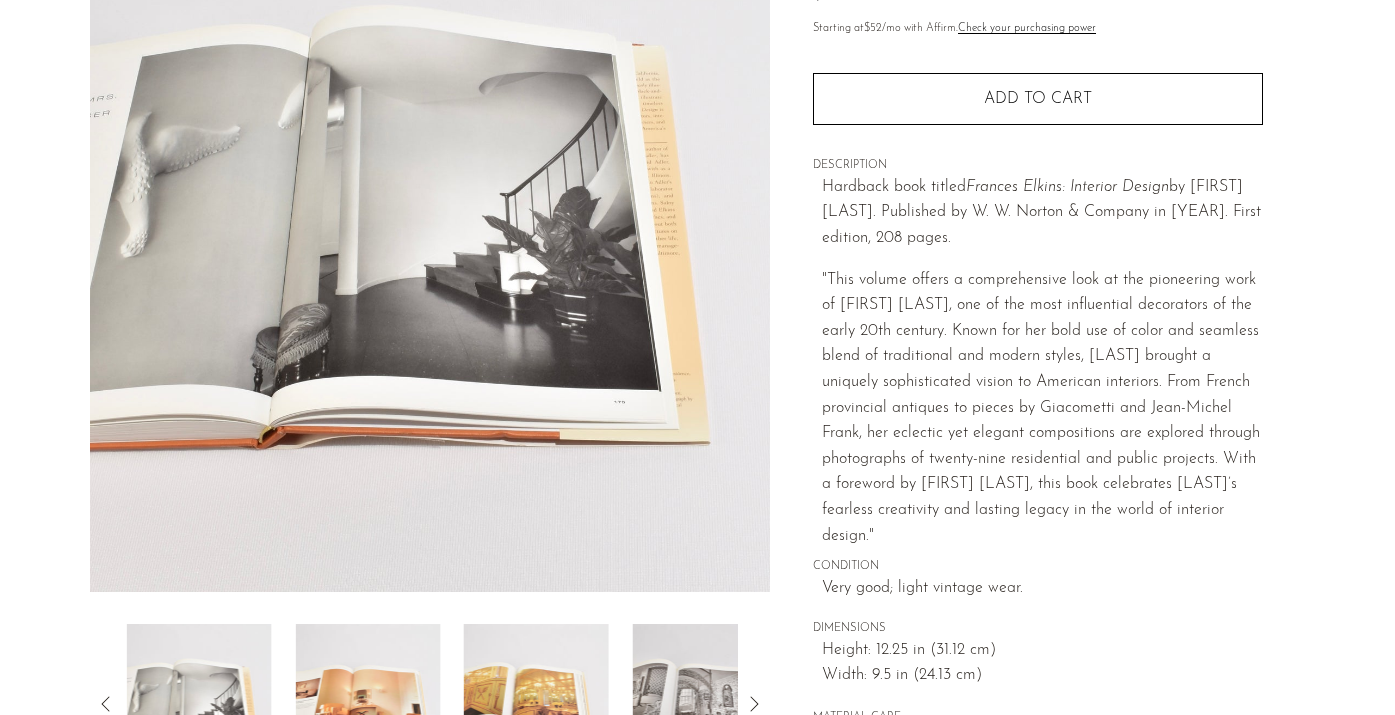 scroll, scrollTop: 229, scrollLeft: 0, axis: vertical 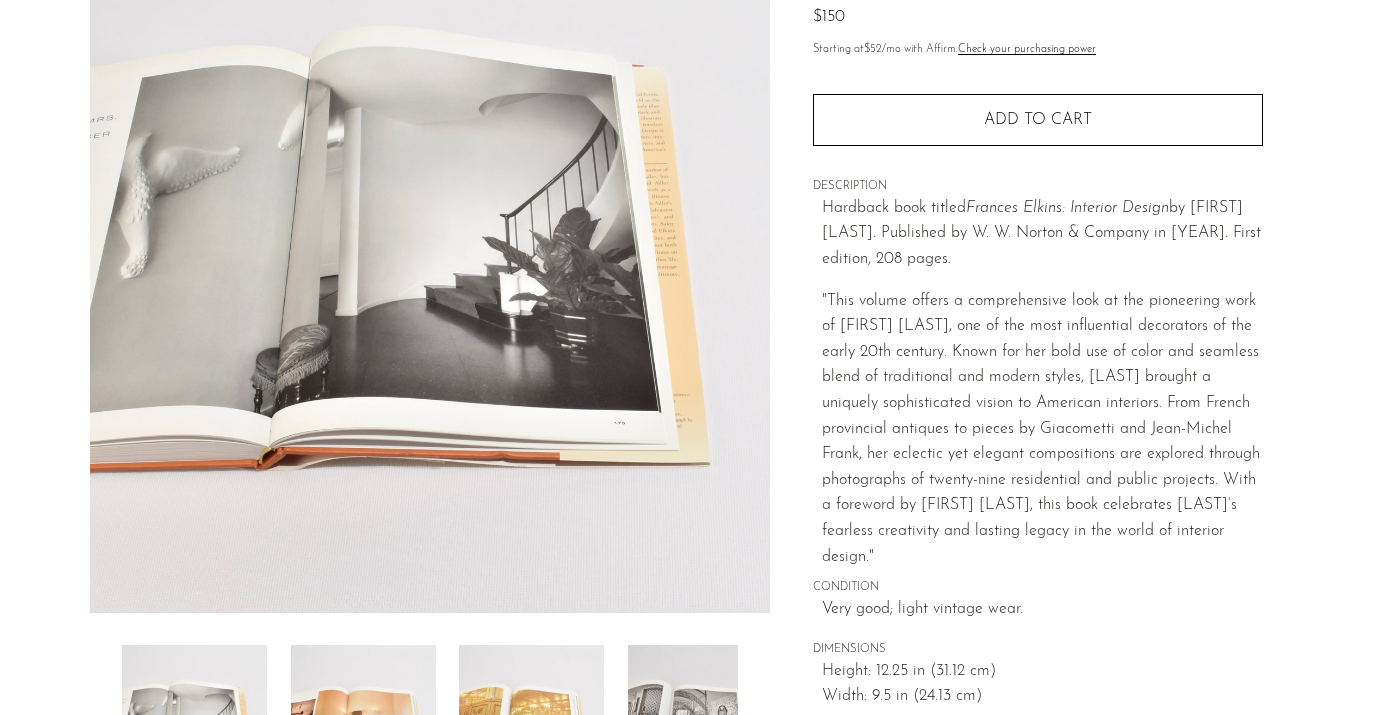 click at bounding box center (362, 725) 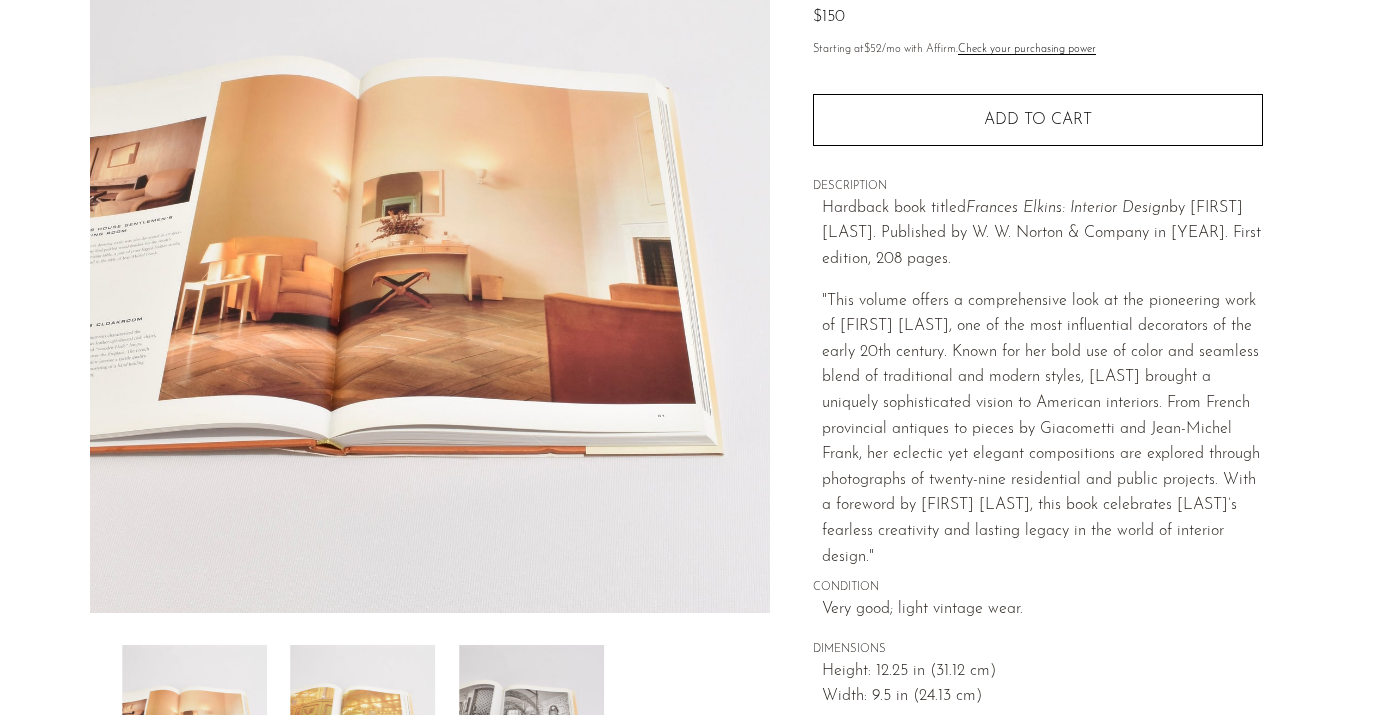click at bounding box center (363, 725) 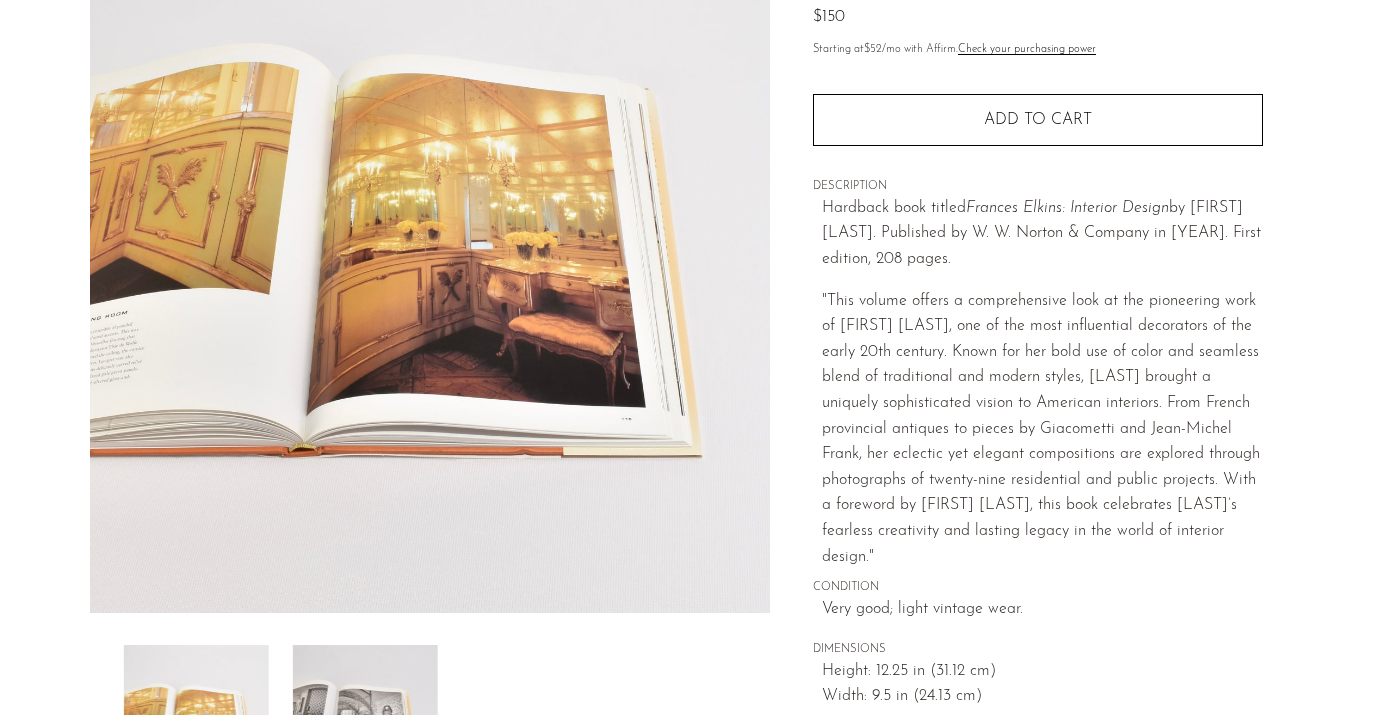 click at bounding box center (365, 725) 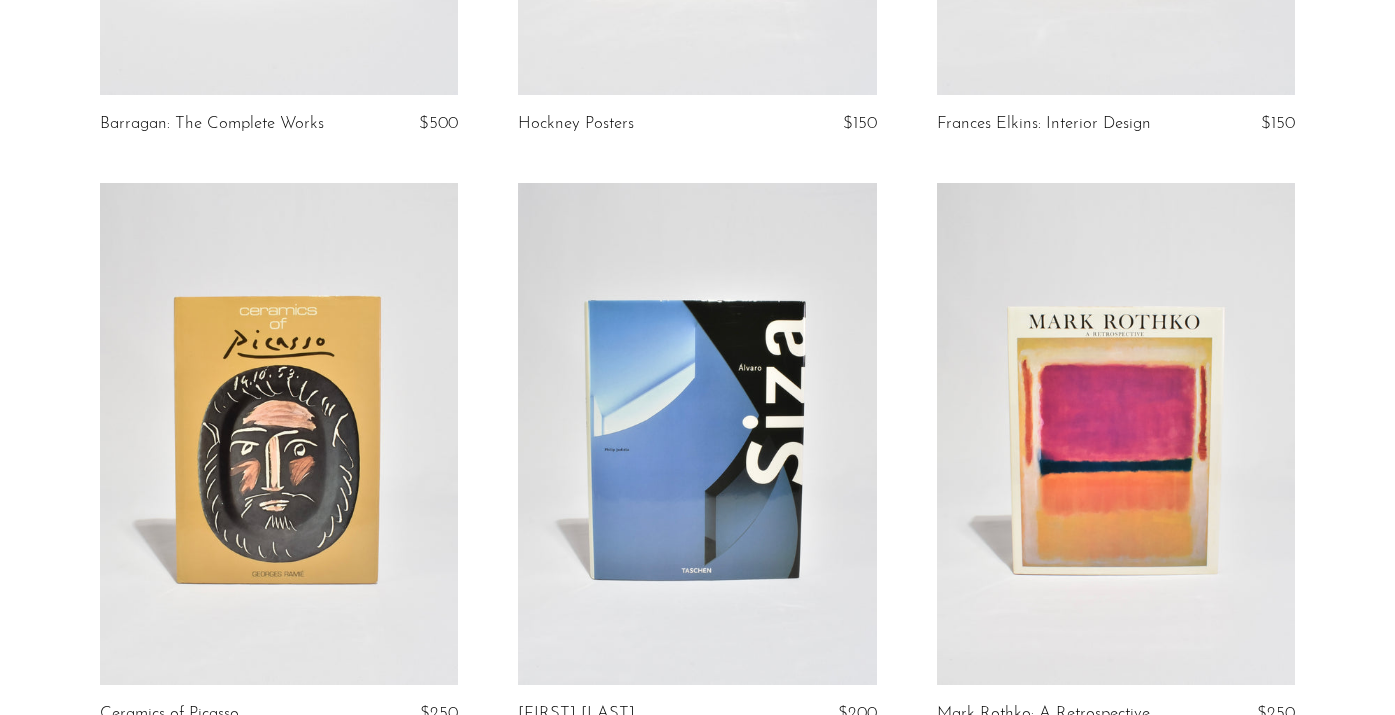 scroll, scrollTop: 5480, scrollLeft: 0, axis: vertical 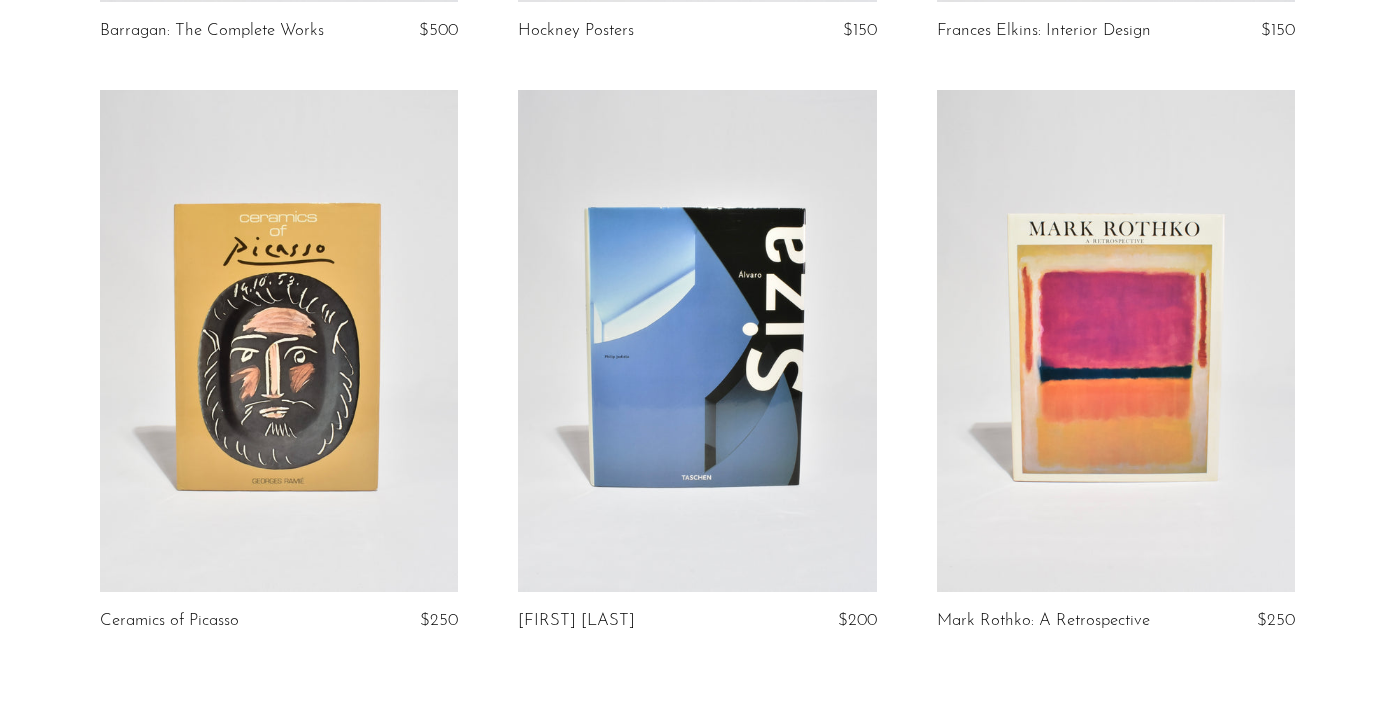 click at bounding box center [697, 341] 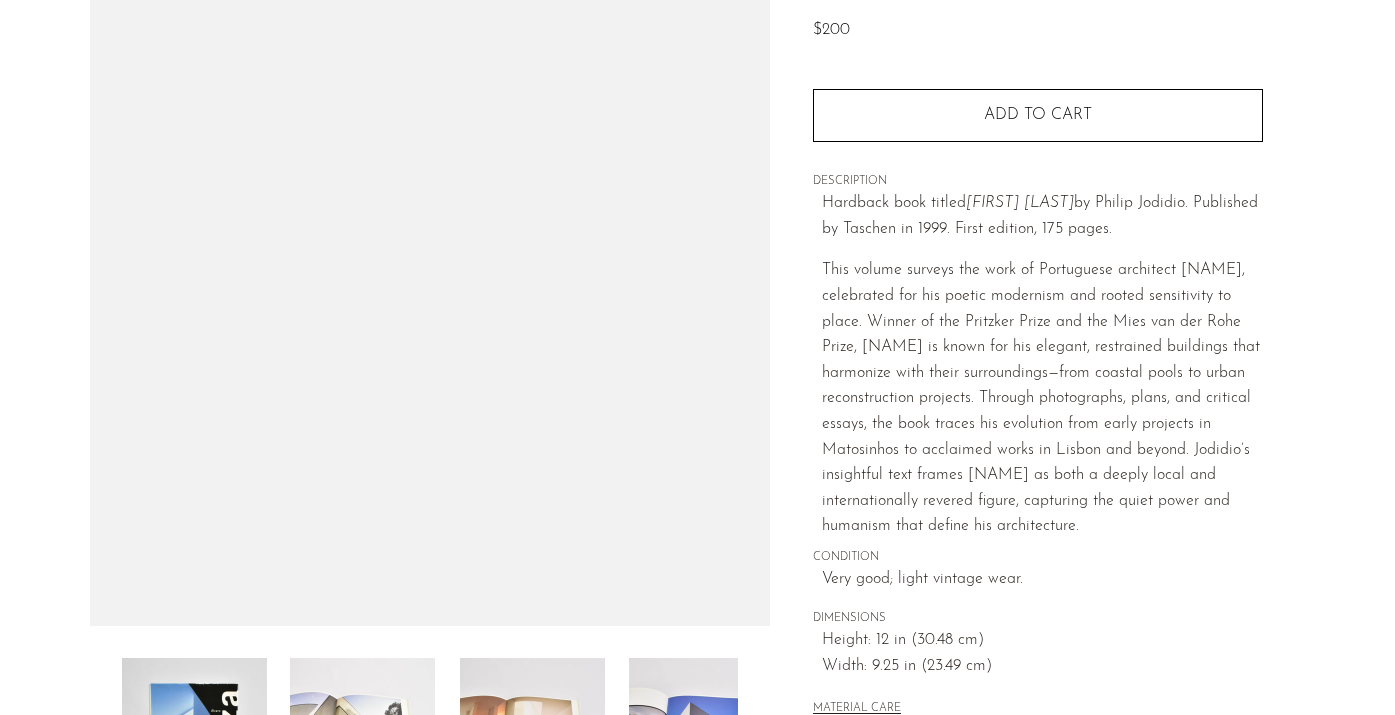 scroll, scrollTop: 445, scrollLeft: 0, axis: vertical 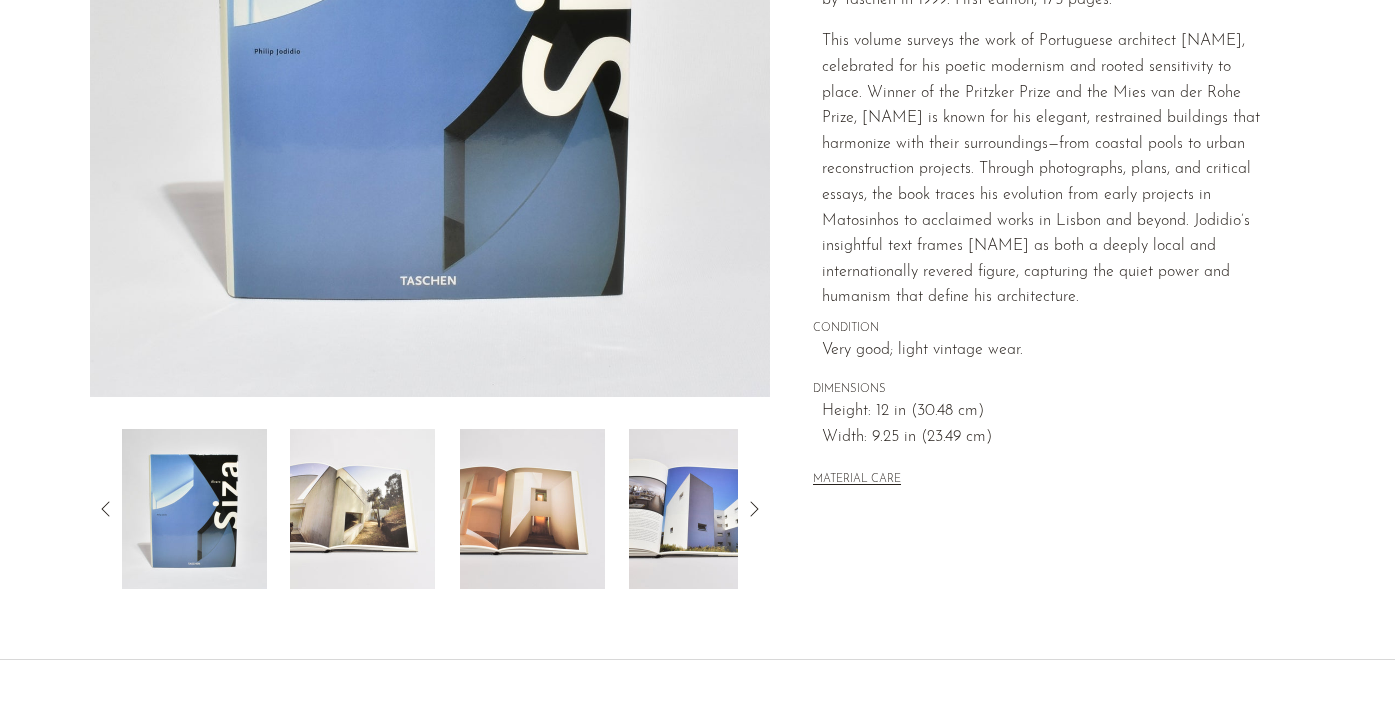 click at bounding box center [362, 509] 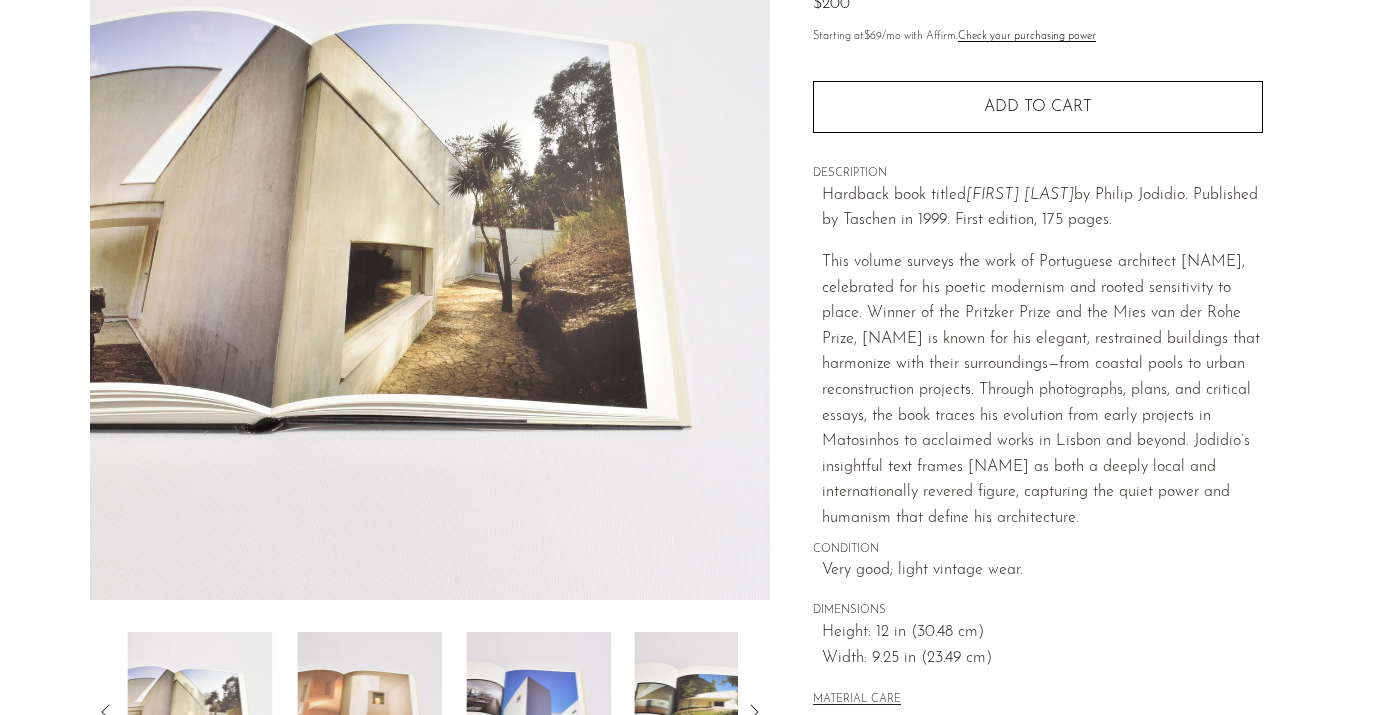 scroll, scrollTop: 240, scrollLeft: 0, axis: vertical 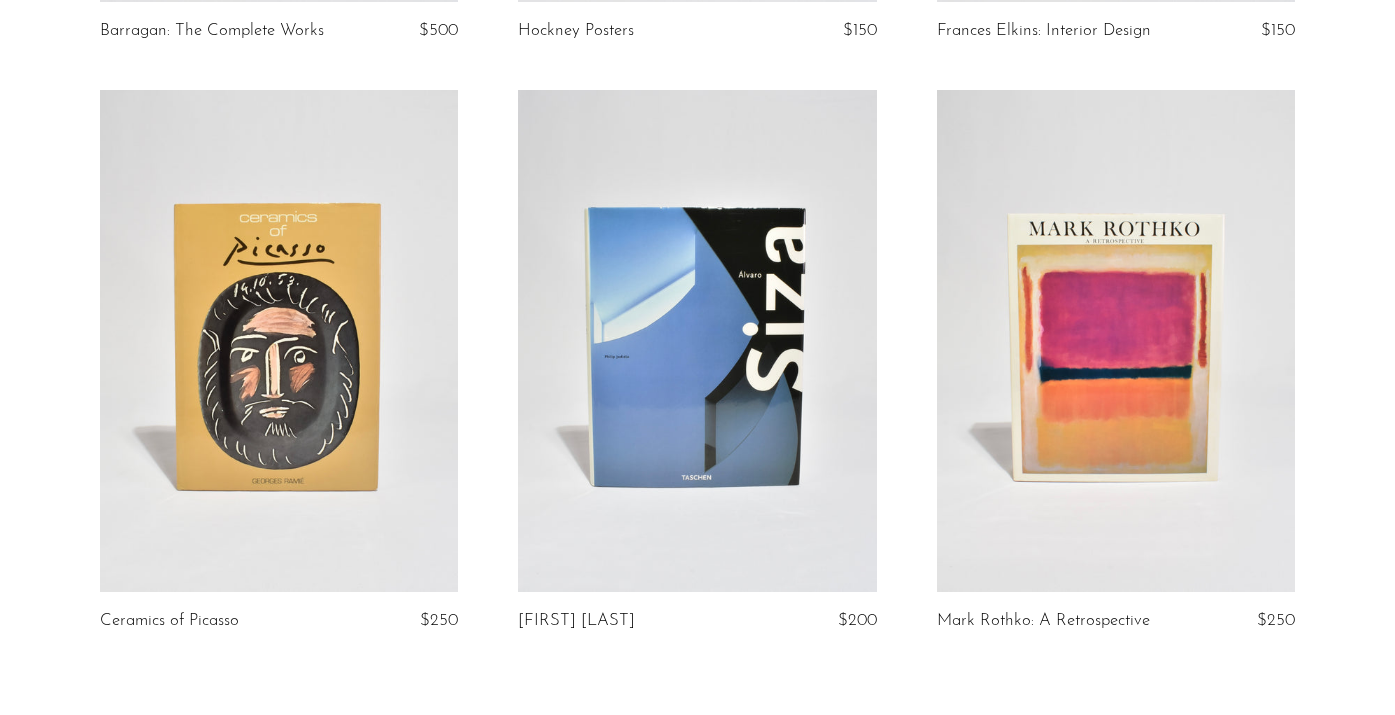 click at bounding box center (279, 341) 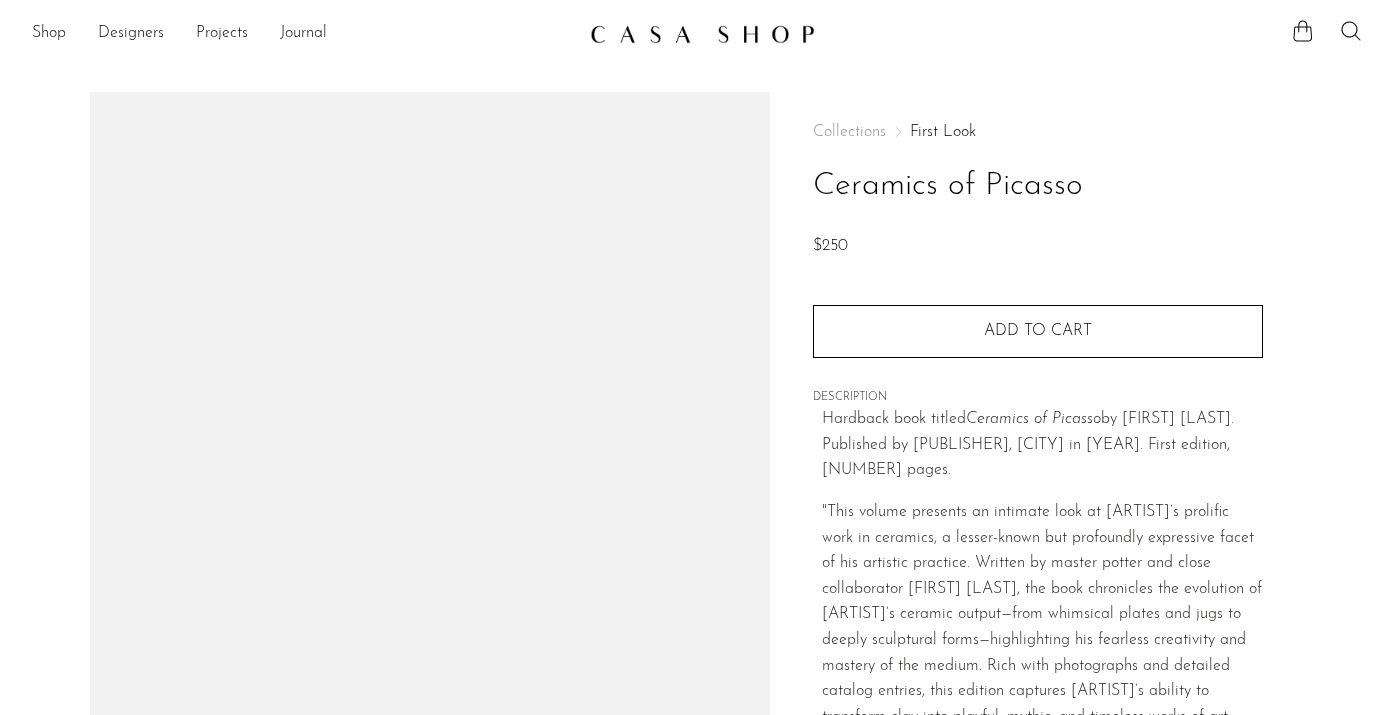 scroll, scrollTop: 0, scrollLeft: 0, axis: both 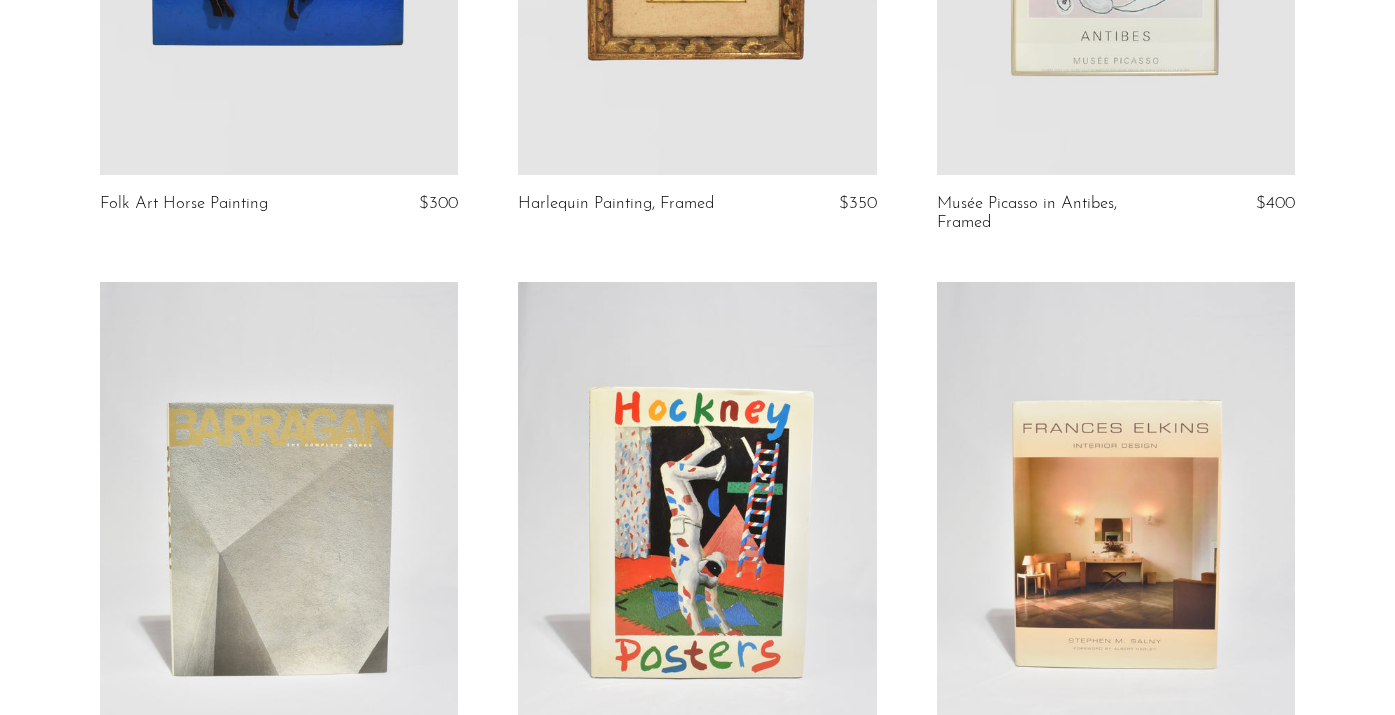 click at bounding box center [279, 533] 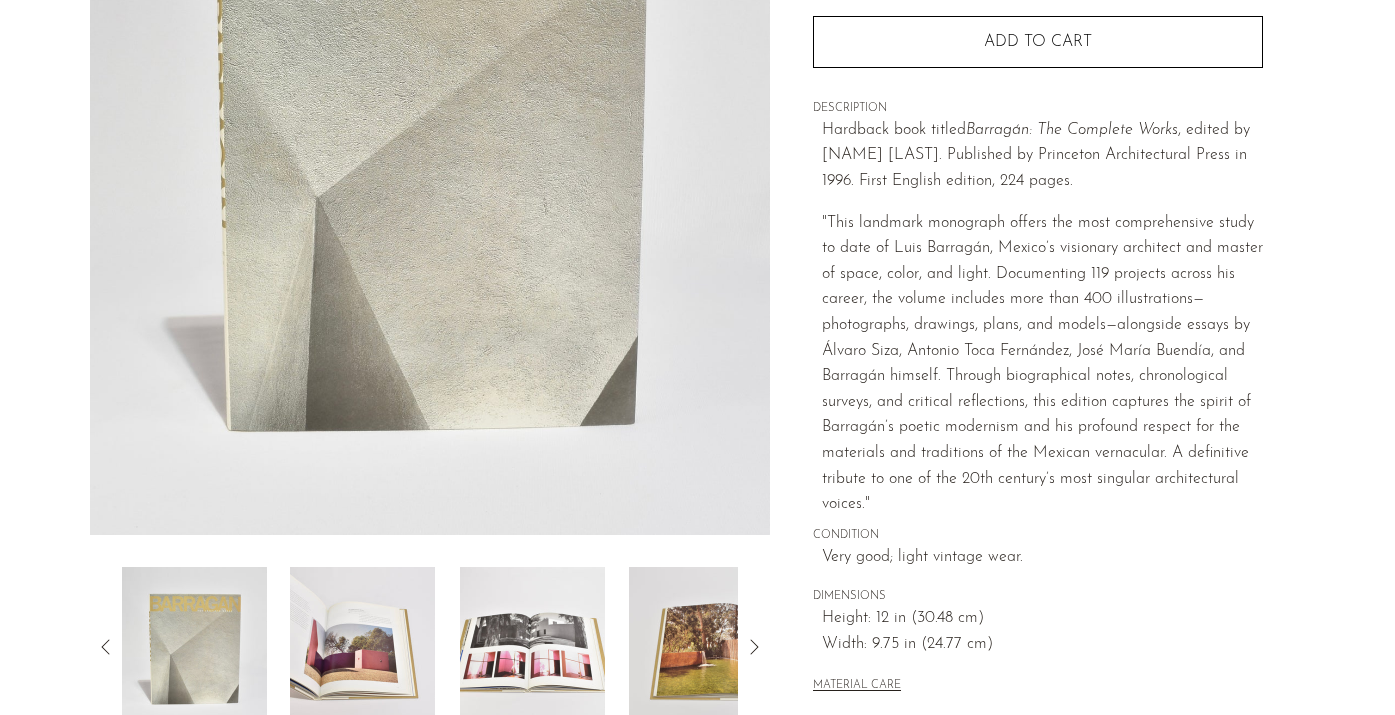 scroll, scrollTop: 564, scrollLeft: 0, axis: vertical 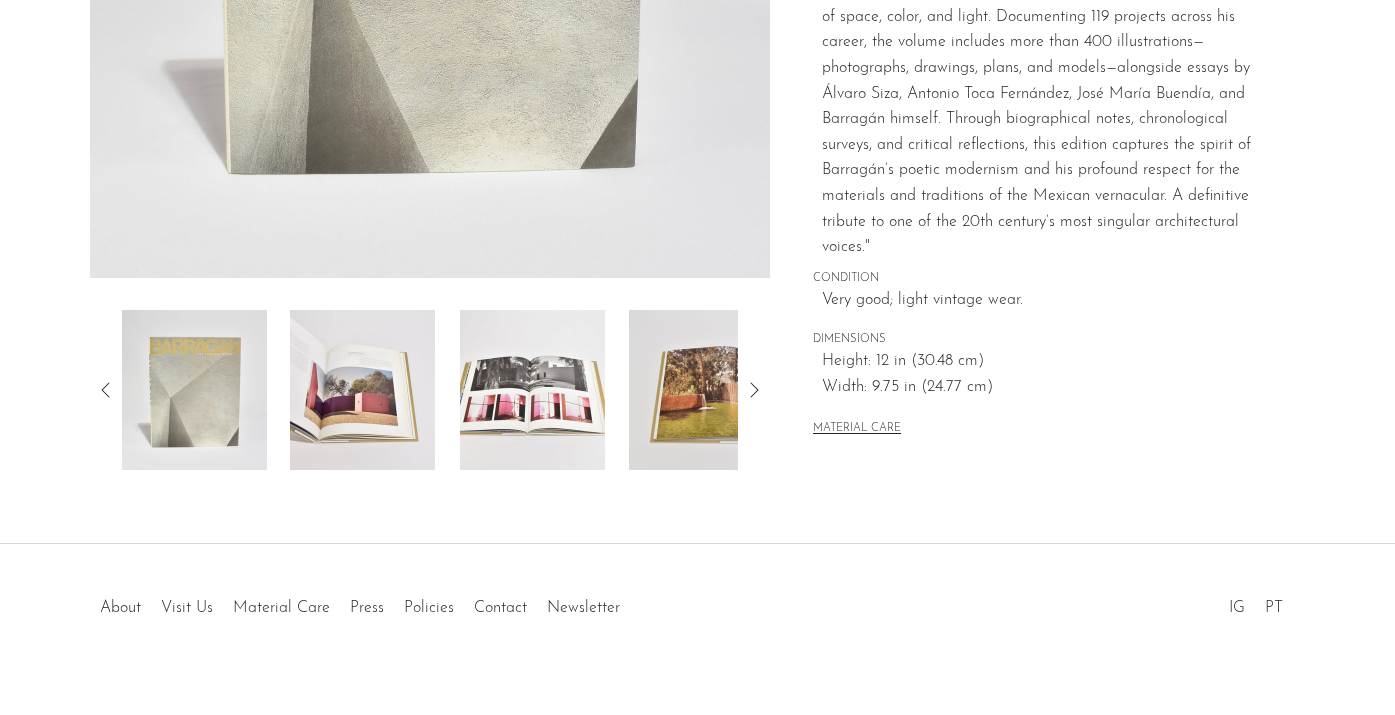 click on "Barragan: The Complete Works
$500" at bounding box center [697, 36] 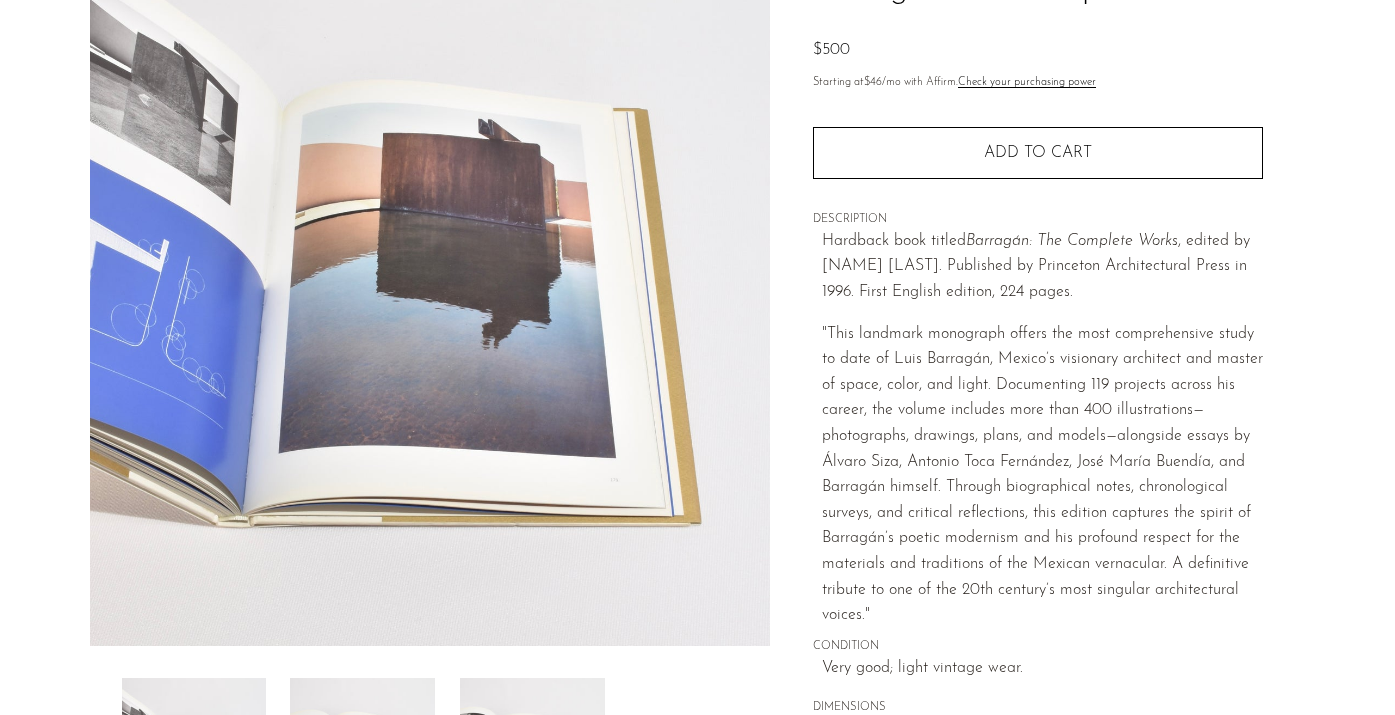 scroll, scrollTop: 179, scrollLeft: 0, axis: vertical 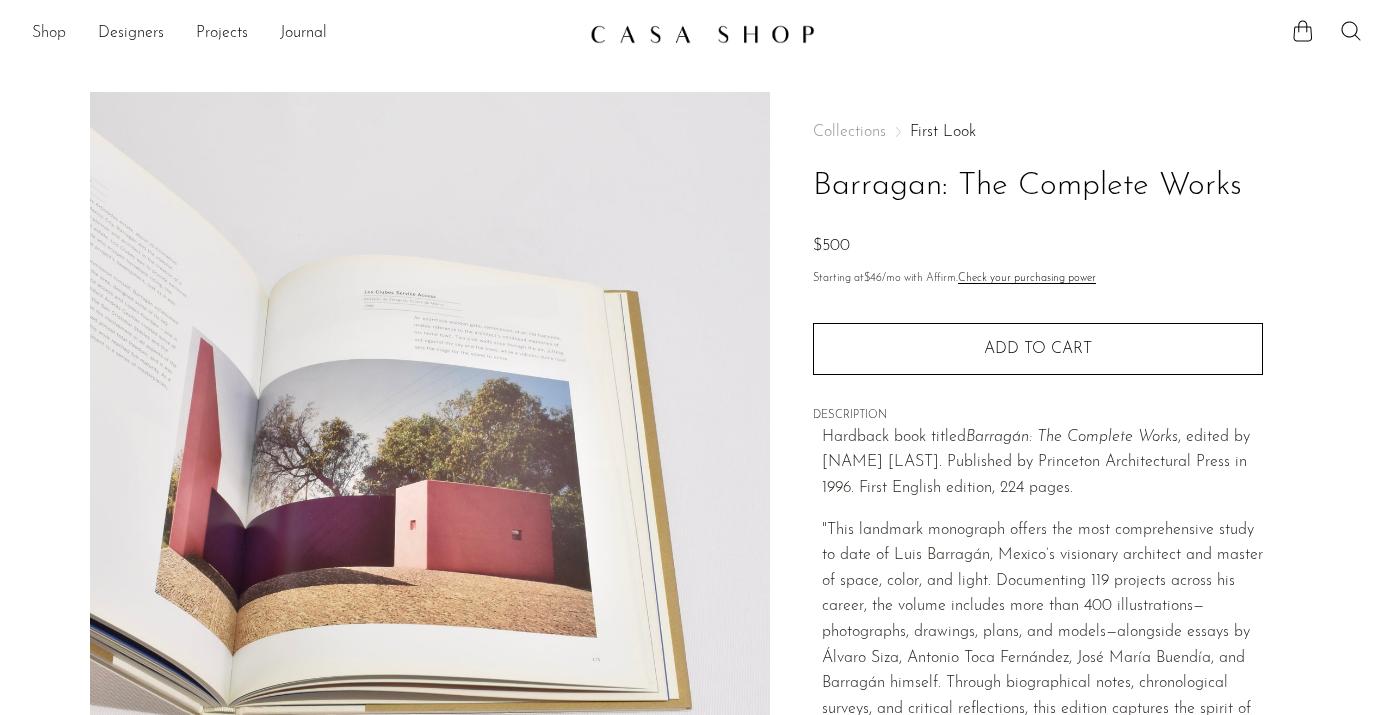 click on "Shop" at bounding box center [49, 34] 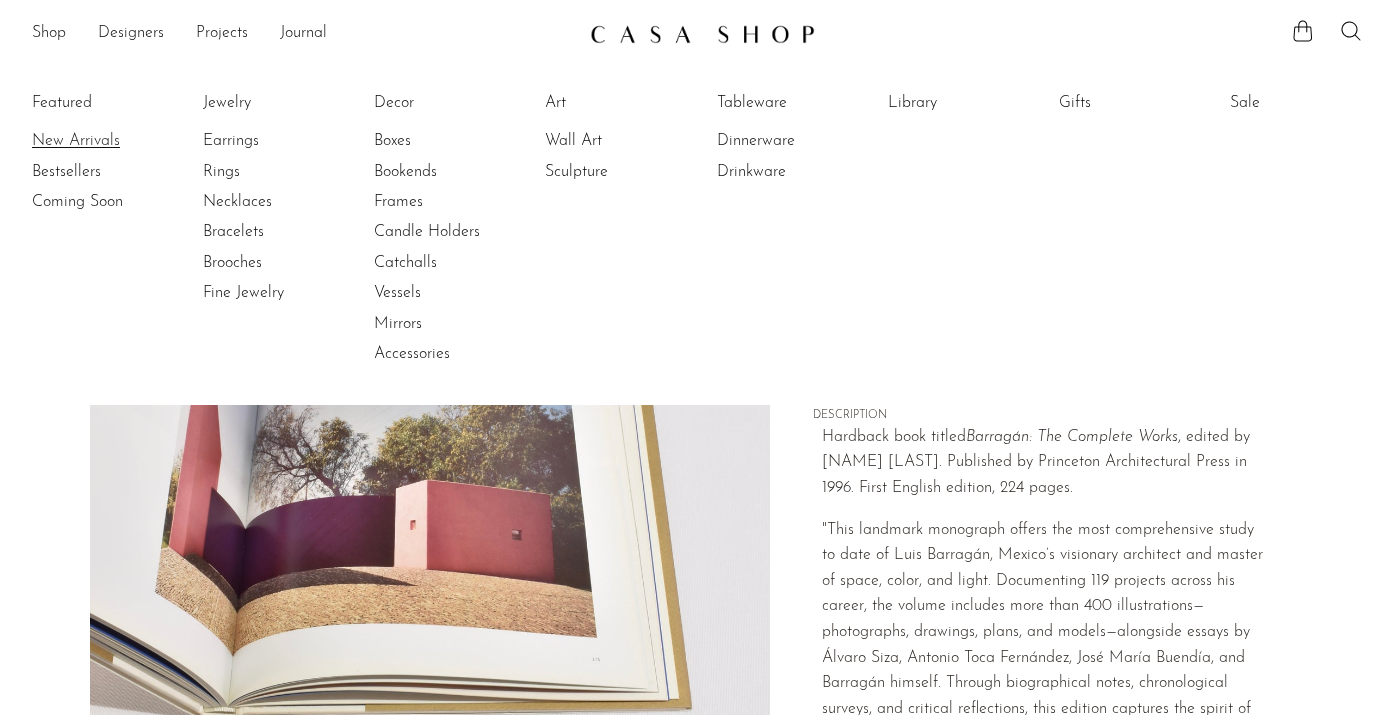 click on "New Arrivals" at bounding box center [107, 141] 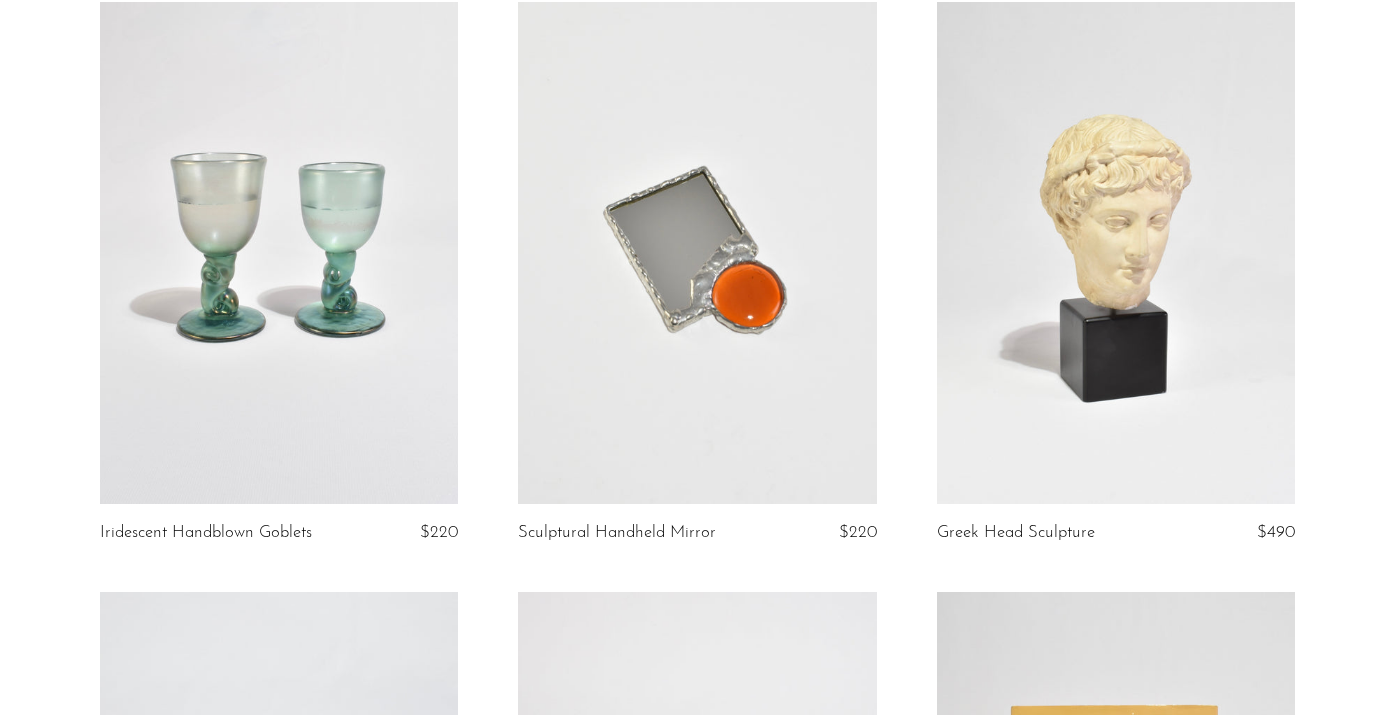 scroll, scrollTop: 186, scrollLeft: 0, axis: vertical 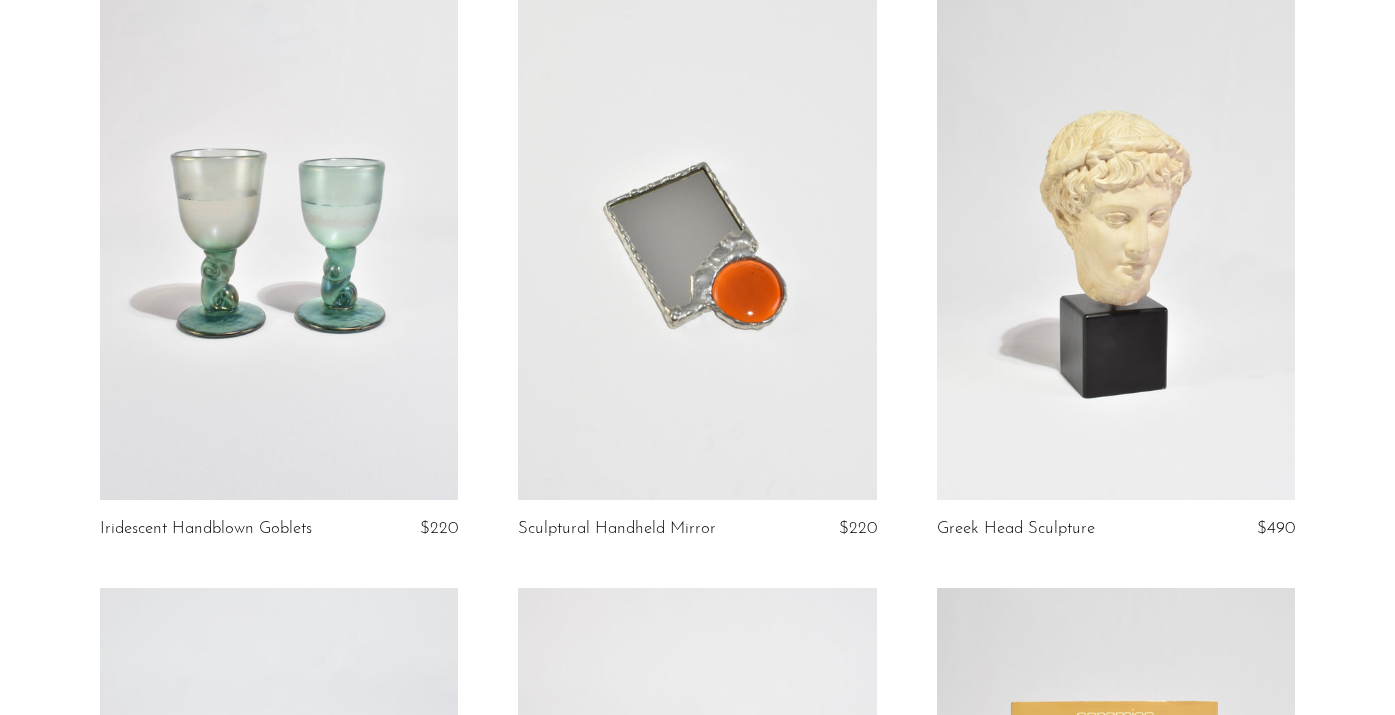 click at bounding box center (697, 249) 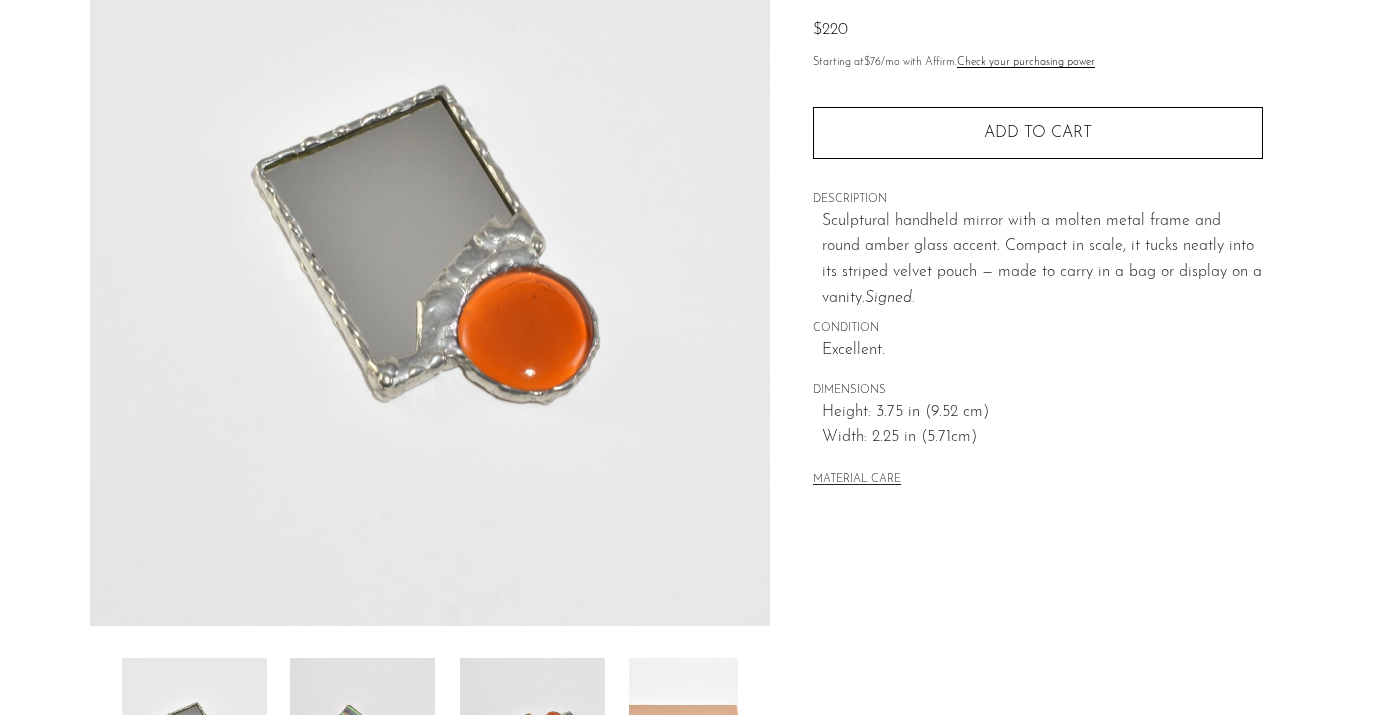scroll, scrollTop: 311, scrollLeft: 0, axis: vertical 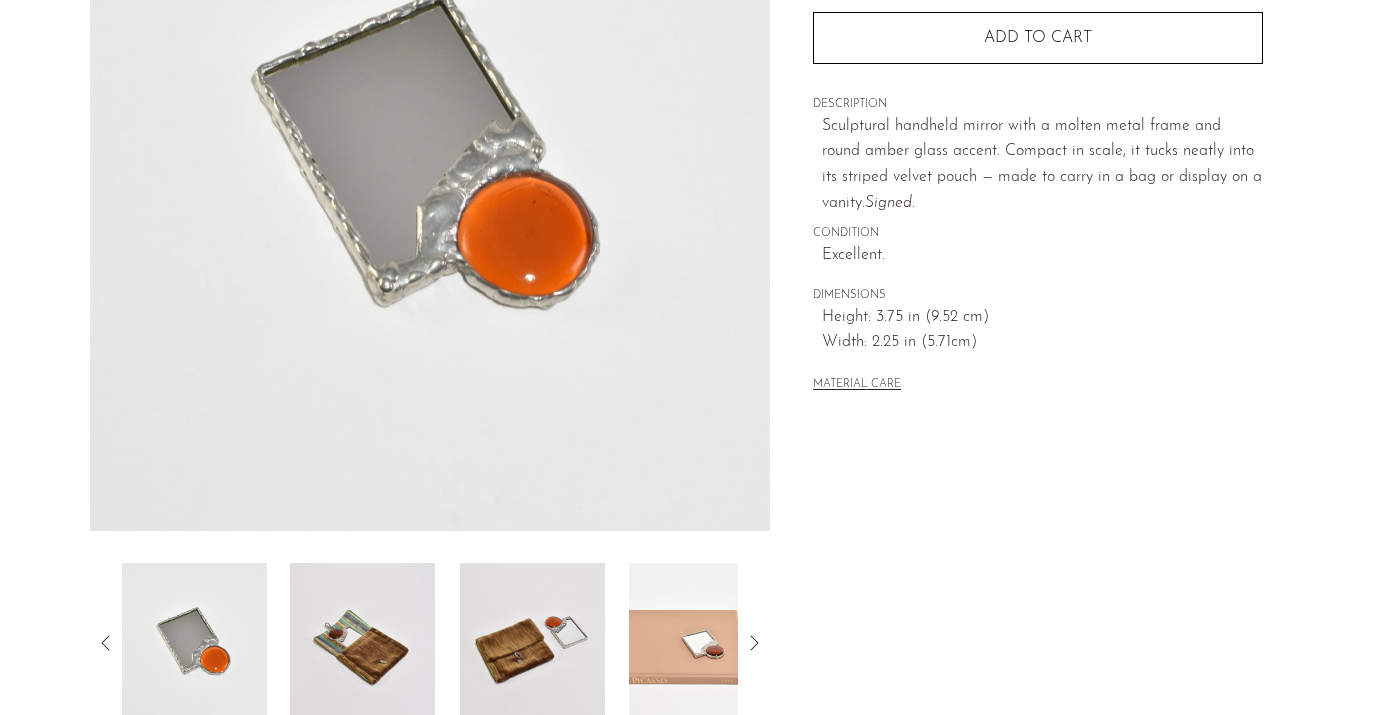 click at bounding box center (362, 643) 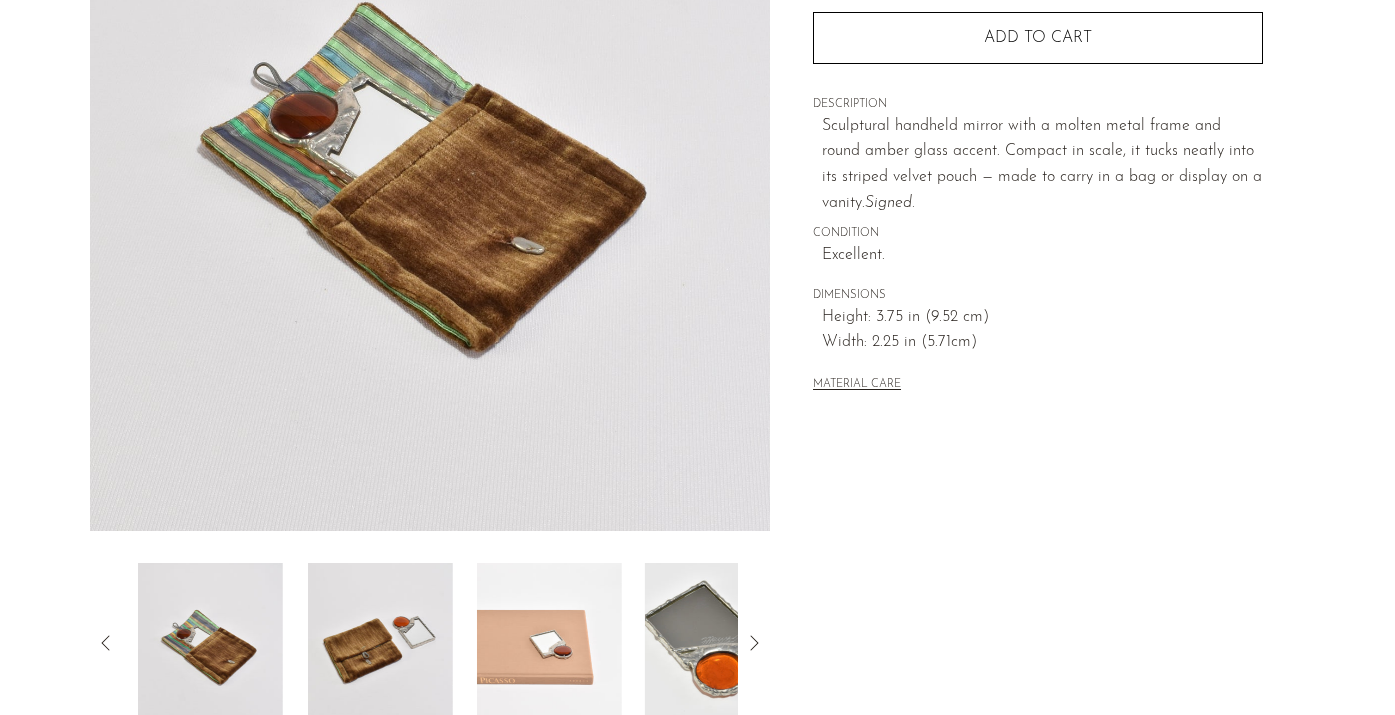 click at bounding box center [379, 643] 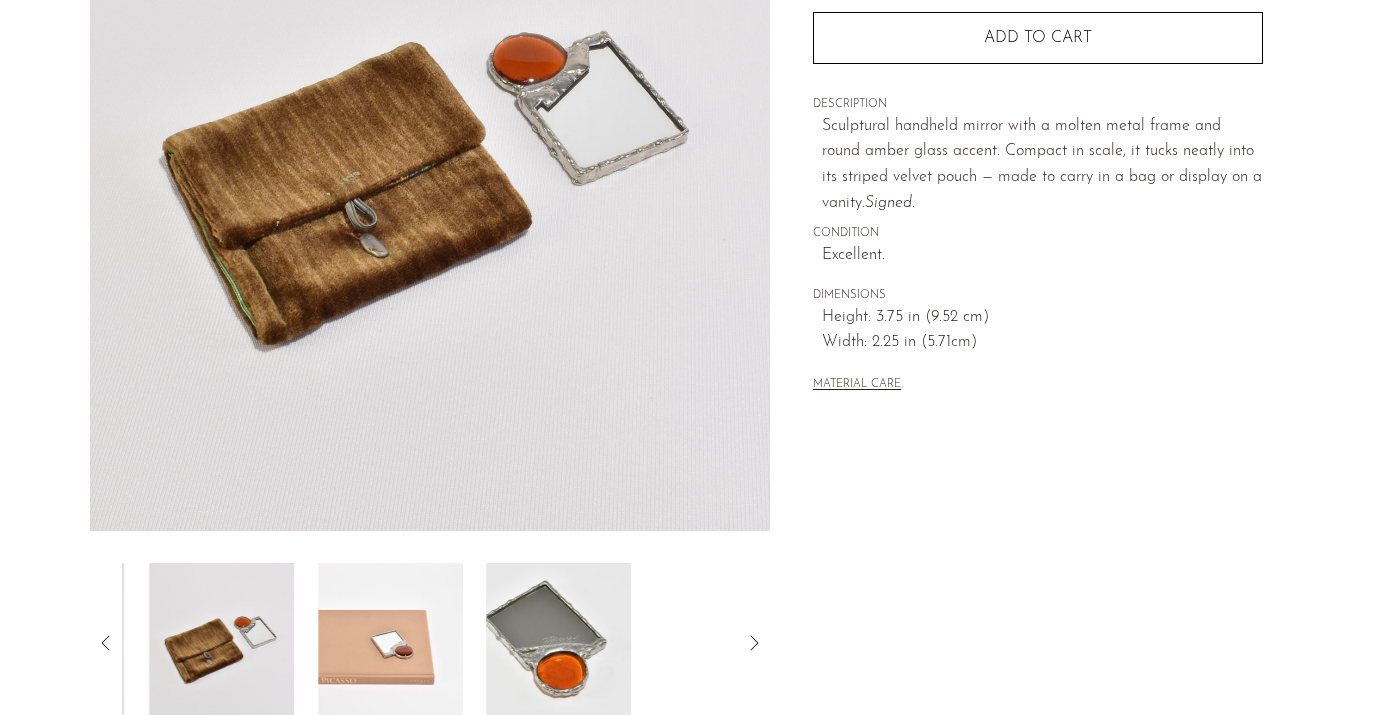 click at bounding box center [390, 643] 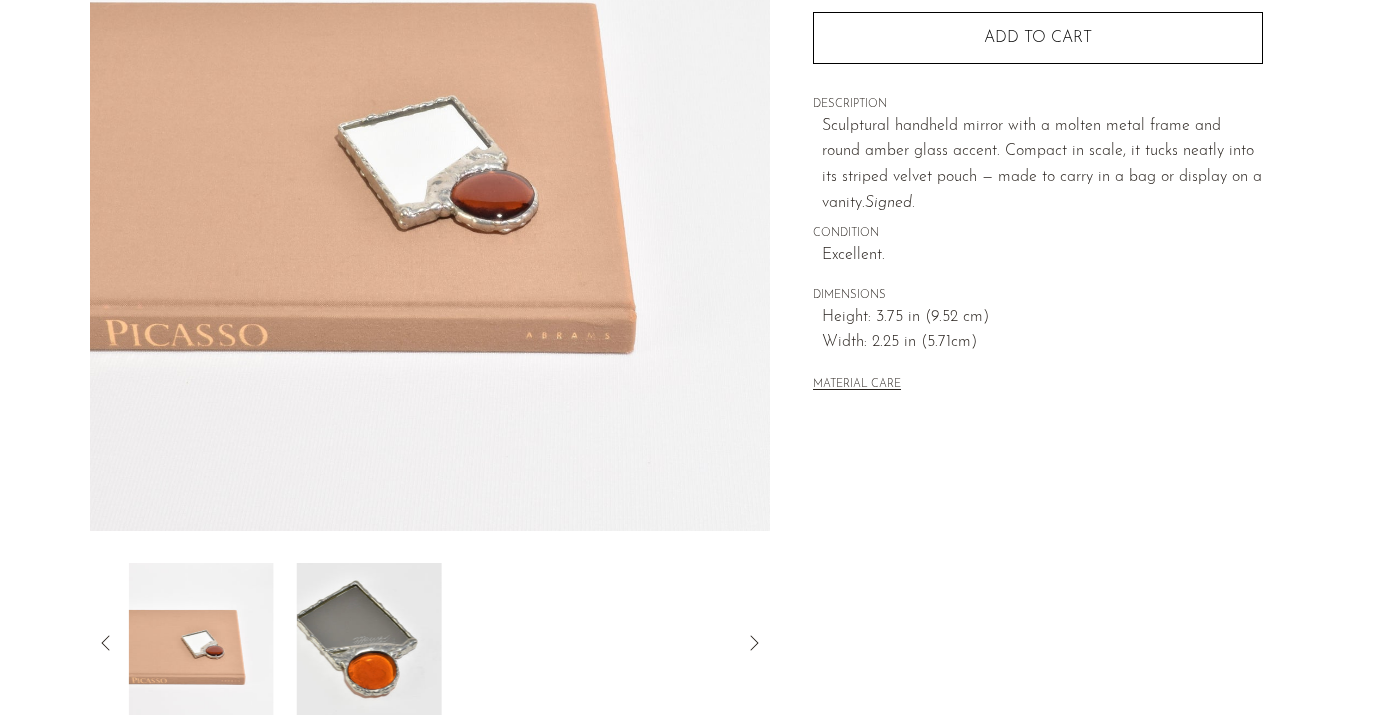 click at bounding box center [369, 643] 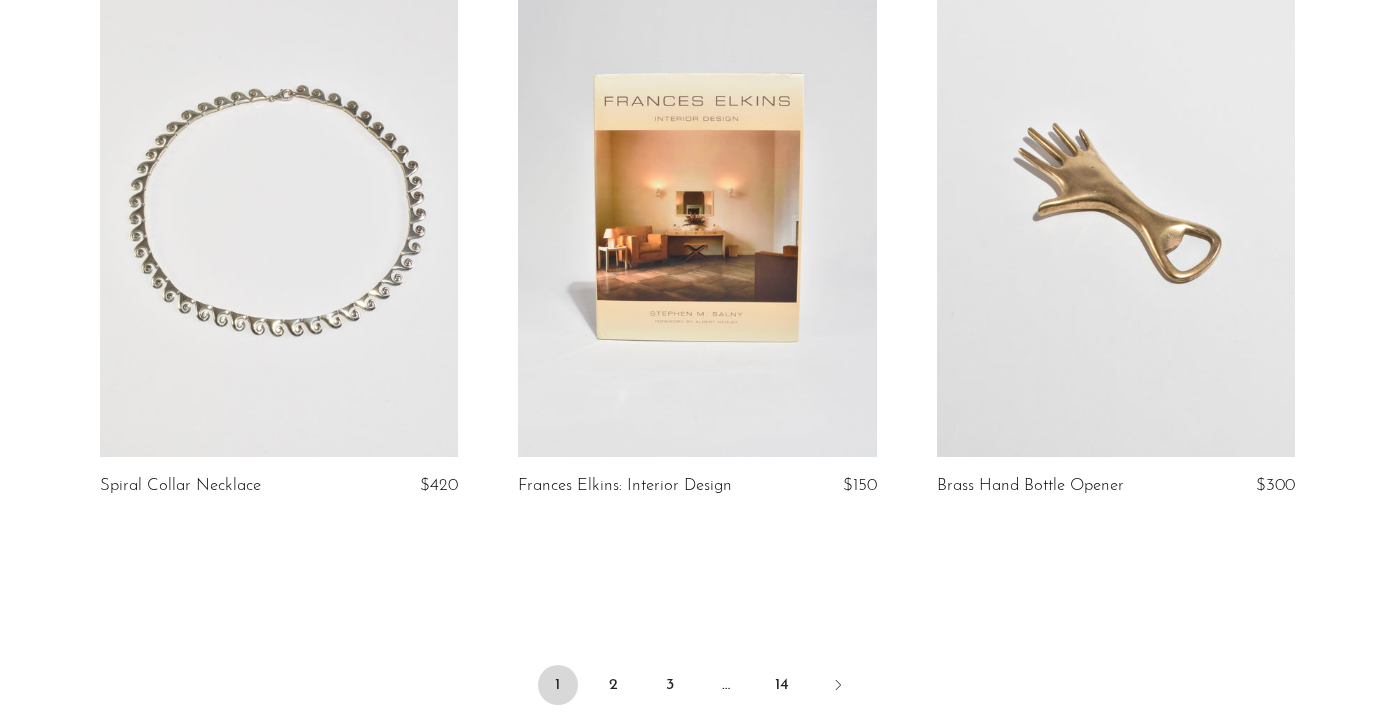 scroll, scrollTop: 6854, scrollLeft: 0, axis: vertical 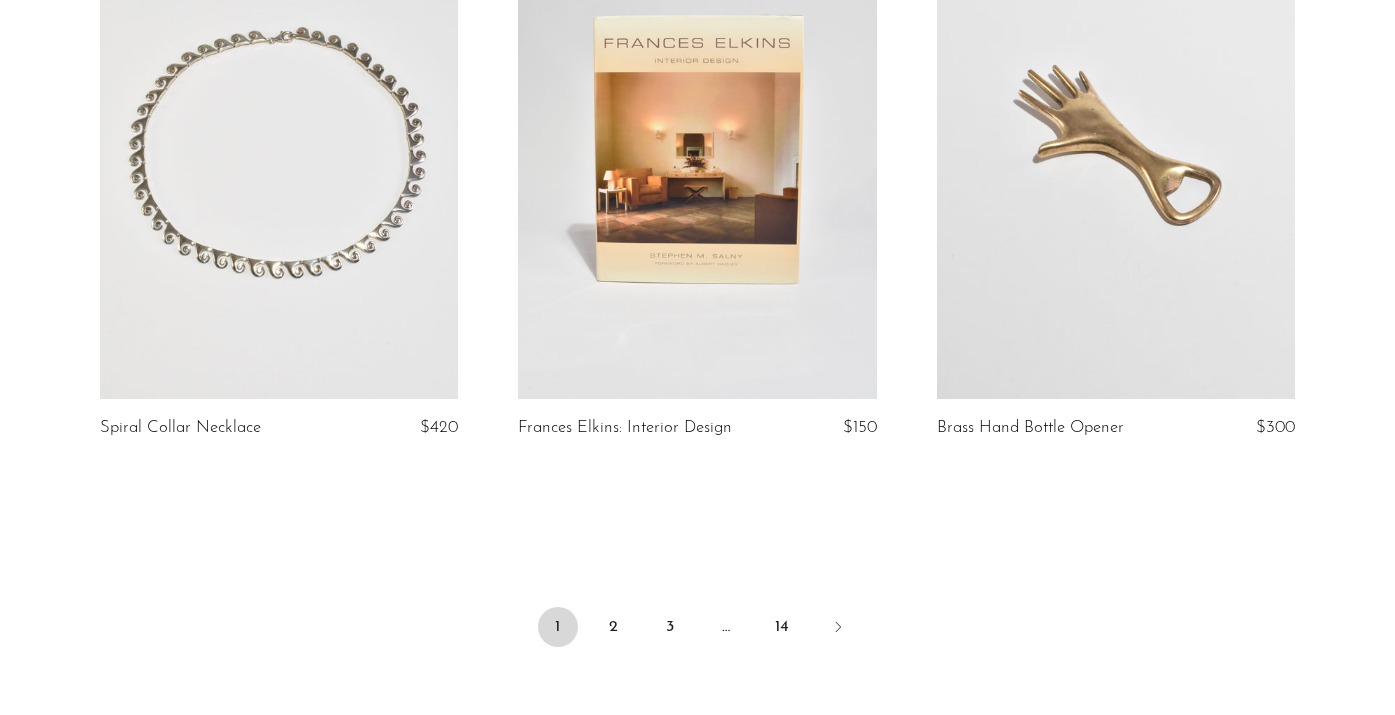 click on "1
2
3
…
14" at bounding box center [698, 629] 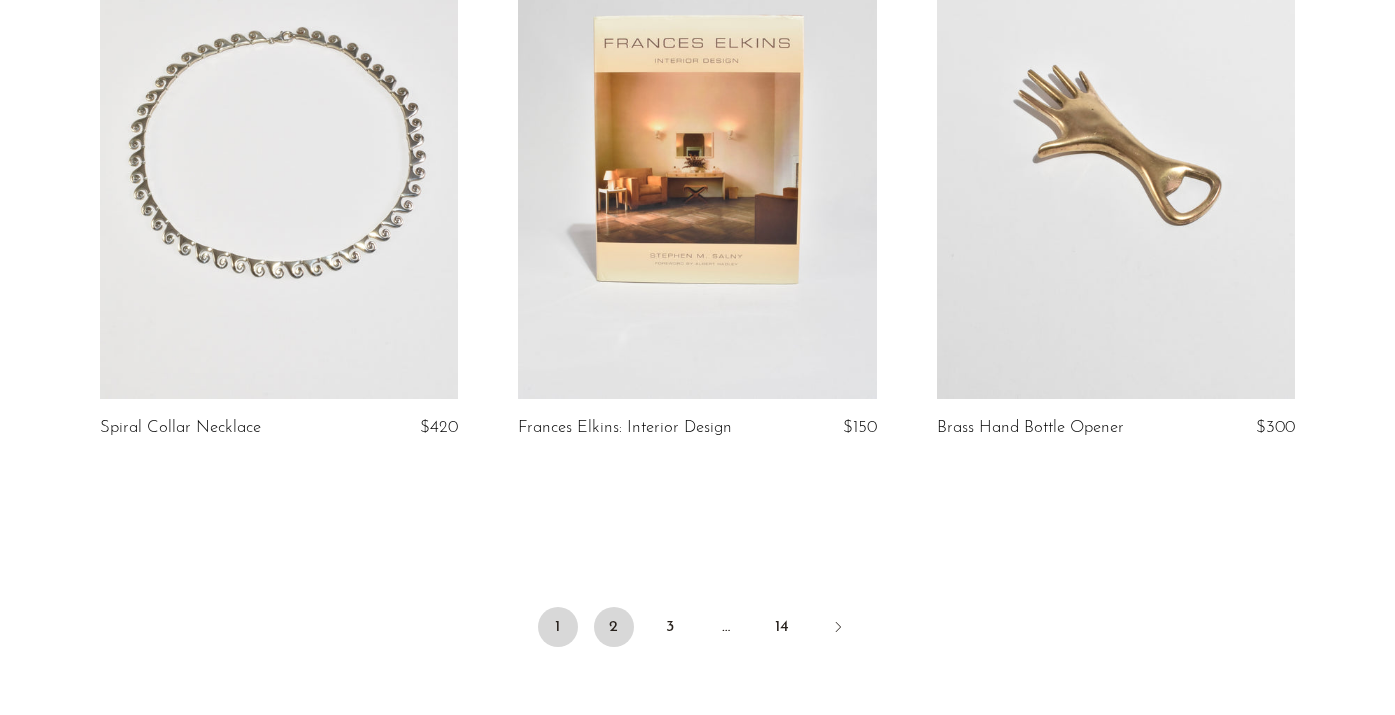 click on "2" at bounding box center (614, 627) 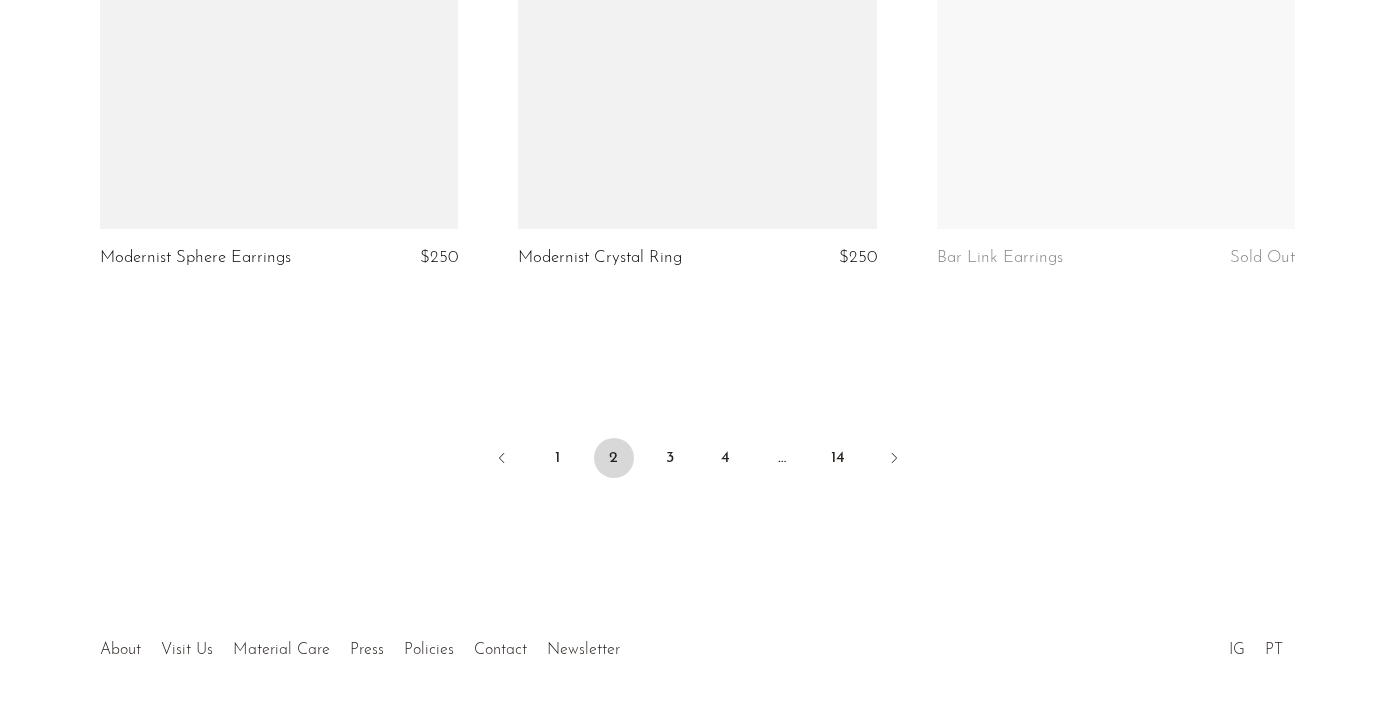 scroll, scrollTop: 7073, scrollLeft: 0, axis: vertical 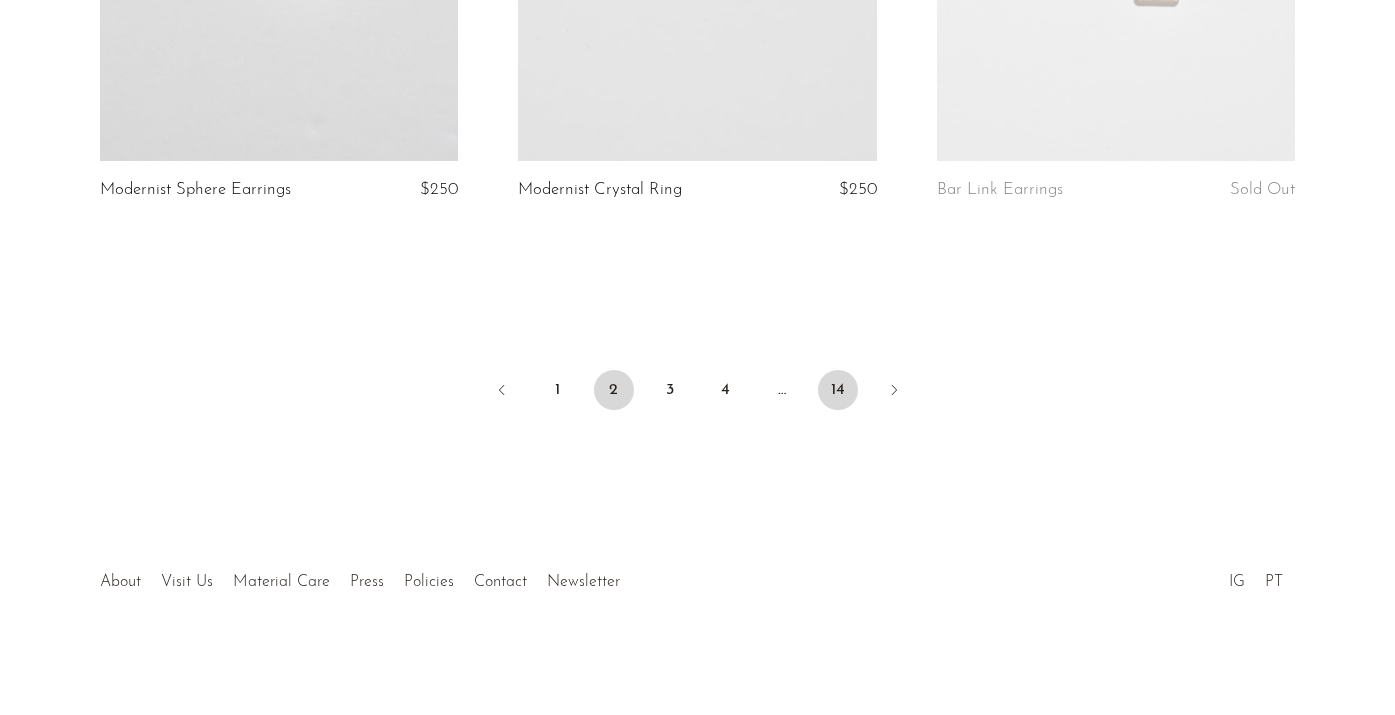click on "14" at bounding box center (838, 390) 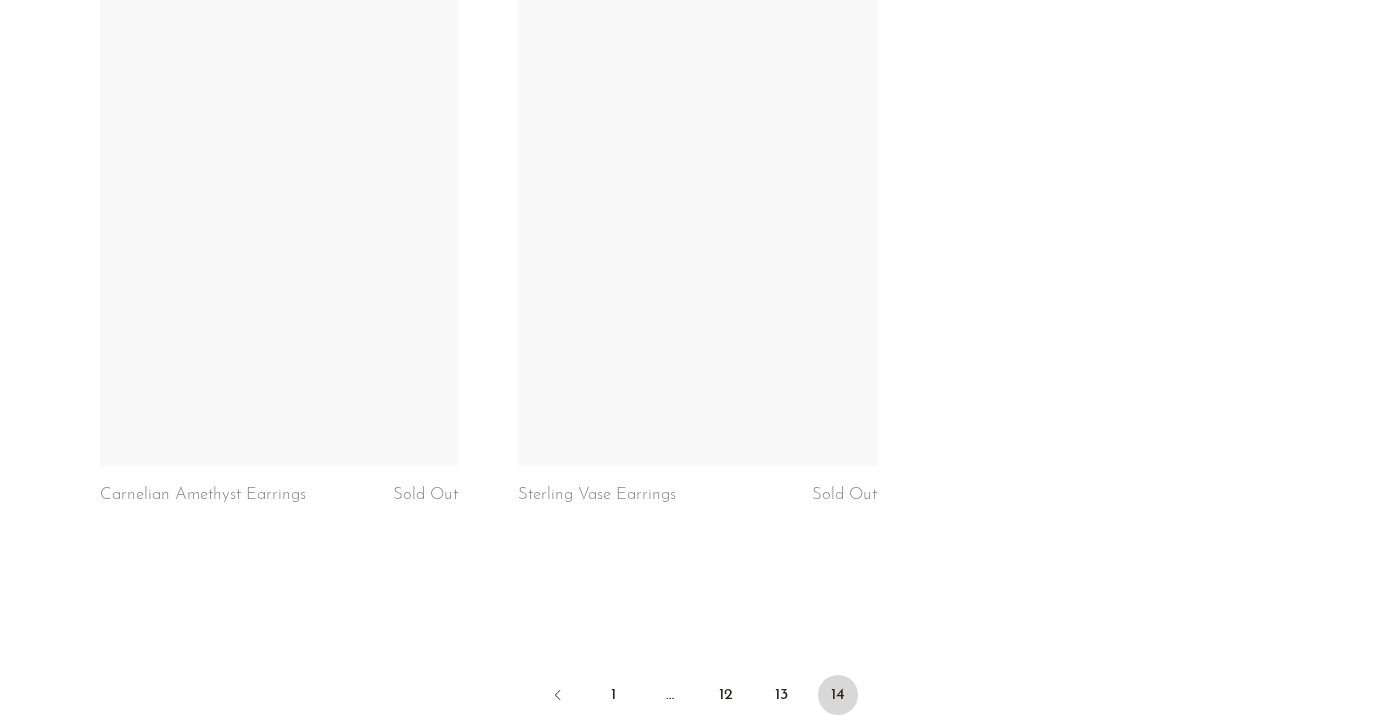 scroll, scrollTop: 5302, scrollLeft: 0, axis: vertical 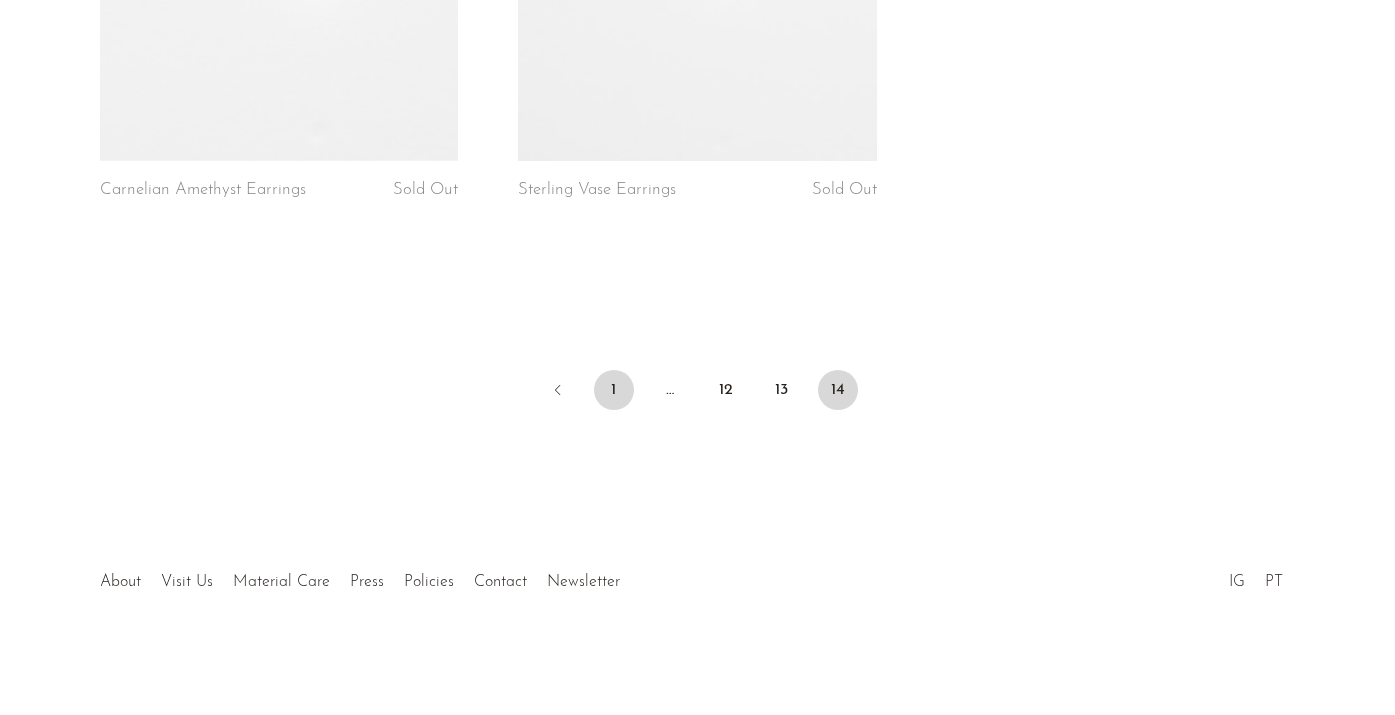 click on "1" at bounding box center [614, 390] 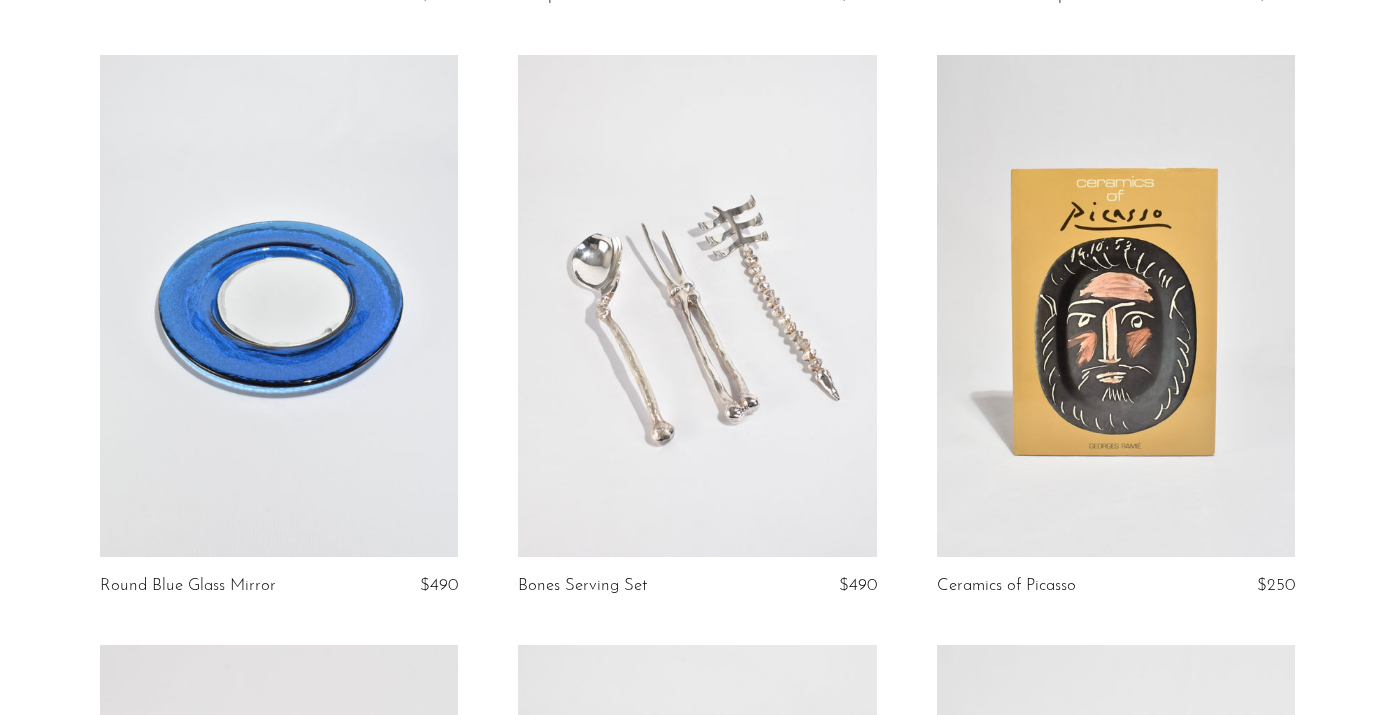 scroll, scrollTop: 0, scrollLeft: 0, axis: both 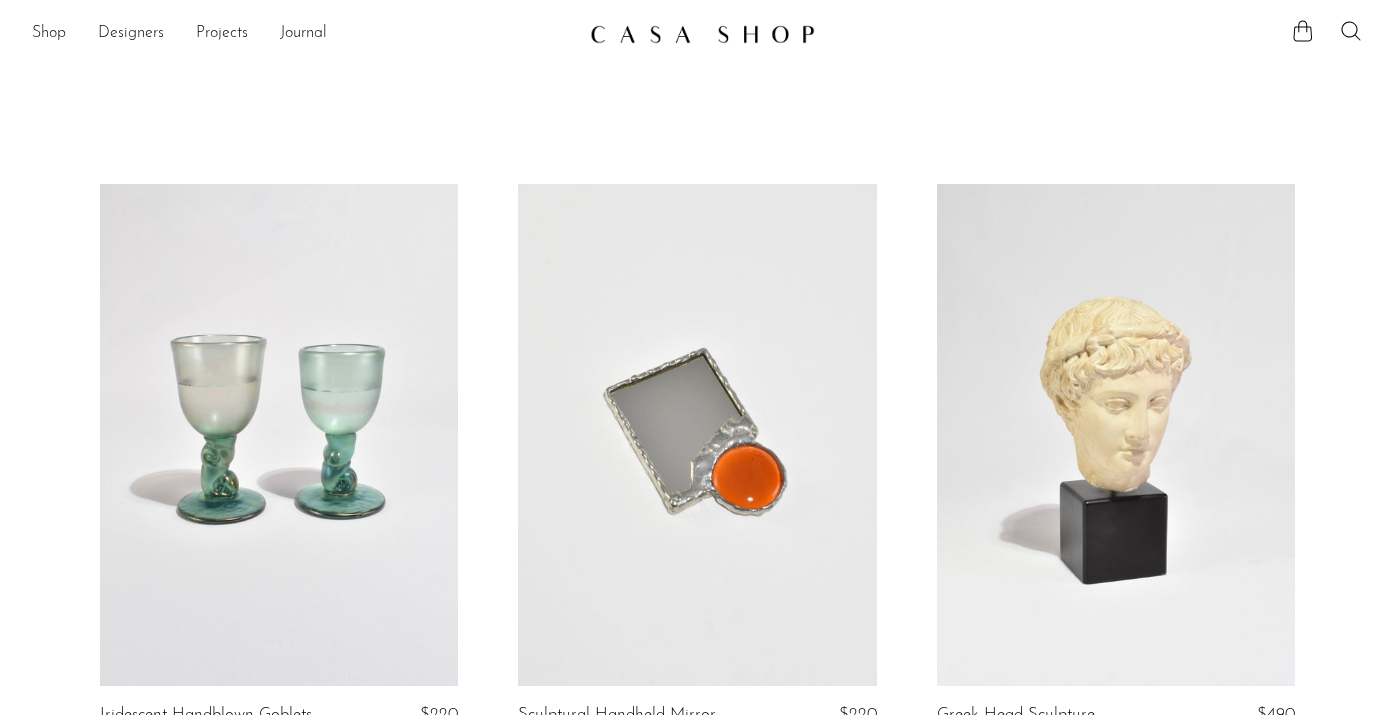click at bounding box center [279, 435] 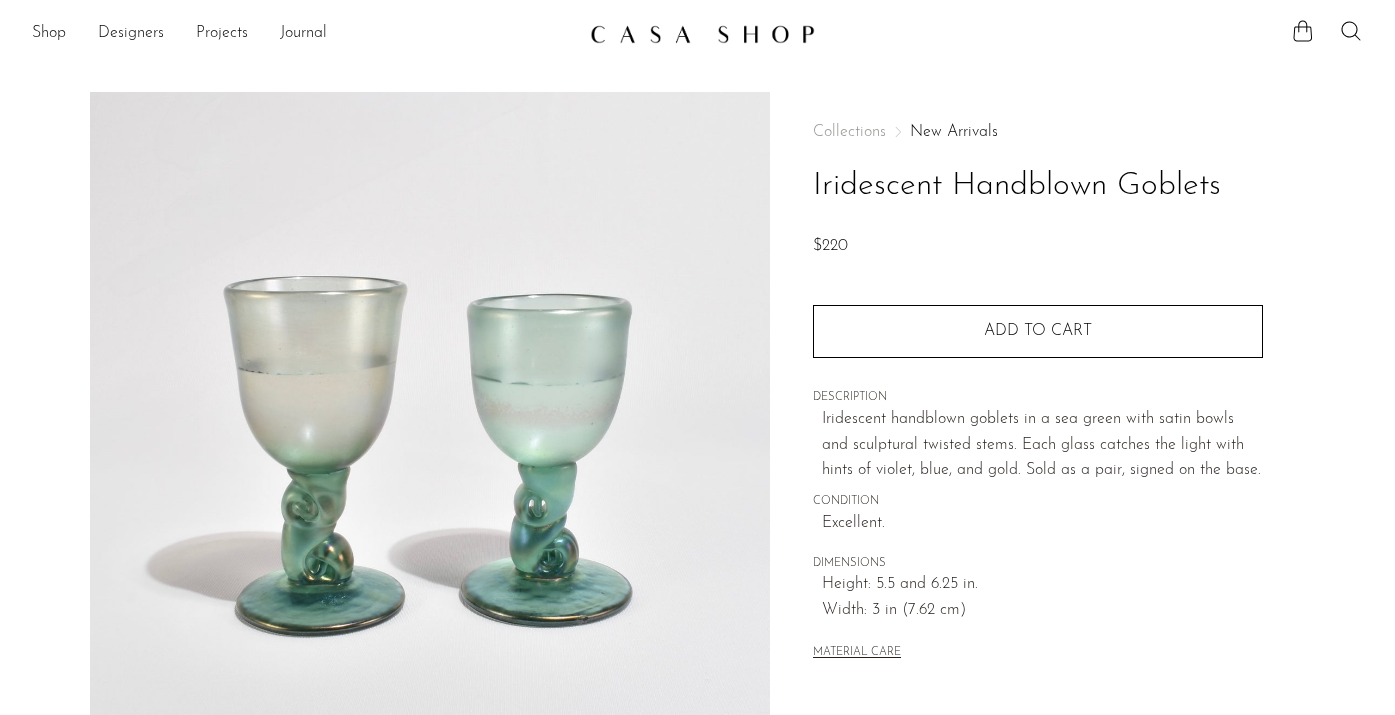scroll, scrollTop: 0, scrollLeft: 0, axis: both 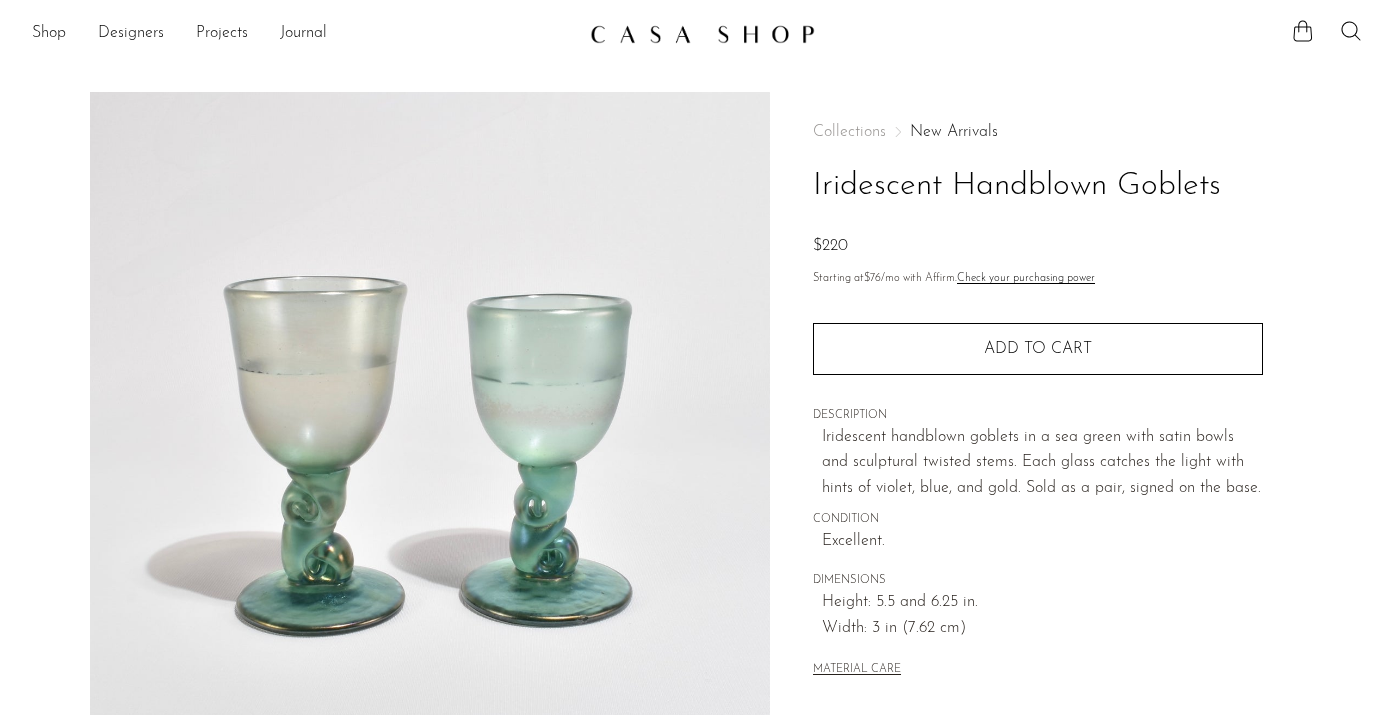 click on "New Arrivals" at bounding box center [954, 132] 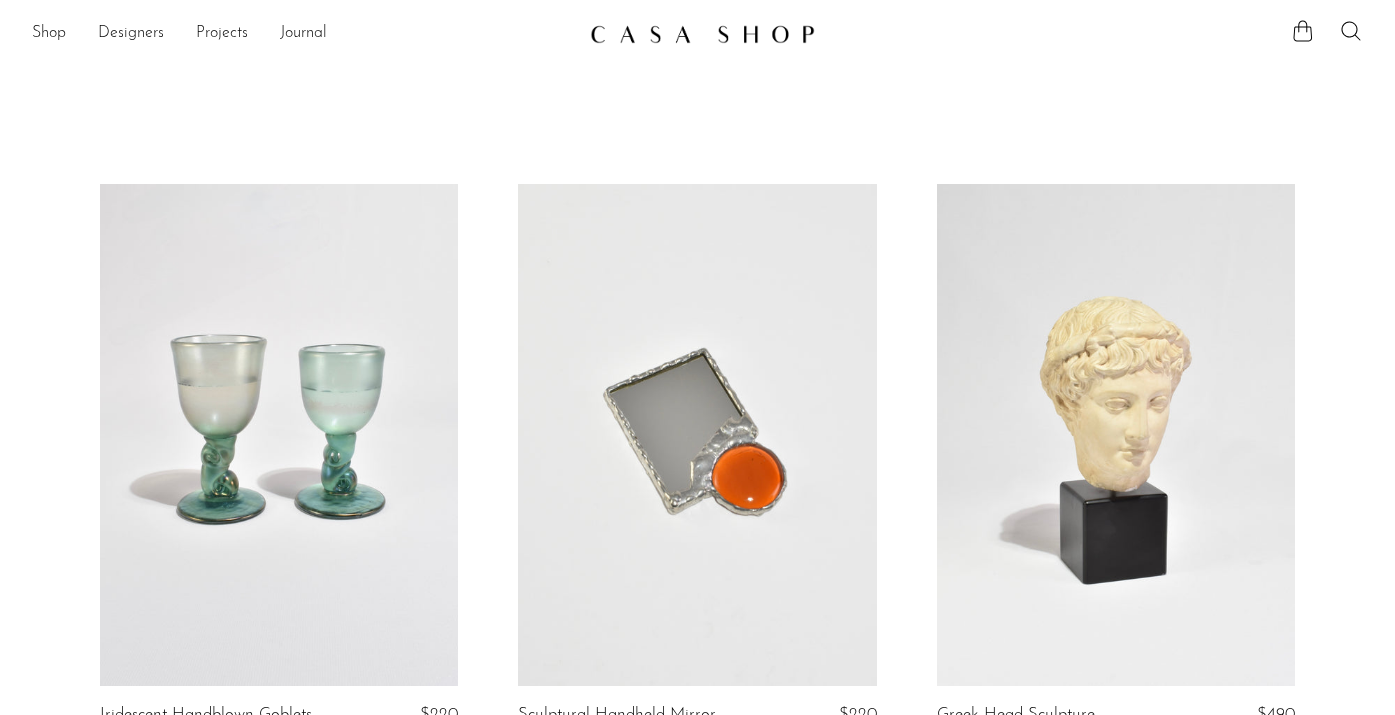 scroll, scrollTop: 0, scrollLeft: 0, axis: both 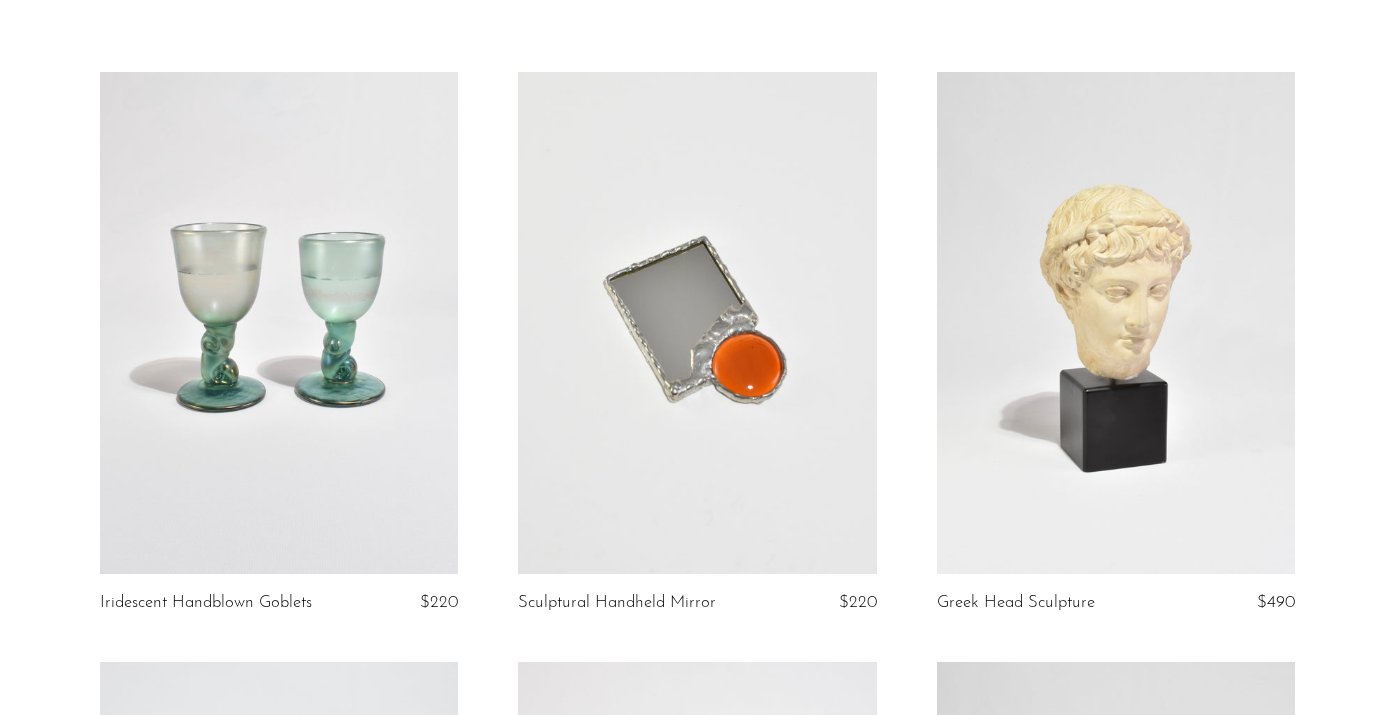 click at bounding box center (1116, 323) 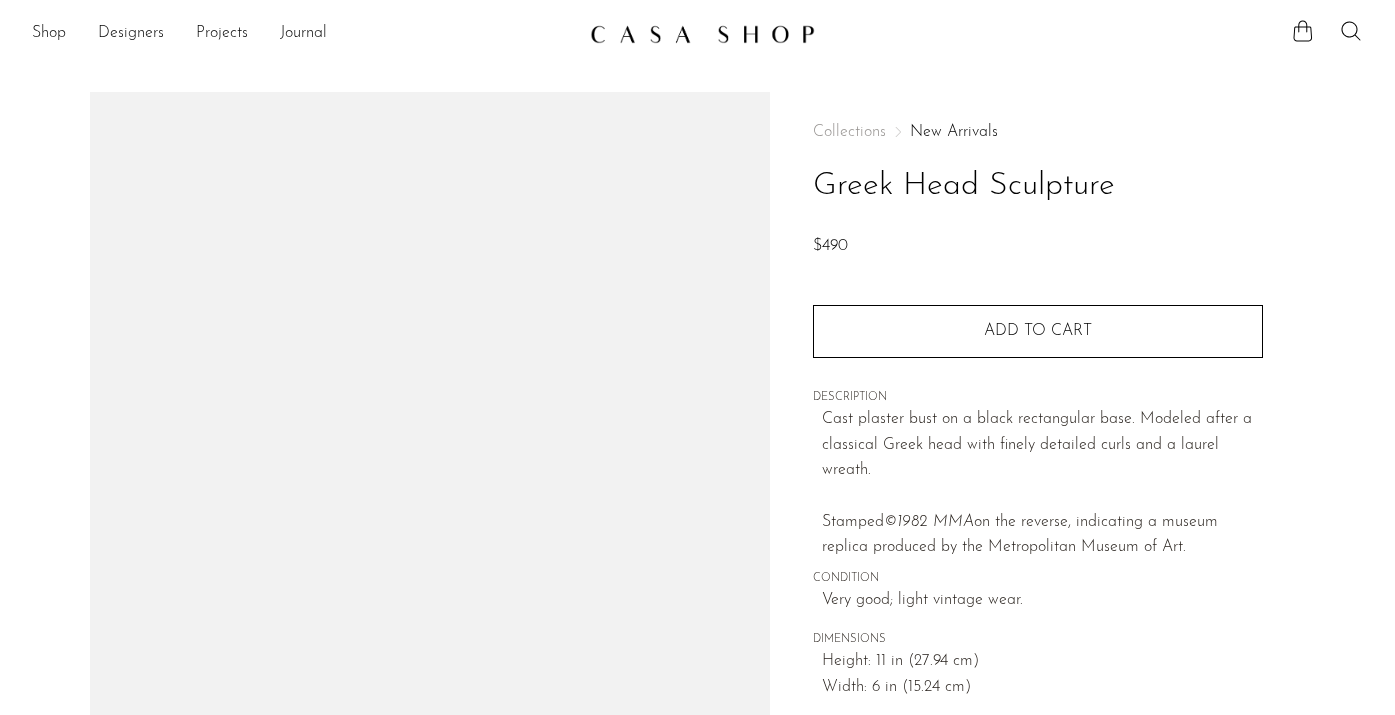 scroll, scrollTop: 0, scrollLeft: 0, axis: both 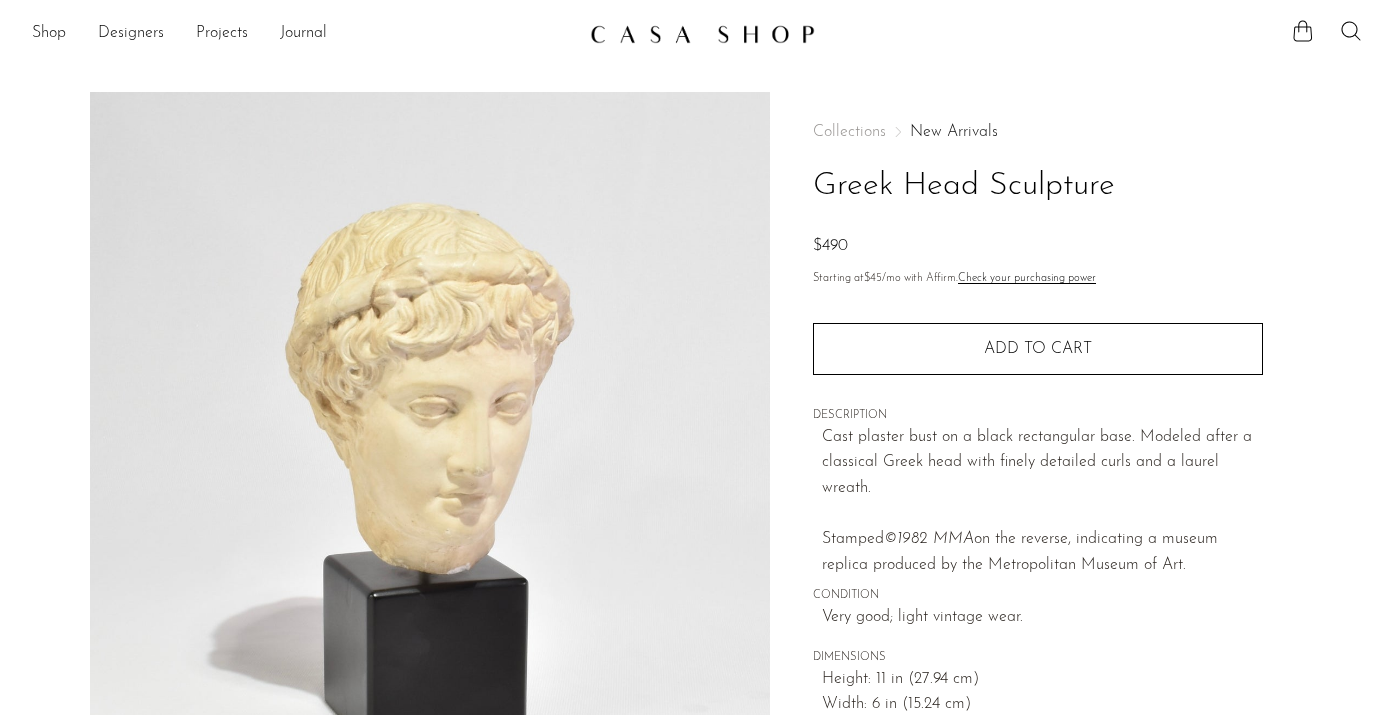 click on "New Arrivals" at bounding box center [954, 132] 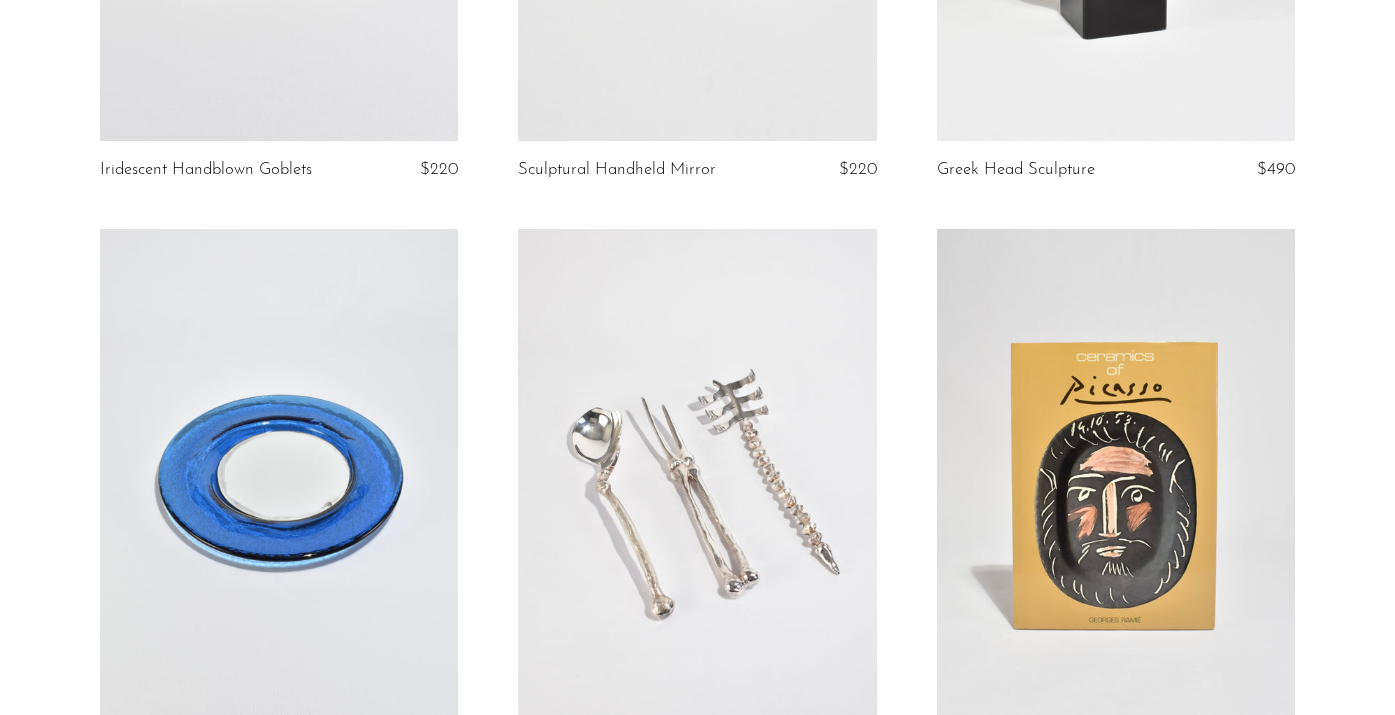 scroll, scrollTop: 846, scrollLeft: 0, axis: vertical 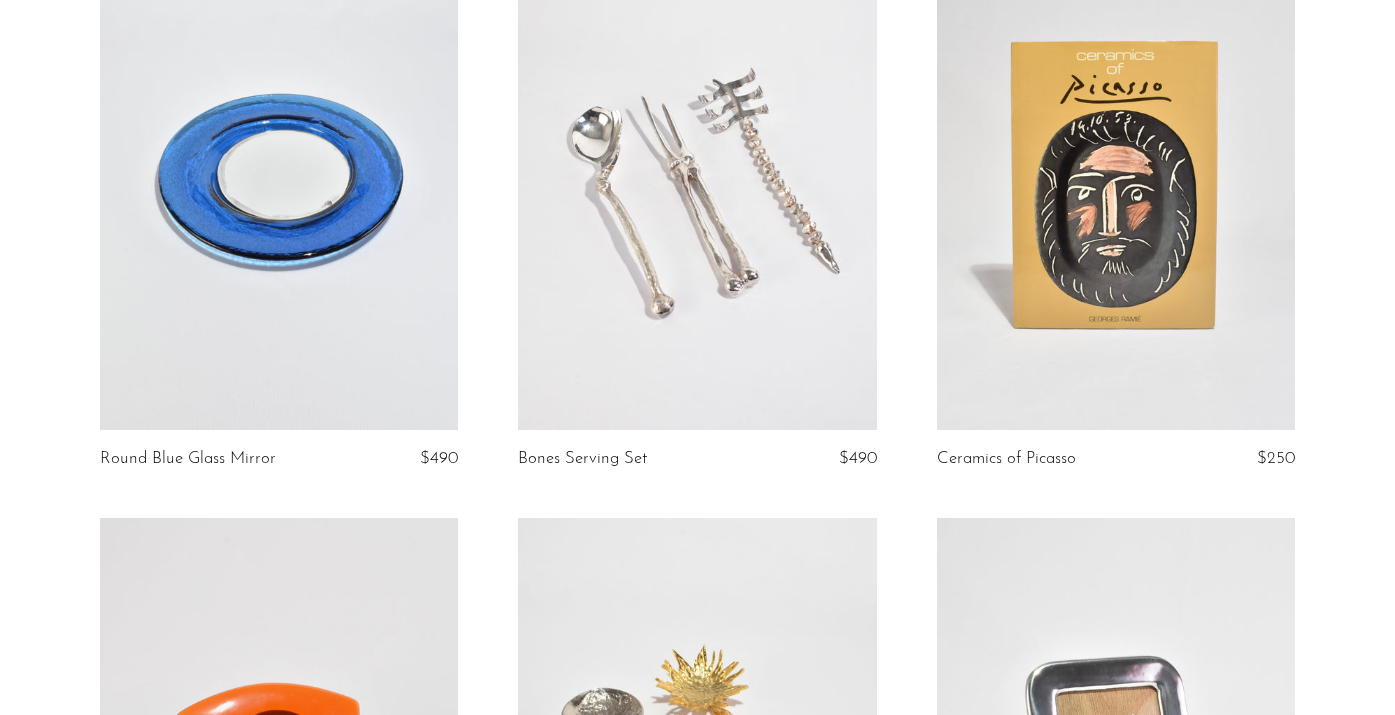 click at bounding box center (1116, 179) 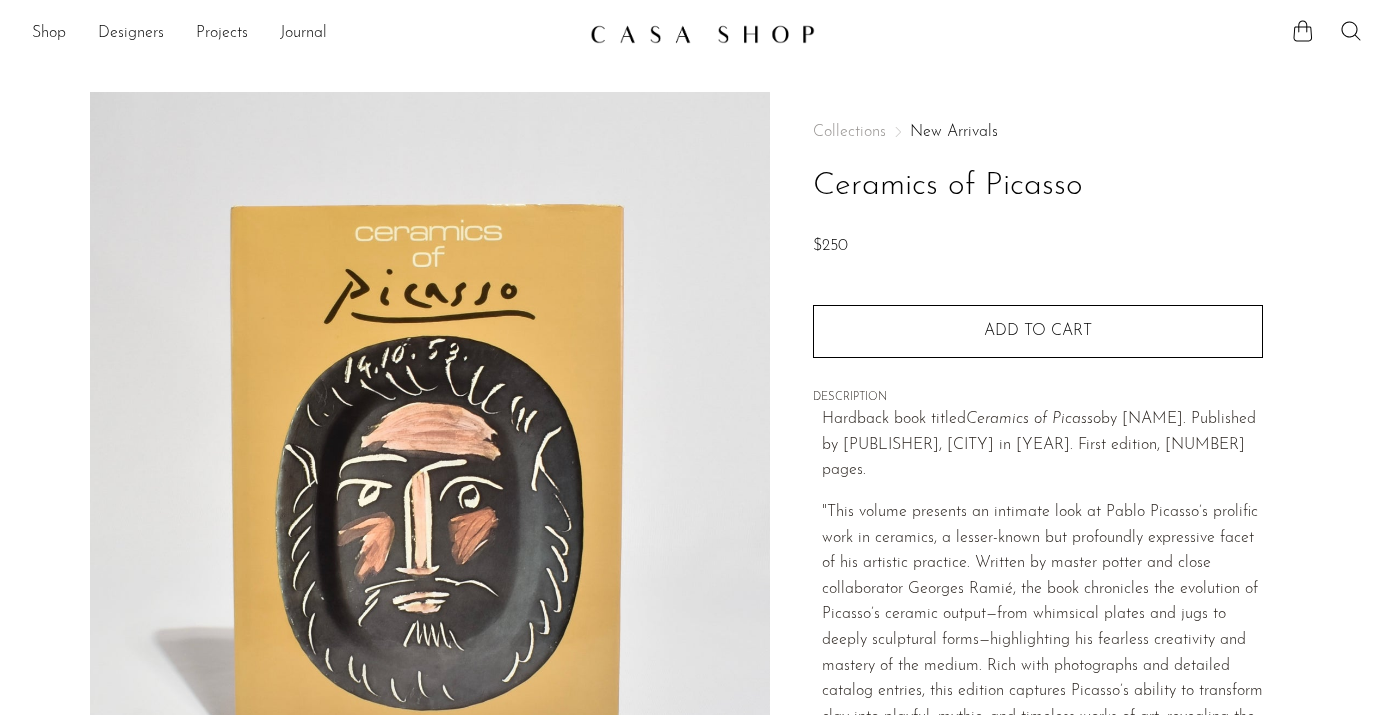 scroll, scrollTop: 0, scrollLeft: 0, axis: both 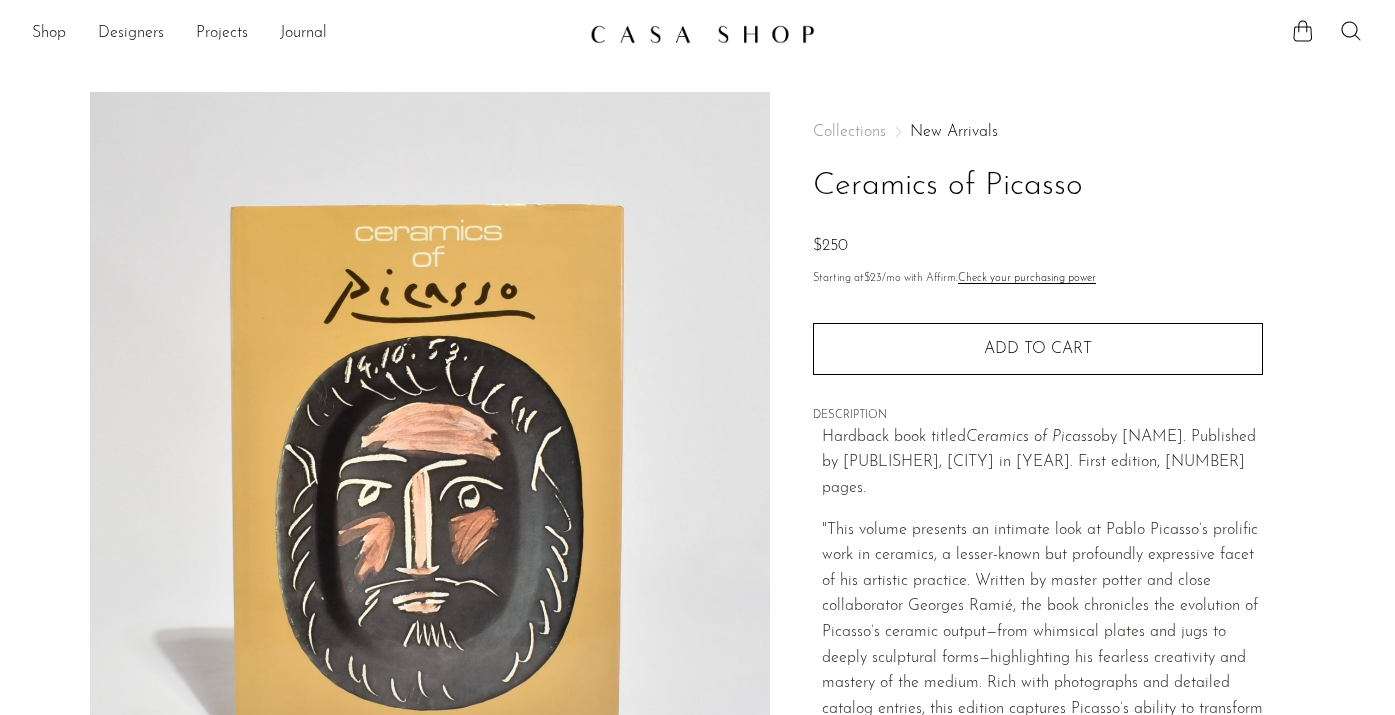 click on "Collections
New Arrivals
Ceramics of Picasso
$250
Starting at  $23 /mo with Affirm.  Check your purchasing power
Quantity
1
Add to cart" at bounding box center [1038, 539] 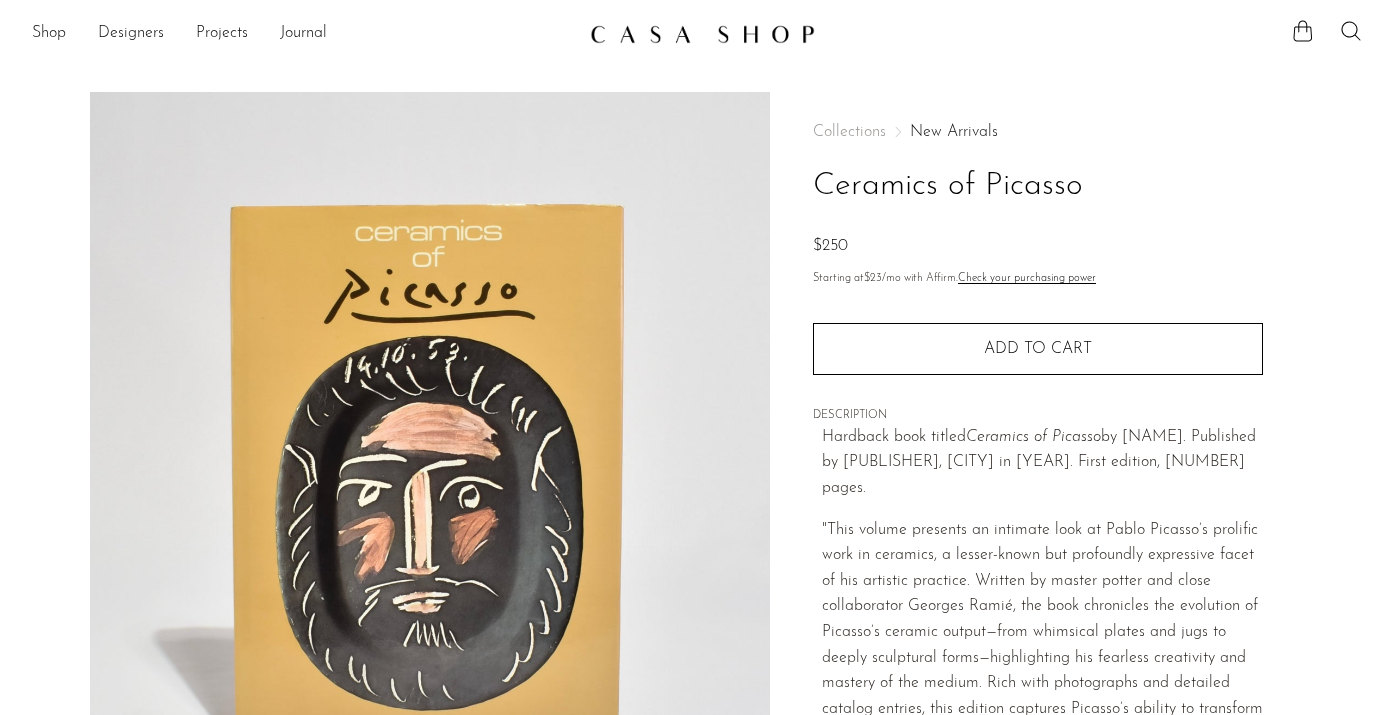 click on "New Arrivals" at bounding box center (954, 132) 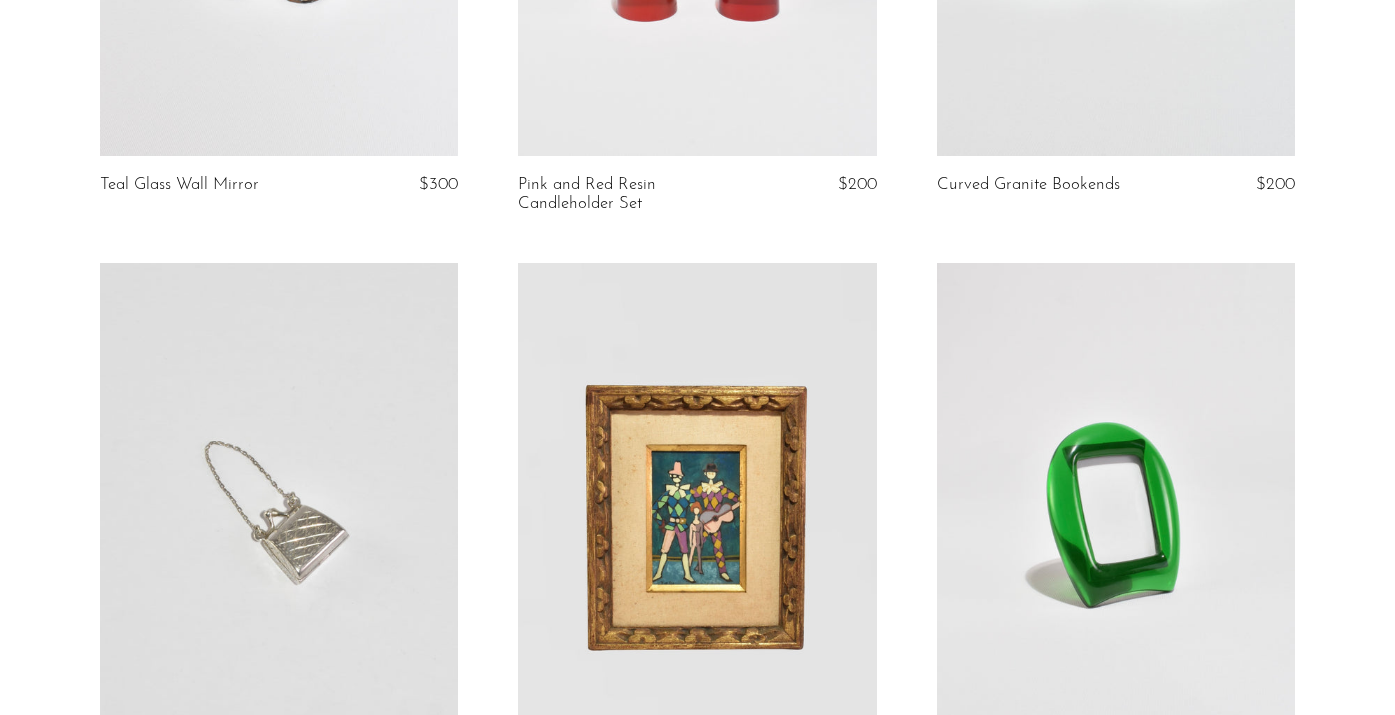 scroll, scrollTop: 2677, scrollLeft: 0, axis: vertical 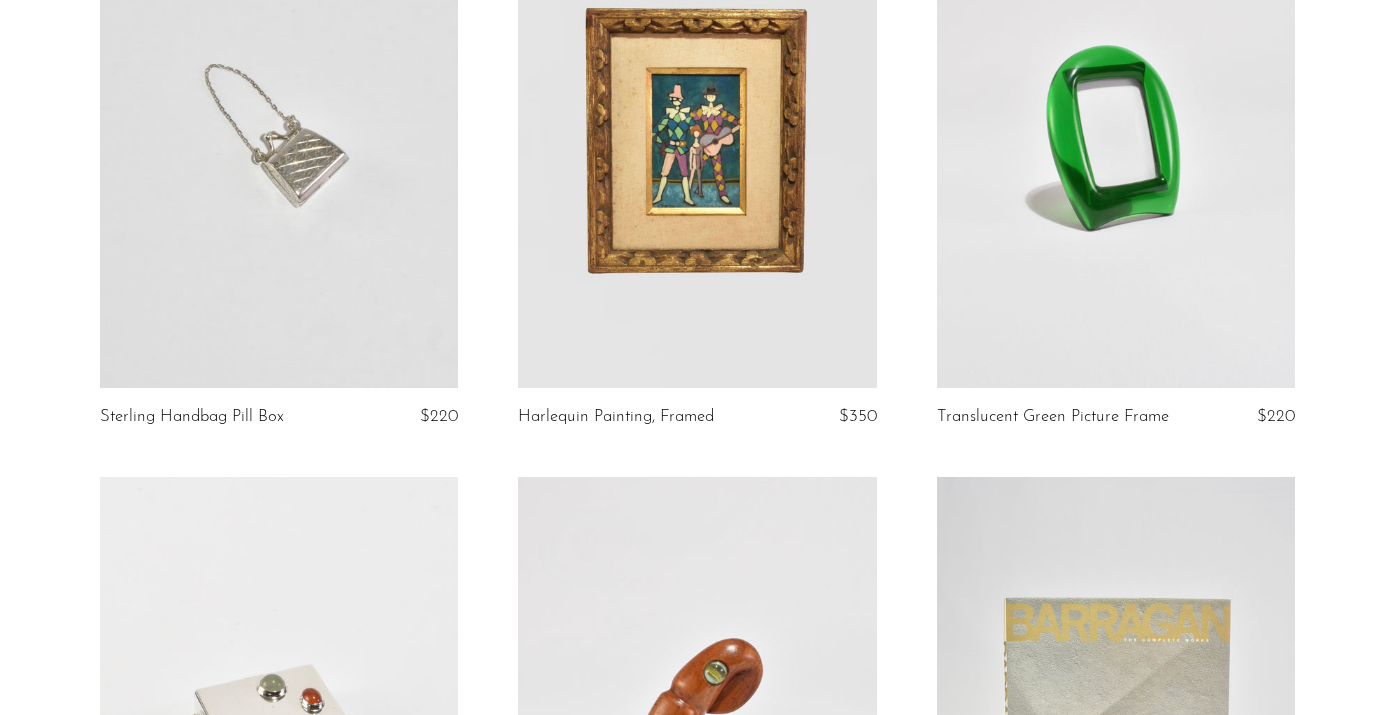 click at bounding box center [279, 137] 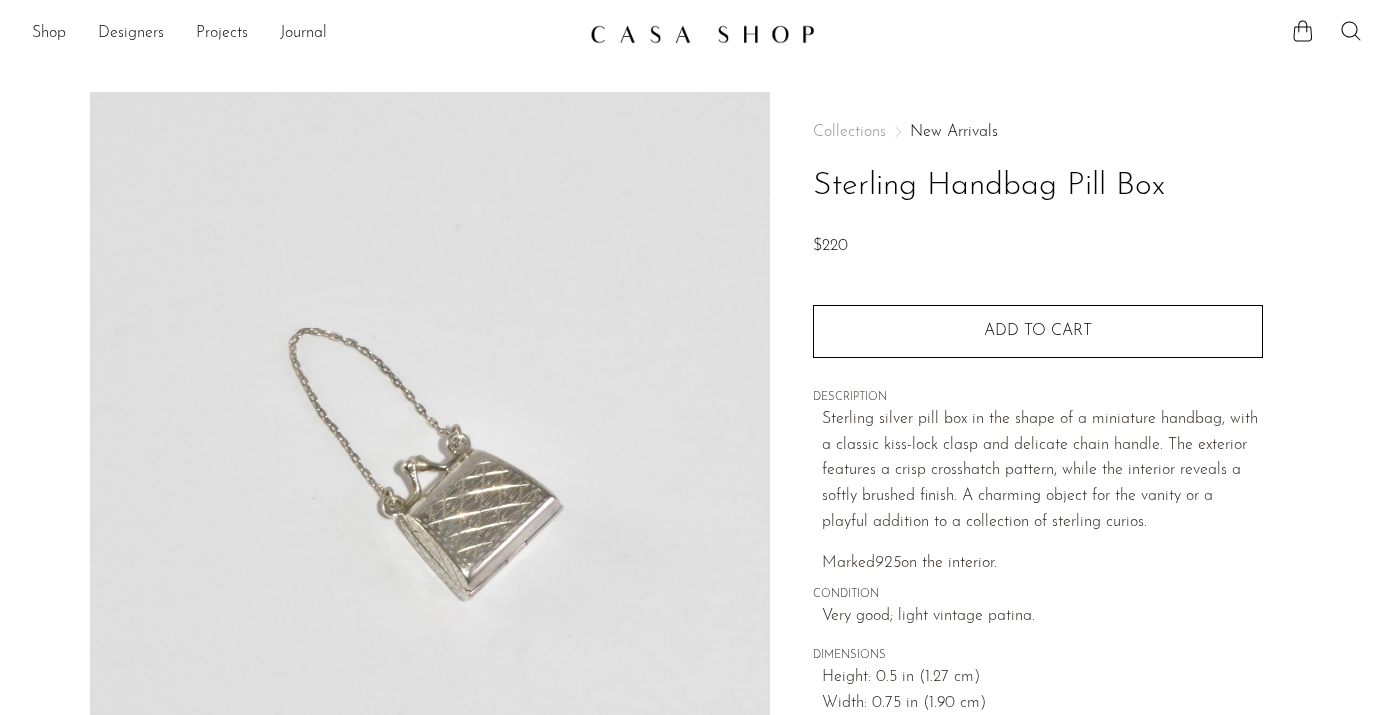 scroll, scrollTop: 0, scrollLeft: 0, axis: both 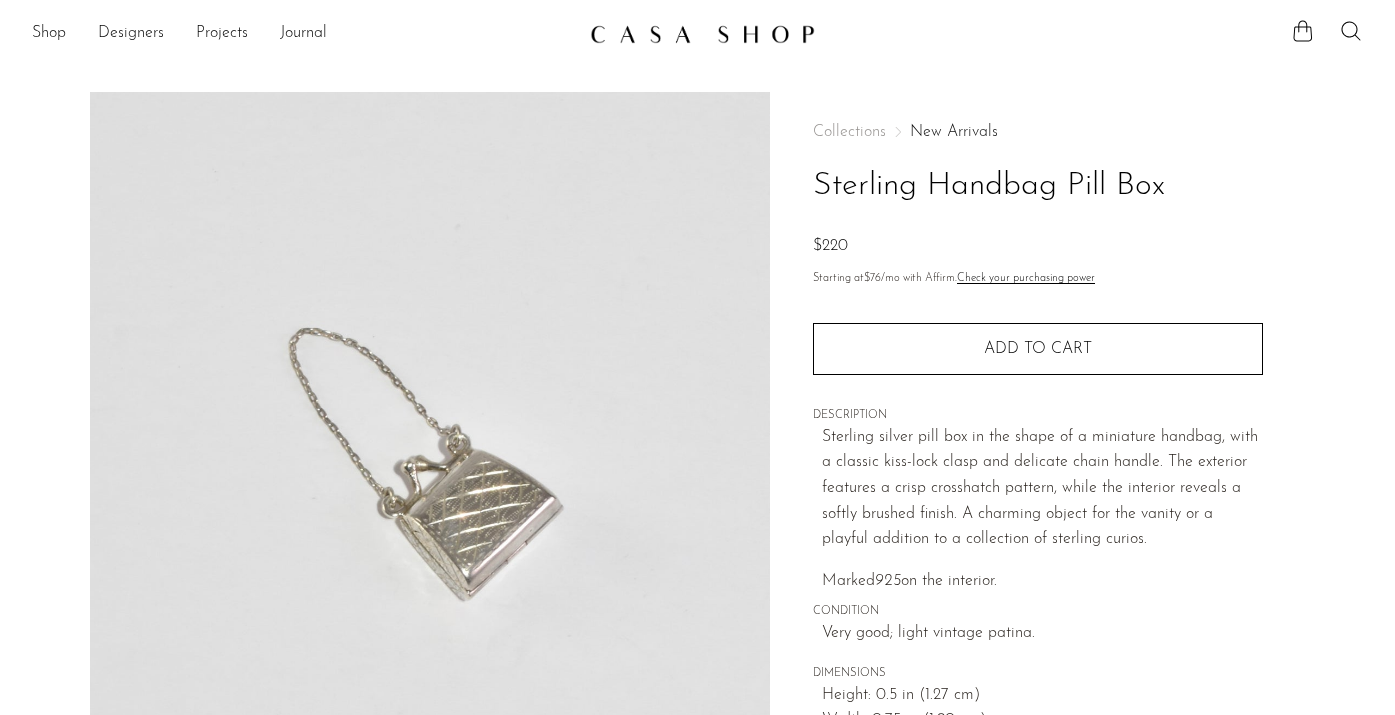 click on "New Arrivals" at bounding box center [954, 132] 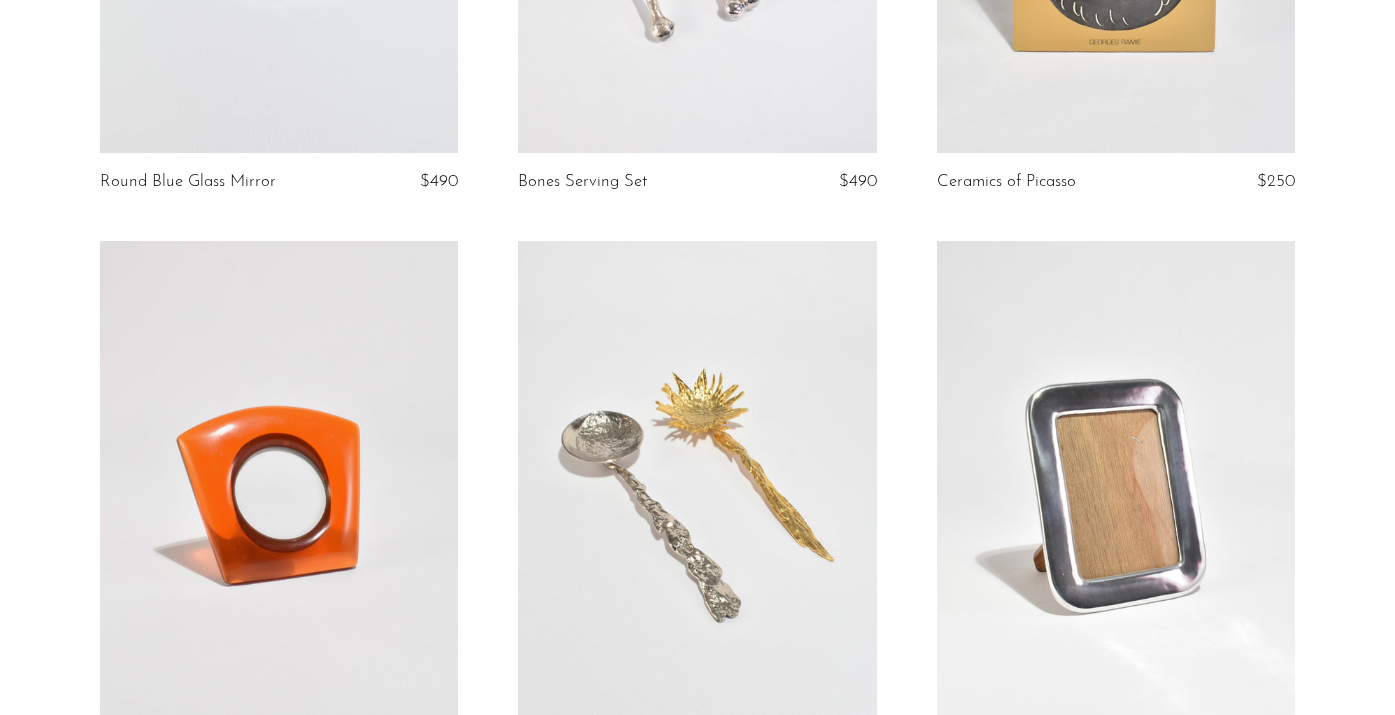 scroll, scrollTop: 915, scrollLeft: 0, axis: vertical 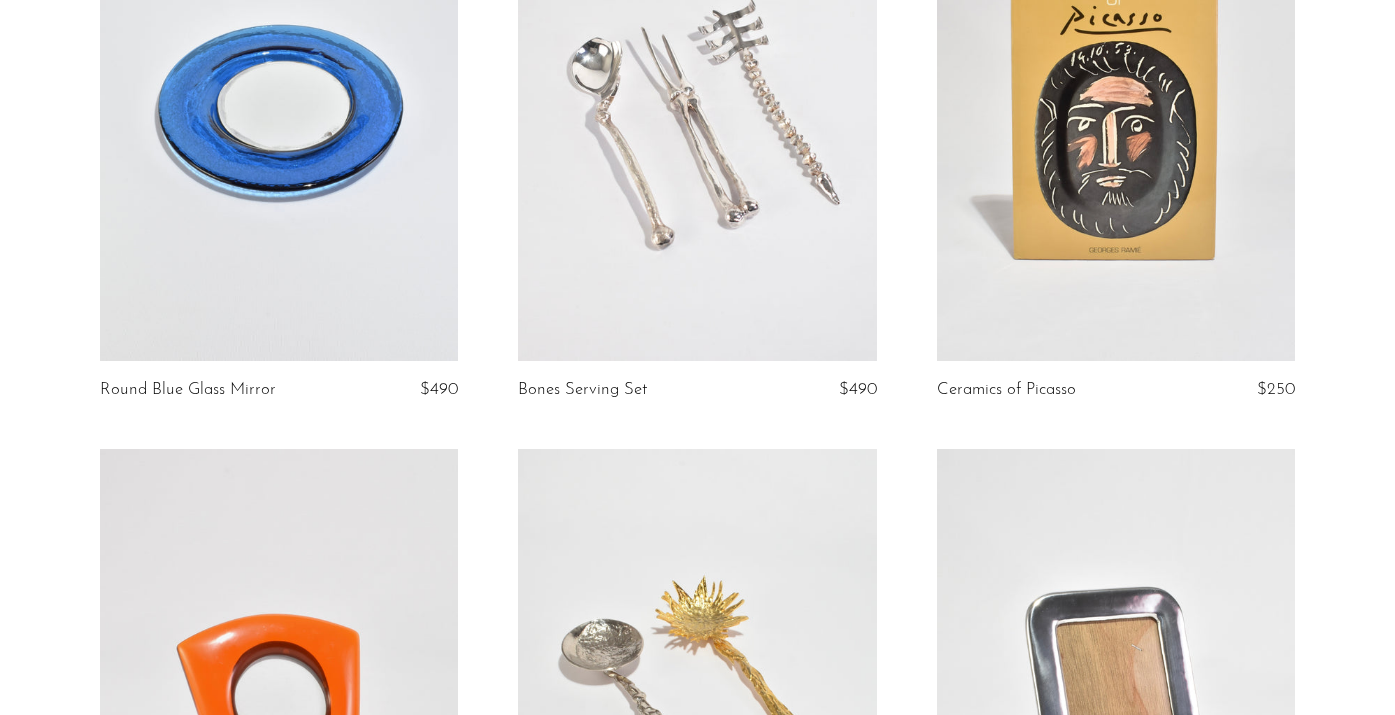 click at bounding box center [279, 110] 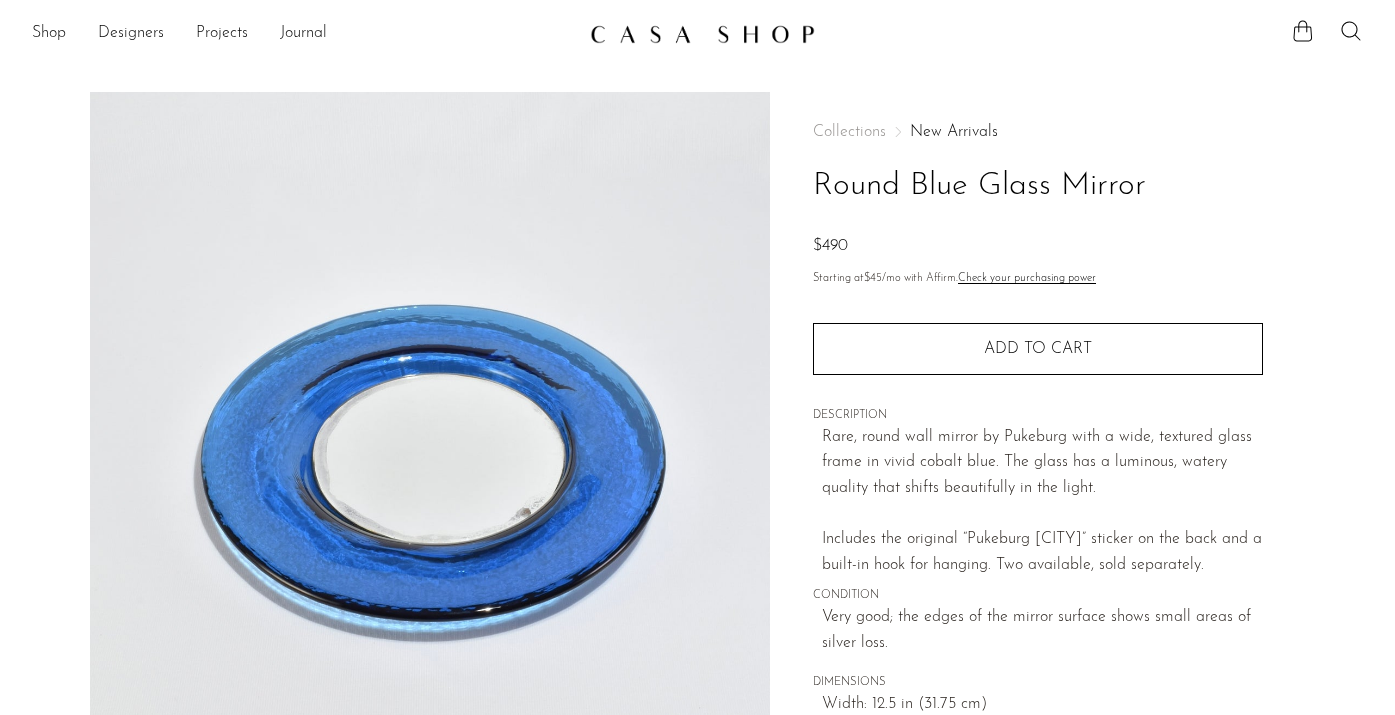 scroll, scrollTop: 0, scrollLeft: 0, axis: both 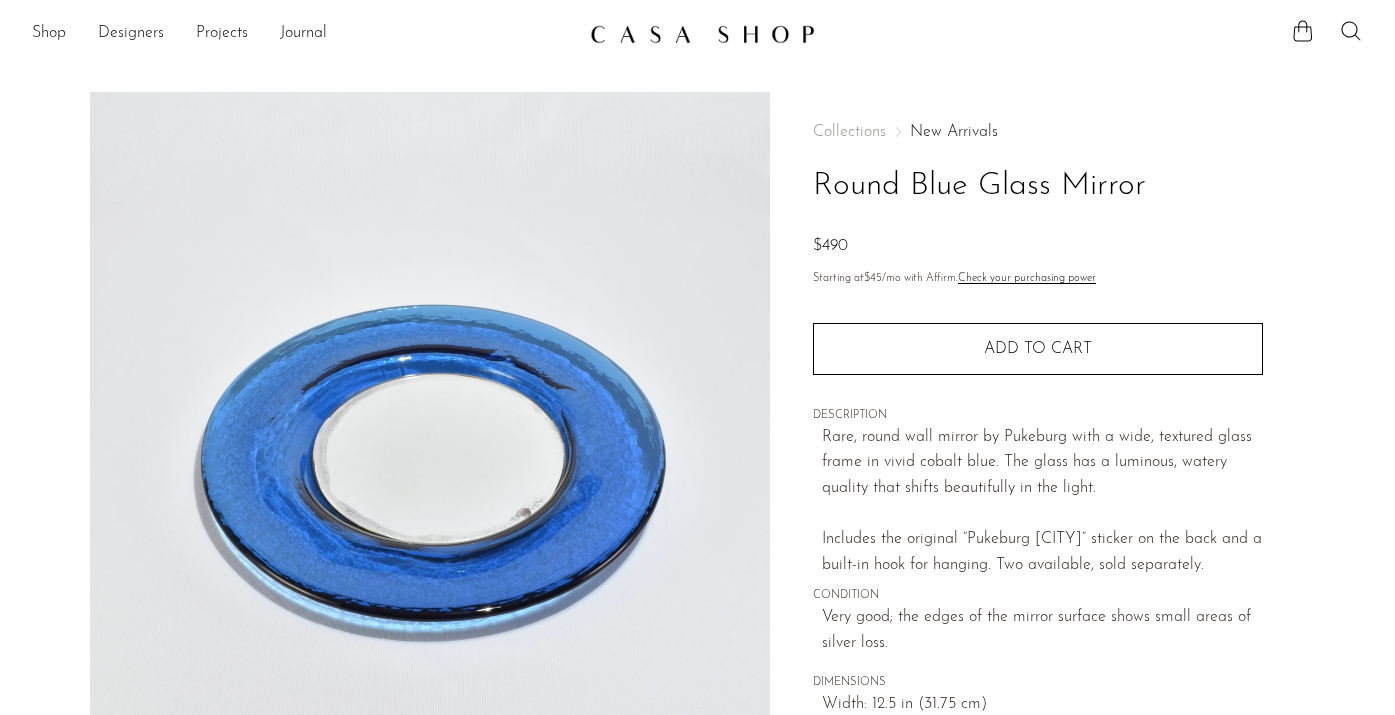 click on "New Arrivals" at bounding box center [954, 132] 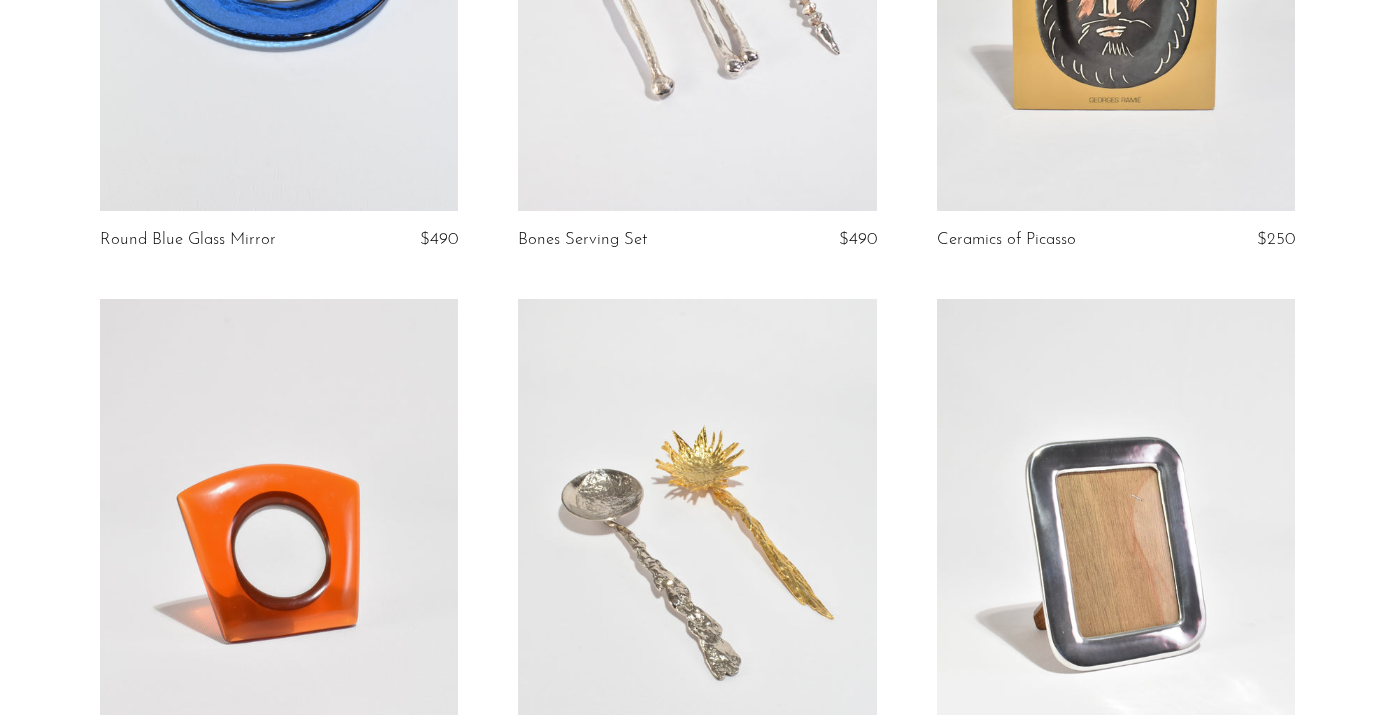 scroll, scrollTop: 1583, scrollLeft: 0, axis: vertical 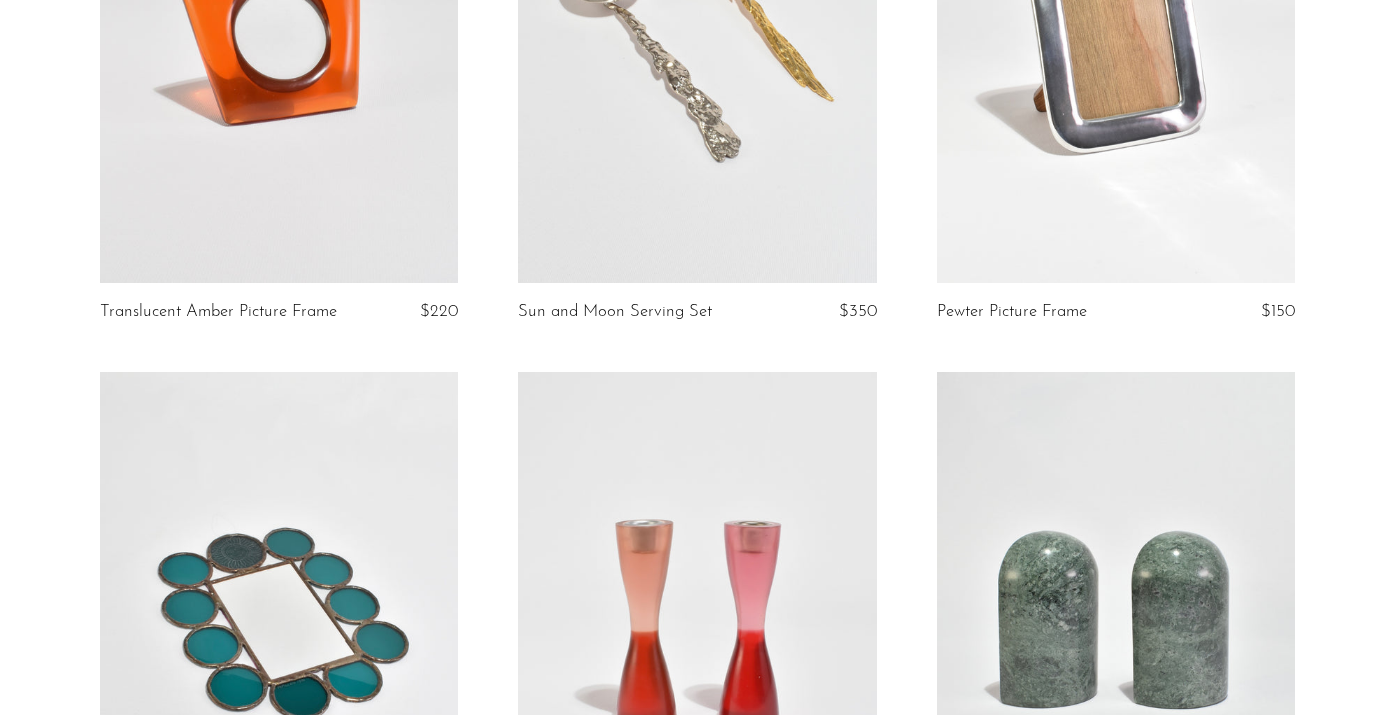 click at bounding box center (697, 32) 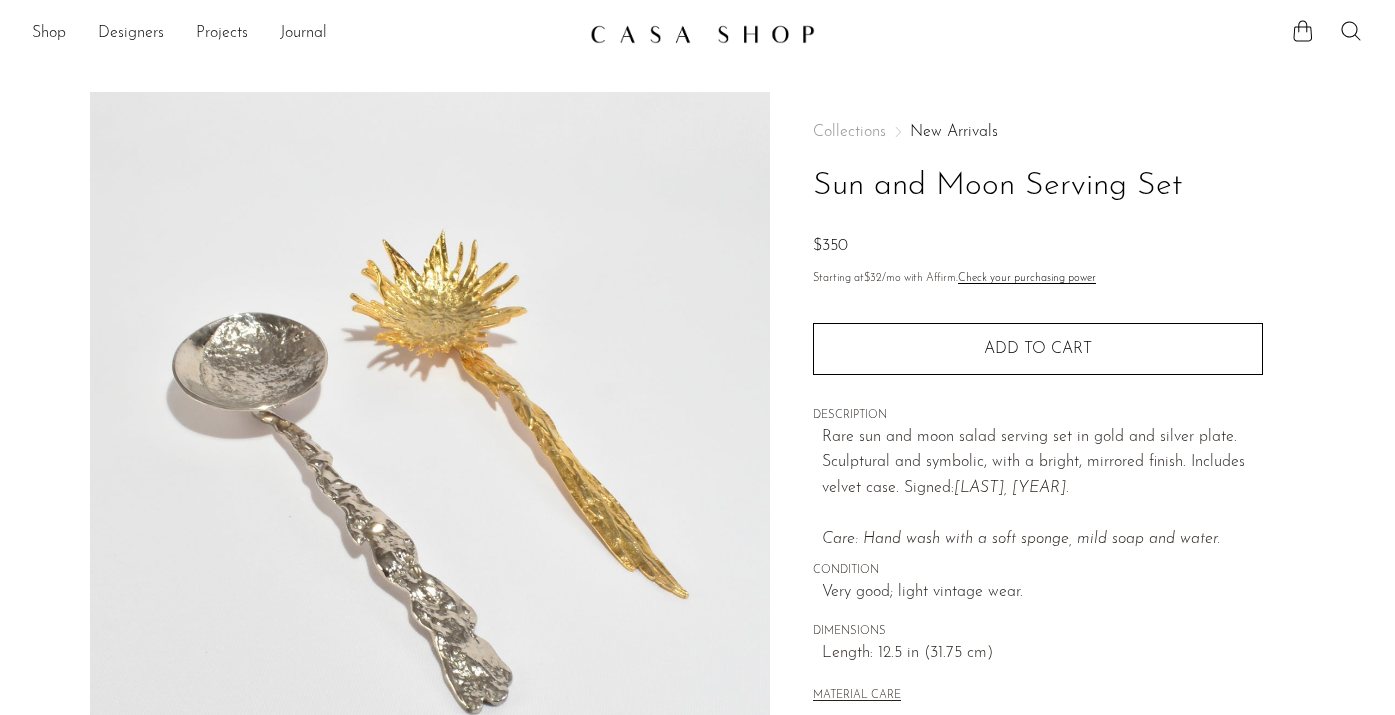scroll, scrollTop: 0, scrollLeft: 0, axis: both 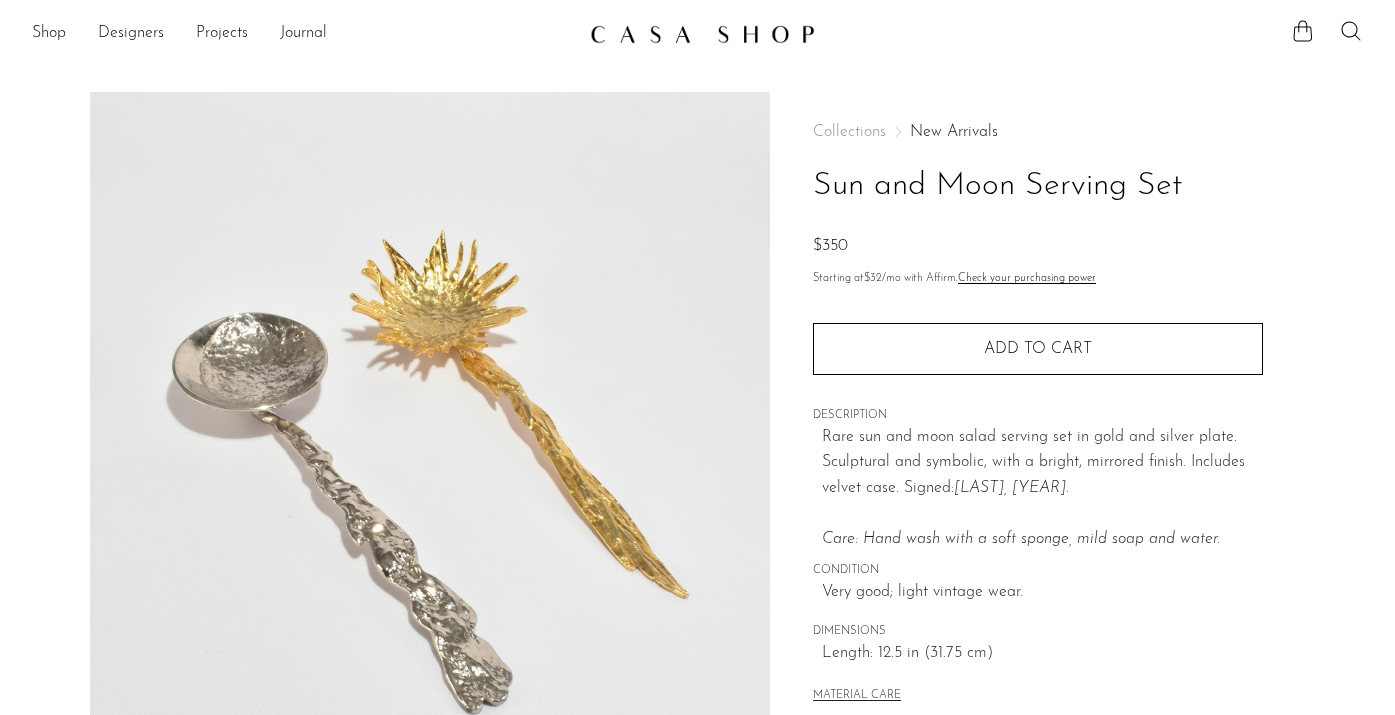 click on "New Arrivals" at bounding box center (954, 132) 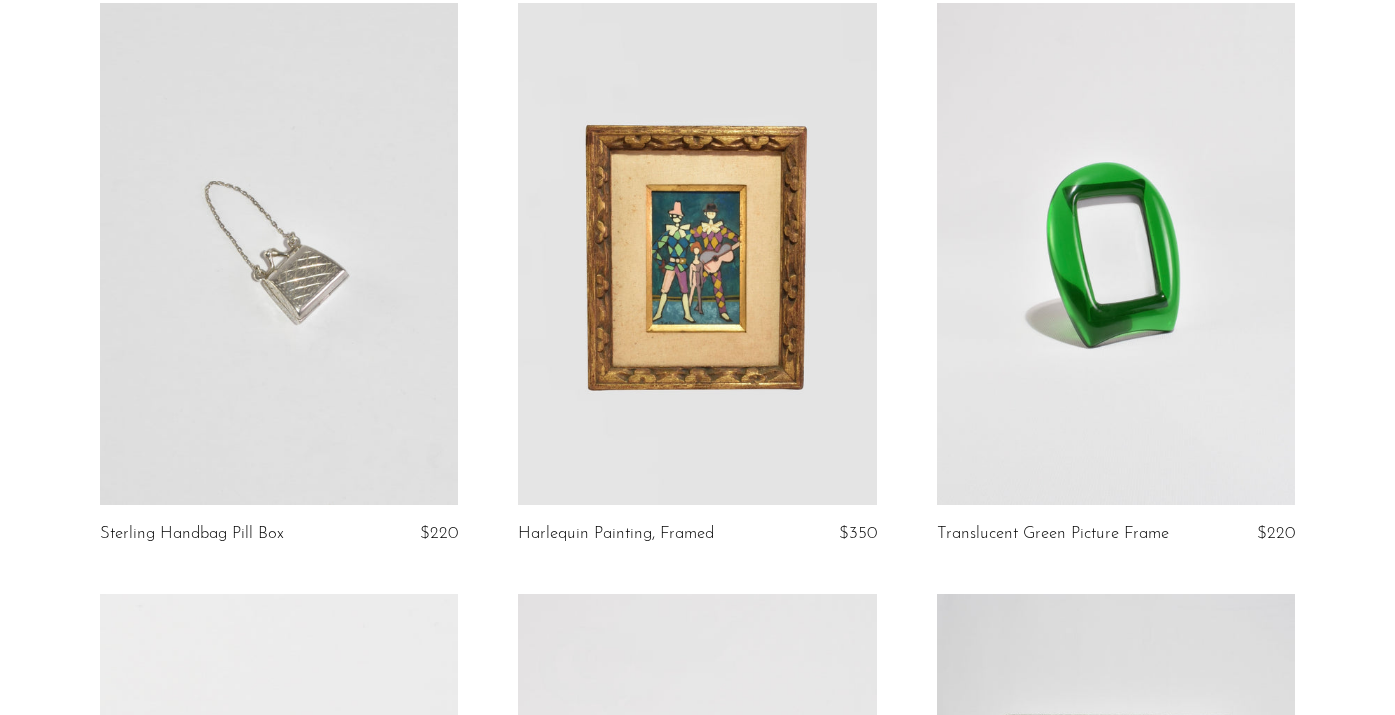scroll, scrollTop: 2597, scrollLeft: 0, axis: vertical 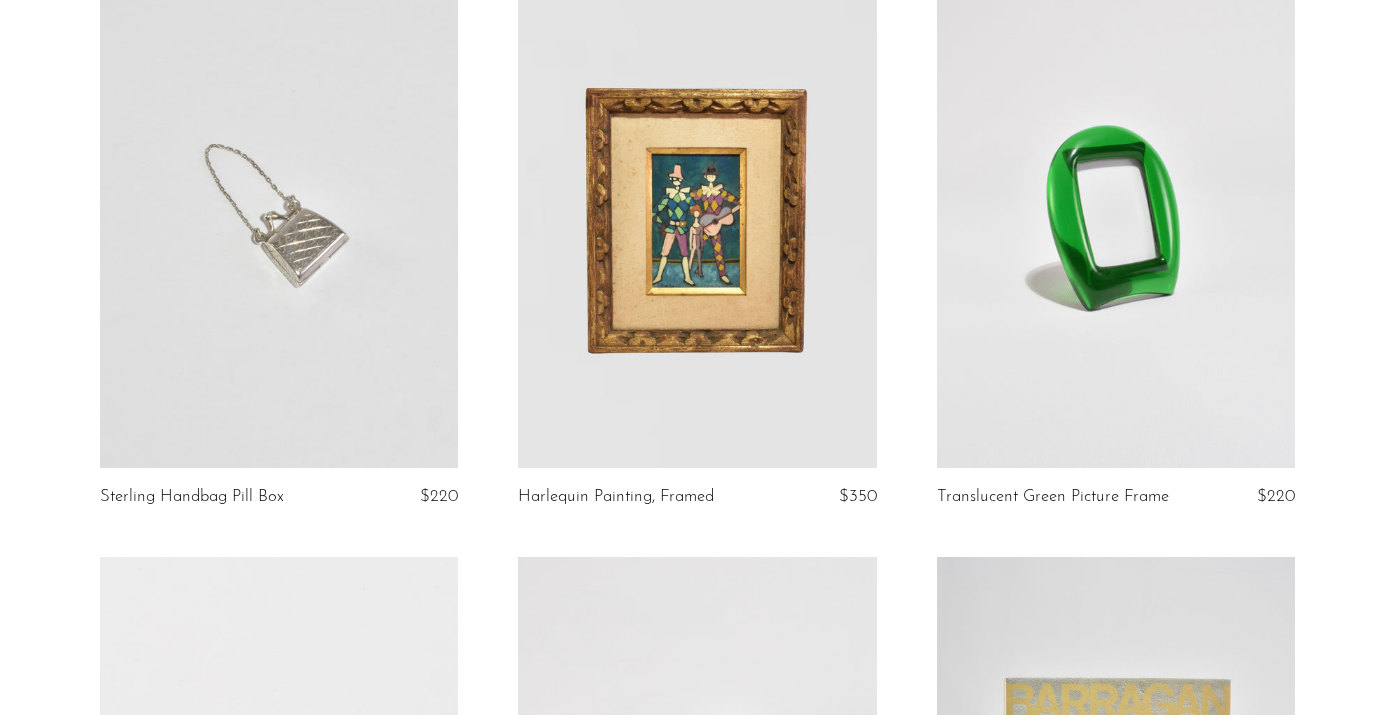 click at bounding box center (1116, 217) 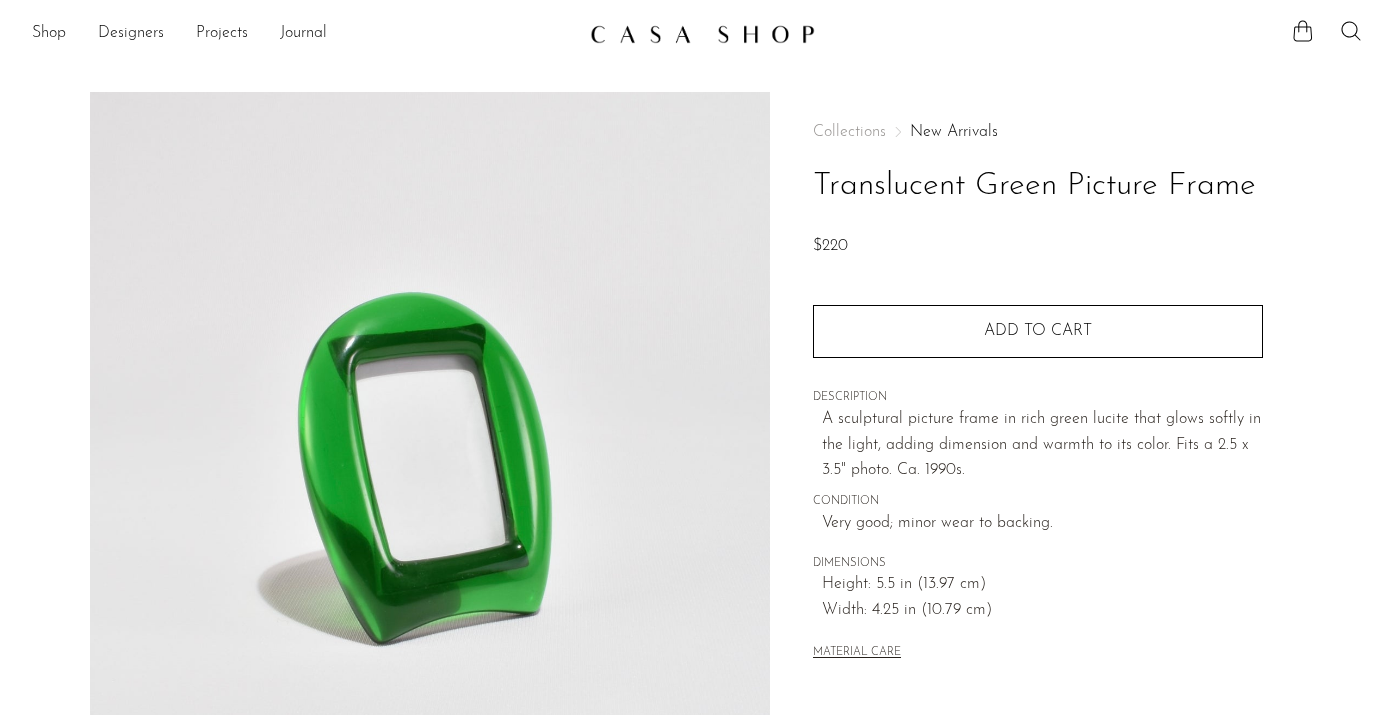 scroll, scrollTop: 0, scrollLeft: 0, axis: both 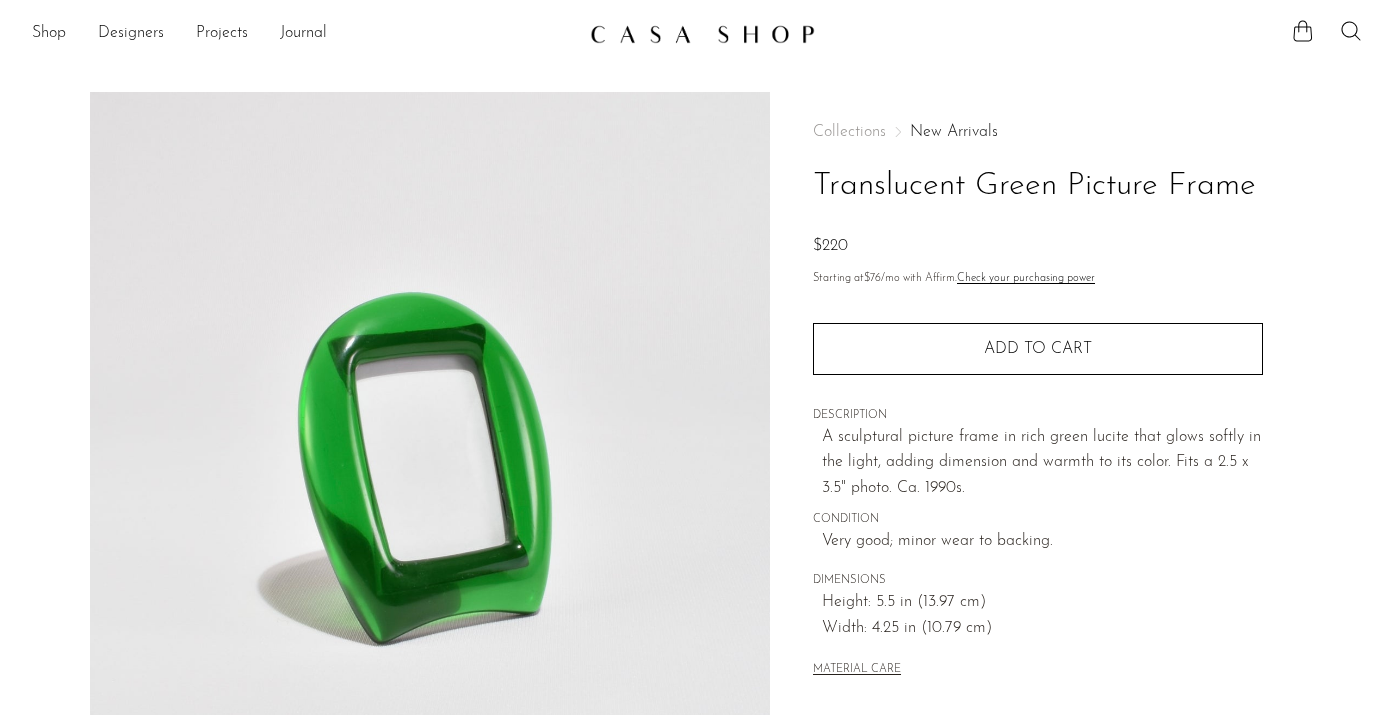 click on "New Arrivals" at bounding box center [954, 132] 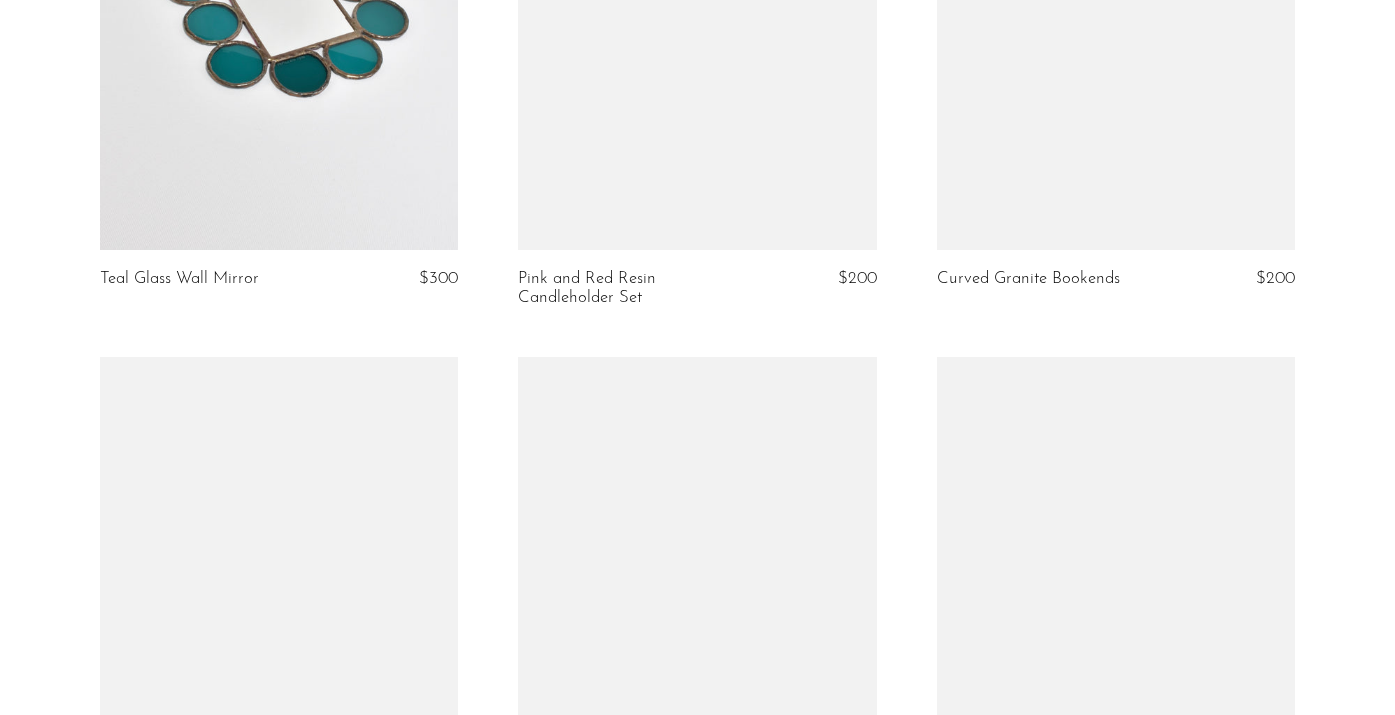 scroll, scrollTop: 1891, scrollLeft: 0, axis: vertical 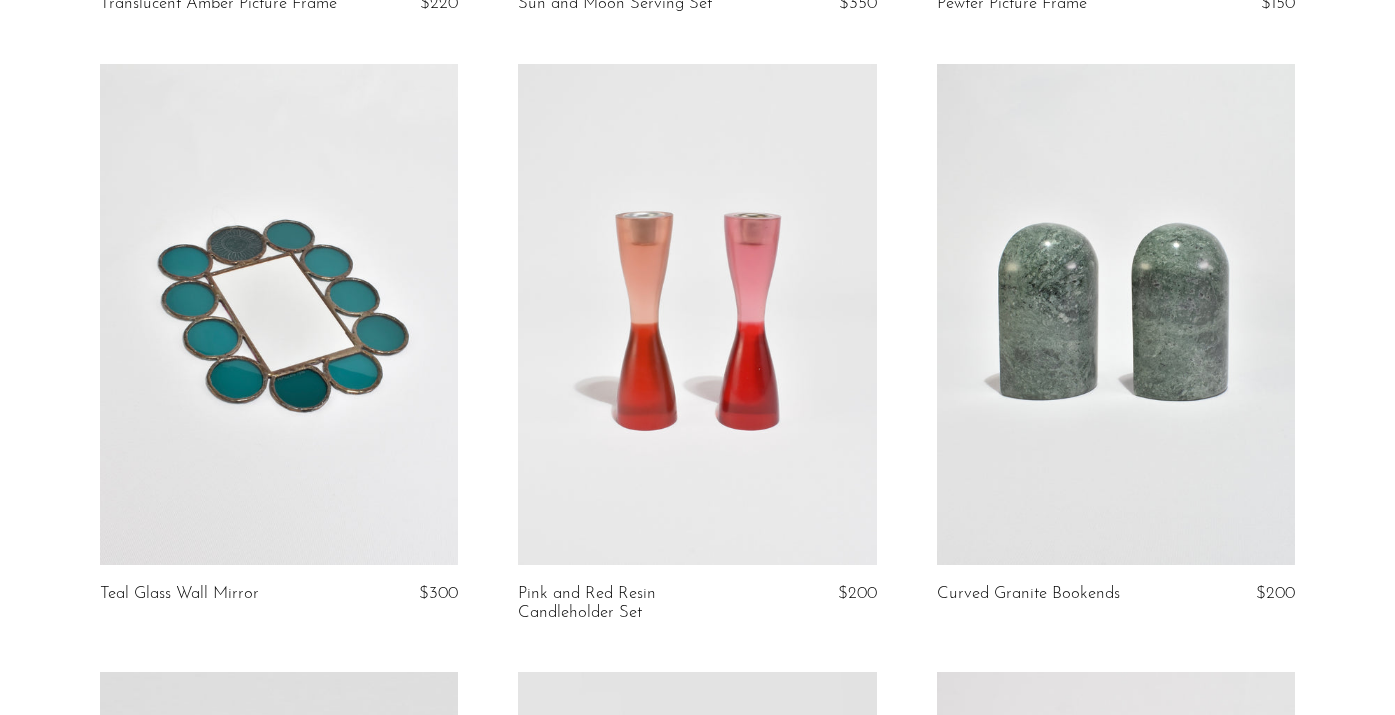 click at bounding box center (1116, 315) 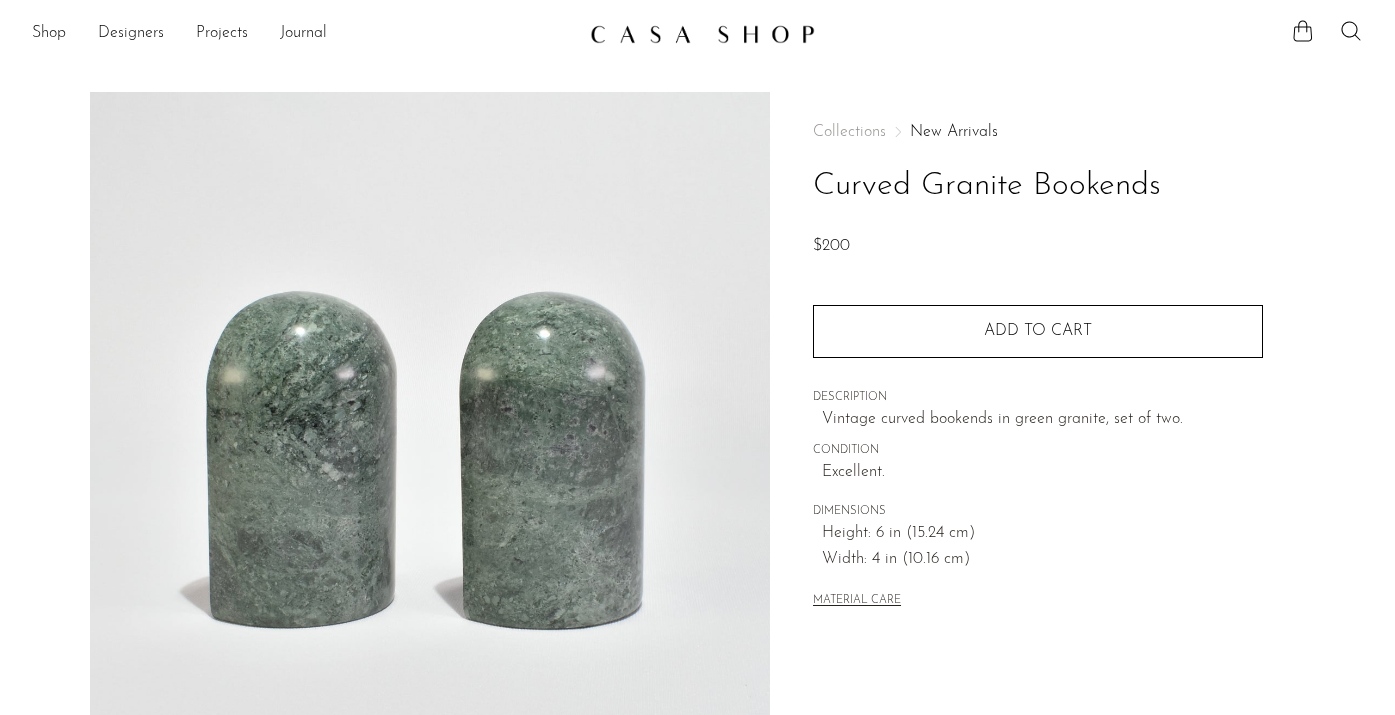 scroll, scrollTop: 0, scrollLeft: 0, axis: both 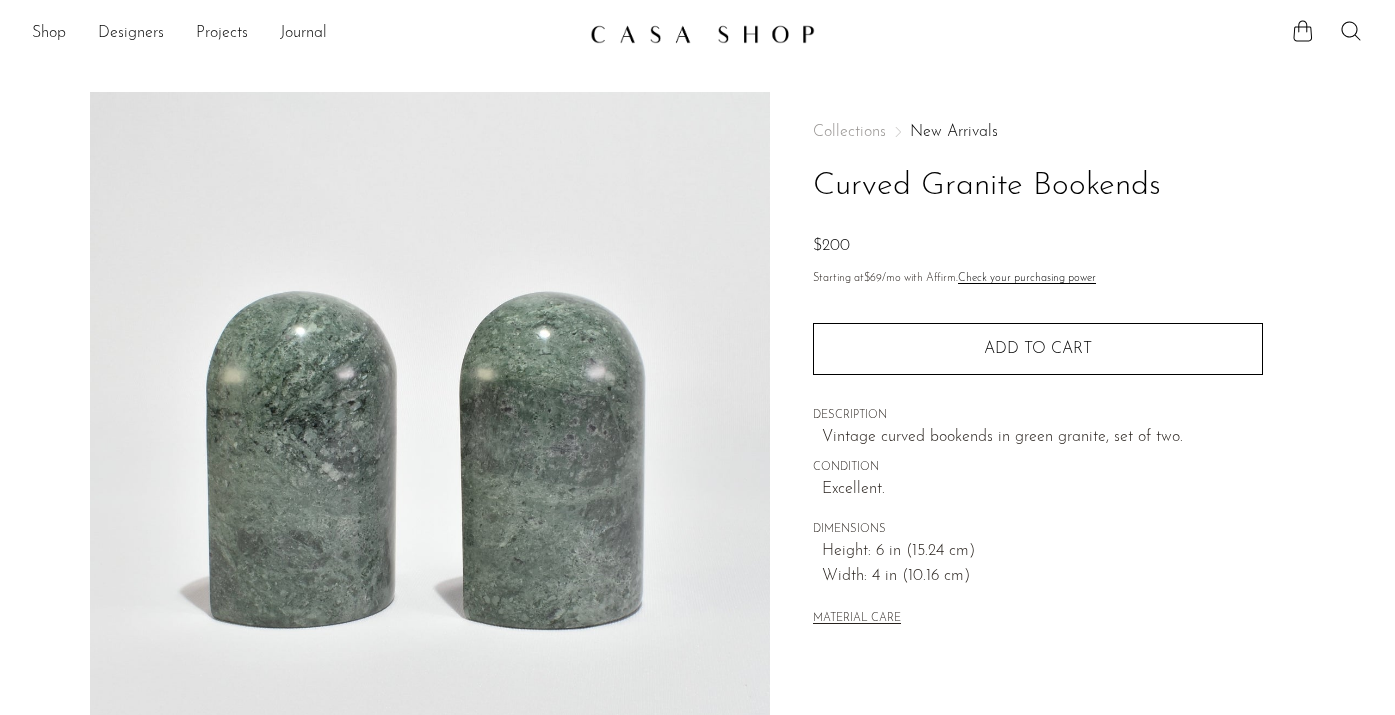 click on "Collections
New Arrivals
Curved Granite Bookends
$200
Starting at  $69 /mo with Affirm.  Check your purchasing power
Quantity
1
Add to cart" at bounding box center (1038, 377) 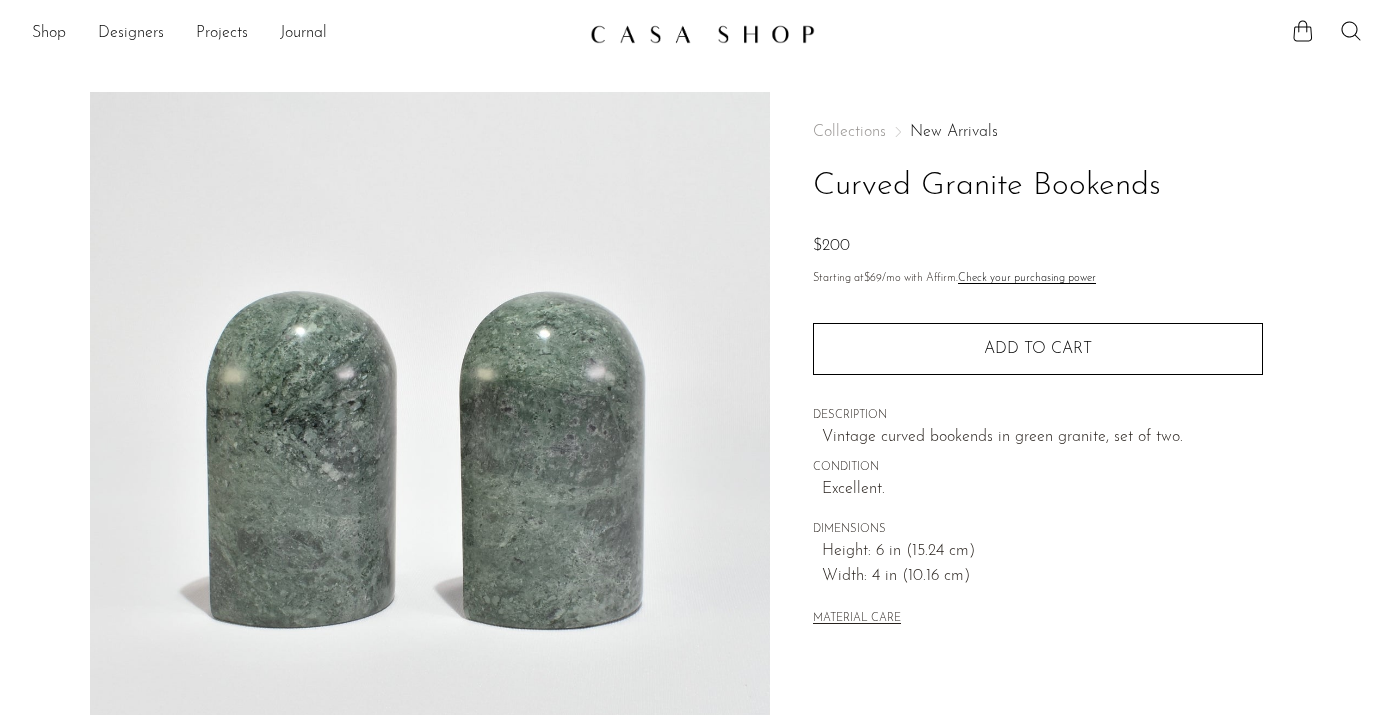 click on "New Arrivals" at bounding box center [954, 132] 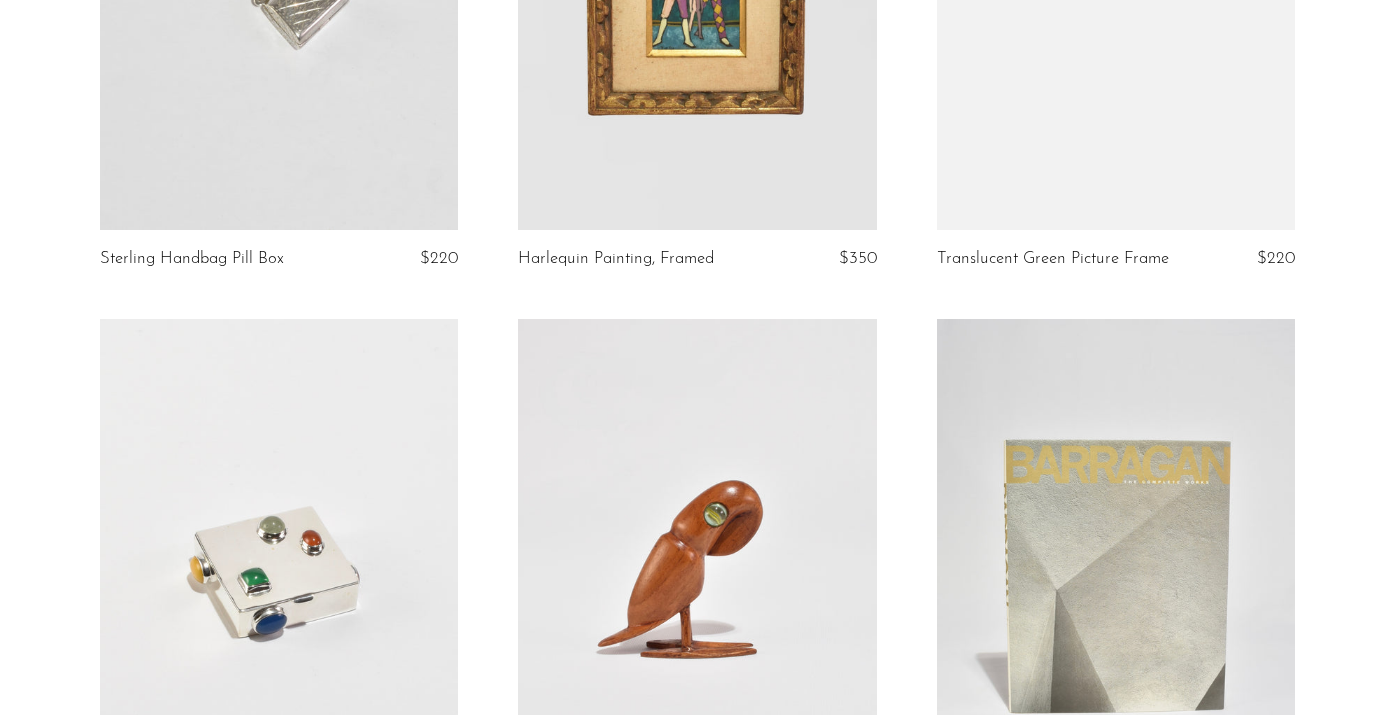 scroll, scrollTop: 2671, scrollLeft: 0, axis: vertical 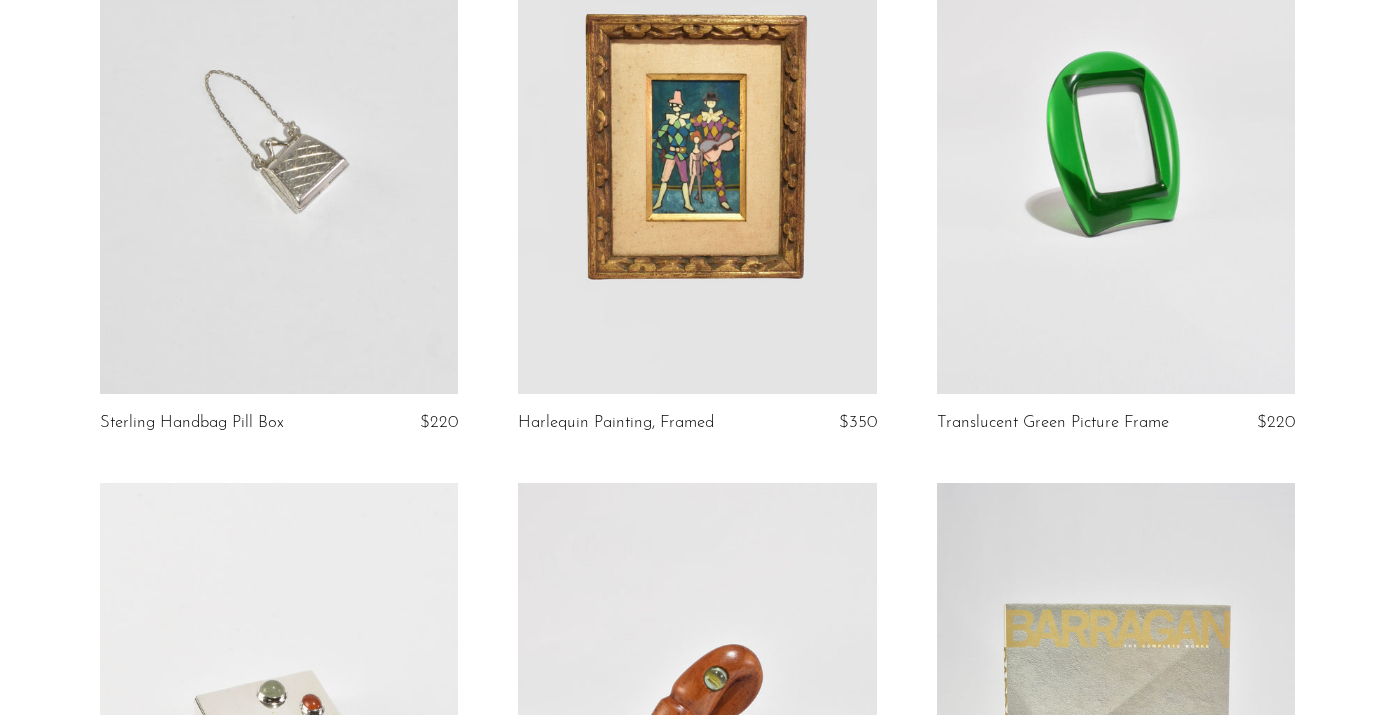 click at bounding box center (697, 143) 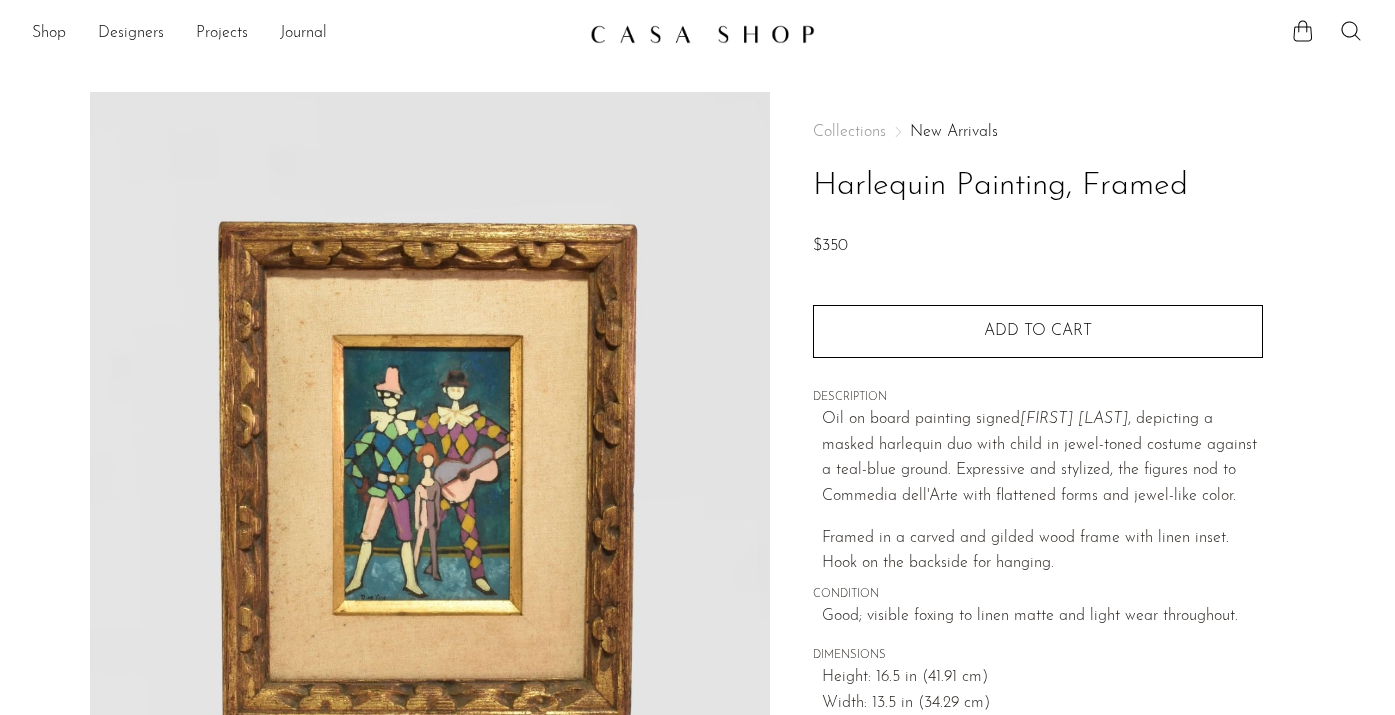 scroll, scrollTop: 0, scrollLeft: 0, axis: both 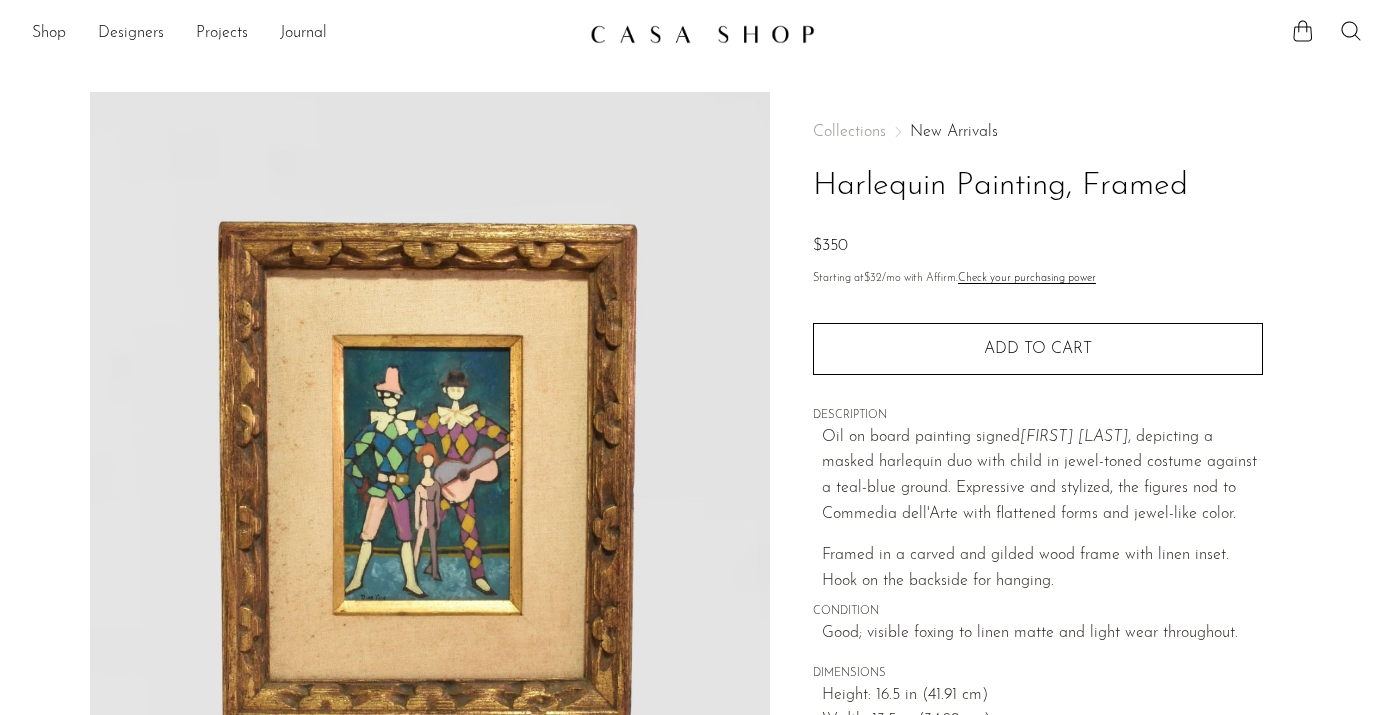 click on "New Arrivals" at bounding box center (954, 132) 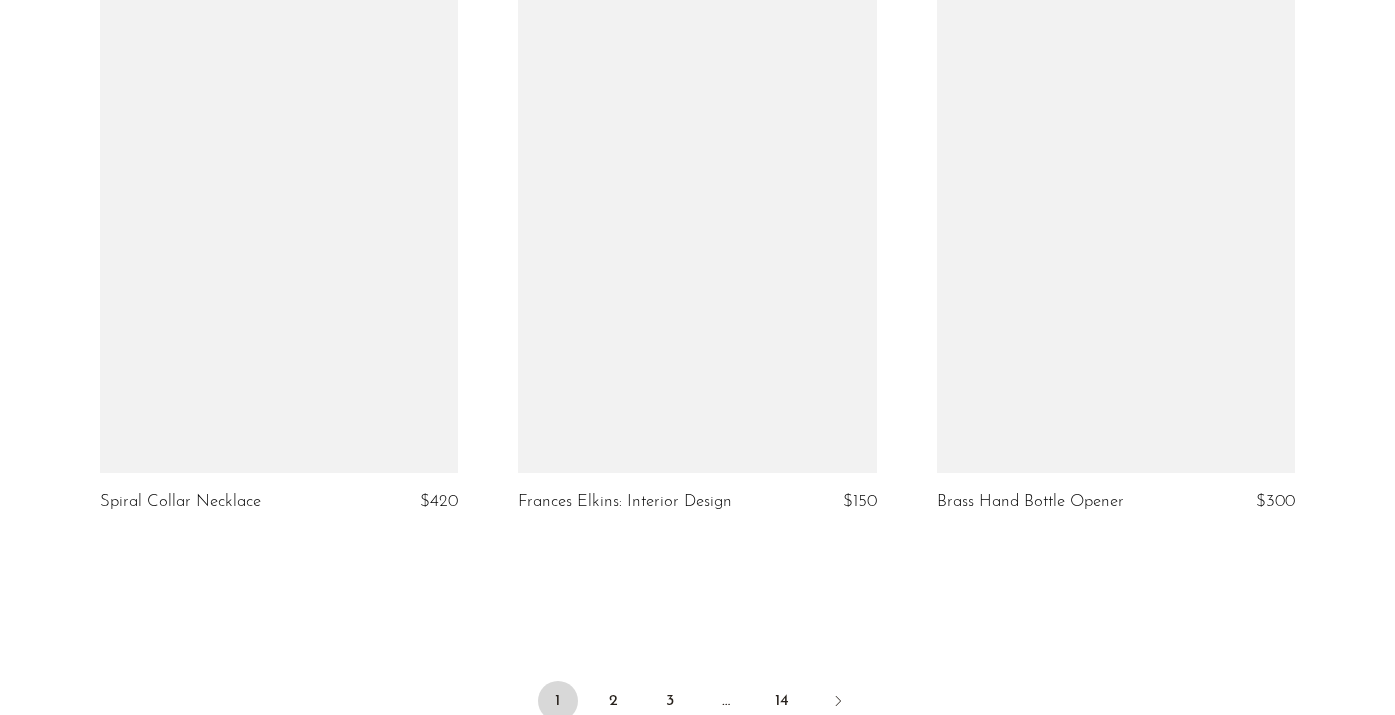 scroll, scrollTop: 7092, scrollLeft: 0, axis: vertical 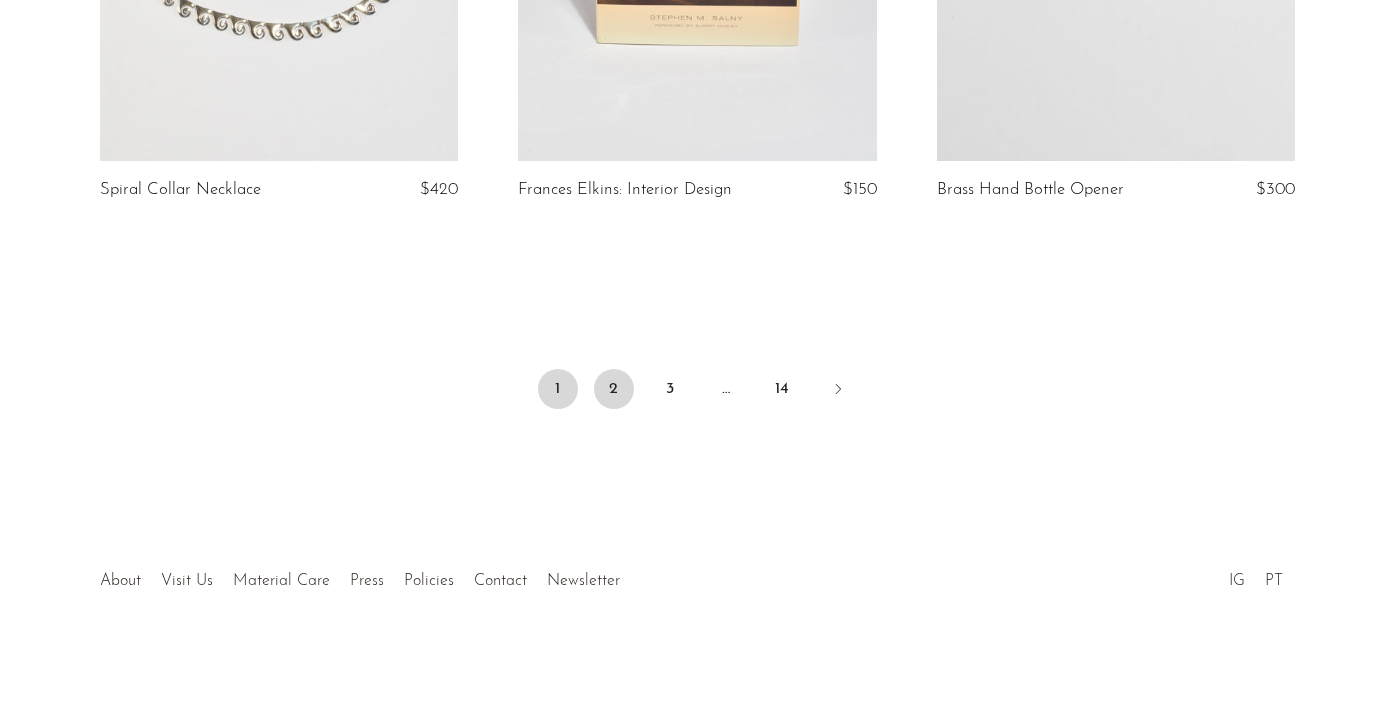 click on "2" at bounding box center [614, 389] 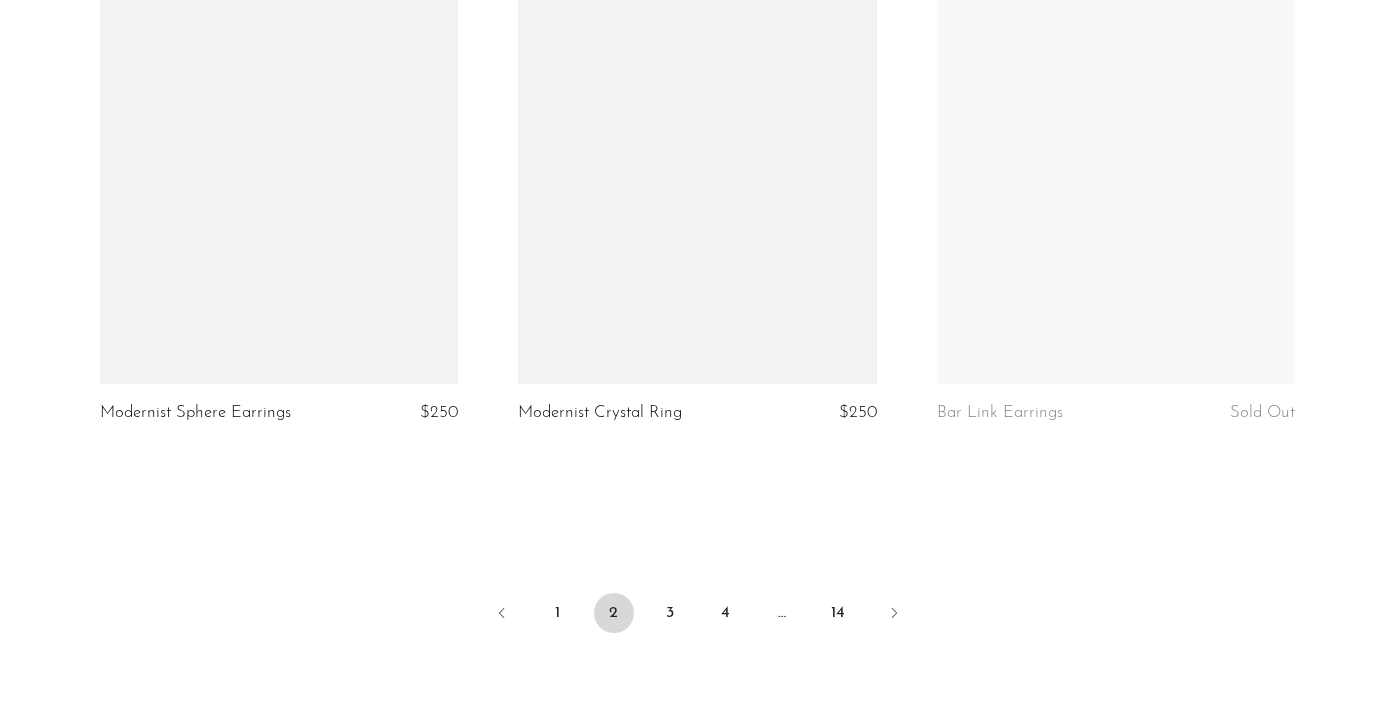scroll, scrollTop: 7073, scrollLeft: 0, axis: vertical 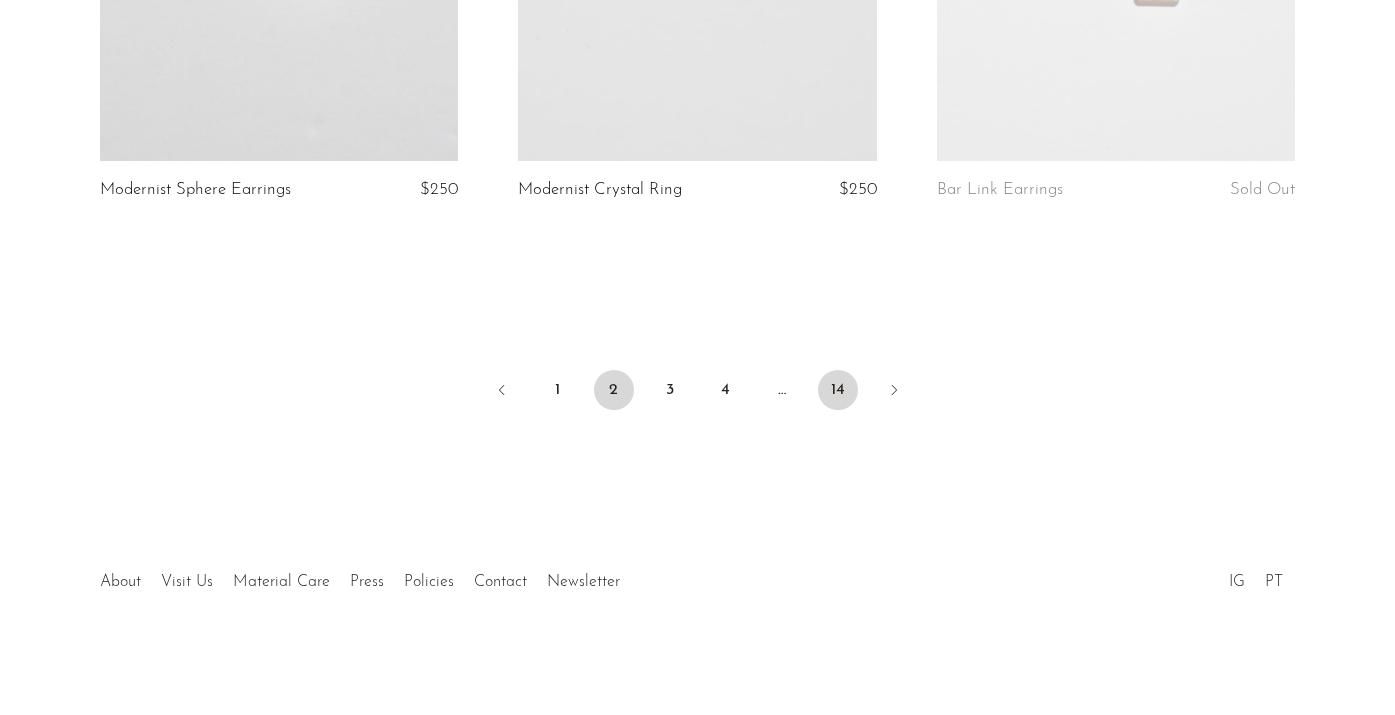 click on "14" at bounding box center (838, 390) 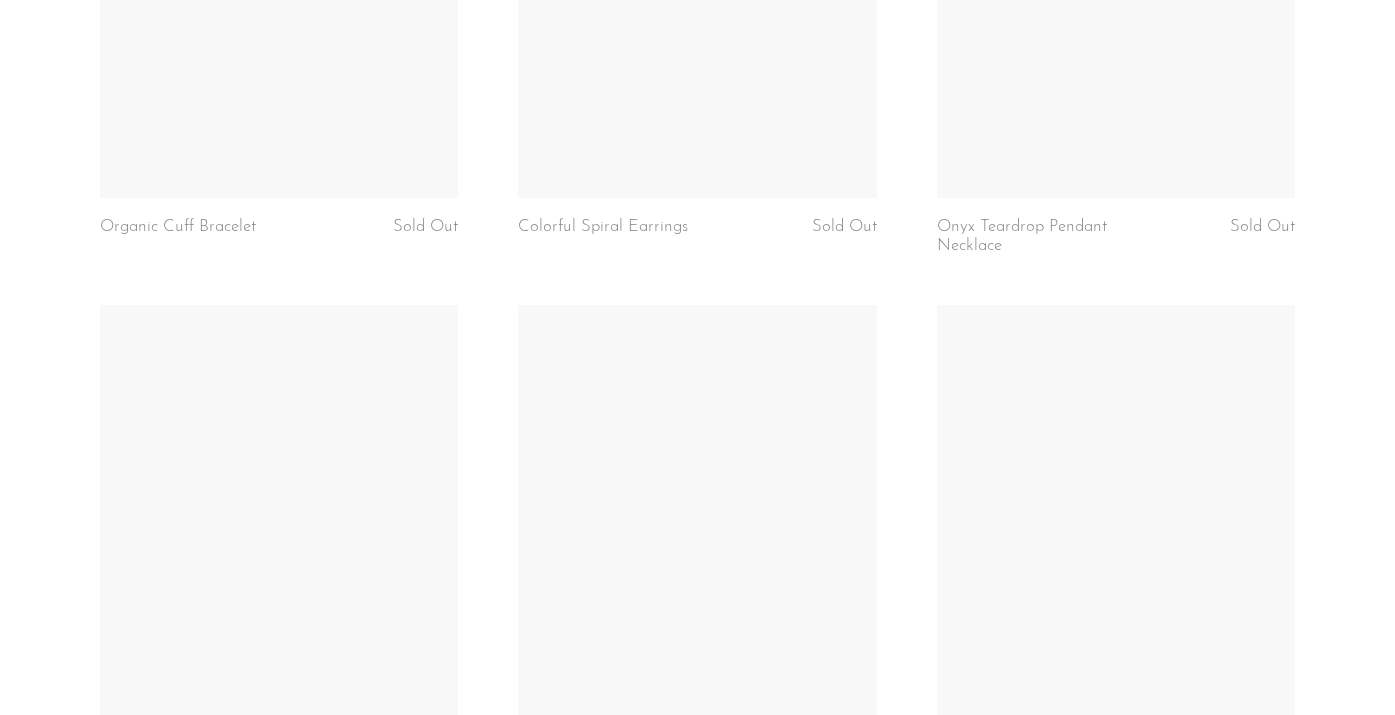 scroll, scrollTop: 5302, scrollLeft: 0, axis: vertical 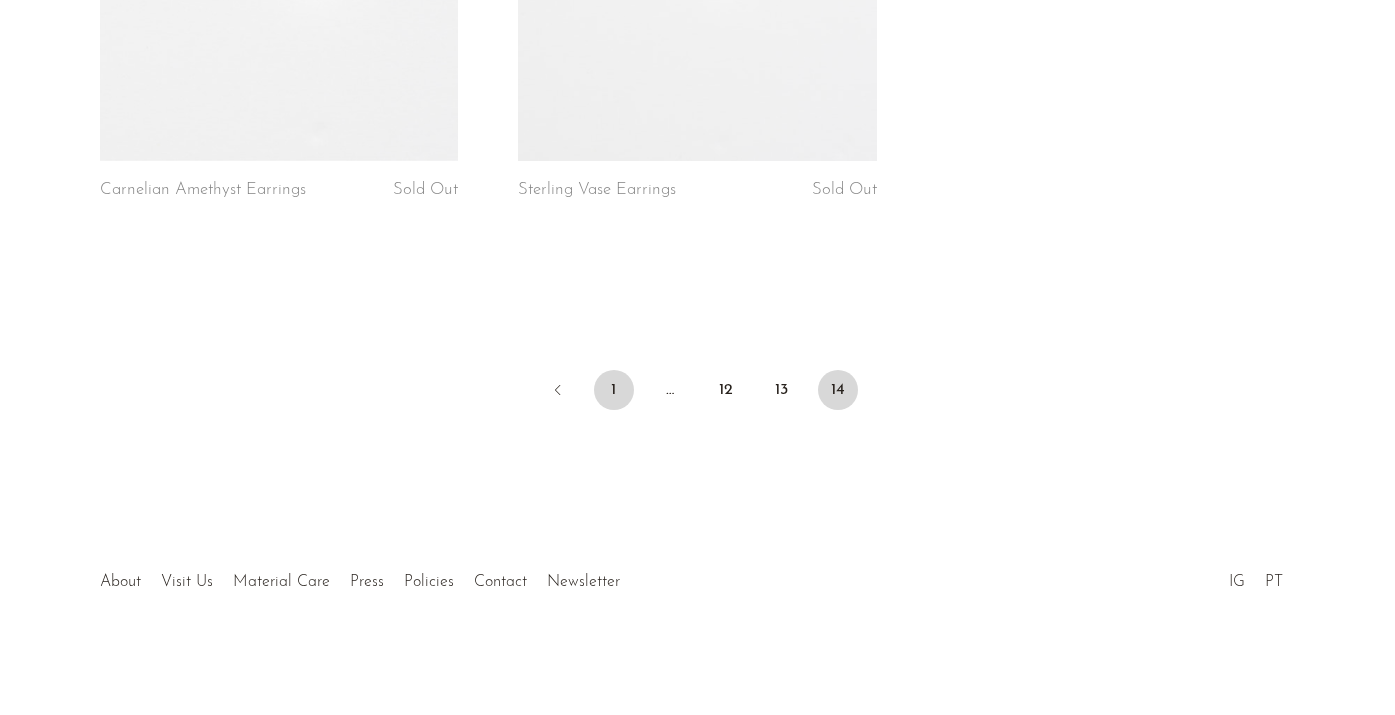 click on "1" at bounding box center [614, 390] 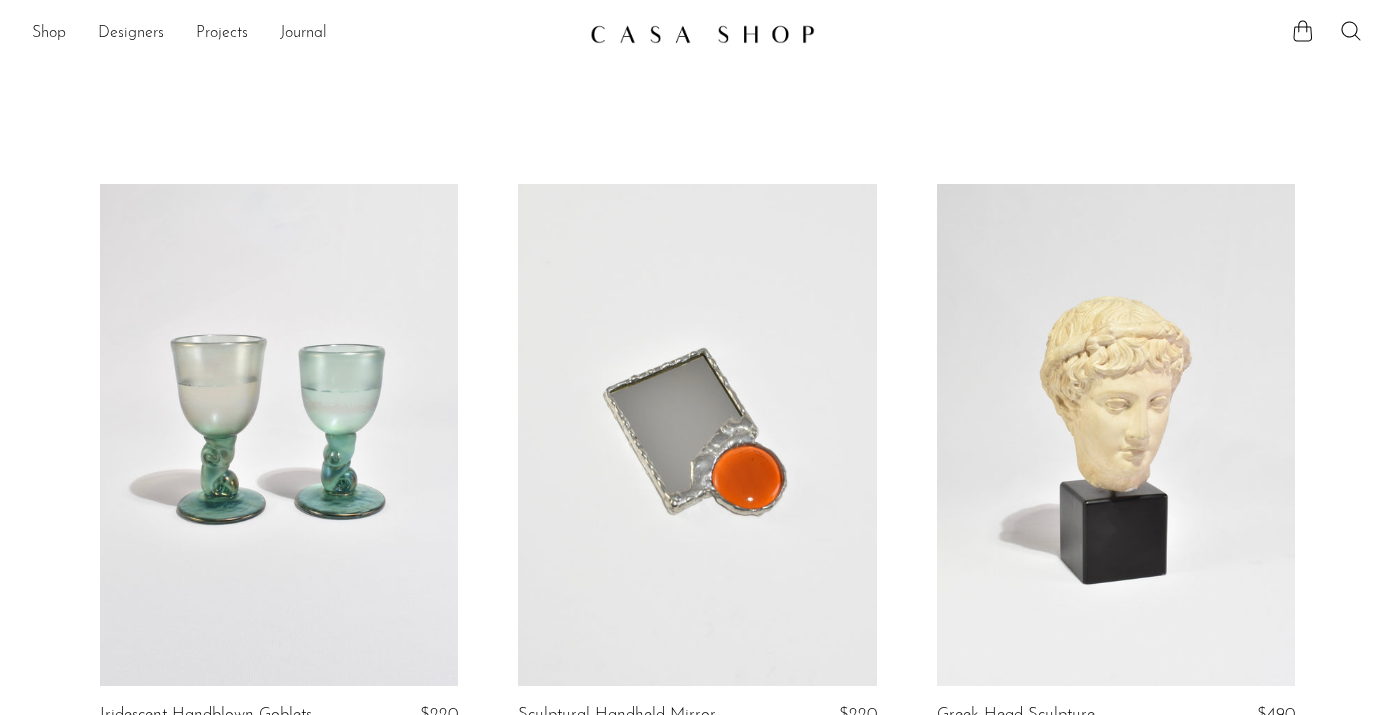 scroll, scrollTop: 6334, scrollLeft: 0, axis: vertical 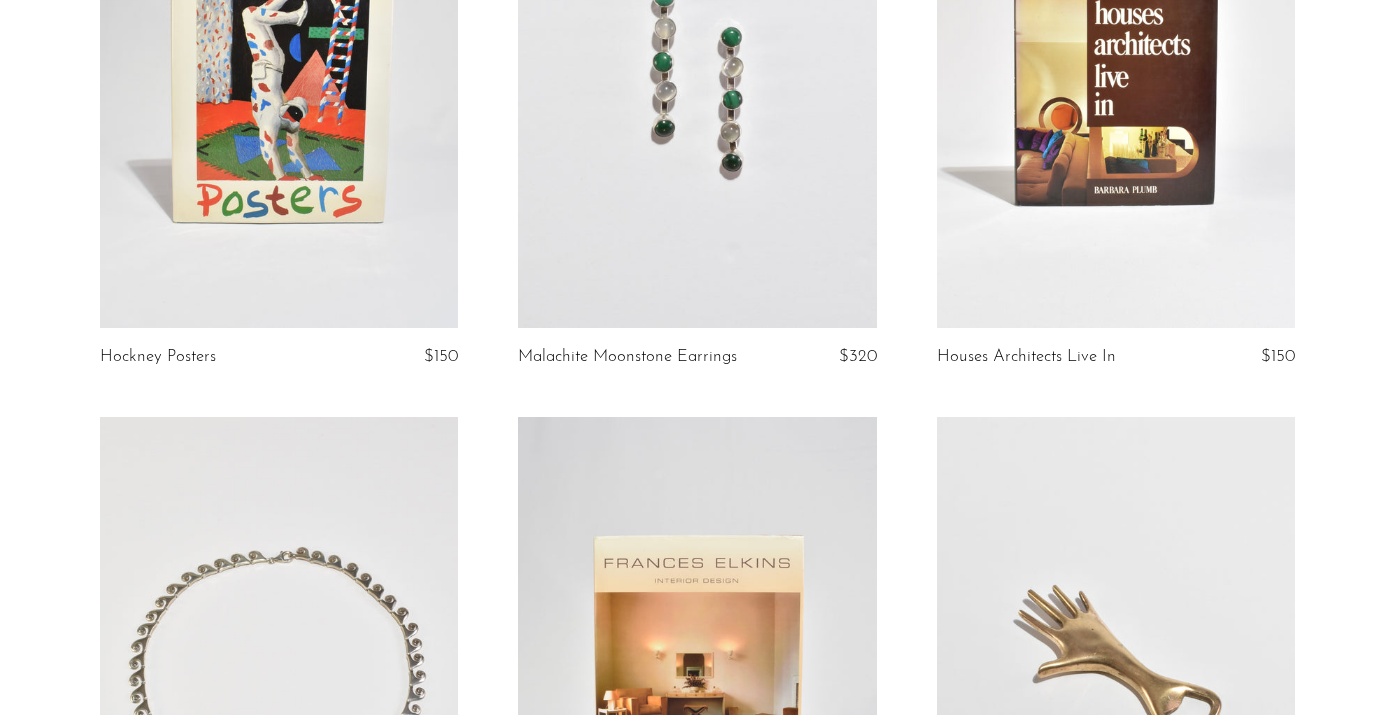 click at bounding box center (279, 78) 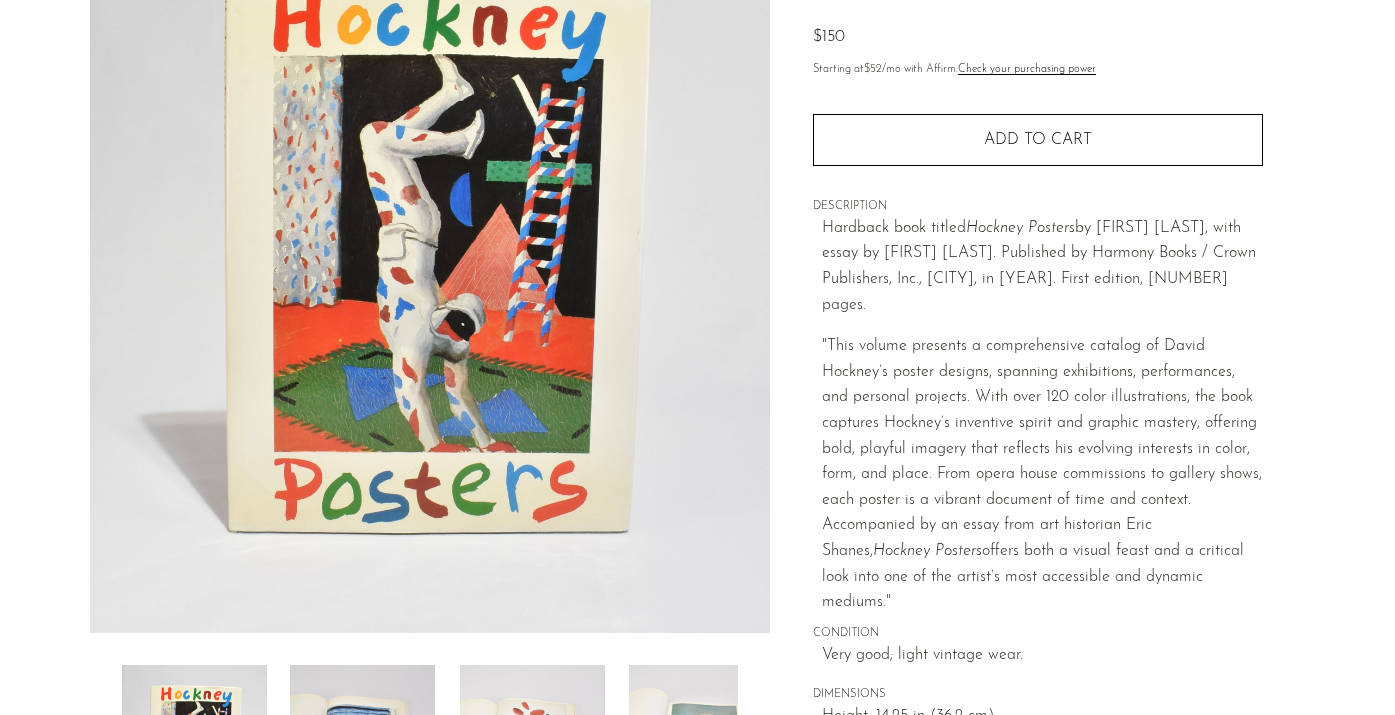 scroll, scrollTop: 9, scrollLeft: 0, axis: vertical 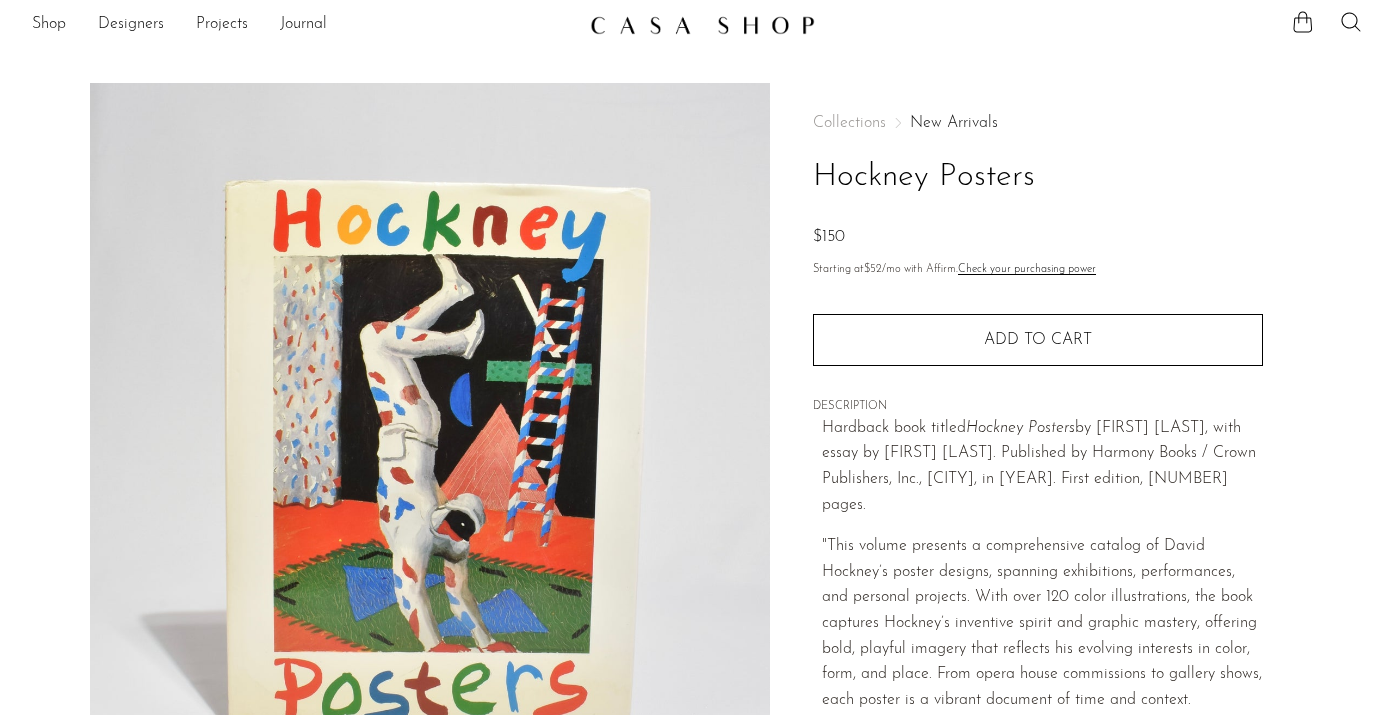 click on "New Arrivals" at bounding box center (954, 123) 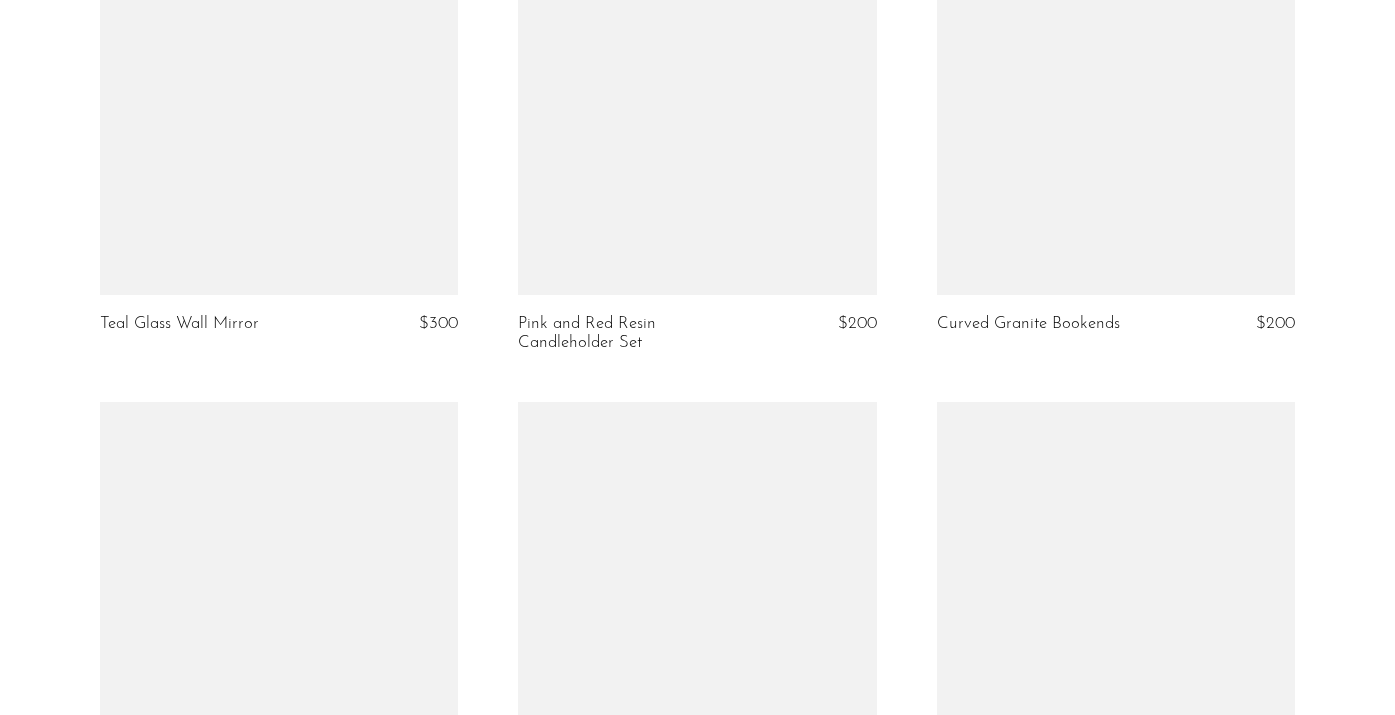 scroll, scrollTop: 2033, scrollLeft: 0, axis: vertical 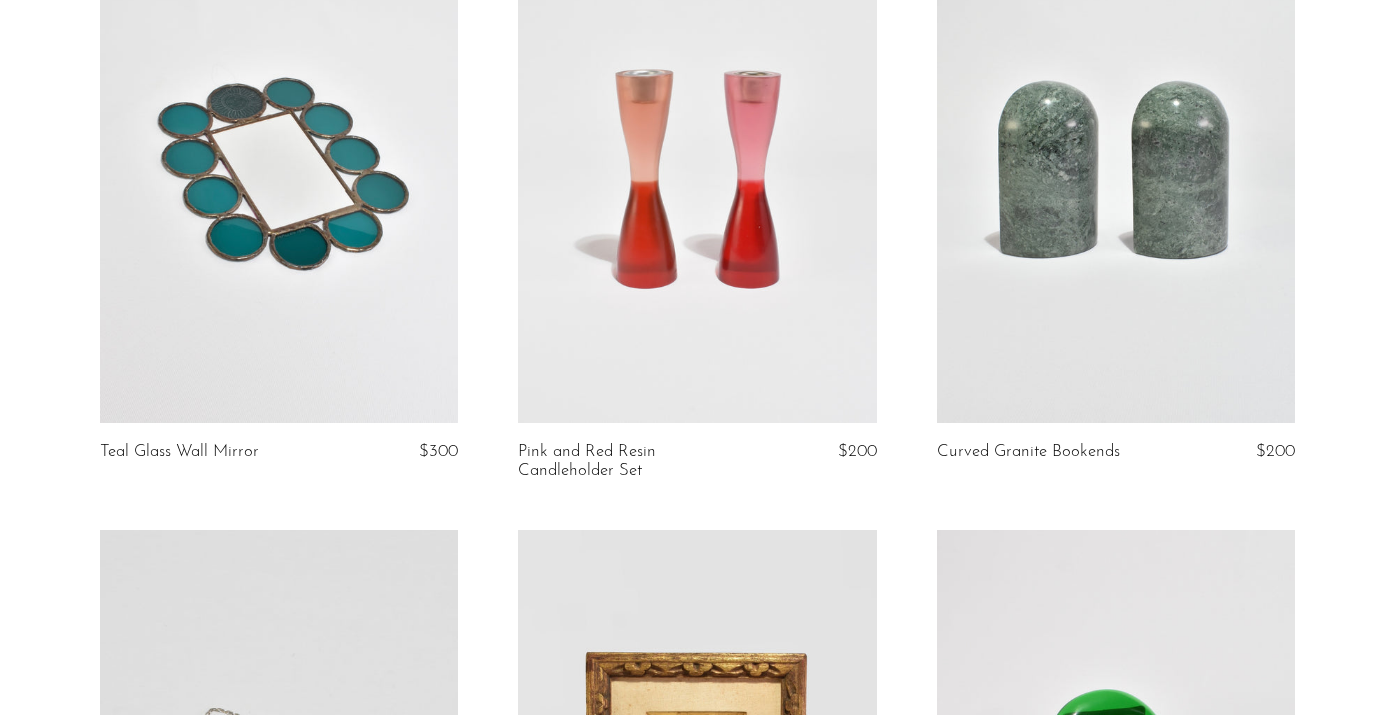 click at bounding box center (697, 173) 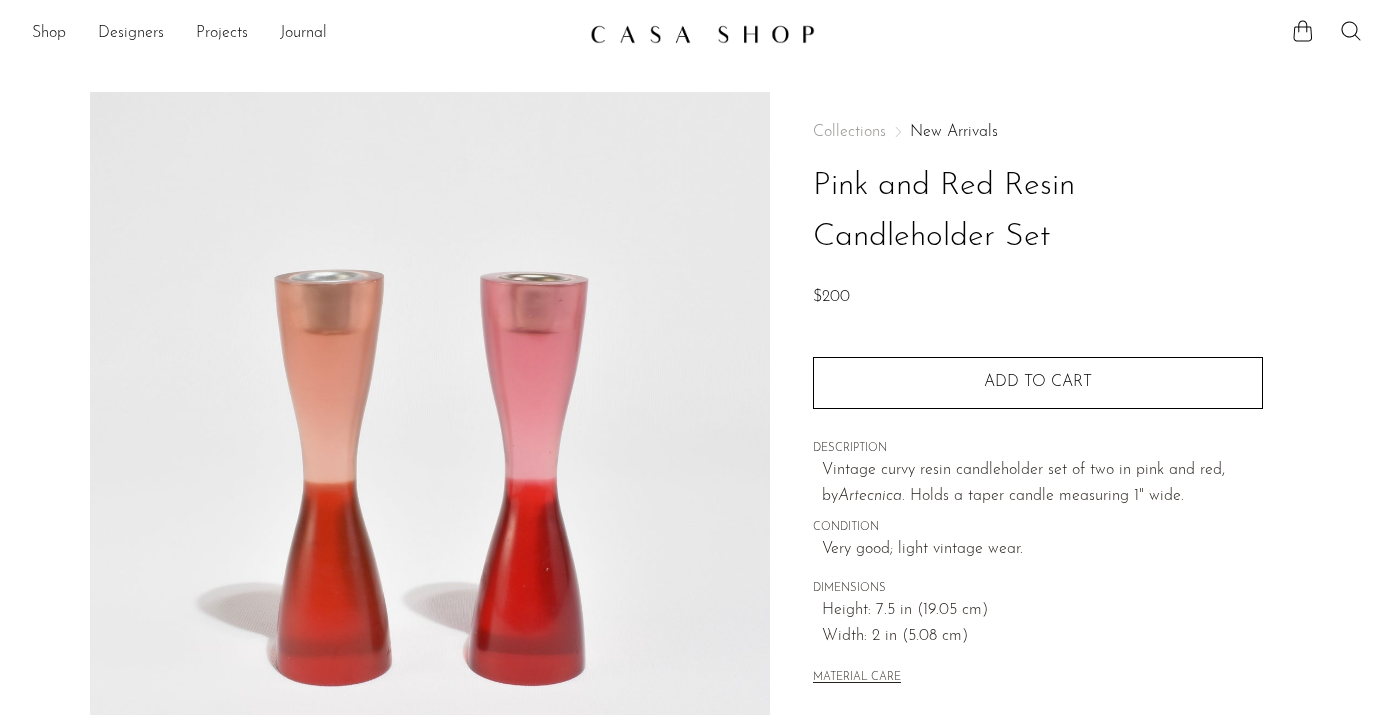 scroll, scrollTop: 0, scrollLeft: 0, axis: both 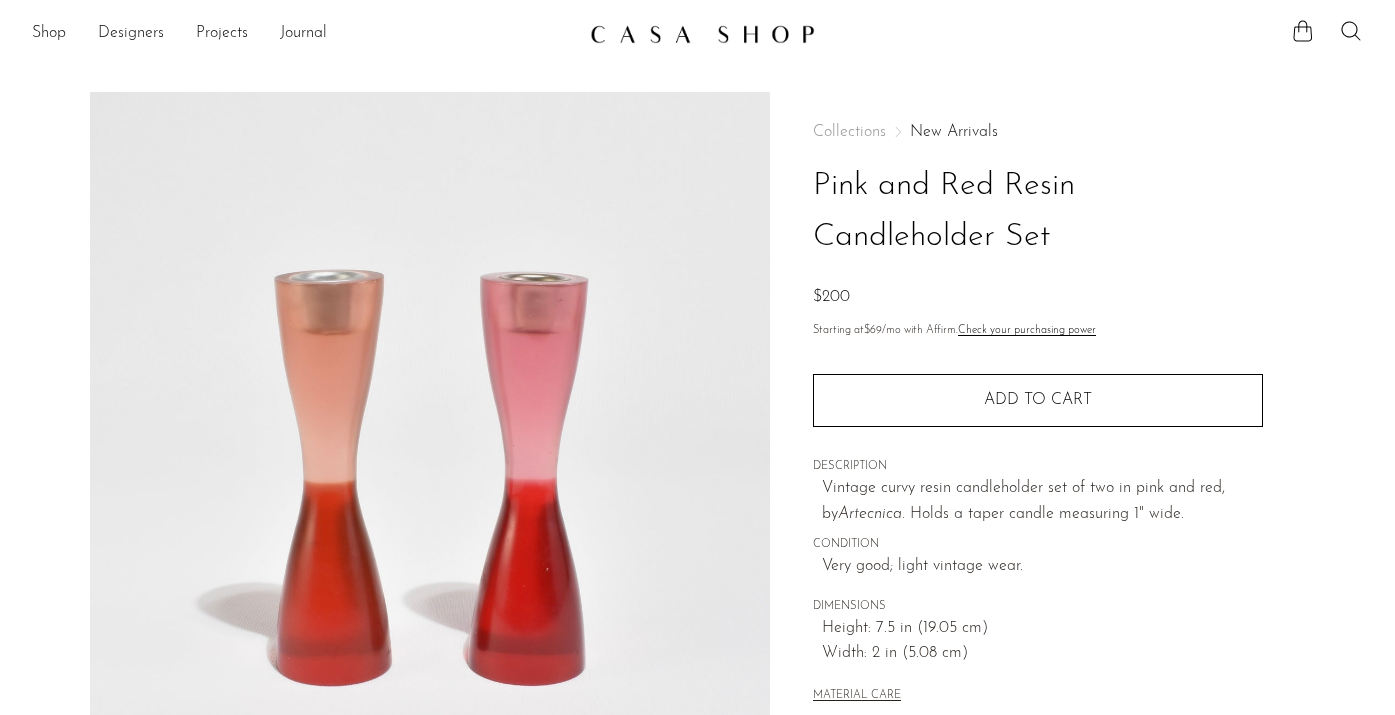 click on "New Arrivals" at bounding box center [954, 132] 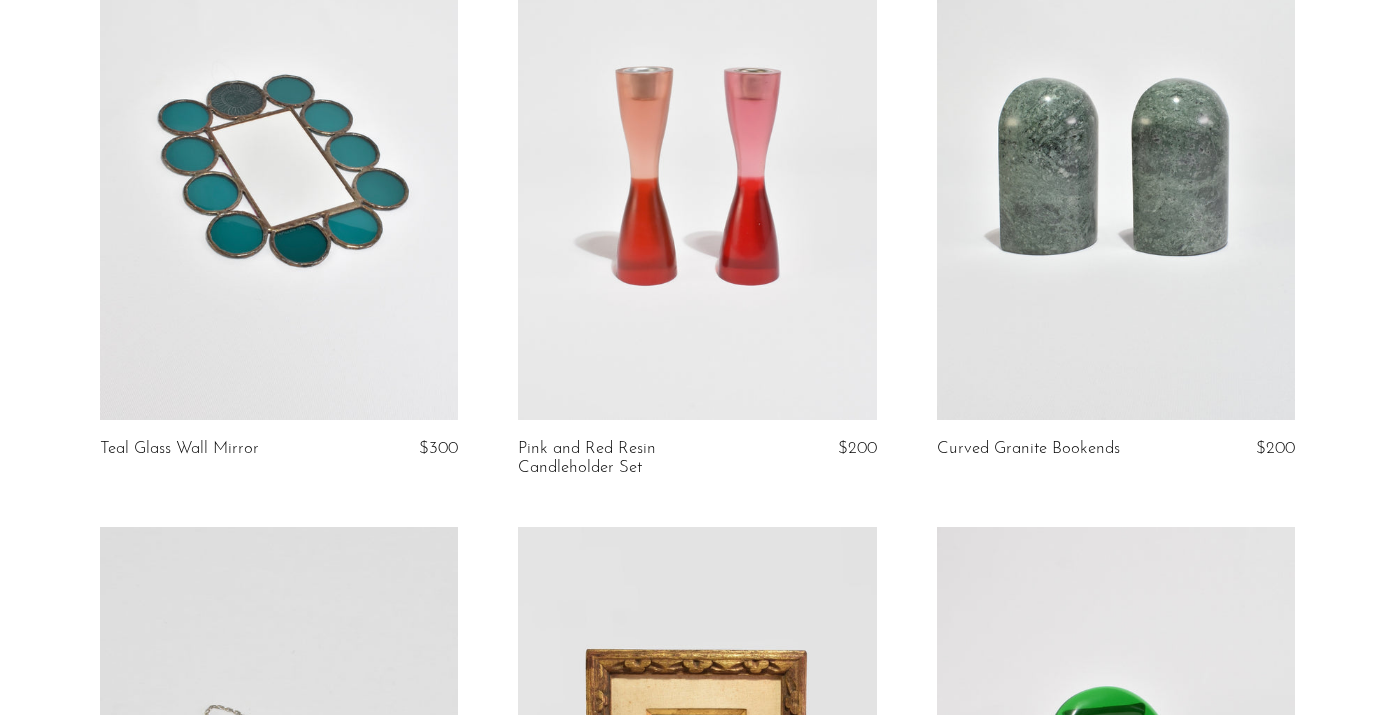 scroll, scrollTop: 2193, scrollLeft: 0, axis: vertical 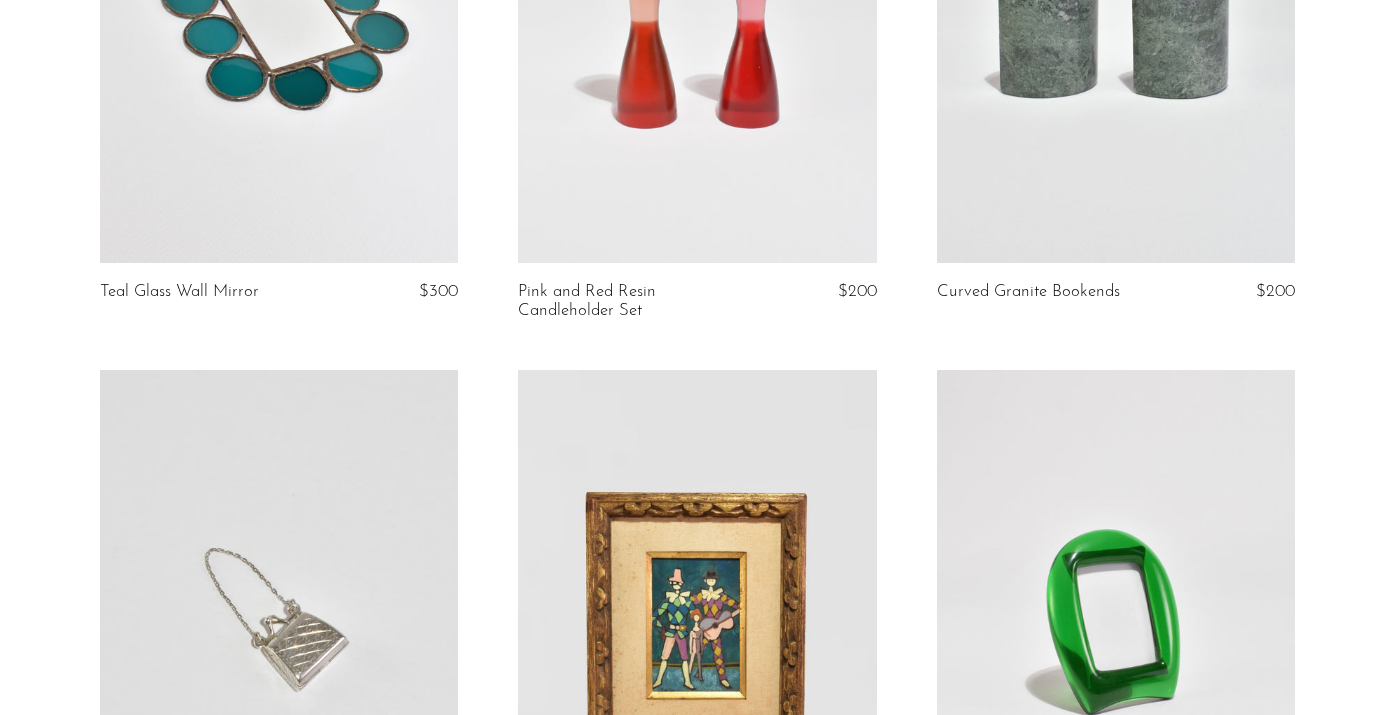 click at bounding box center [279, 13] 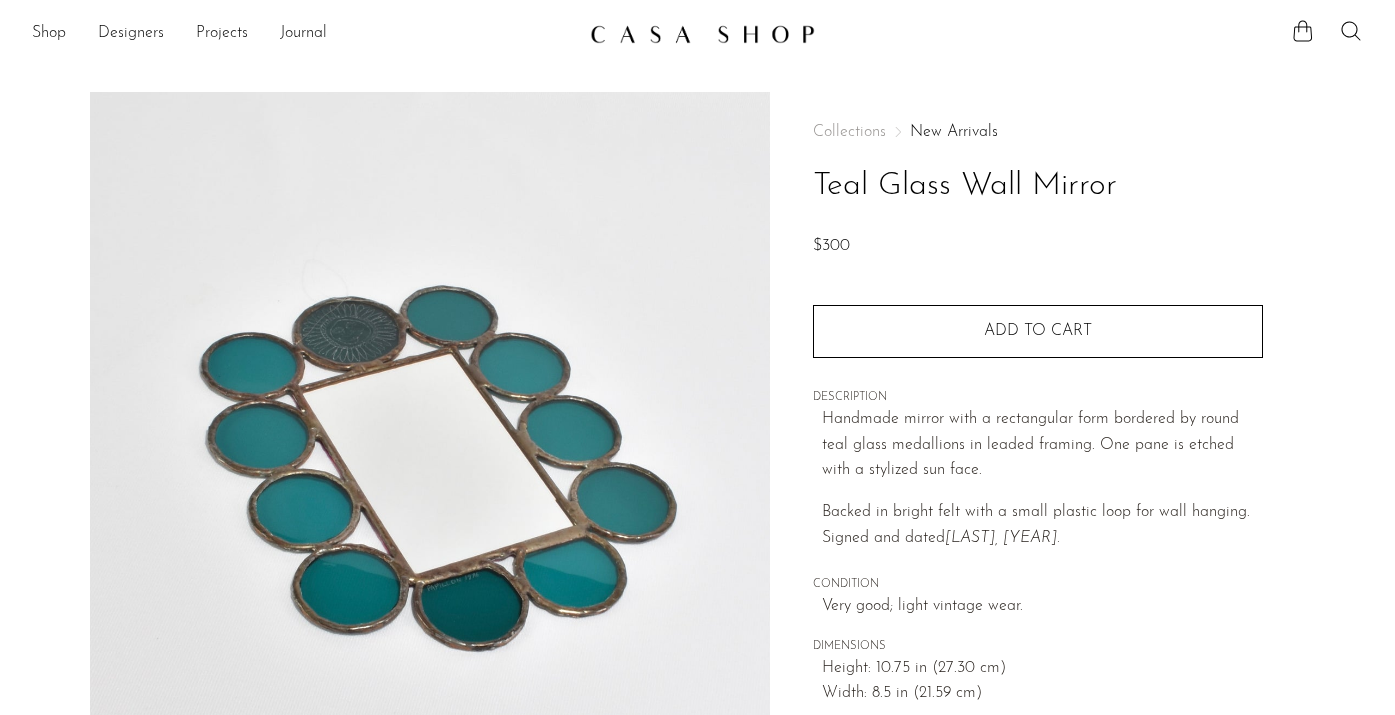 scroll, scrollTop: 0, scrollLeft: 0, axis: both 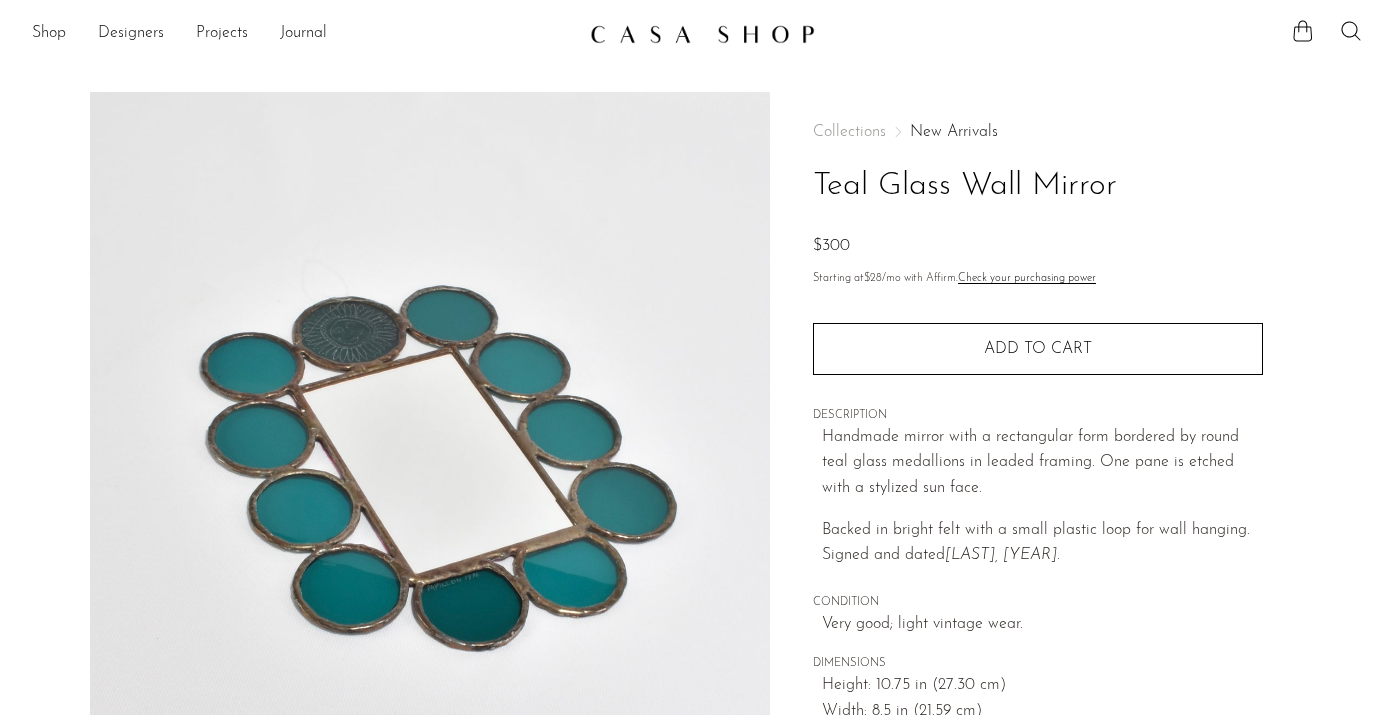 click on "New Arrivals" at bounding box center (954, 132) 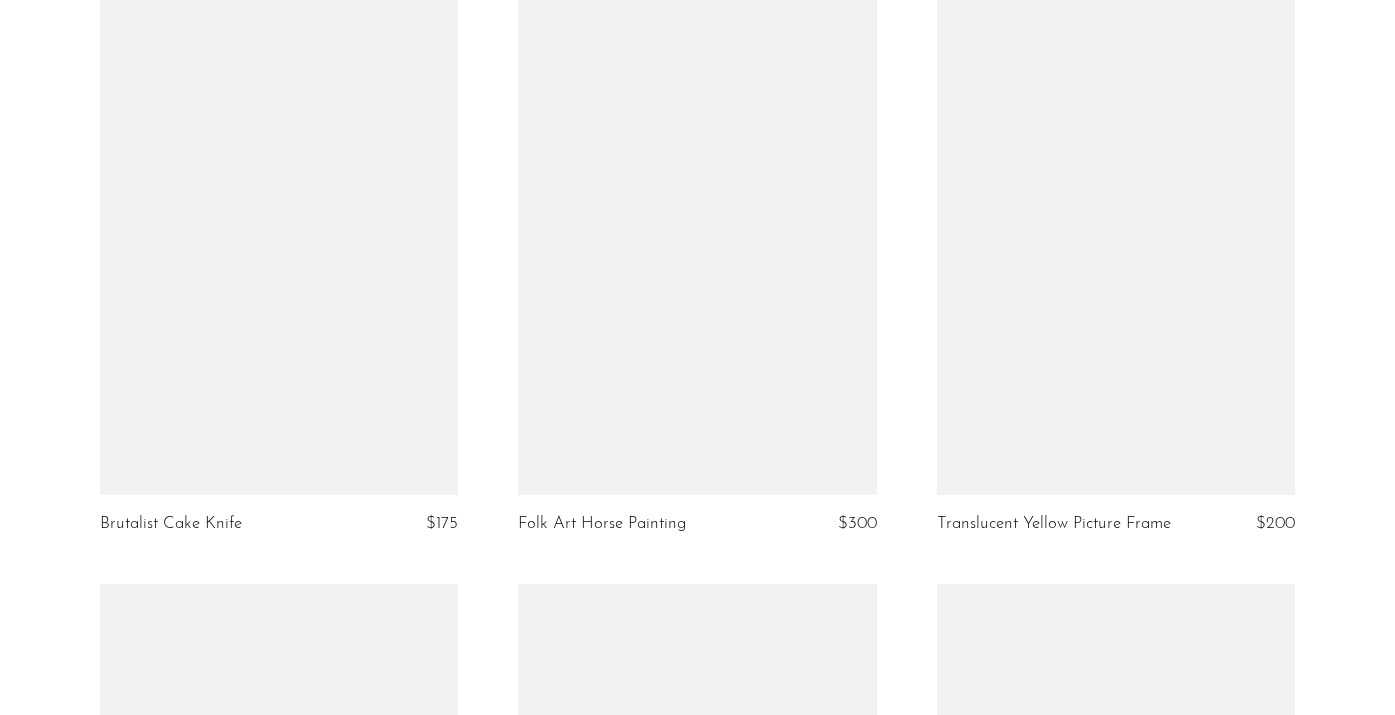 scroll, scrollTop: 5076, scrollLeft: 0, axis: vertical 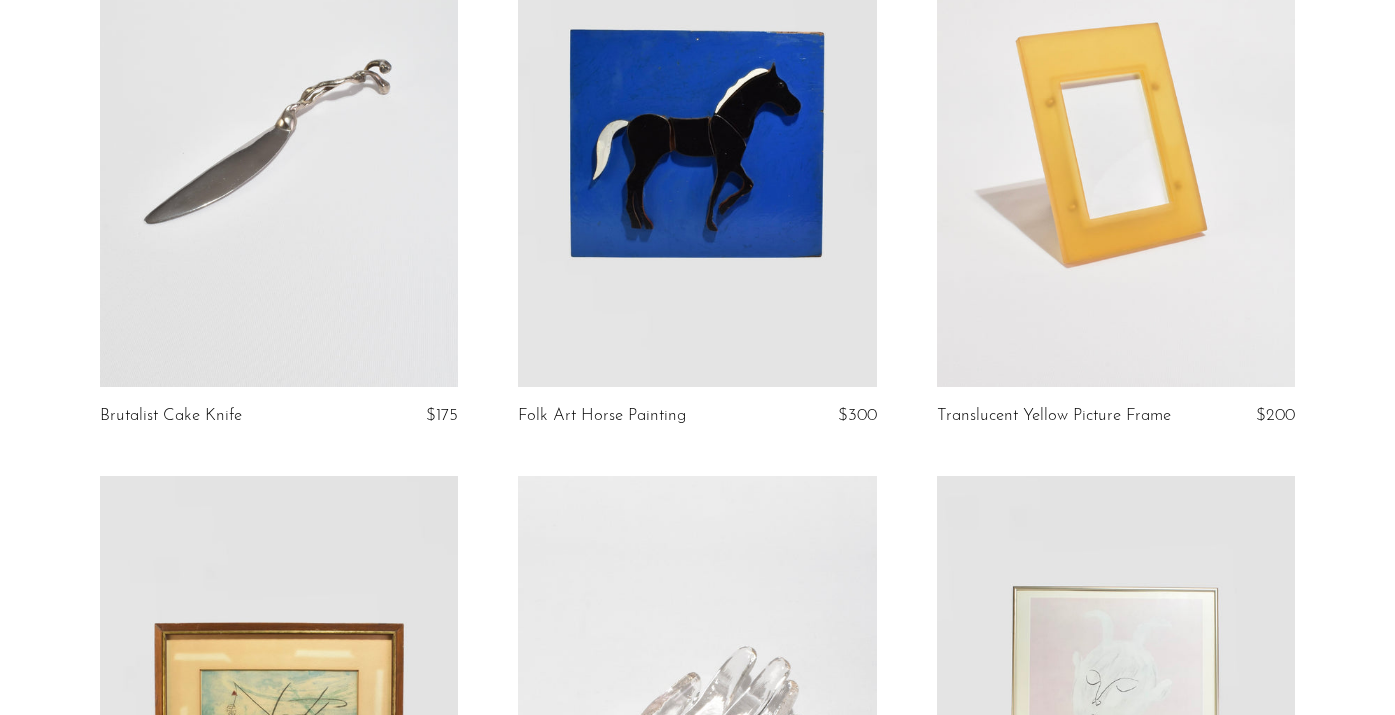 click at bounding box center (279, 137) 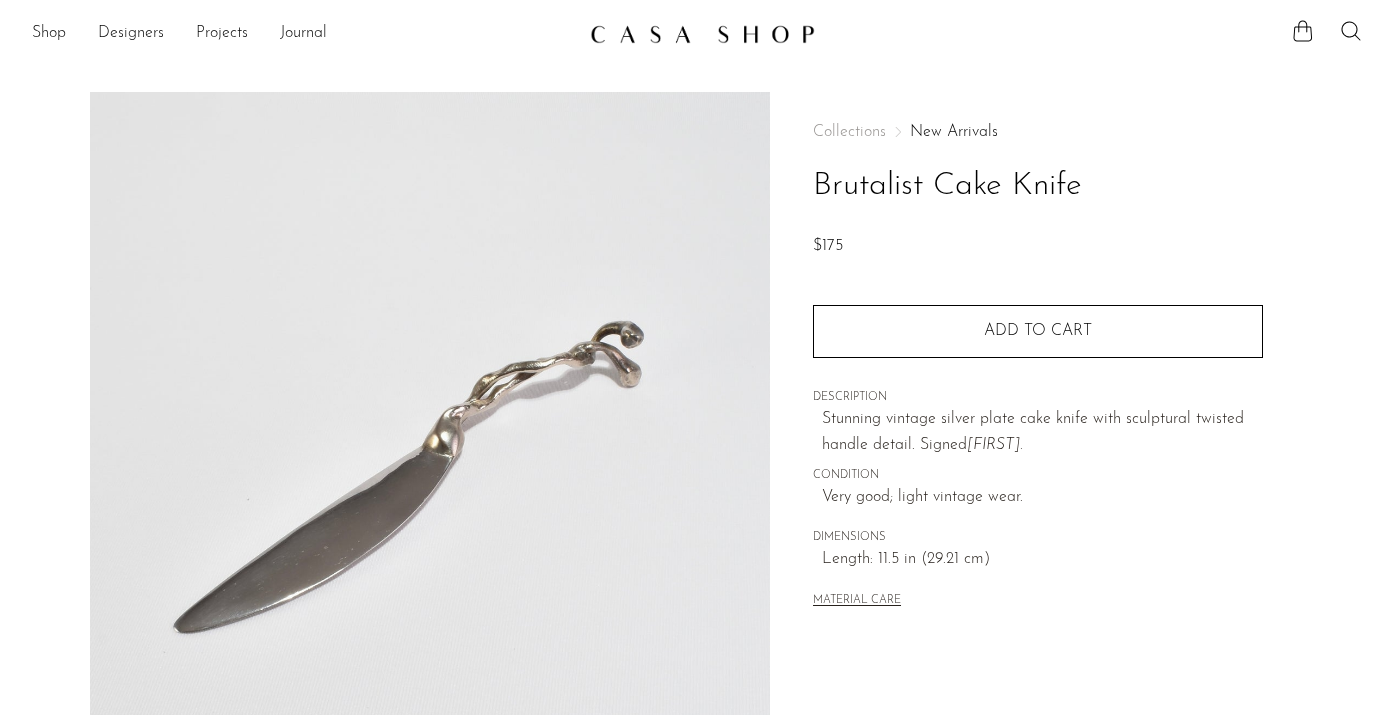 scroll, scrollTop: 0, scrollLeft: 0, axis: both 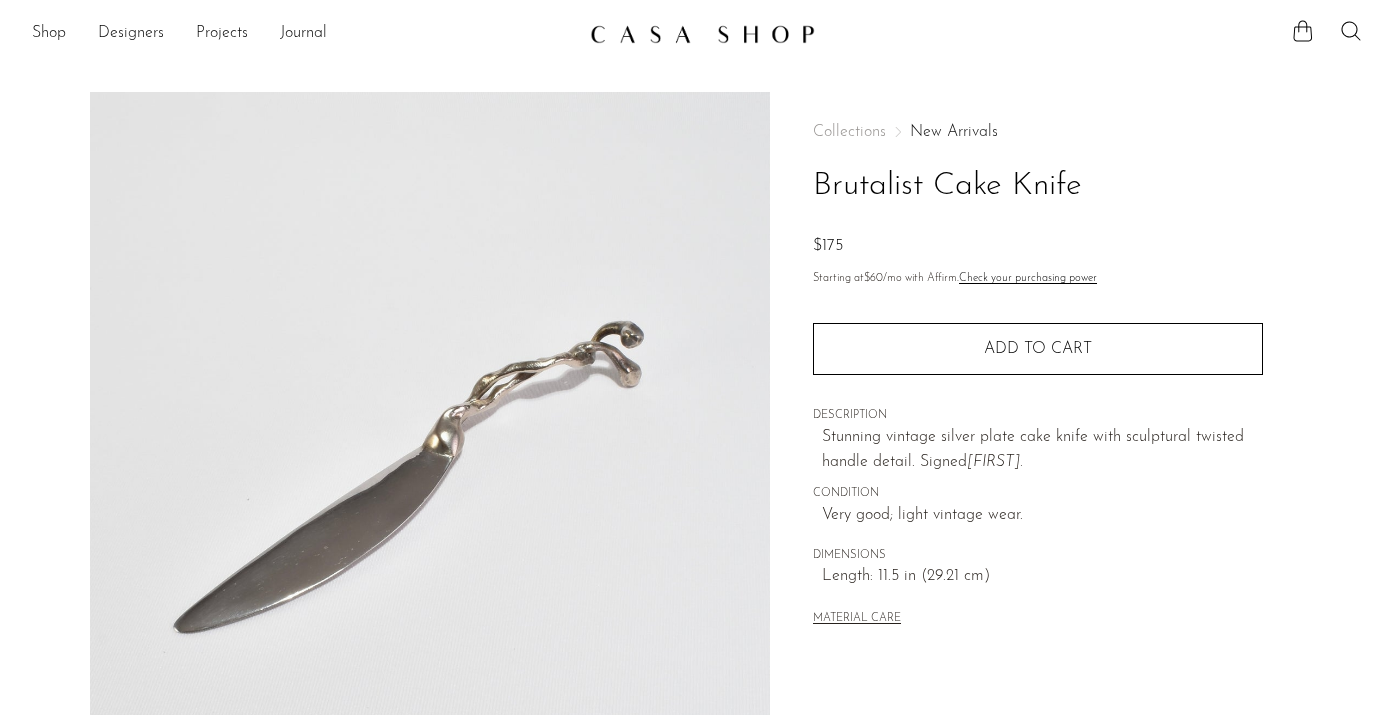 click on "New Arrivals" at bounding box center [954, 132] 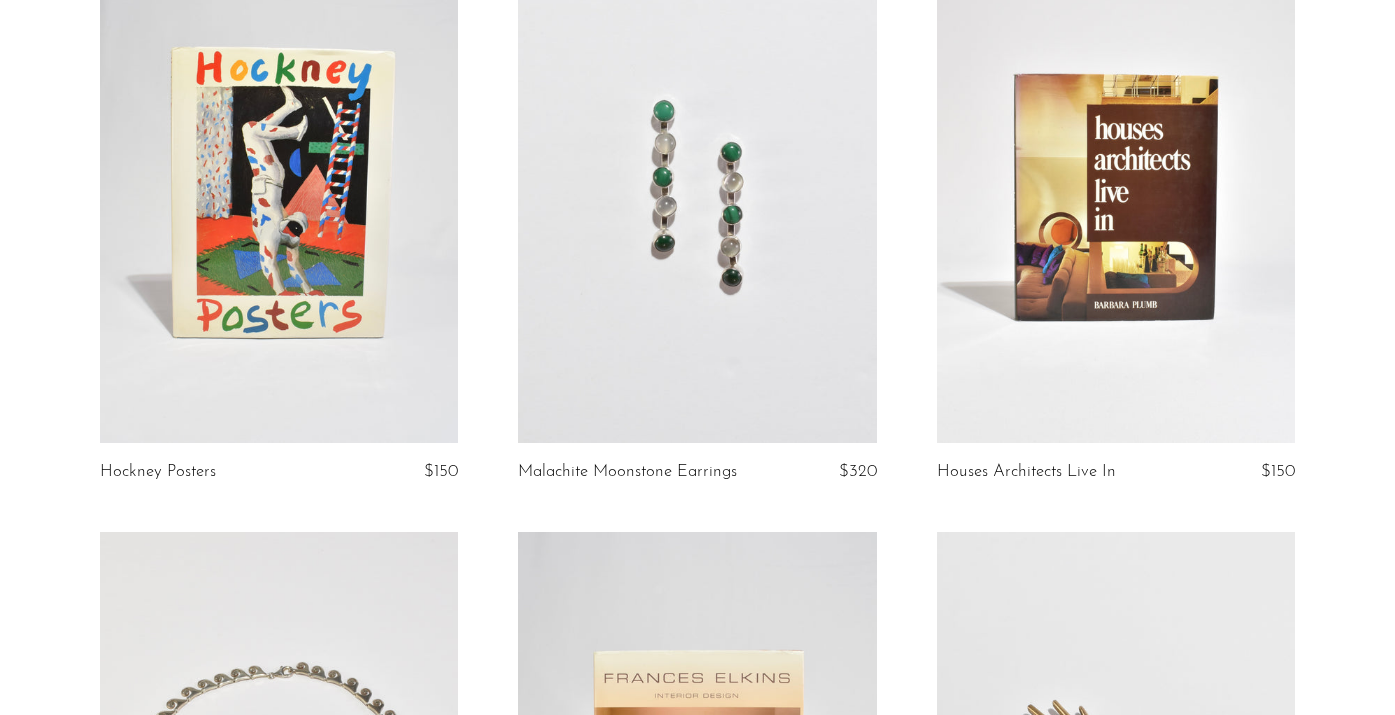scroll, scrollTop: 6351, scrollLeft: 0, axis: vertical 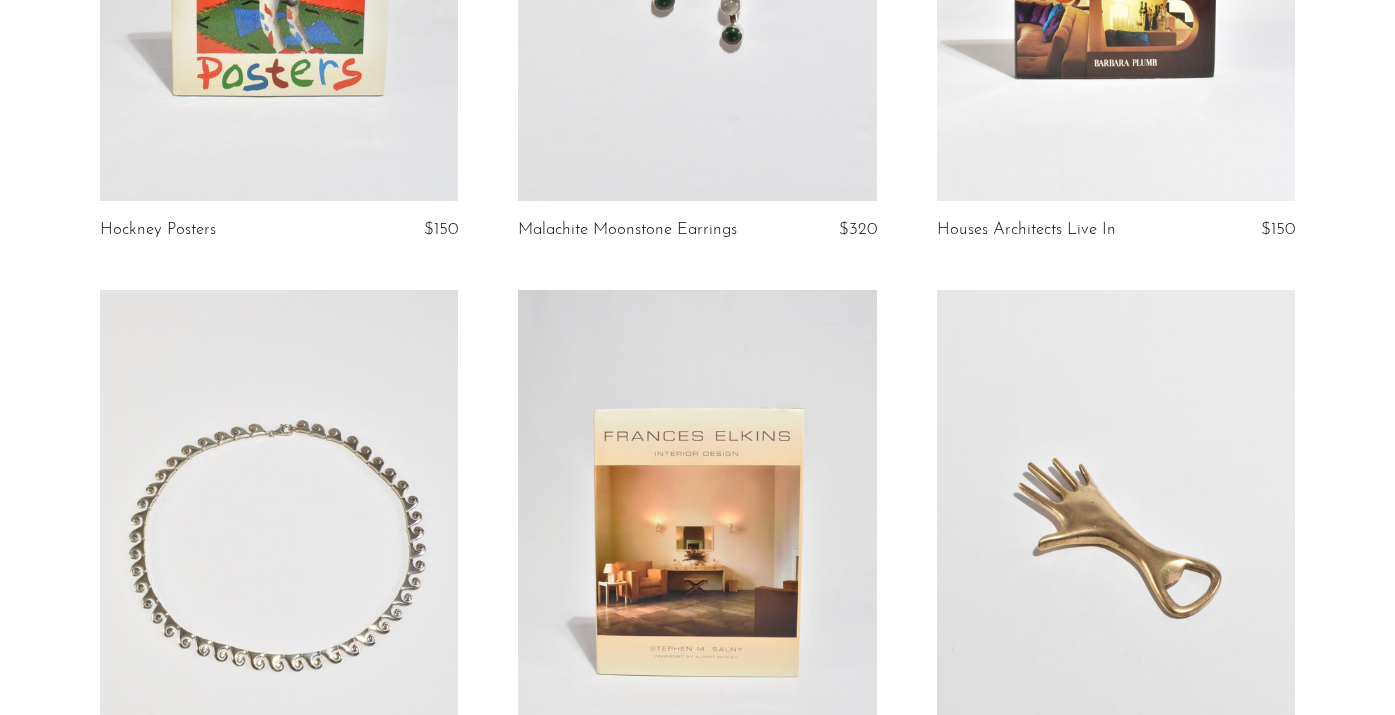 click at bounding box center [697, 541] 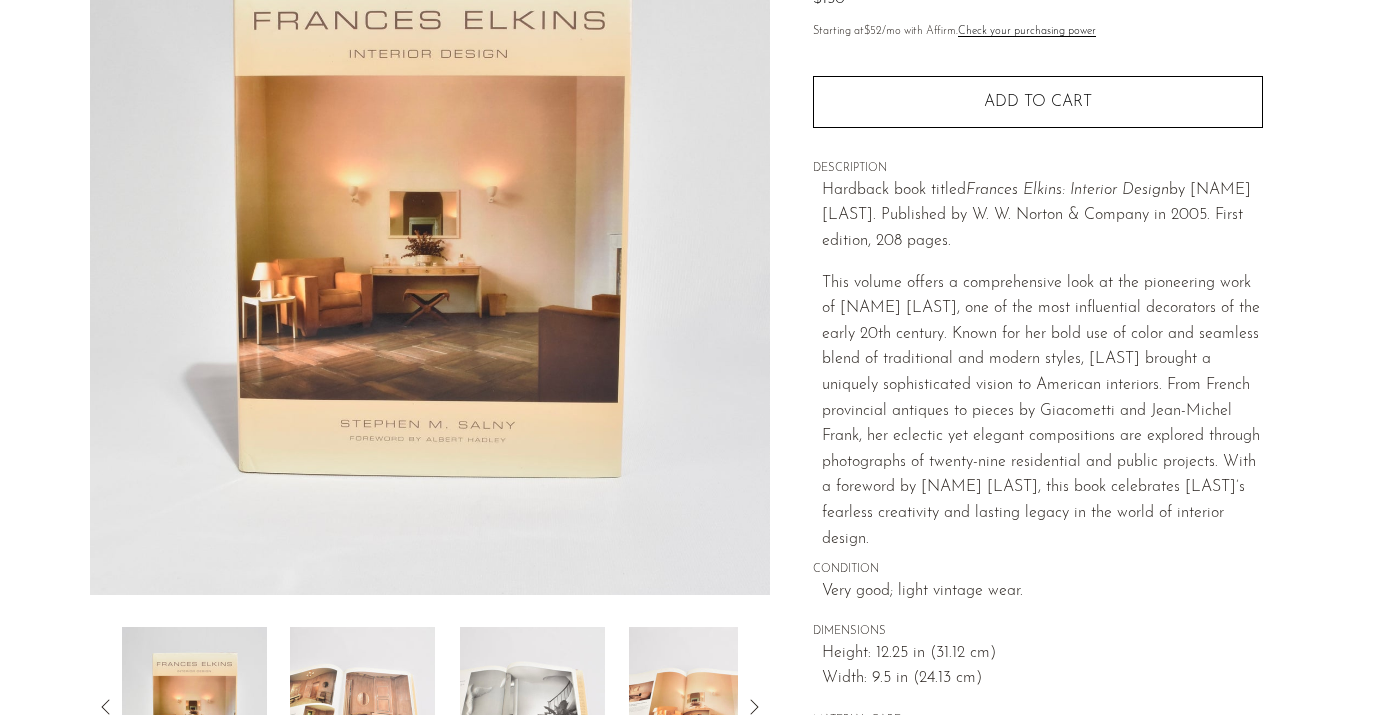 scroll, scrollTop: 412, scrollLeft: 0, axis: vertical 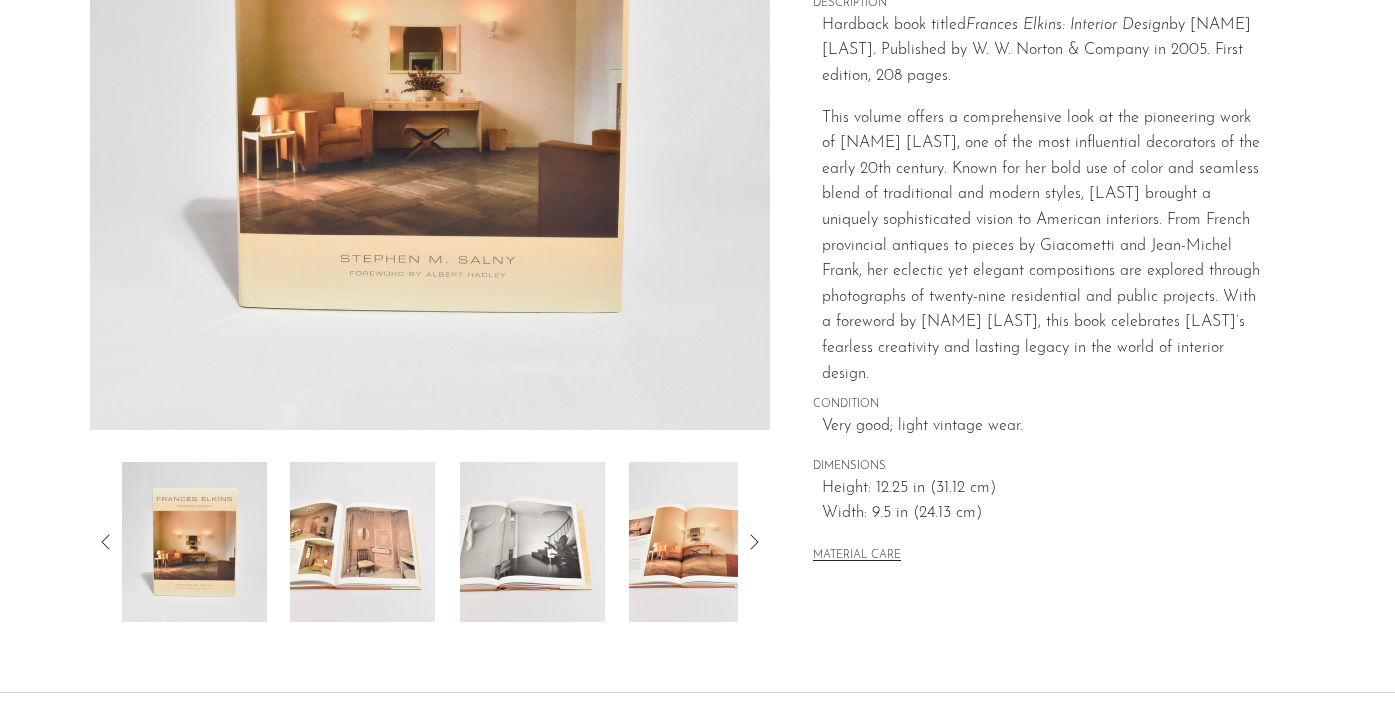 click at bounding box center (362, 542) 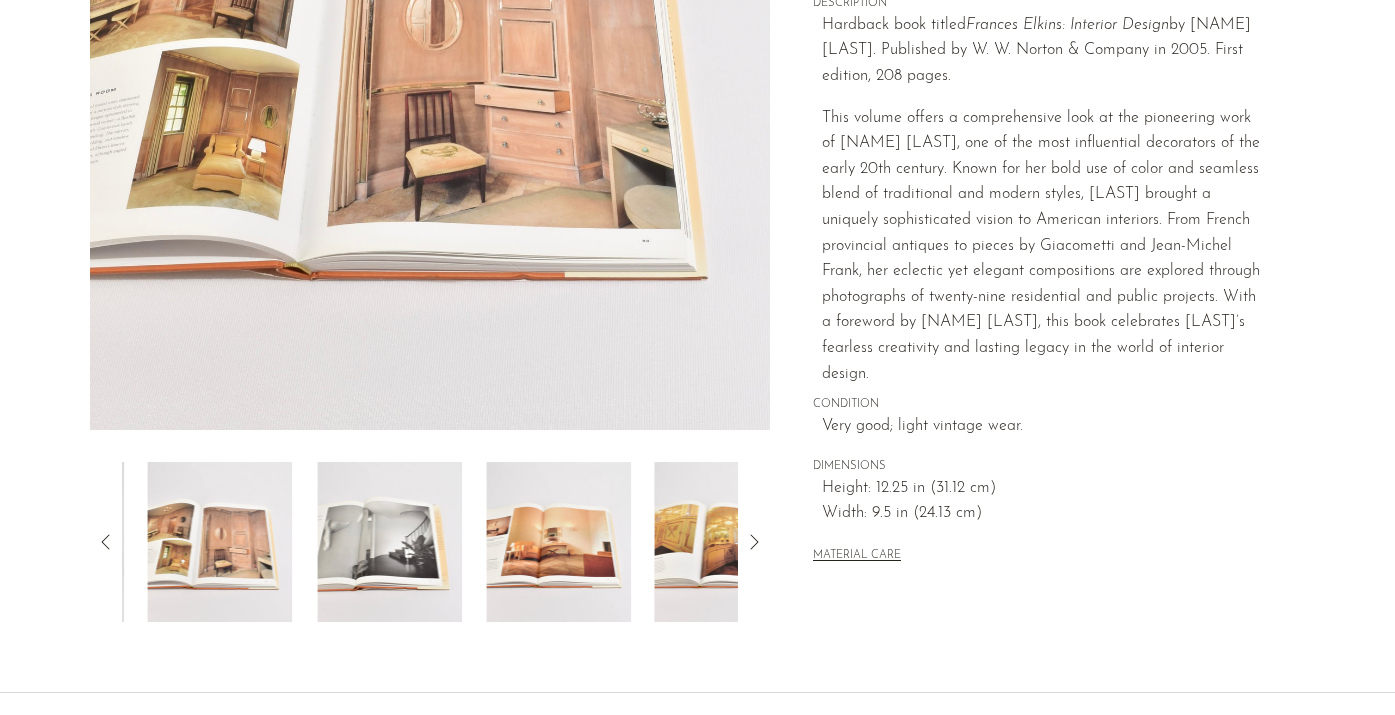 click at bounding box center [389, 542] 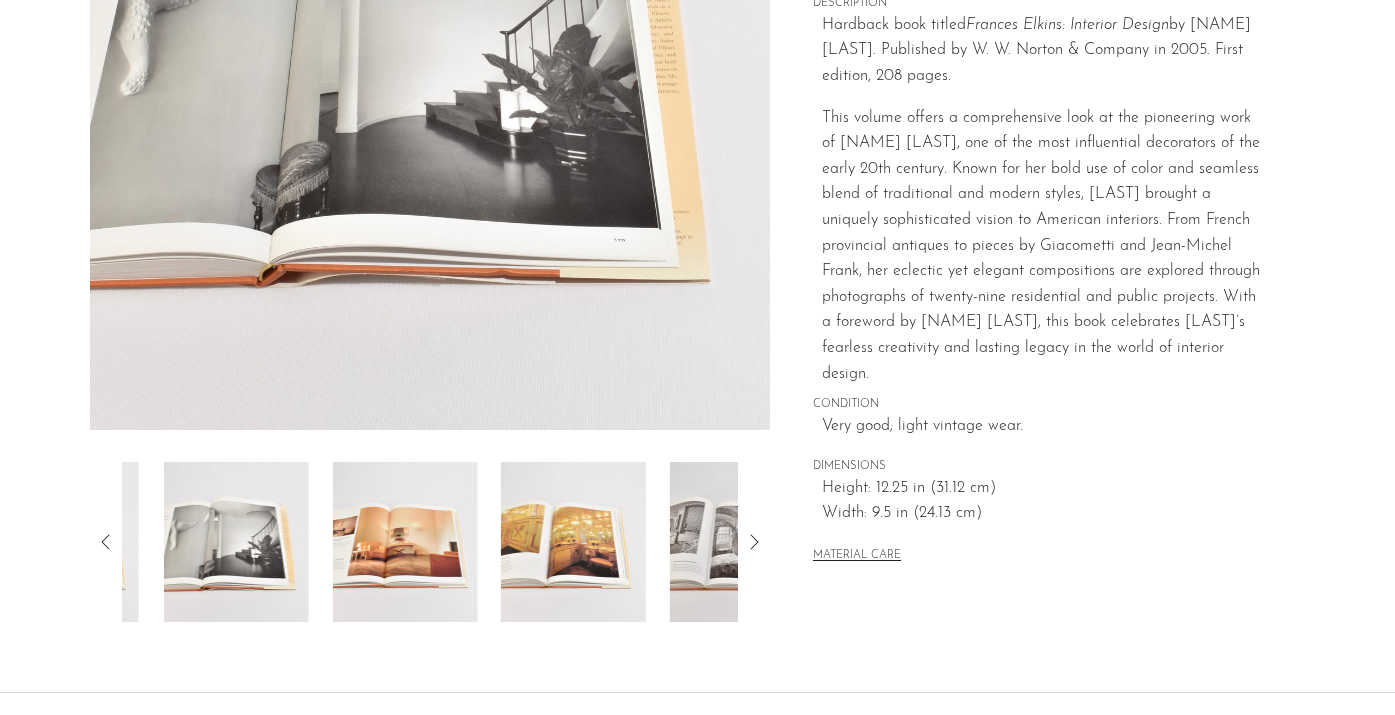 click at bounding box center [404, 542] 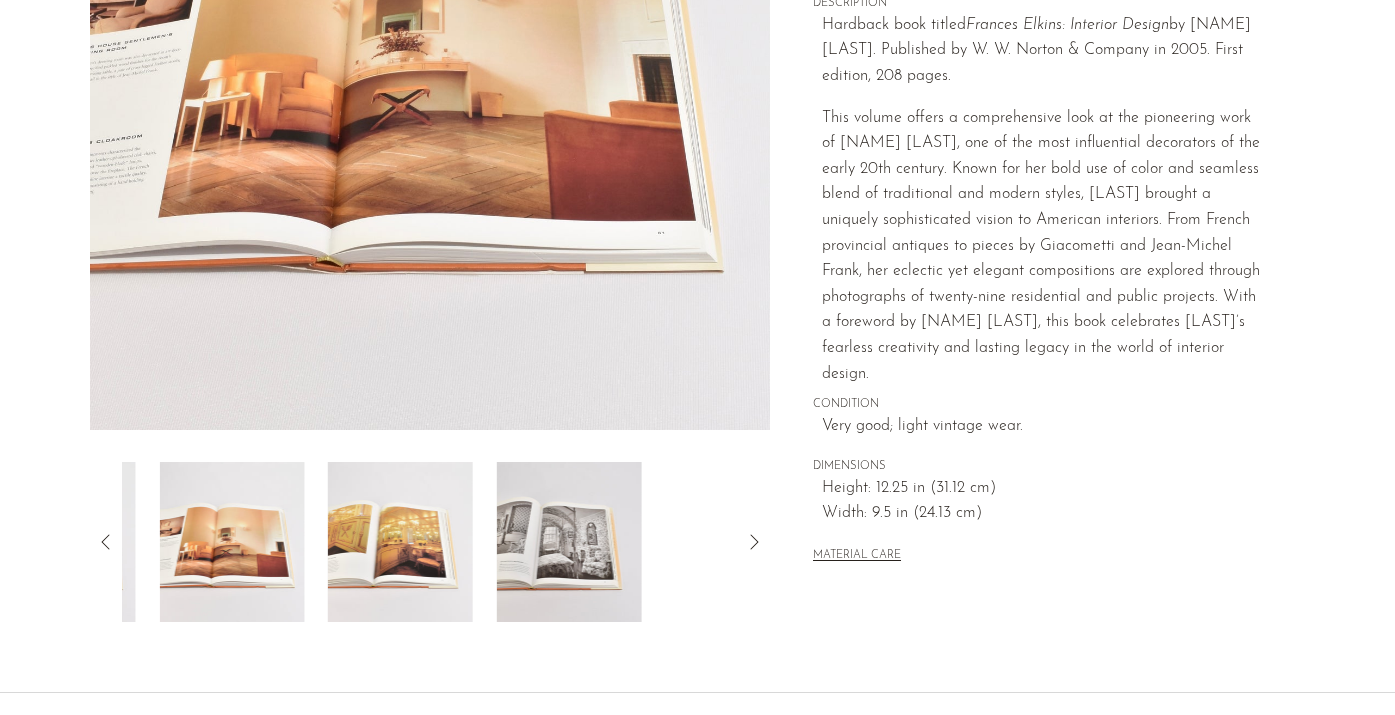 click at bounding box center [400, 542] 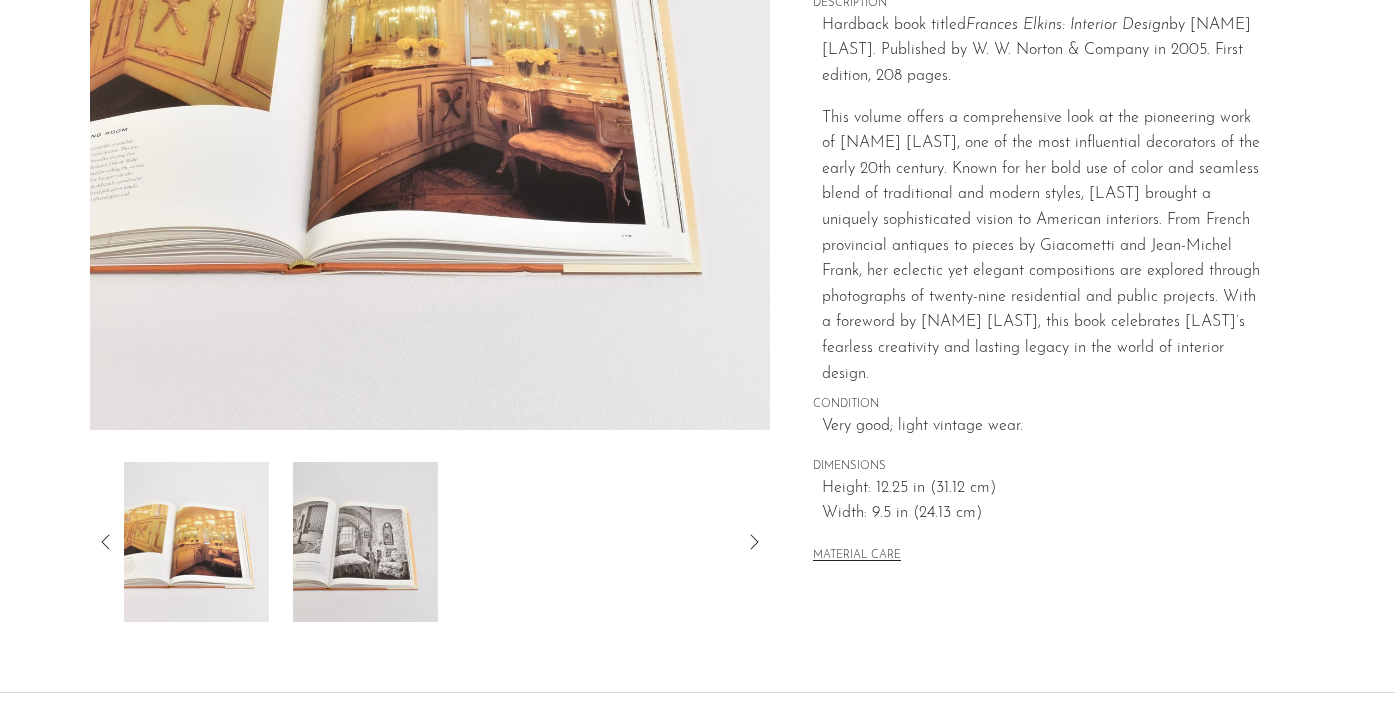 click at bounding box center [365, 542] 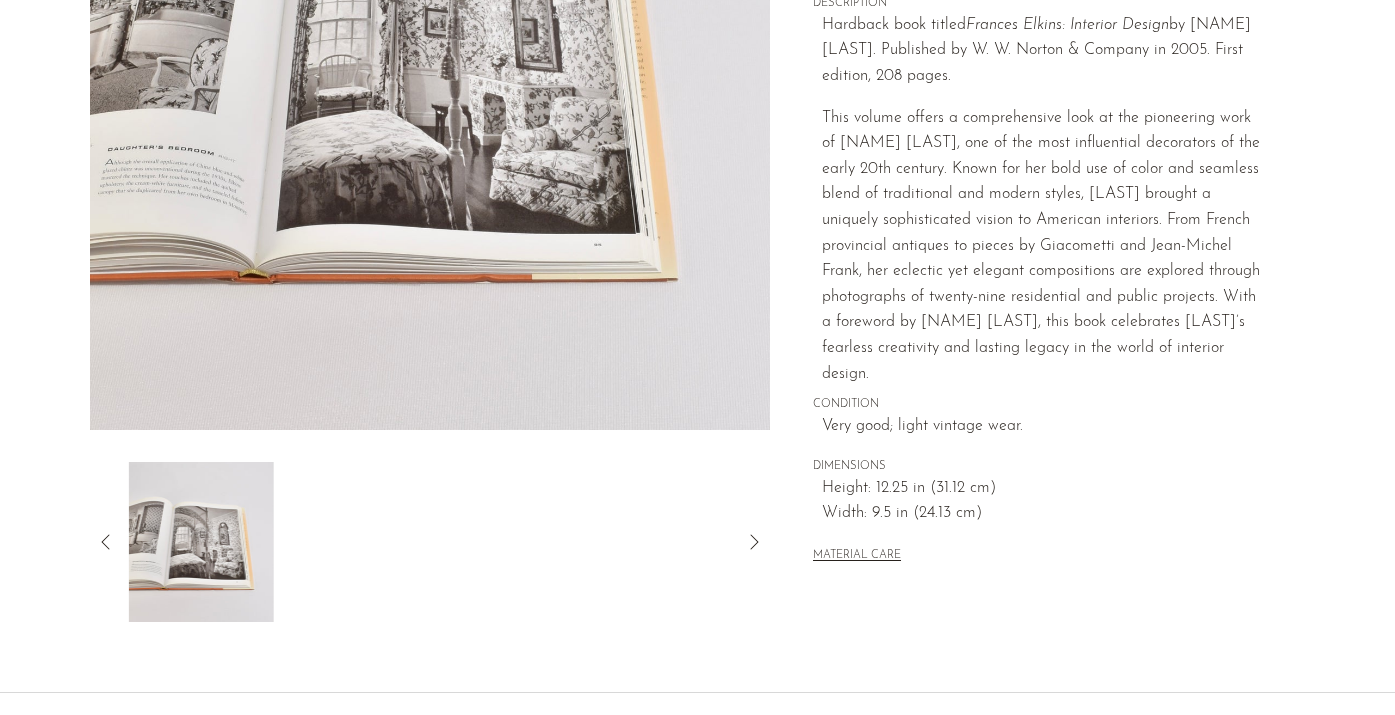 scroll, scrollTop: 233, scrollLeft: 0, axis: vertical 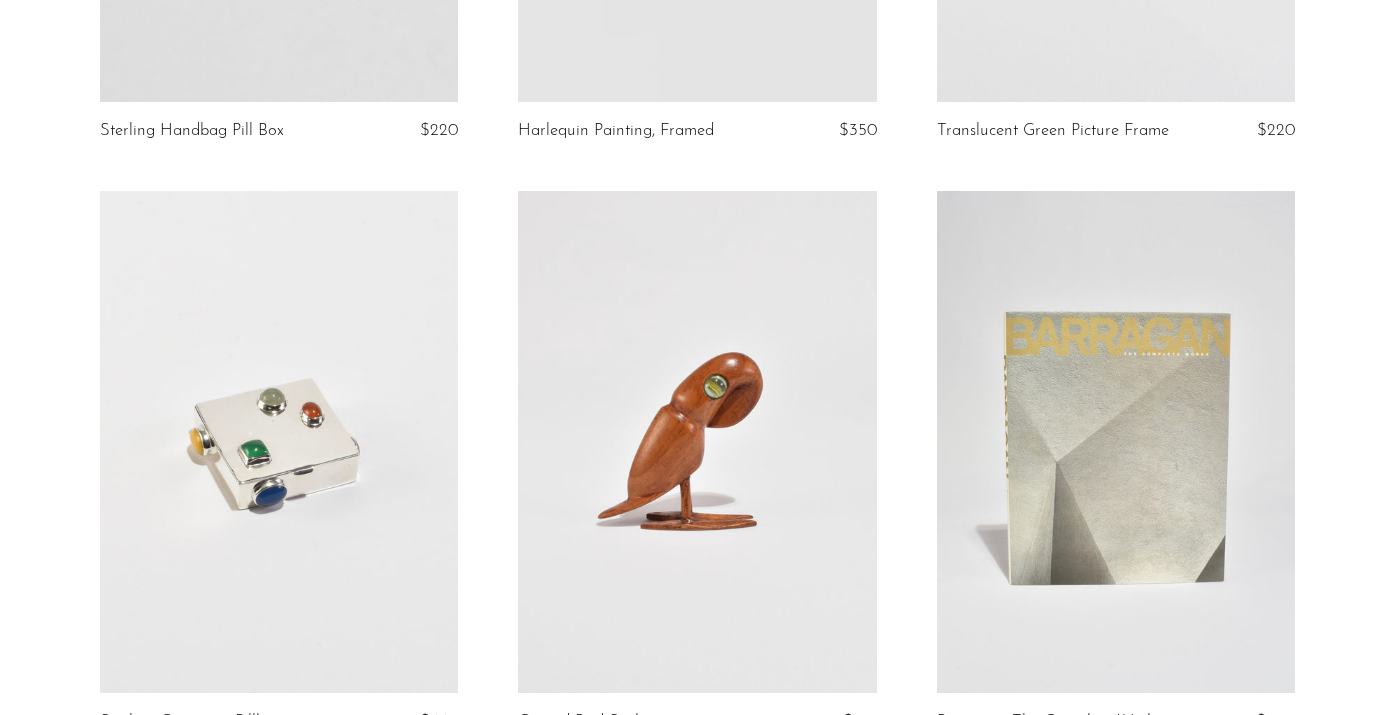 click at bounding box center [1116, 442] 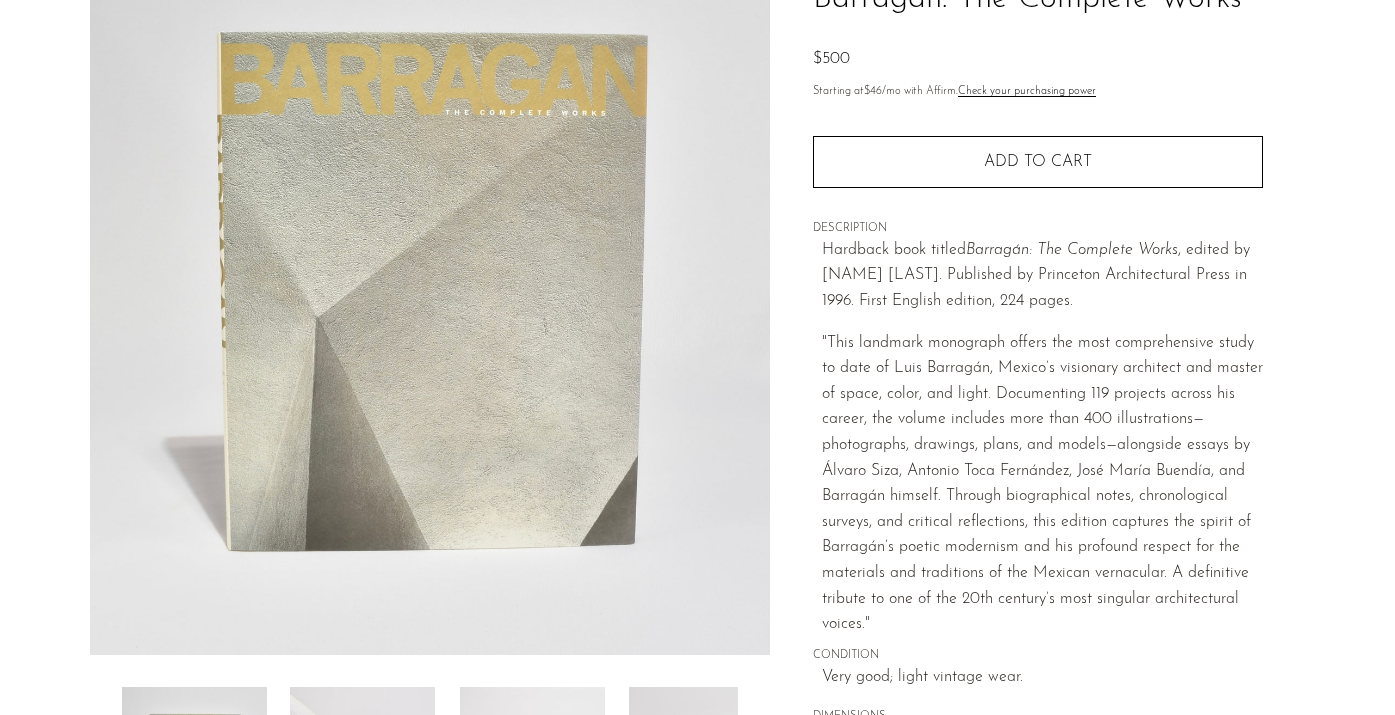 scroll, scrollTop: 506, scrollLeft: 0, axis: vertical 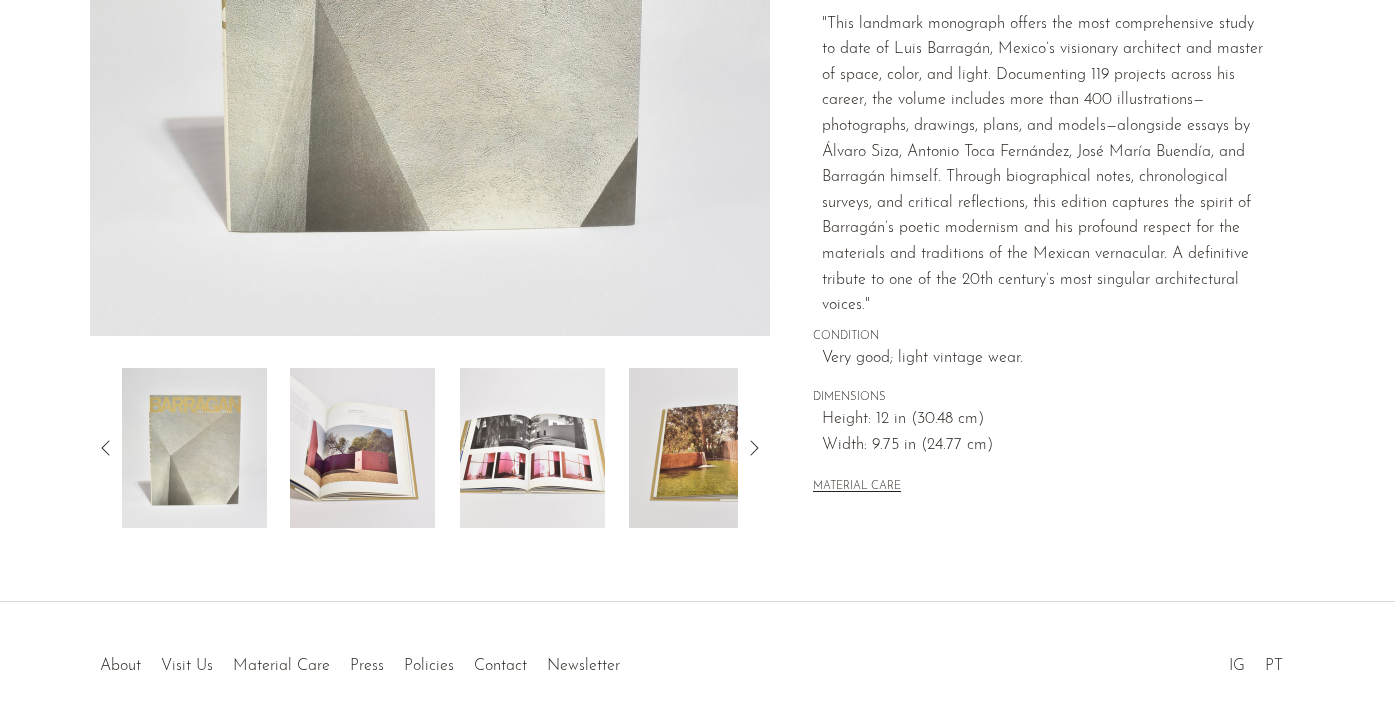 click at bounding box center [362, 448] 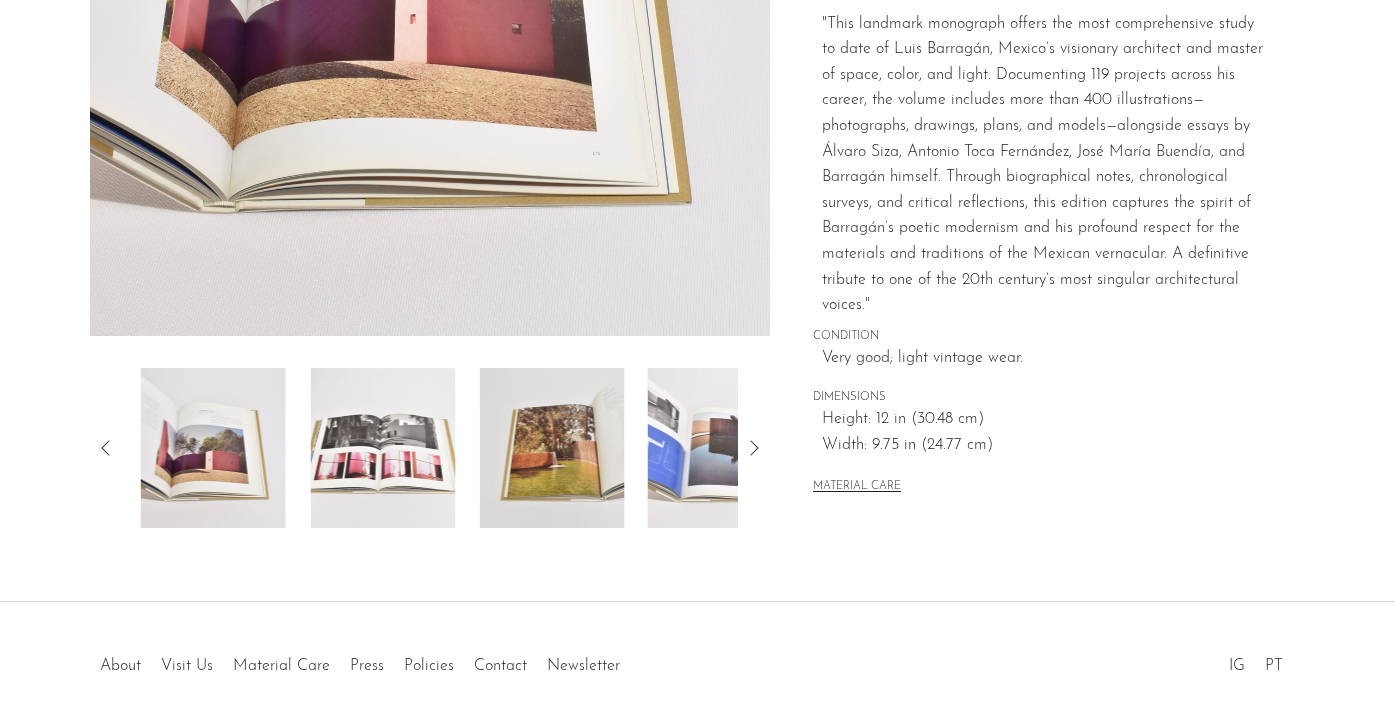 click at bounding box center [382, 448] 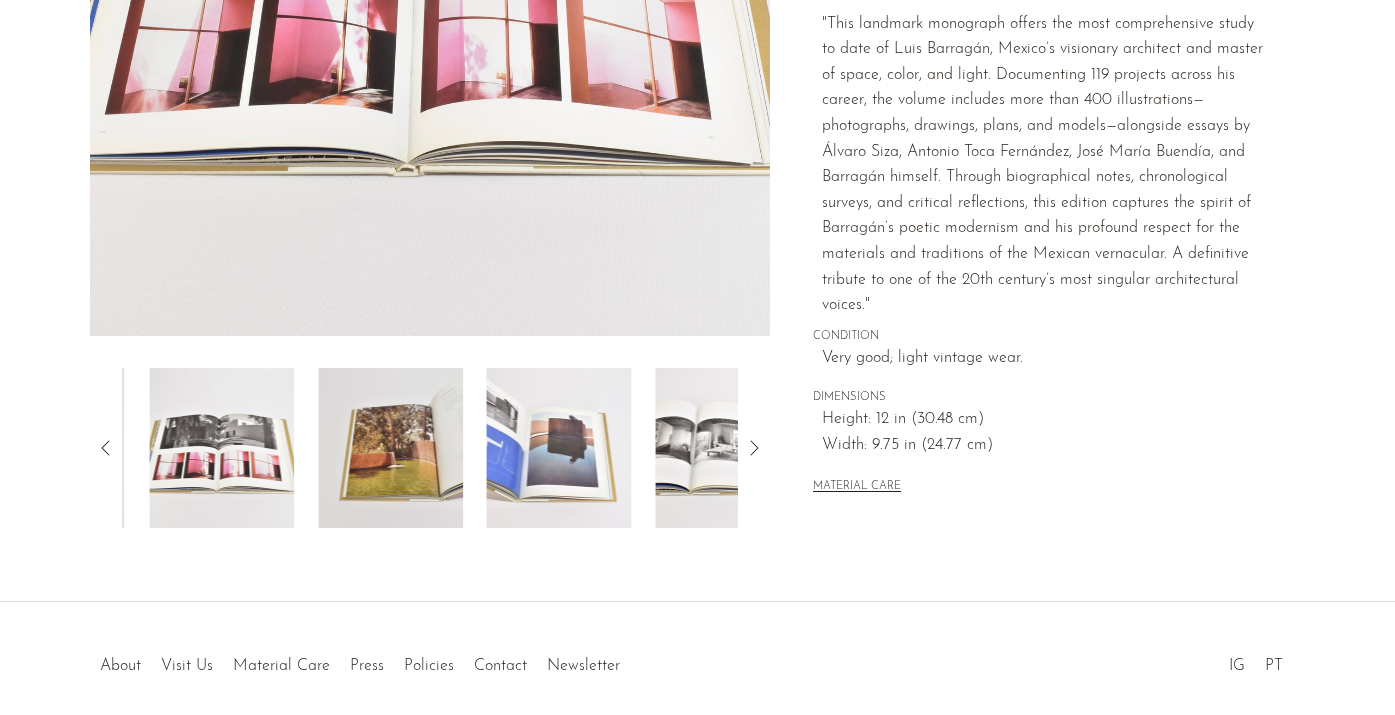 click at bounding box center (390, 448) 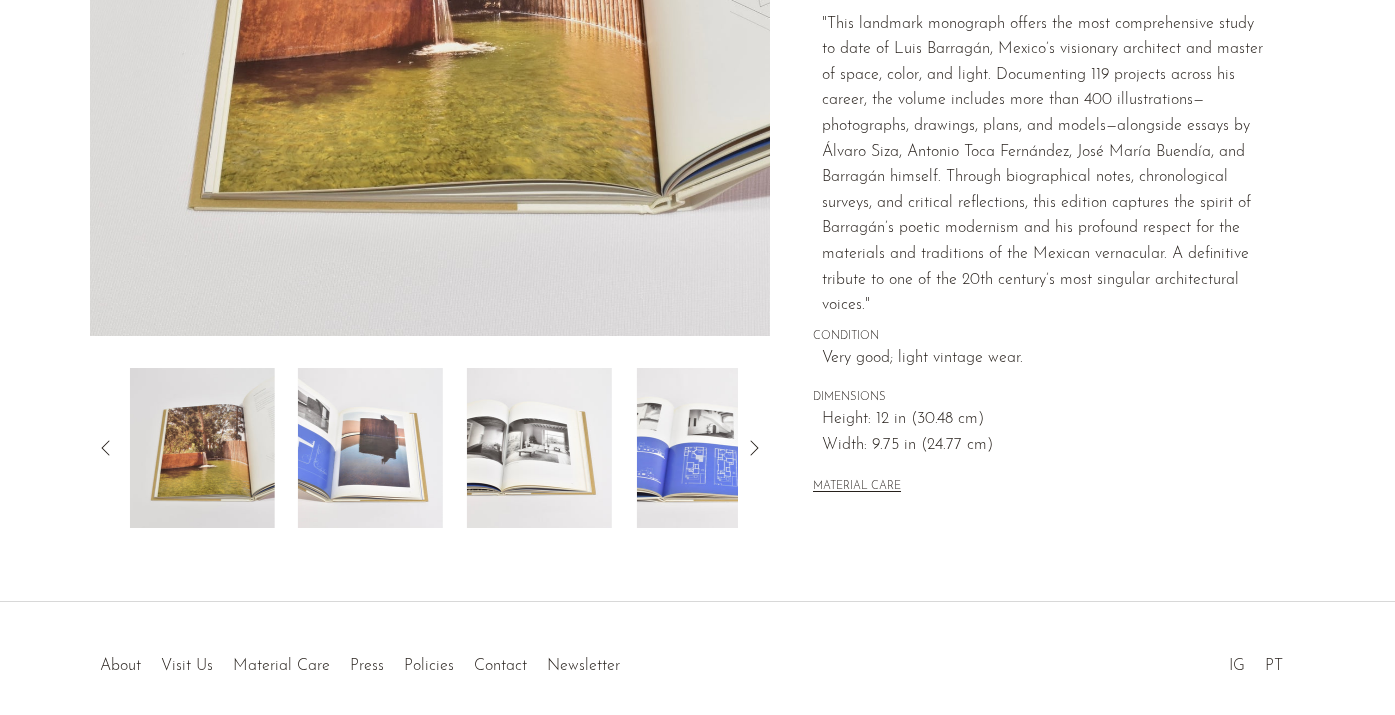 click at bounding box center [370, 448] 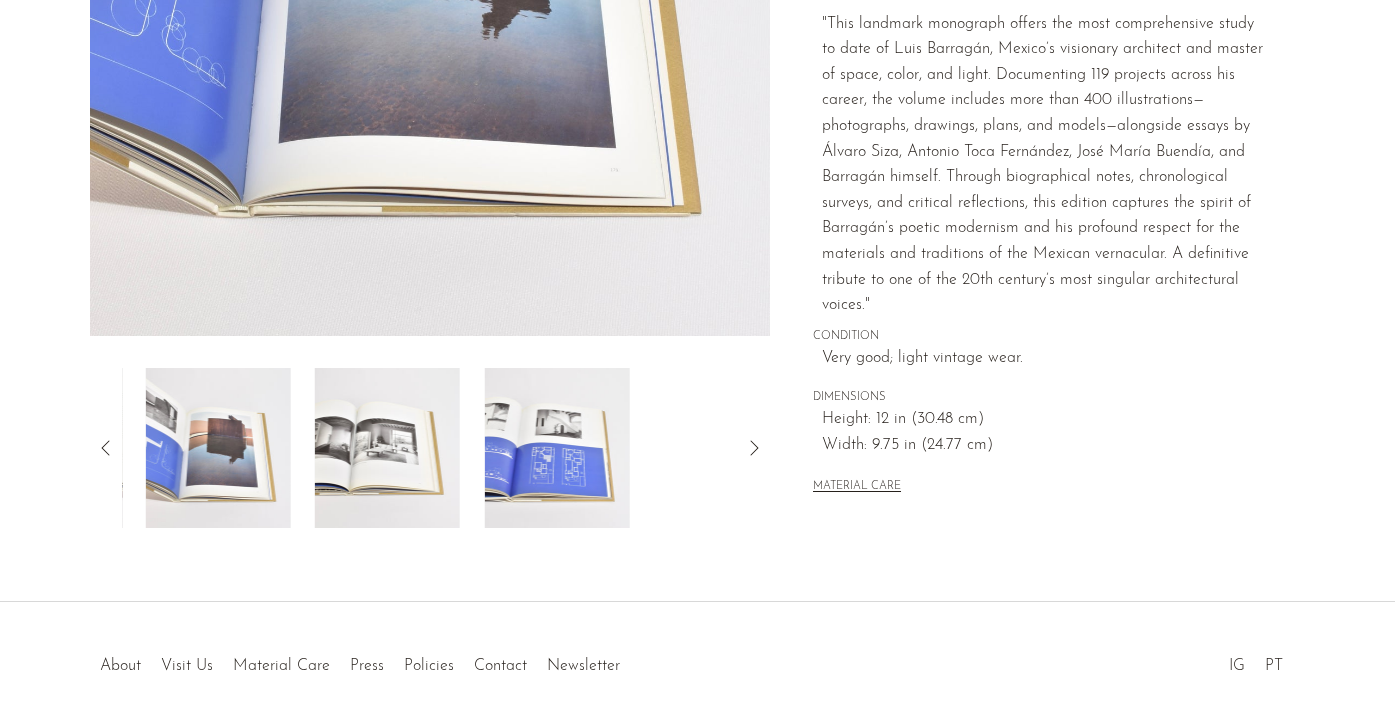 click at bounding box center (387, 448) 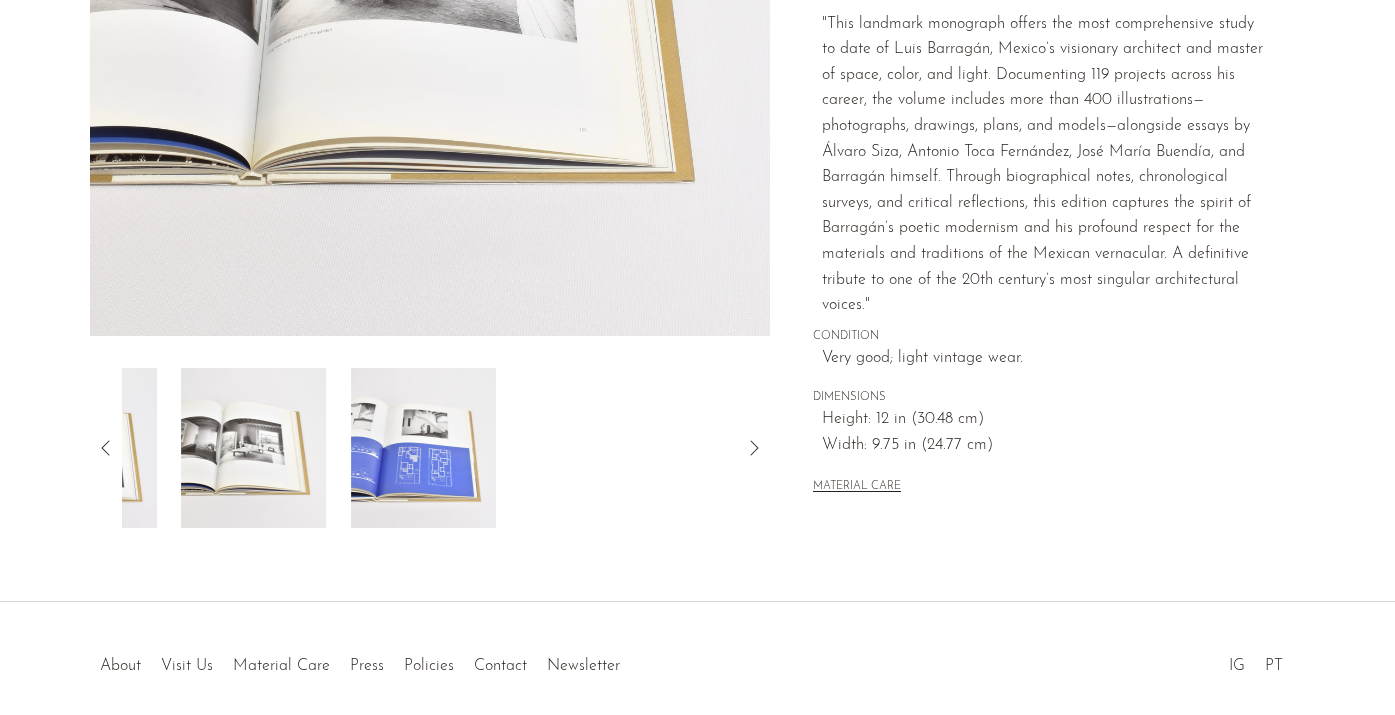 click at bounding box center (430, 448) 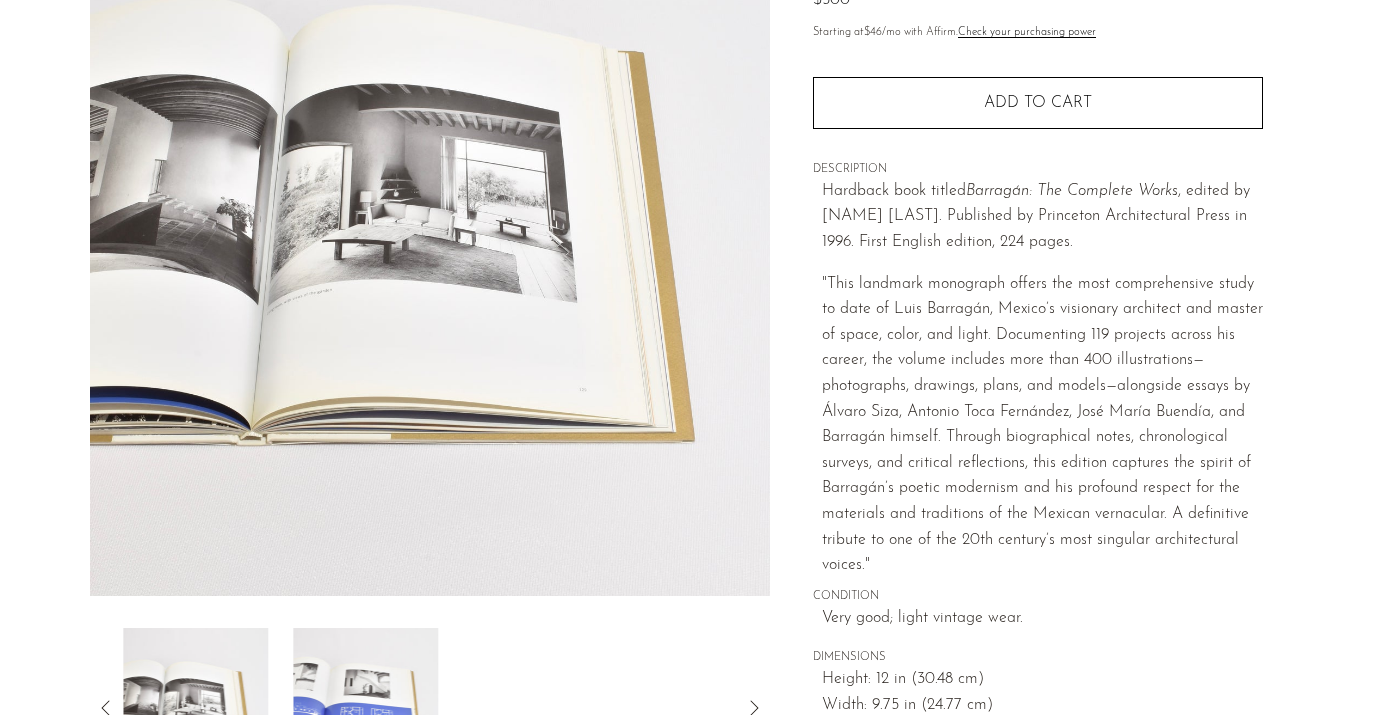 scroll, scrollTop: 0, scrollLeft: 0, axis: both 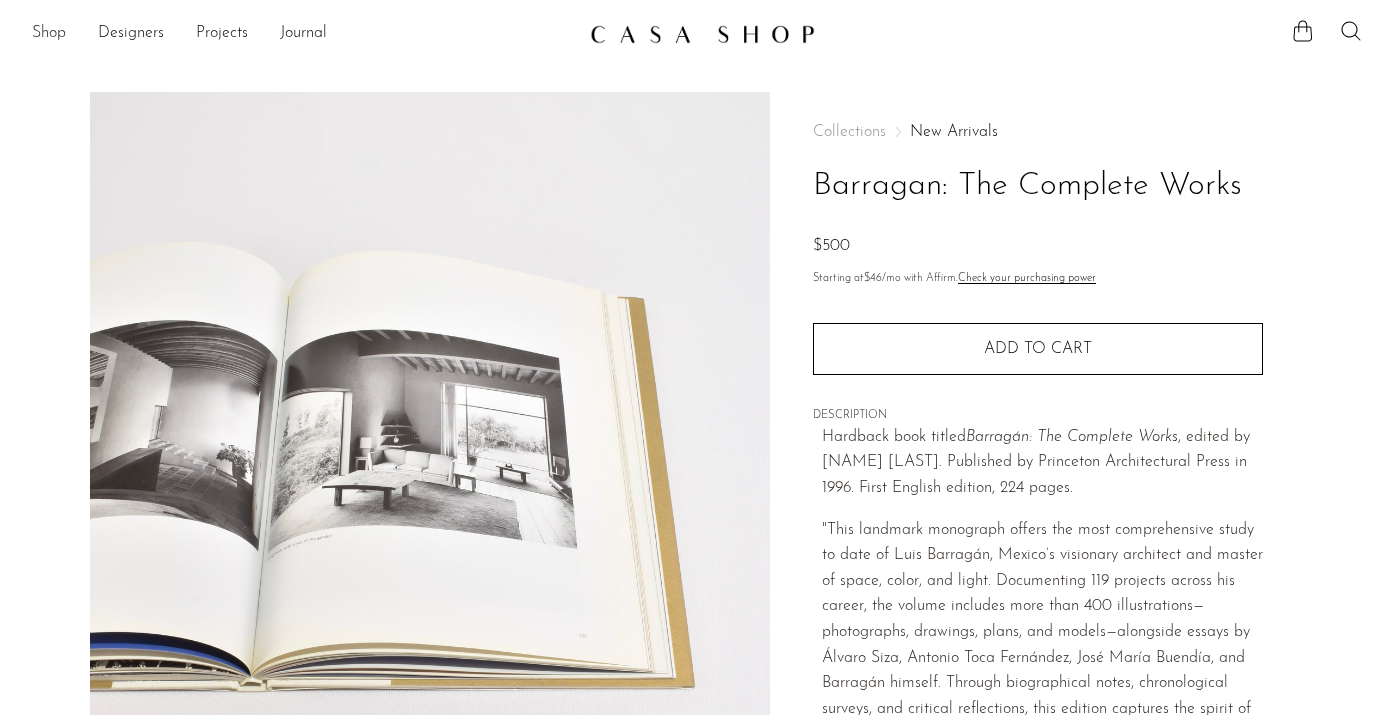 click on "Shop" at bounding box center (49, 34) 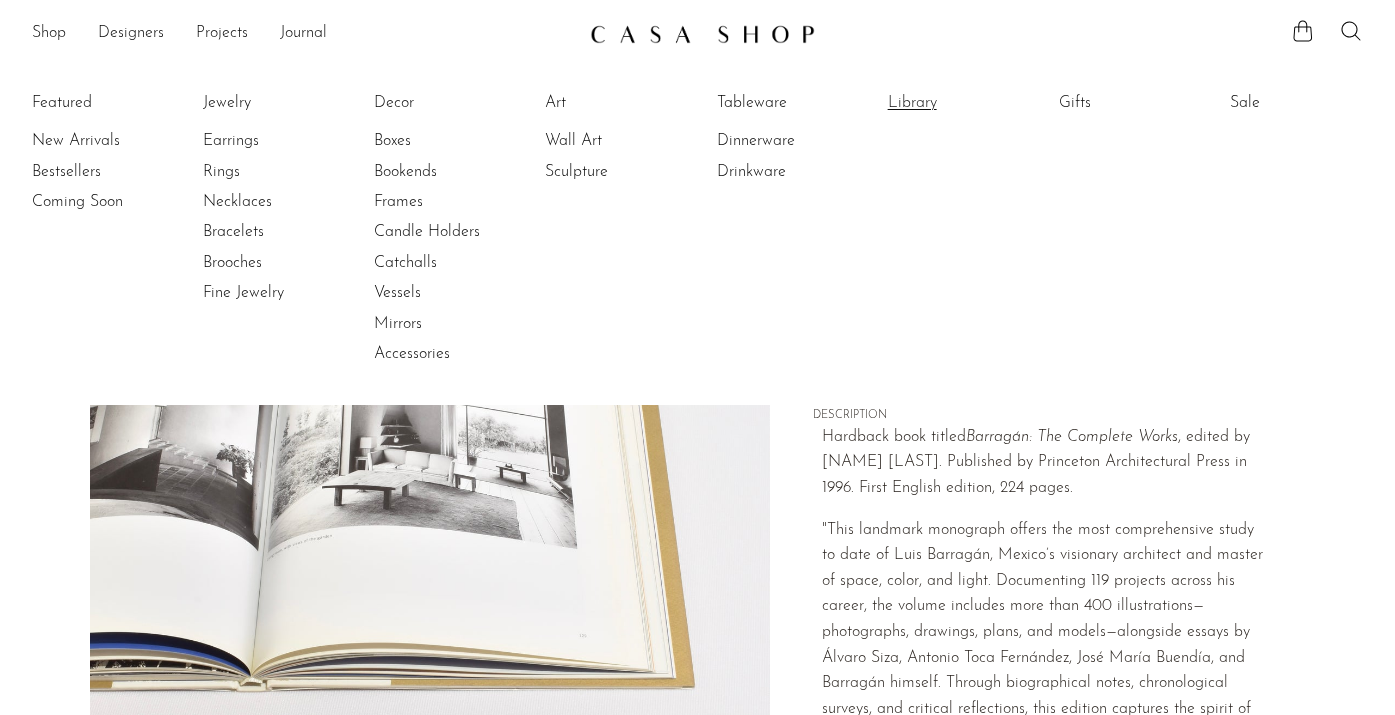 click on "Library" at bounding box center (963, 103) 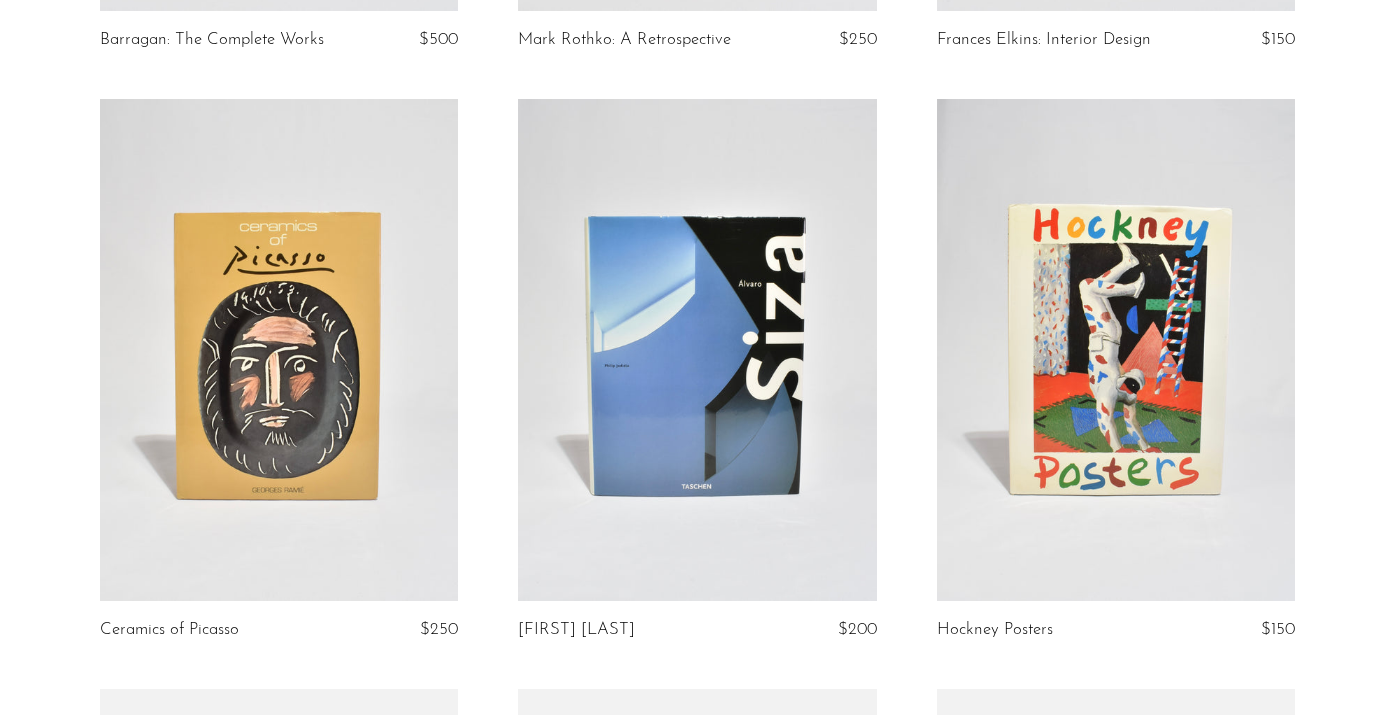 scroll, scrollTop: 862, scrollLeft: 0, axis: vertical 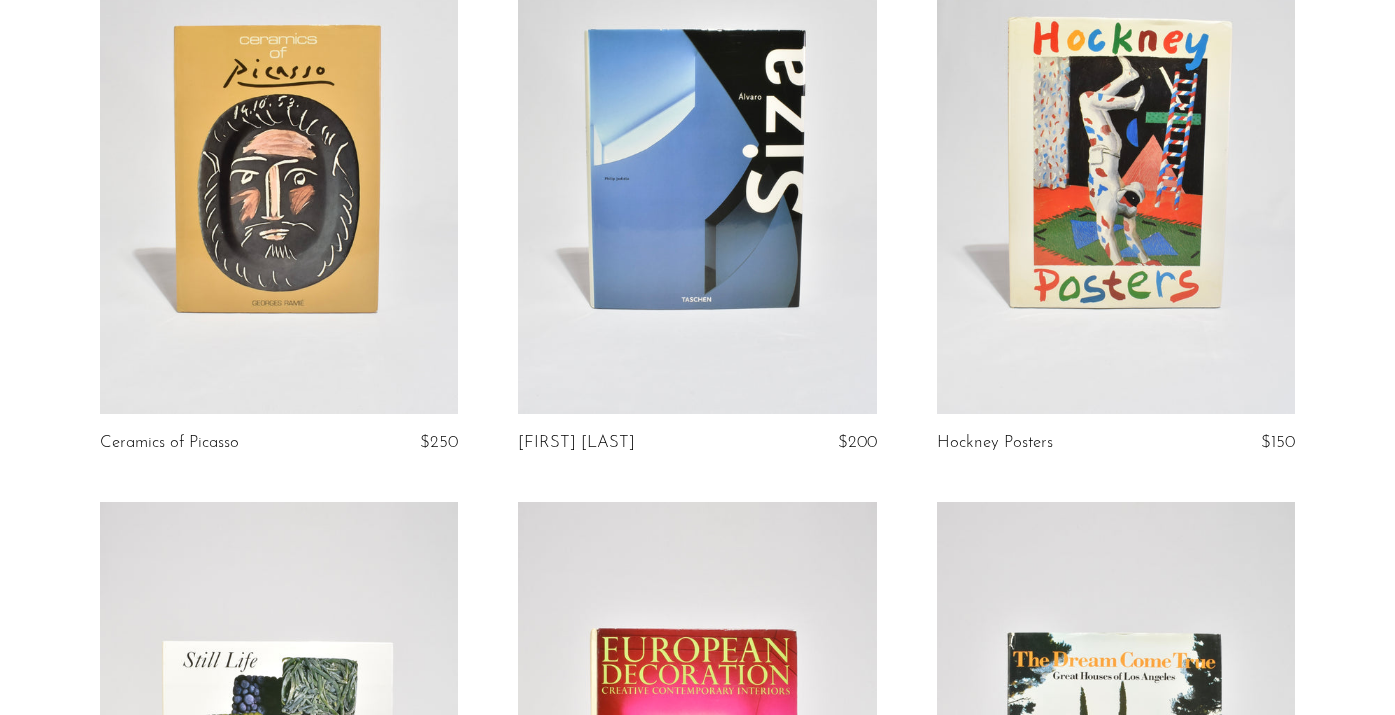 click at bounding box center (279, 163) 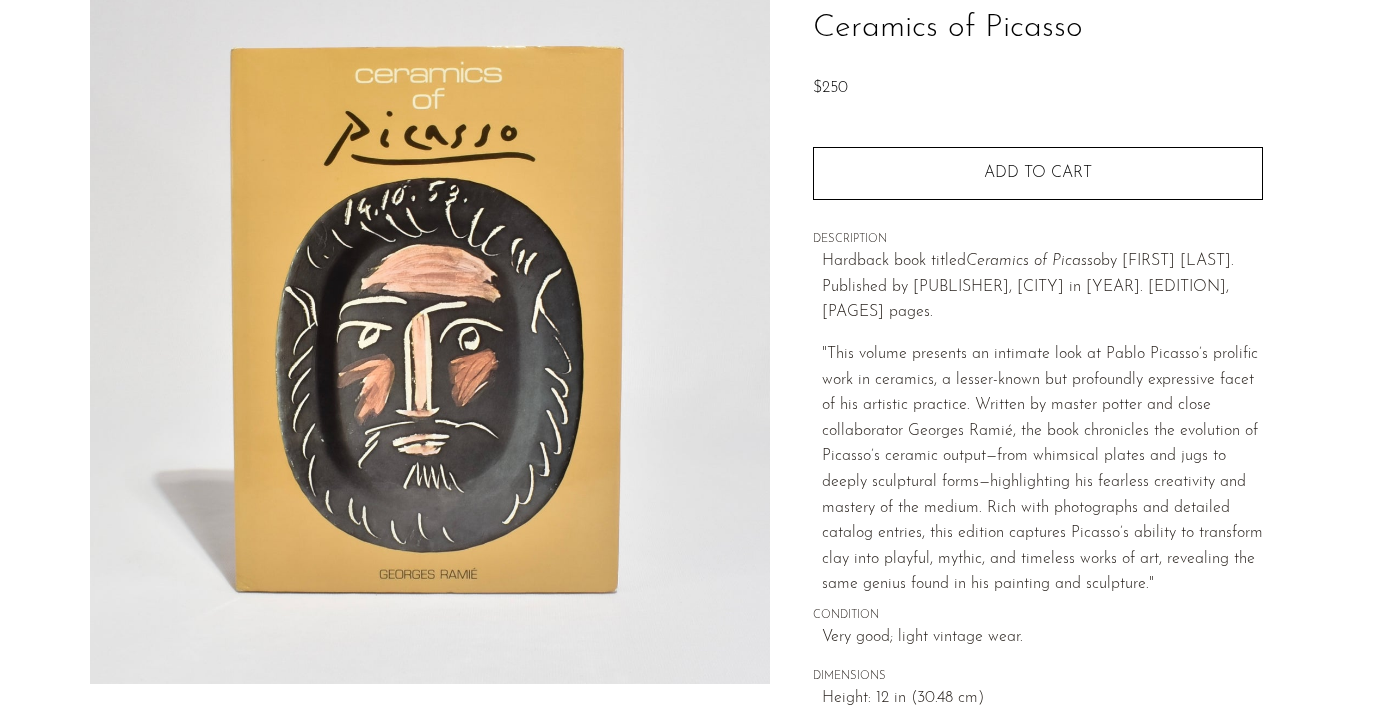 scroll, scrollTop: 401, scrollLeft: 0, axis: vertical 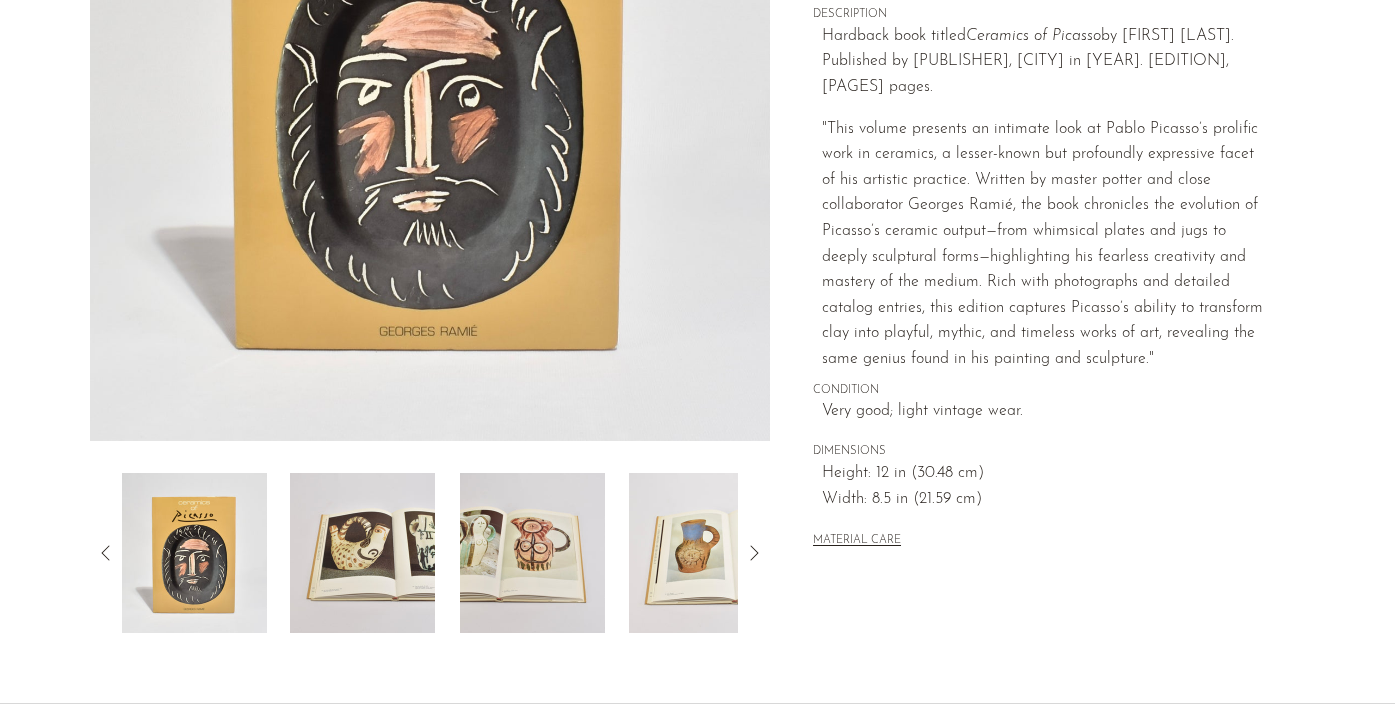 click at bounding box center [362, 553] 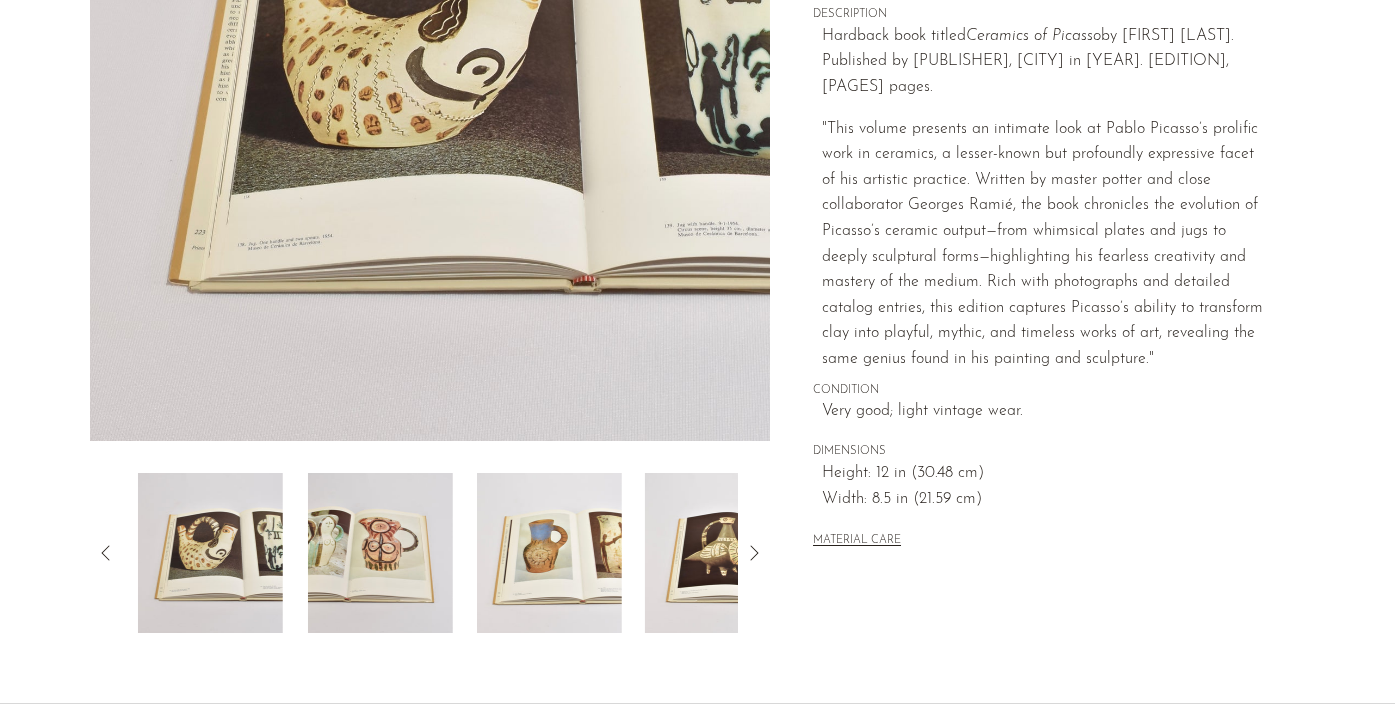 click at bounding box center [379, 553] 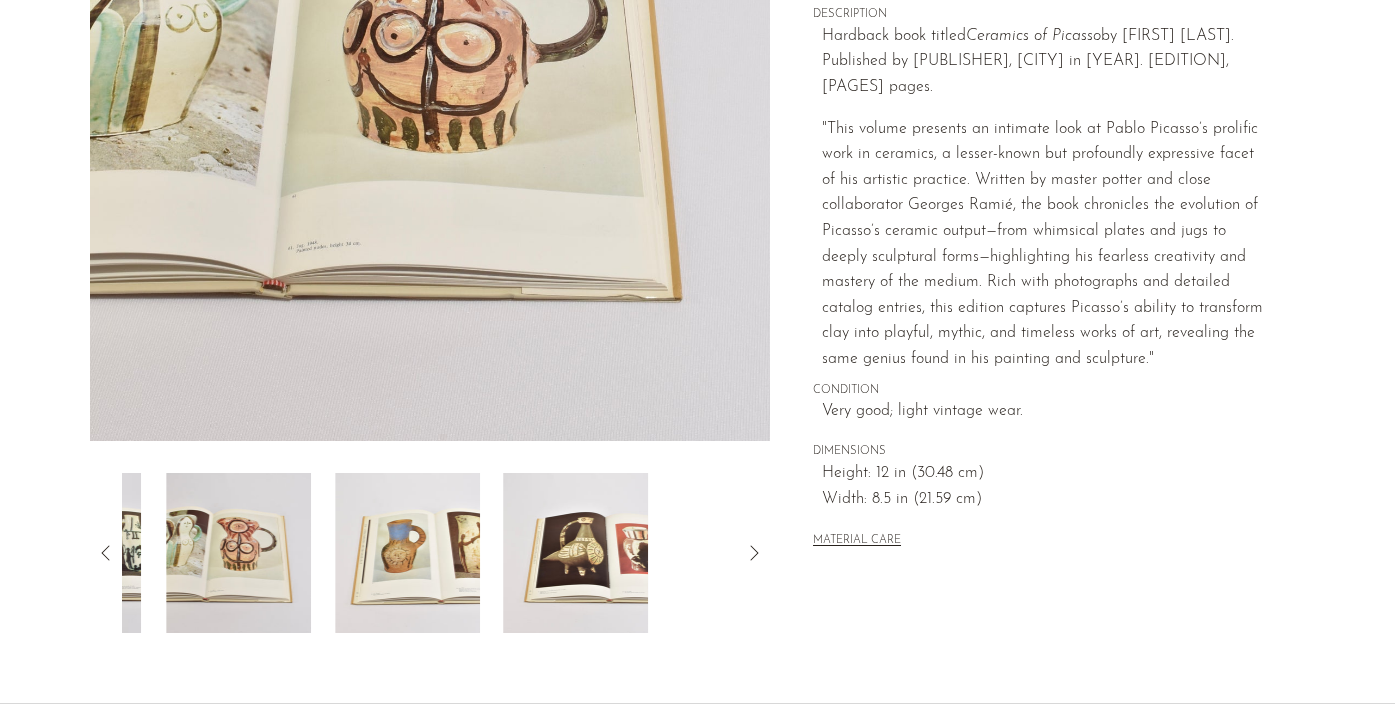 click at bounding box center (407, 553) 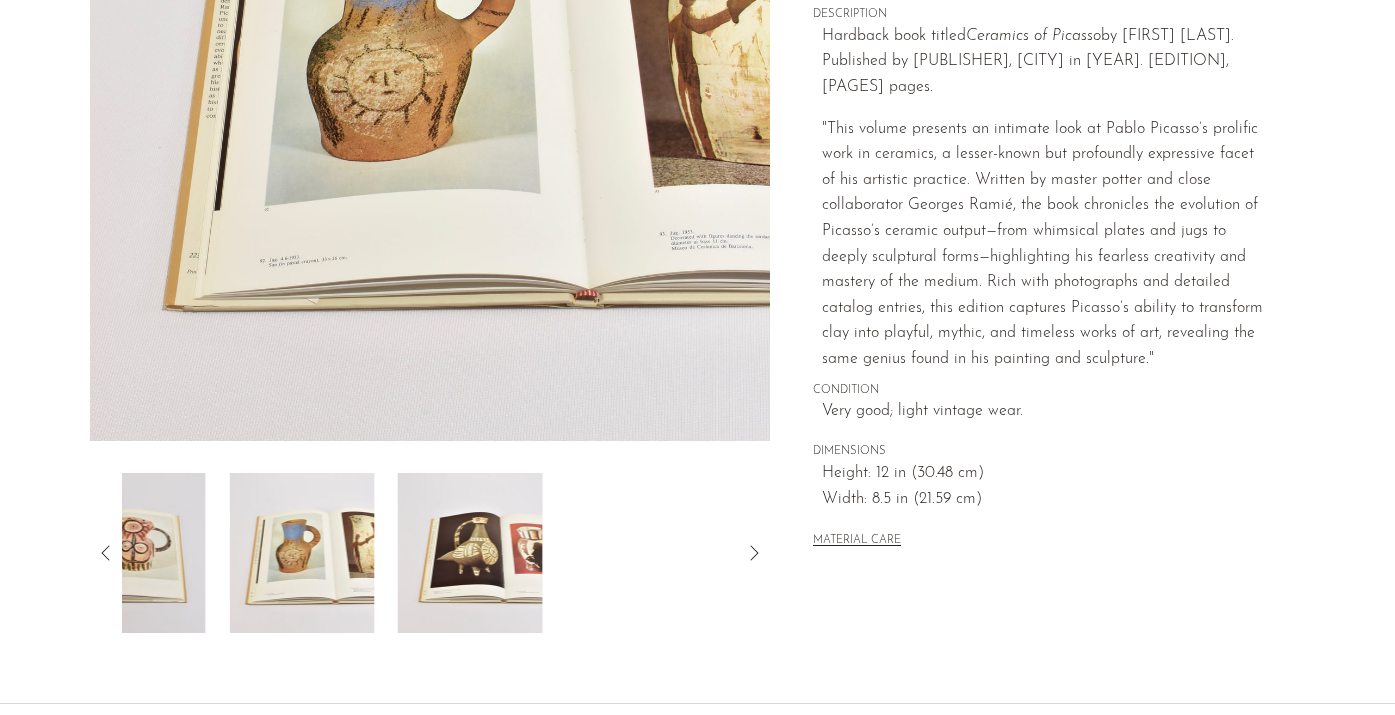 click at bounding box center (470, 553) 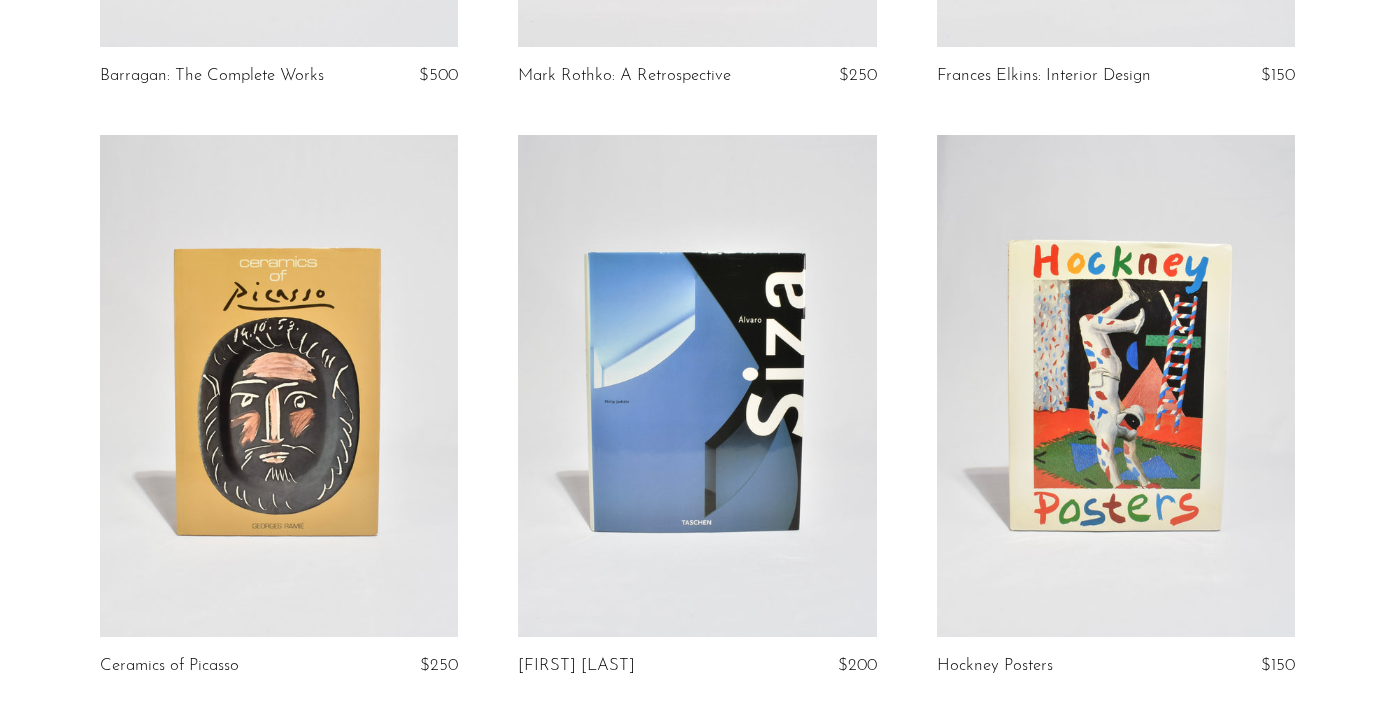 scroll, scrollTop: 496, scrollLeft: 0, axis: vertical 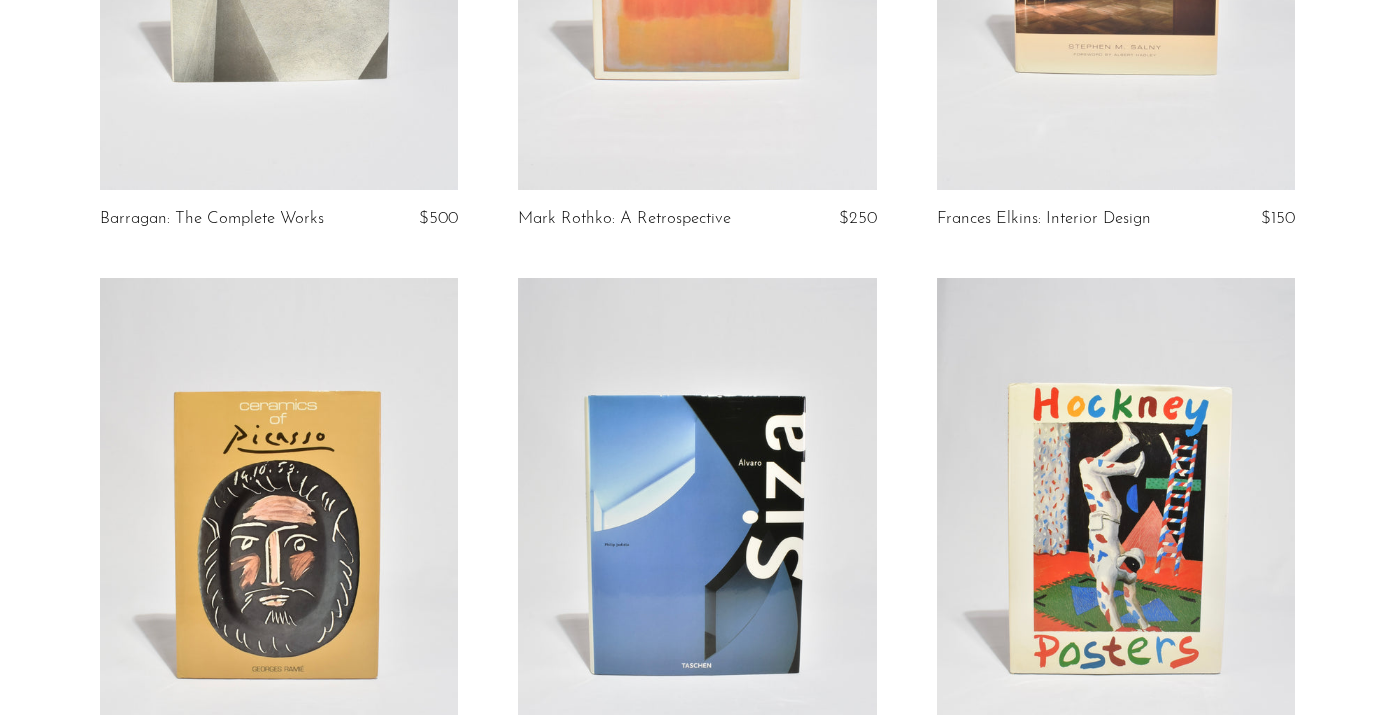 click at bounding box center (697, 529) 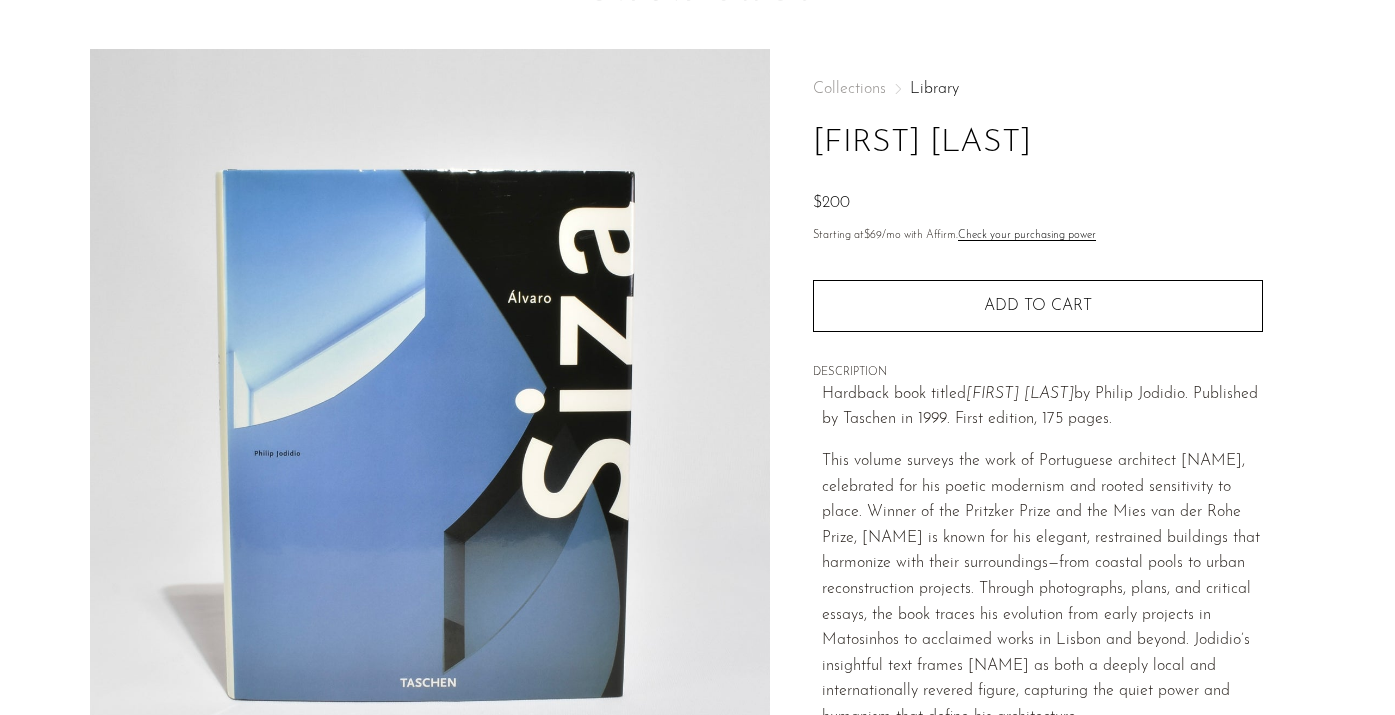 scroll, scrollTop: 0, scrollLeft: 0, axis: both 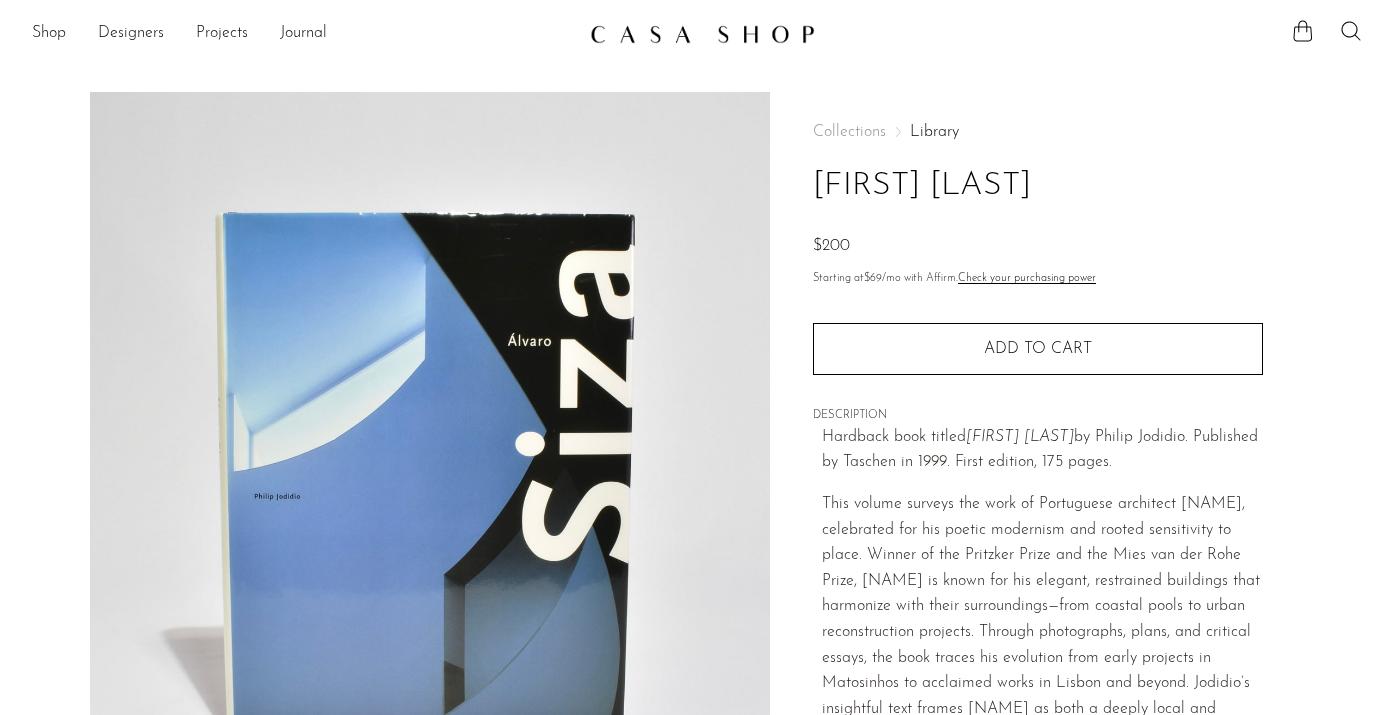 click on "Shop
Featured
New Arrivals
Bestsellers
Coming Soon
Jewelry
Jewelry
All
Earrings
Rings
Necklaces
Bracelets
Brooches" at bounding box center [49, 34] 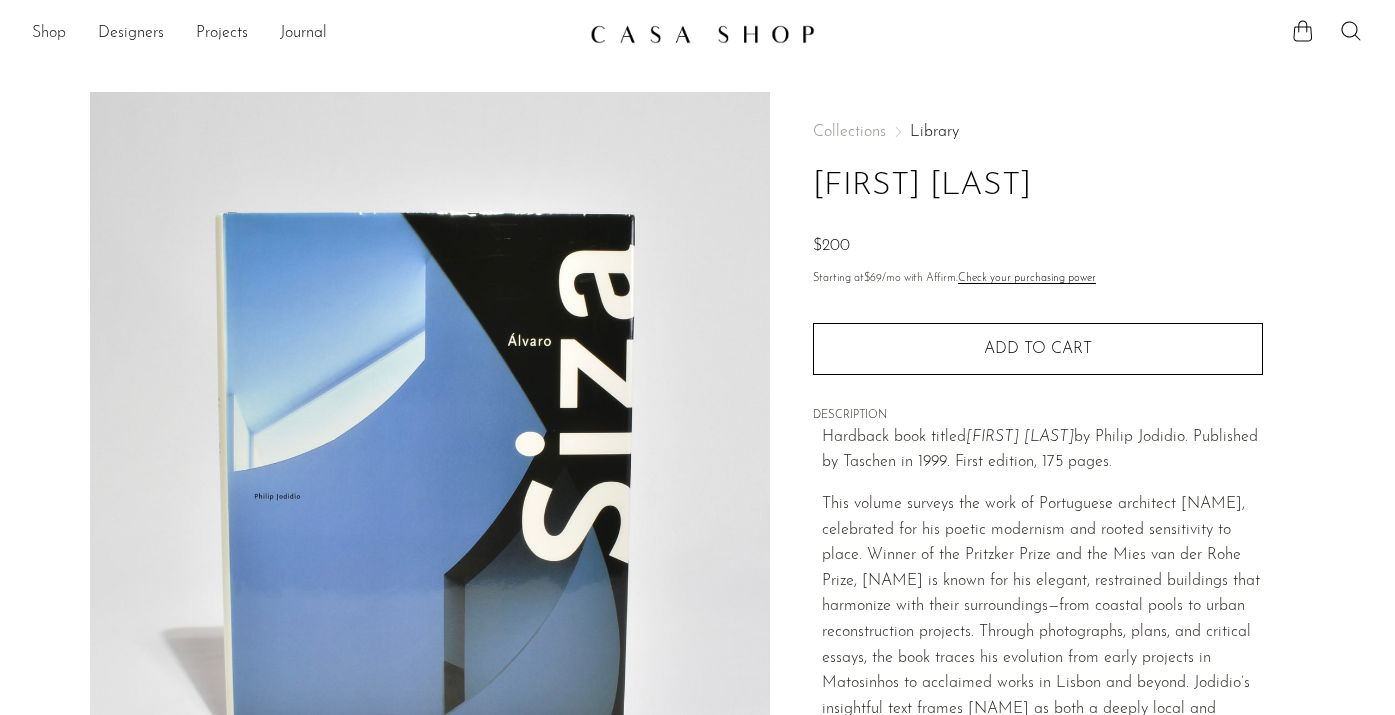click on "Shop" at bounding box center [49, 34] 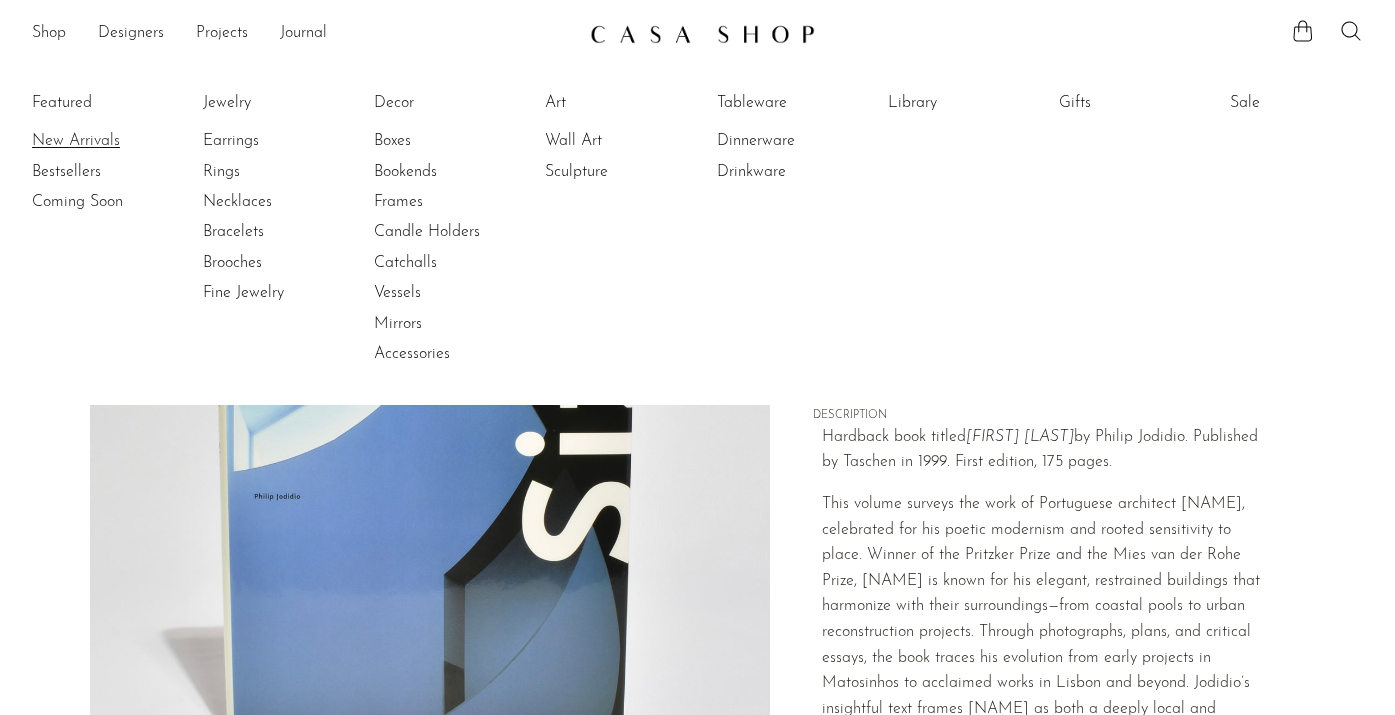 click on "New Arrivals" at bounding box center (107, 141) 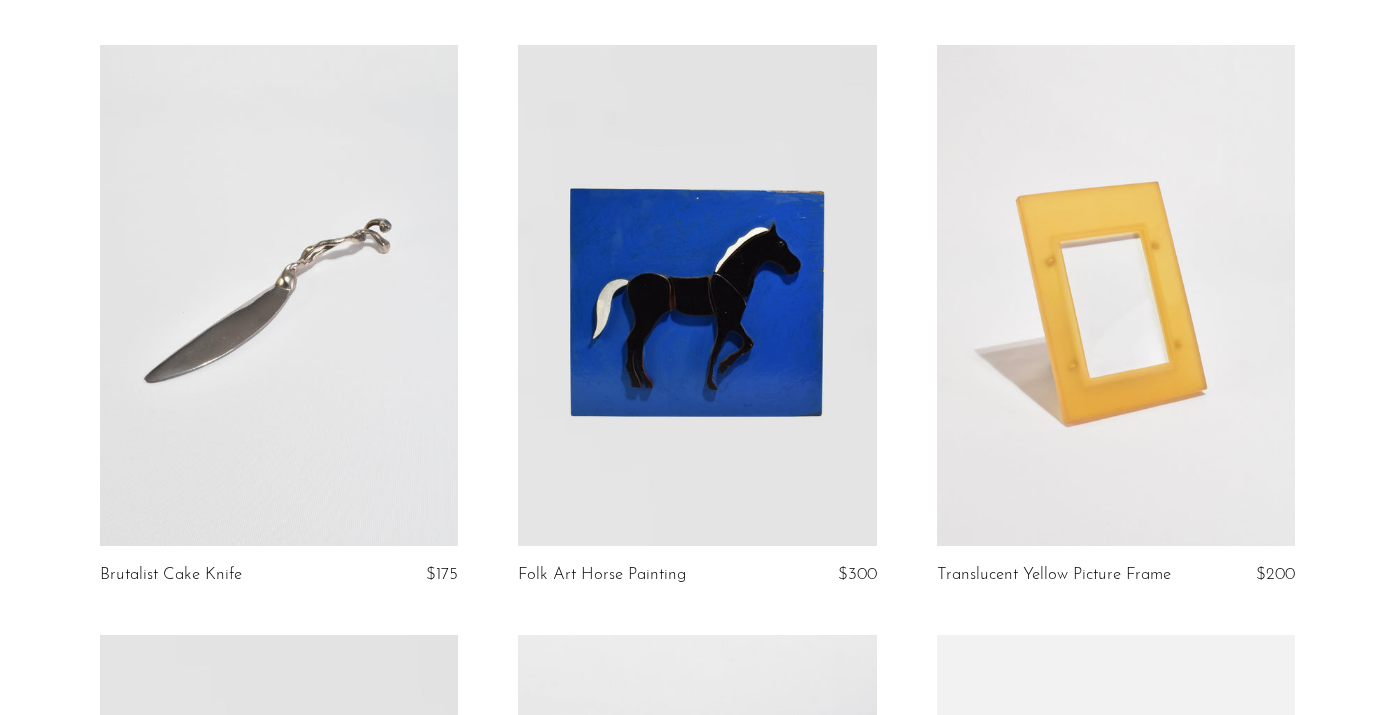 scroll, scrollTop: 4776, scrollLeft: 0, axis: vertical 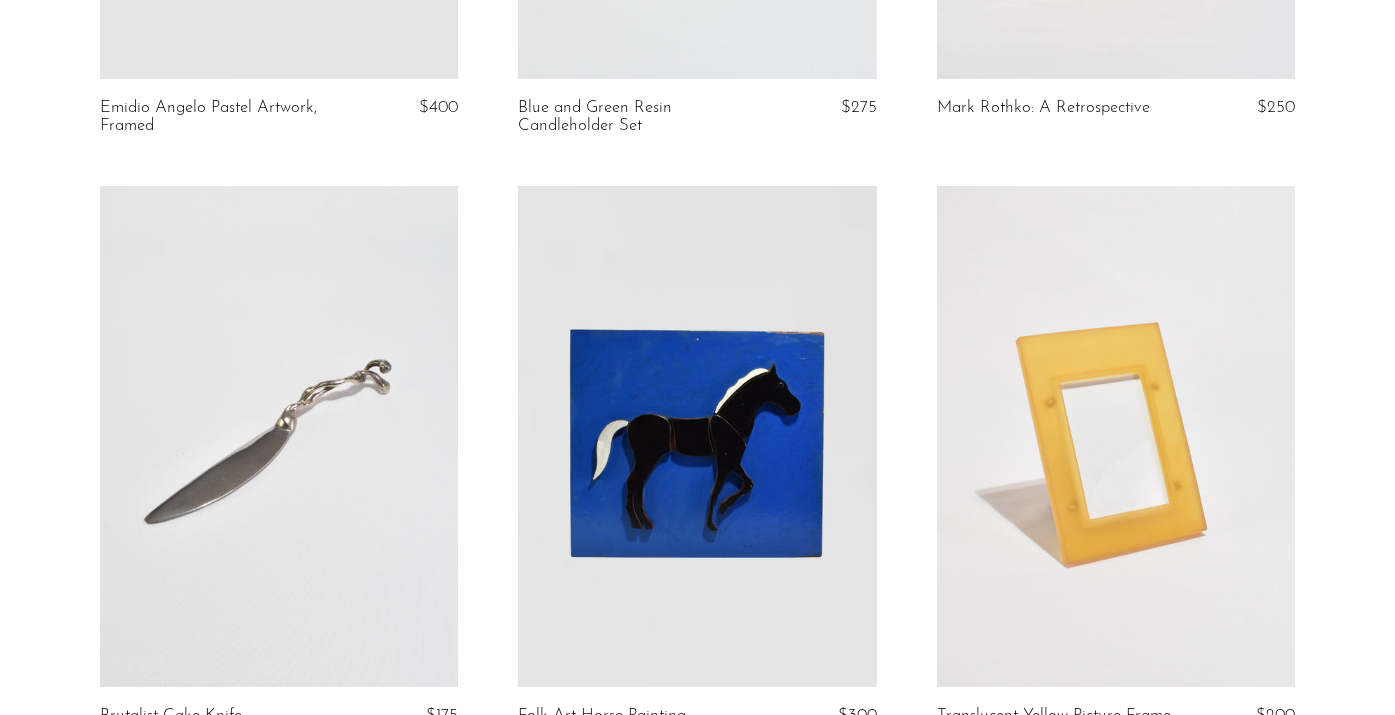 click at bounding box center [697, 437] 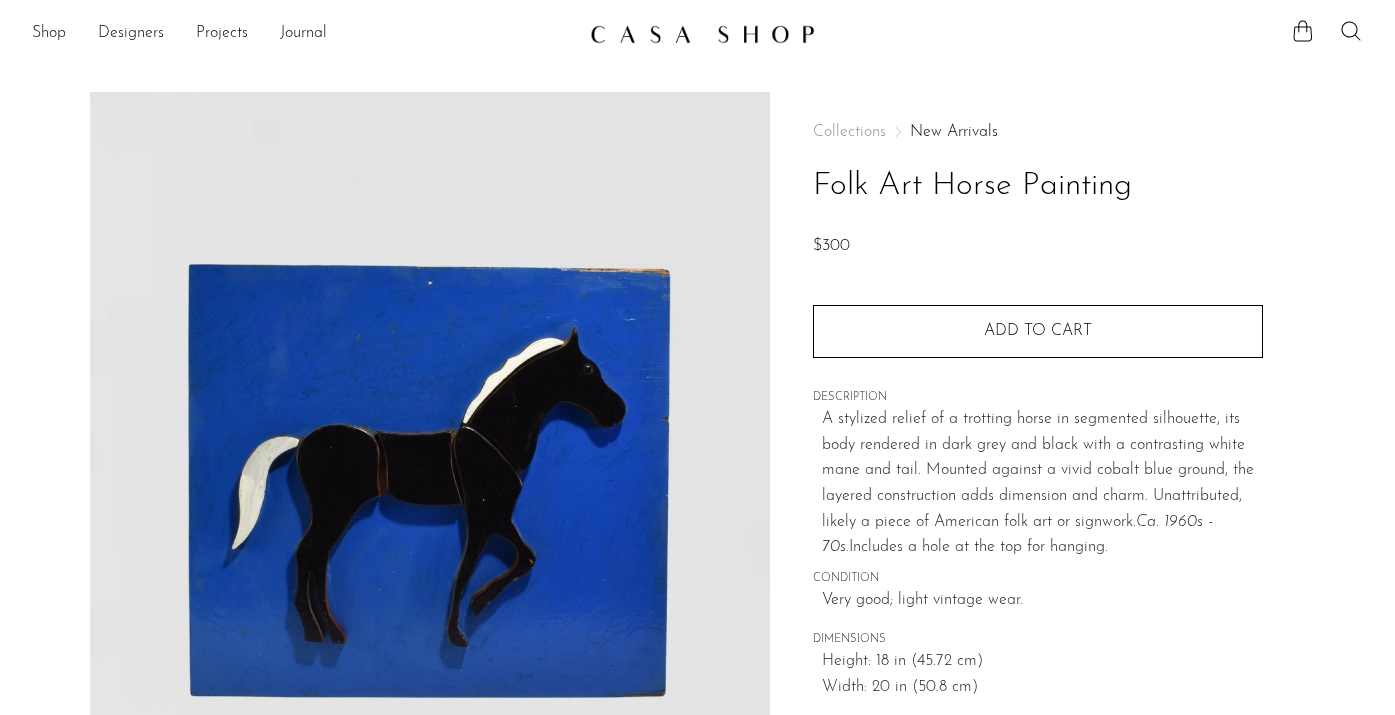 scroll, scrollTop: 0, scrollLeft: 0, axis: both 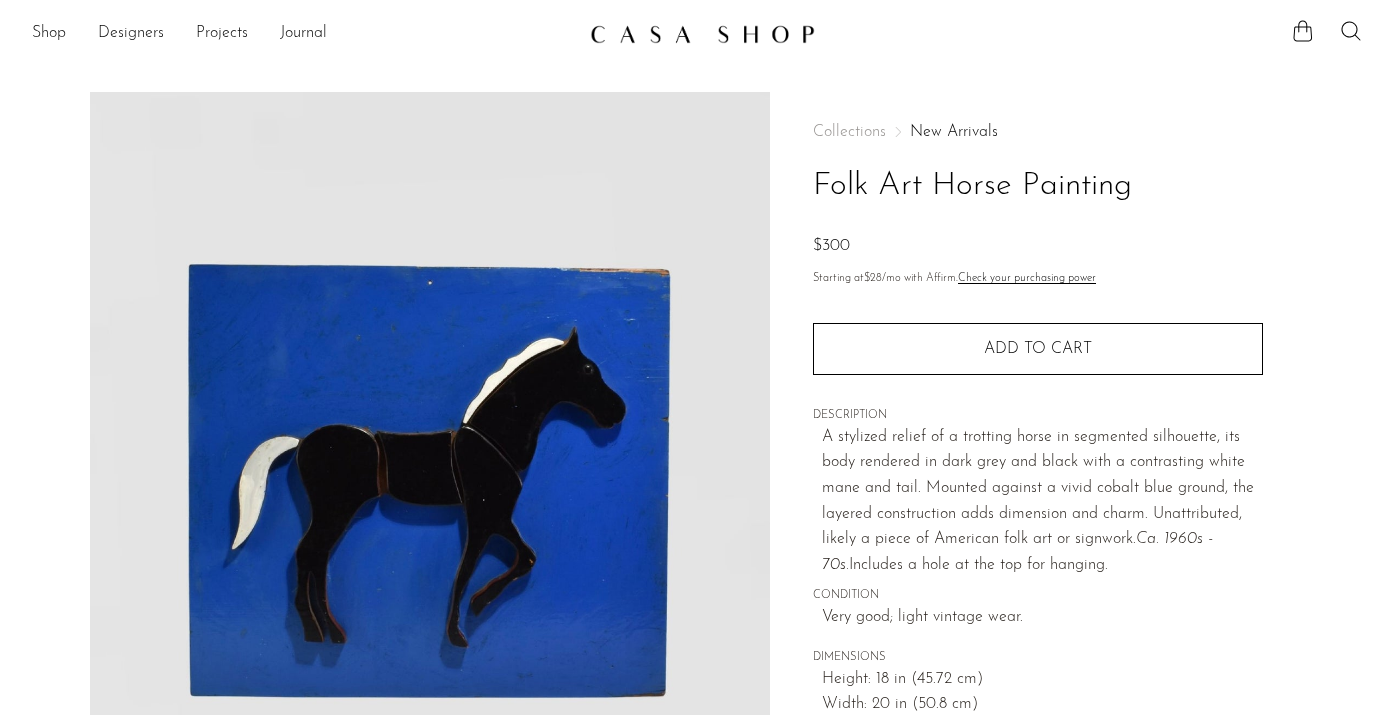 click on "Collections
New Arrivals
Folk Art Horse Painting
$300
Starting at  $28 /mo with Affirm.  Check your purchasing power
Quantity
1
Add to cart" at bounding box center (1038, 441) 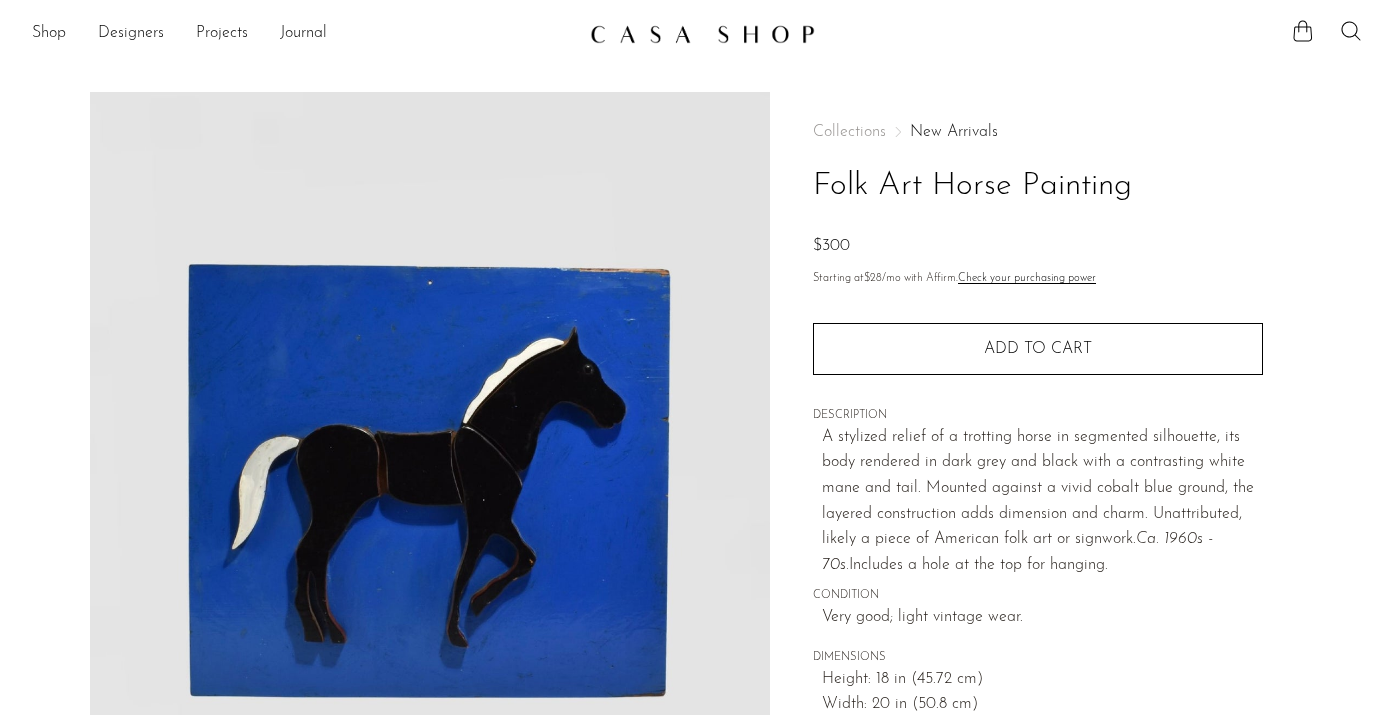 click on "New Arrivals" at bounding box center (954, 132) 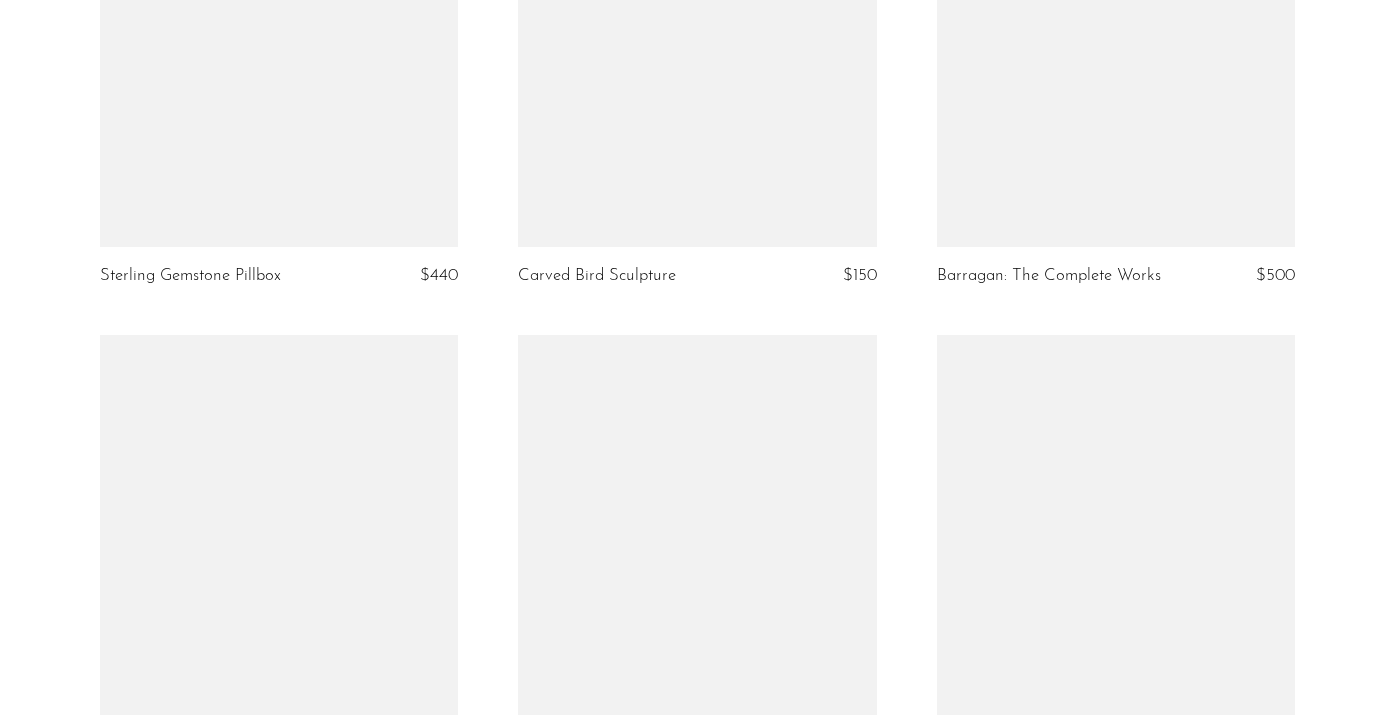 scroll, scrollTop: 3166, scrollLeft: 0, axis: vertical 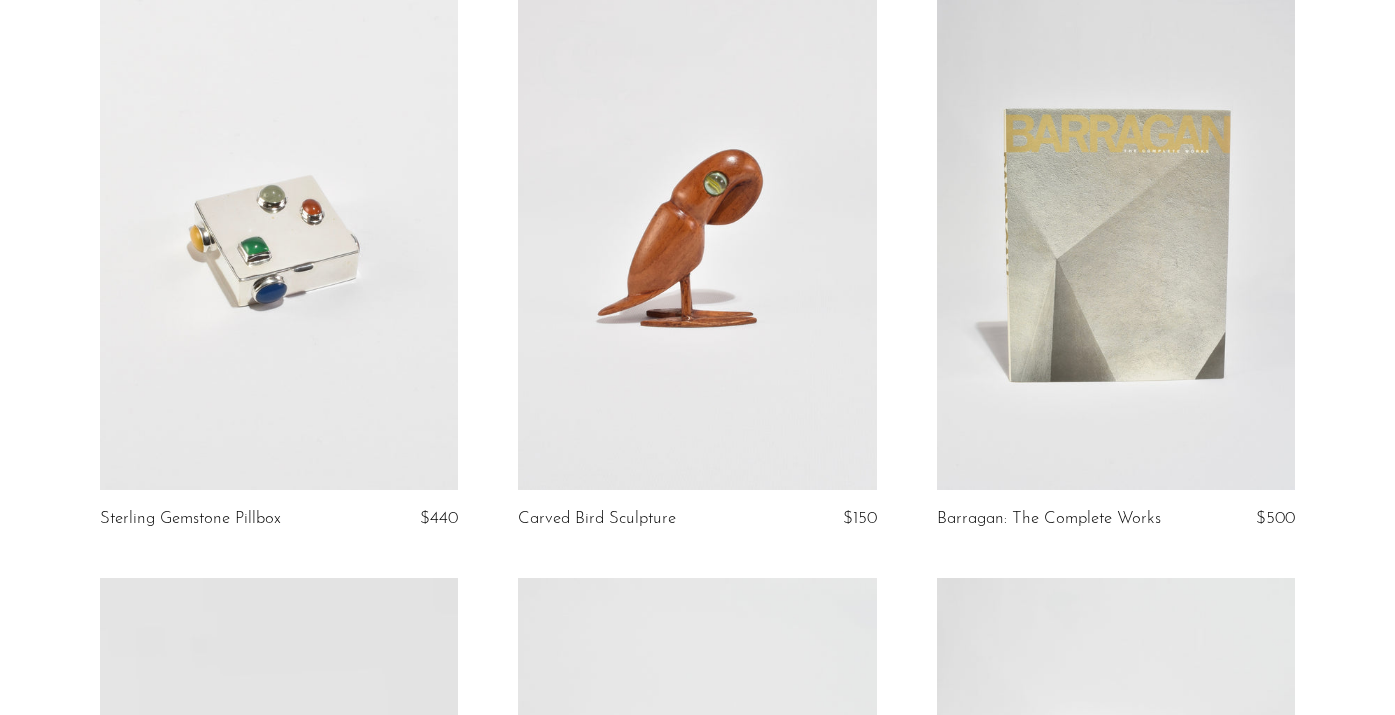click at bounding box center (697, 239) 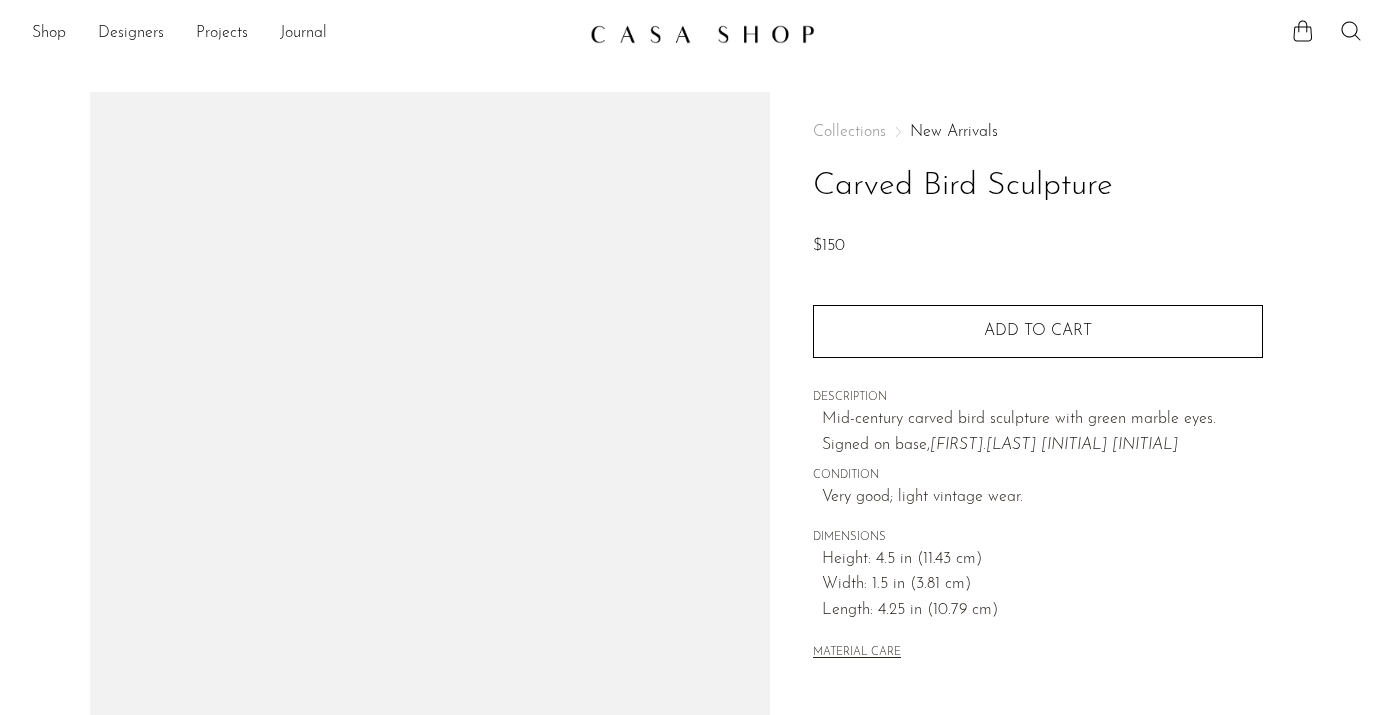scroll, scrollTop: 0, scrollLeft: 0, axis: both 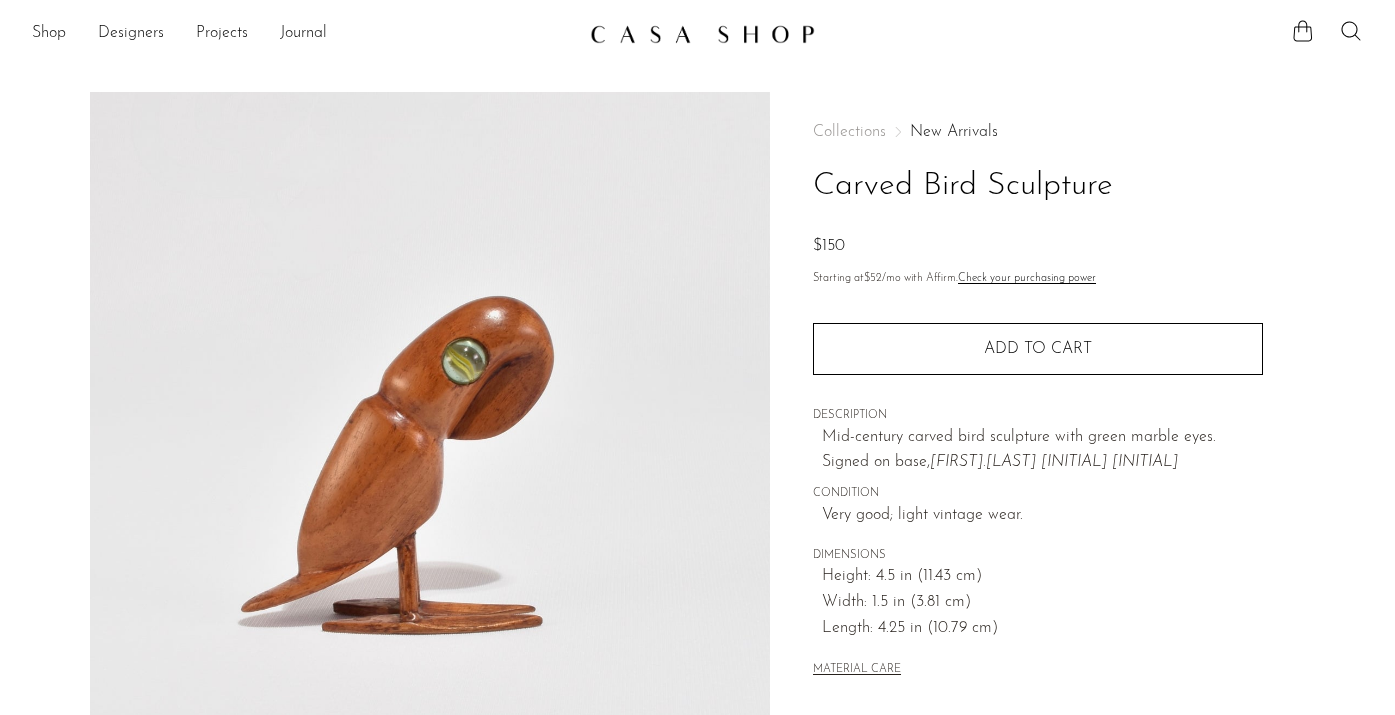 click on "New Arrivals" at bounding box center [954, 132] 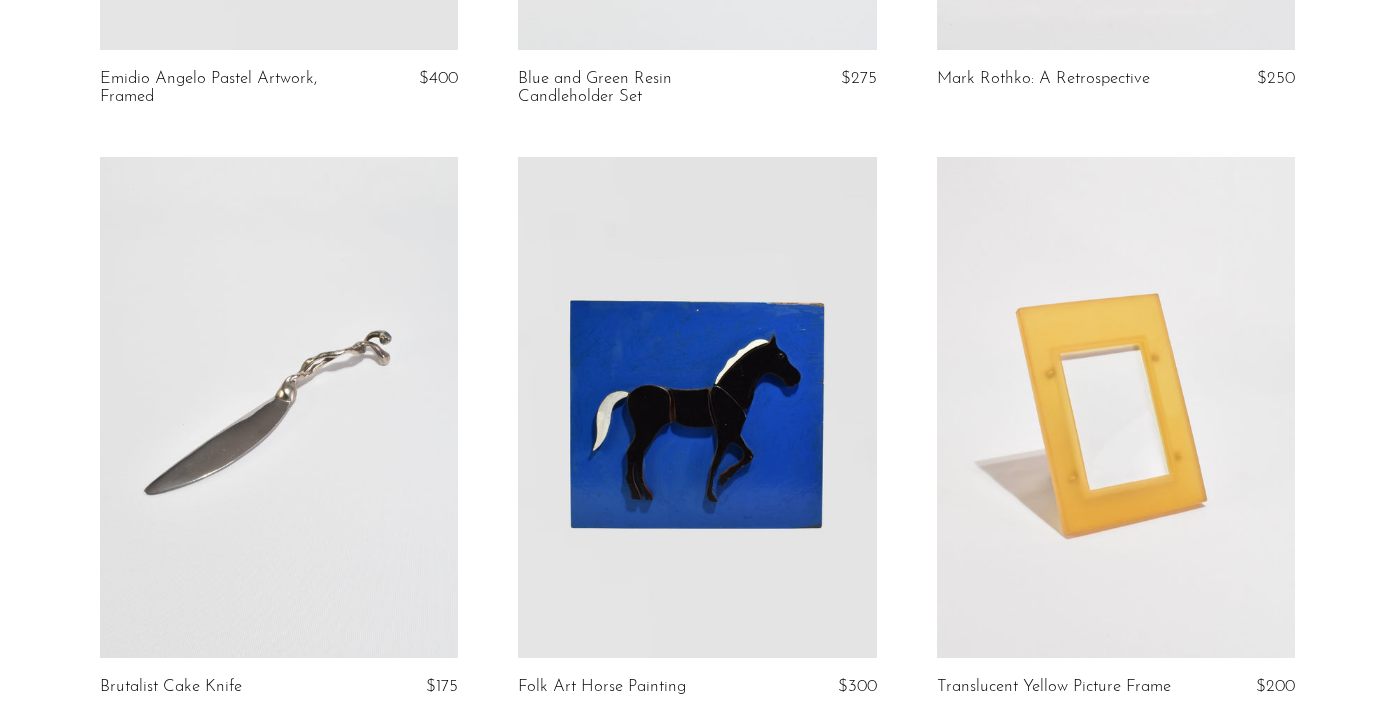 scroll, scrollTop: 5280, scrollLeft: 0, axis: vertical 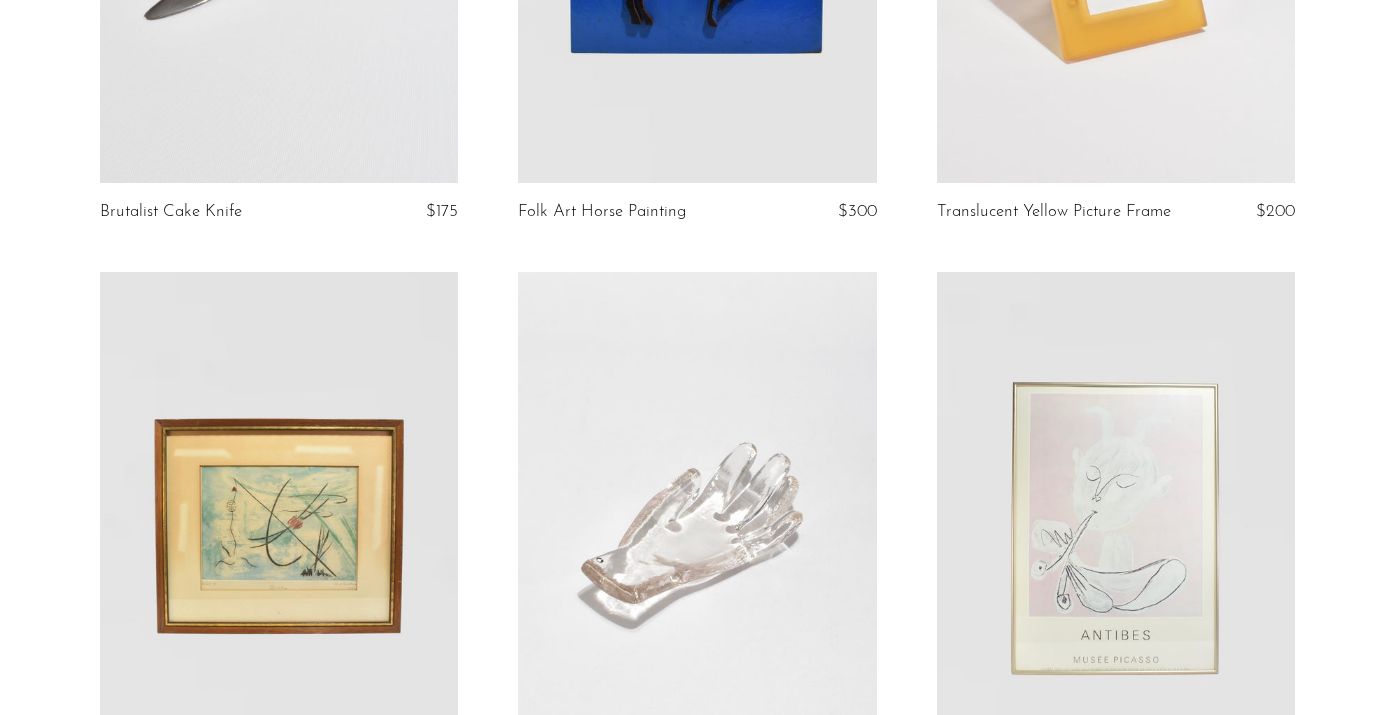 click at bounding box center [1116, -67] 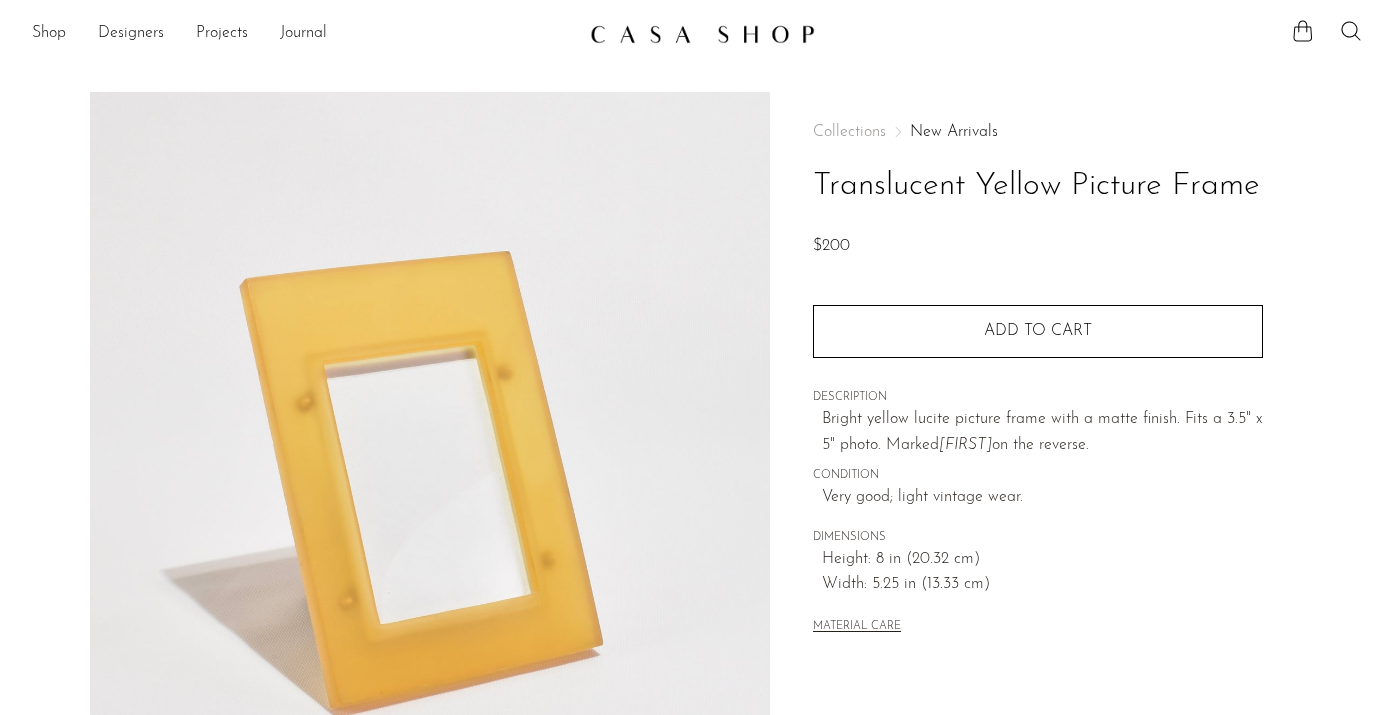 scroll, scrollTop: 0, scrollLeft: 0, axis: both 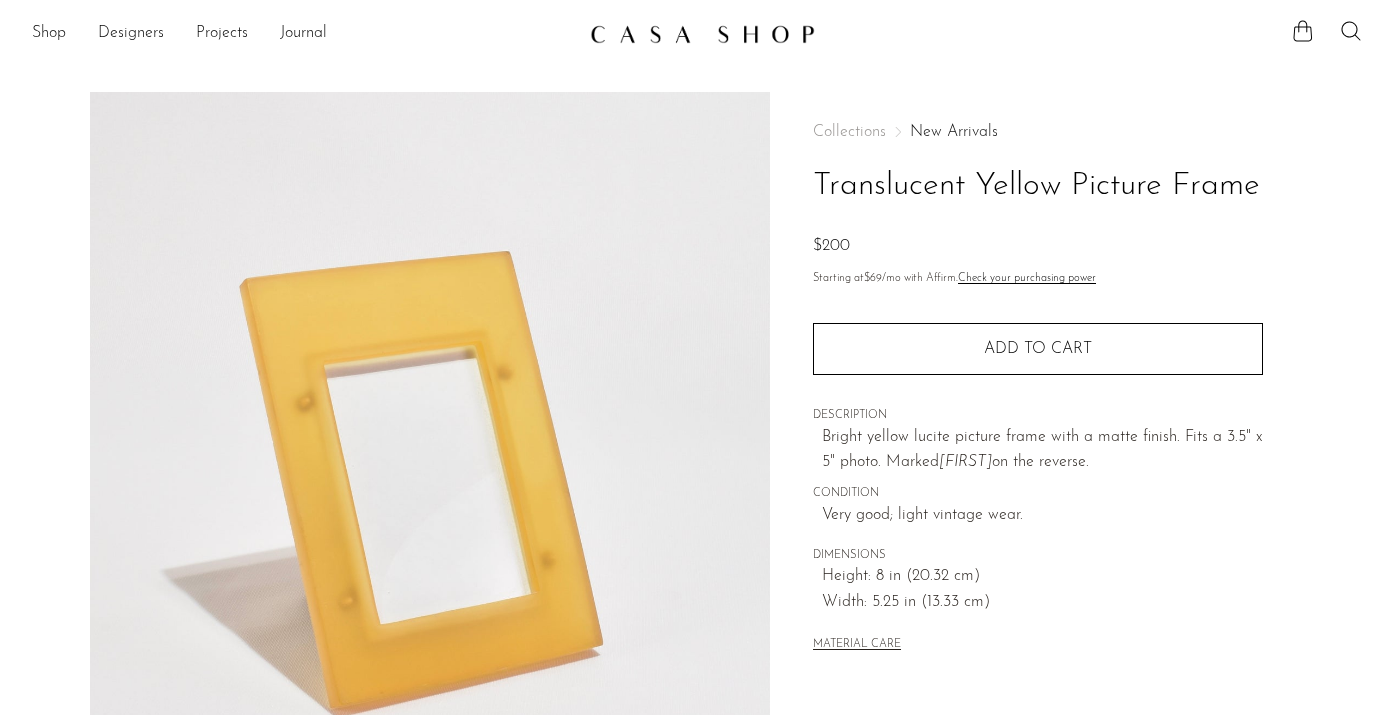 click on "New Arrivals" at bounding box center (954, 132) 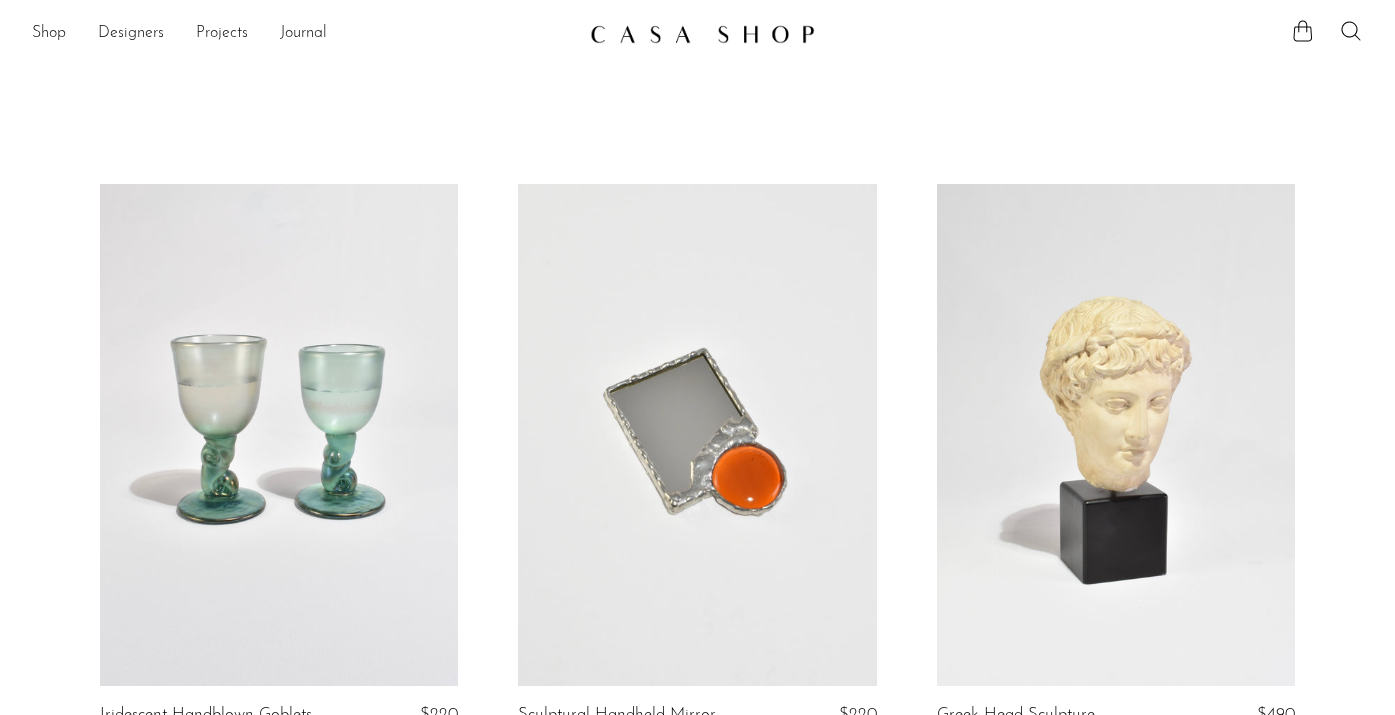 scroll, scrollTop: 8, scrollLeft: 0, axis: vertical 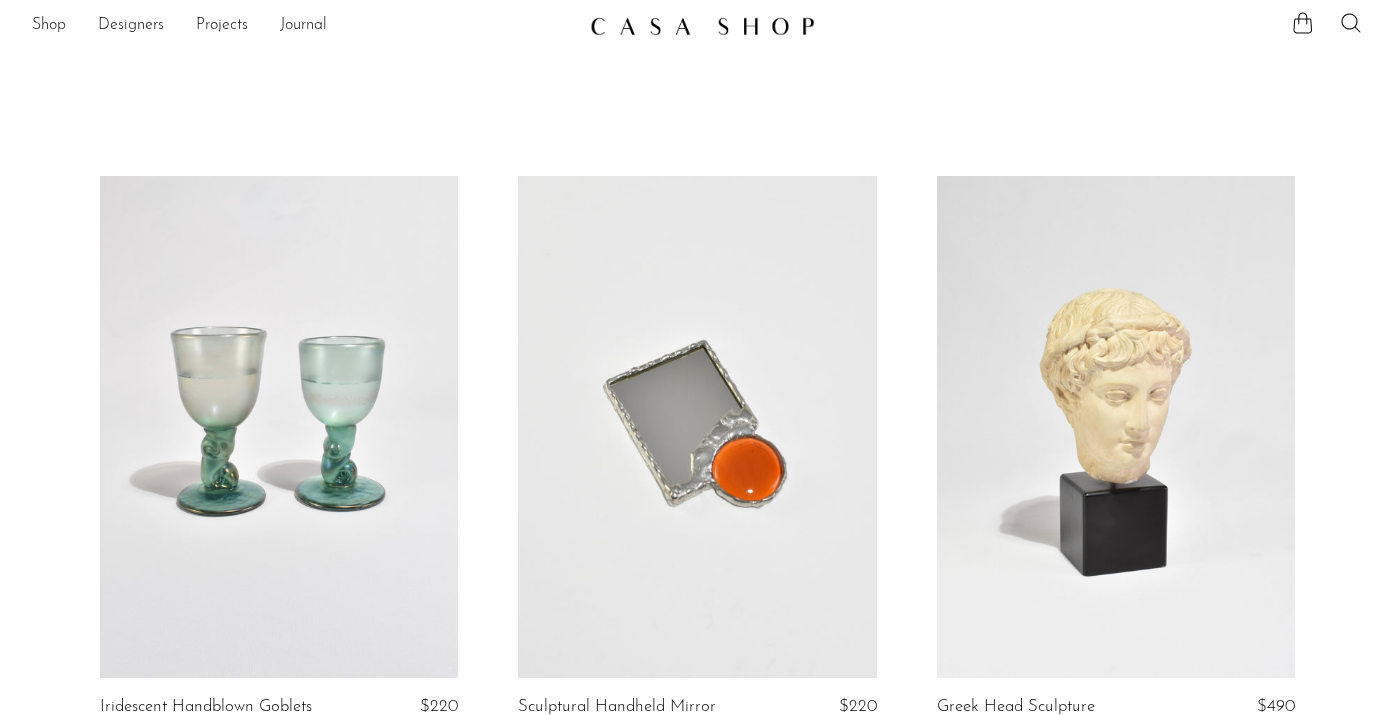 click at bounding box center (697, 427) 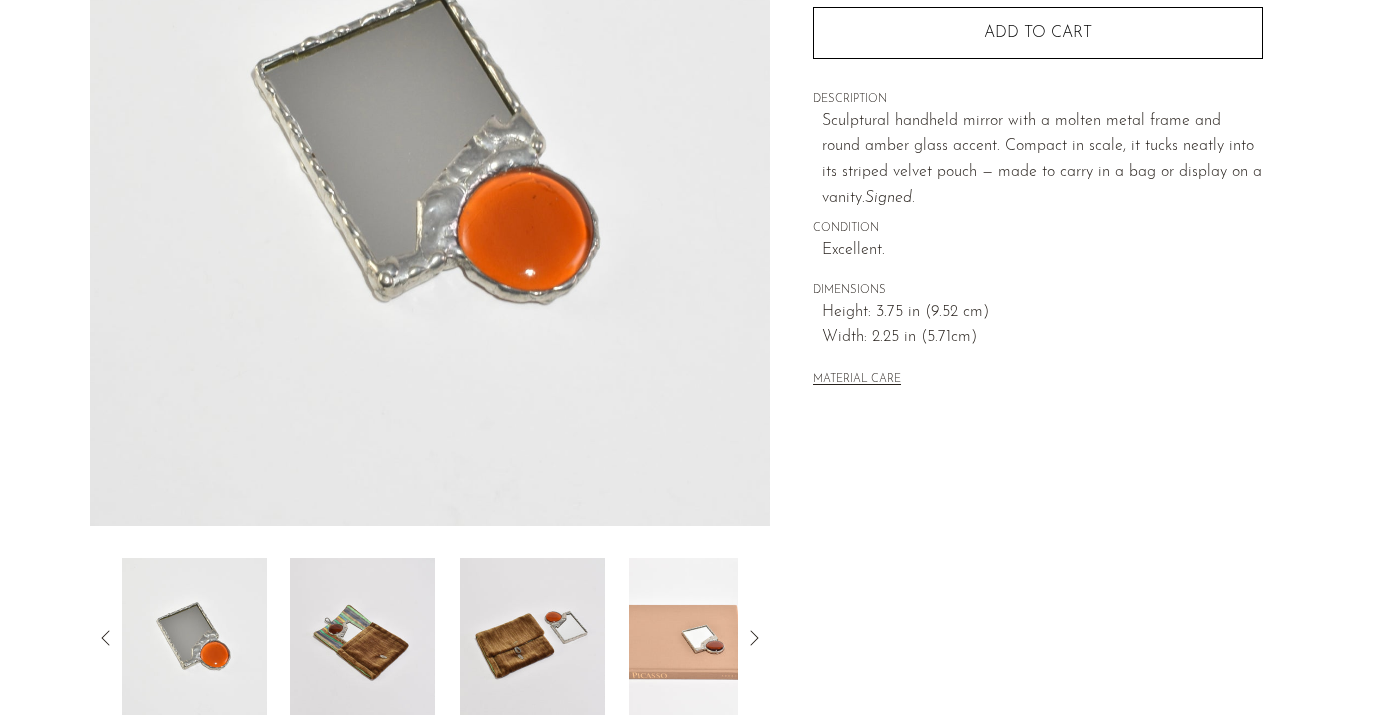 scroll, scrollTop: 256, scrollLeft: 0, axis: vertical 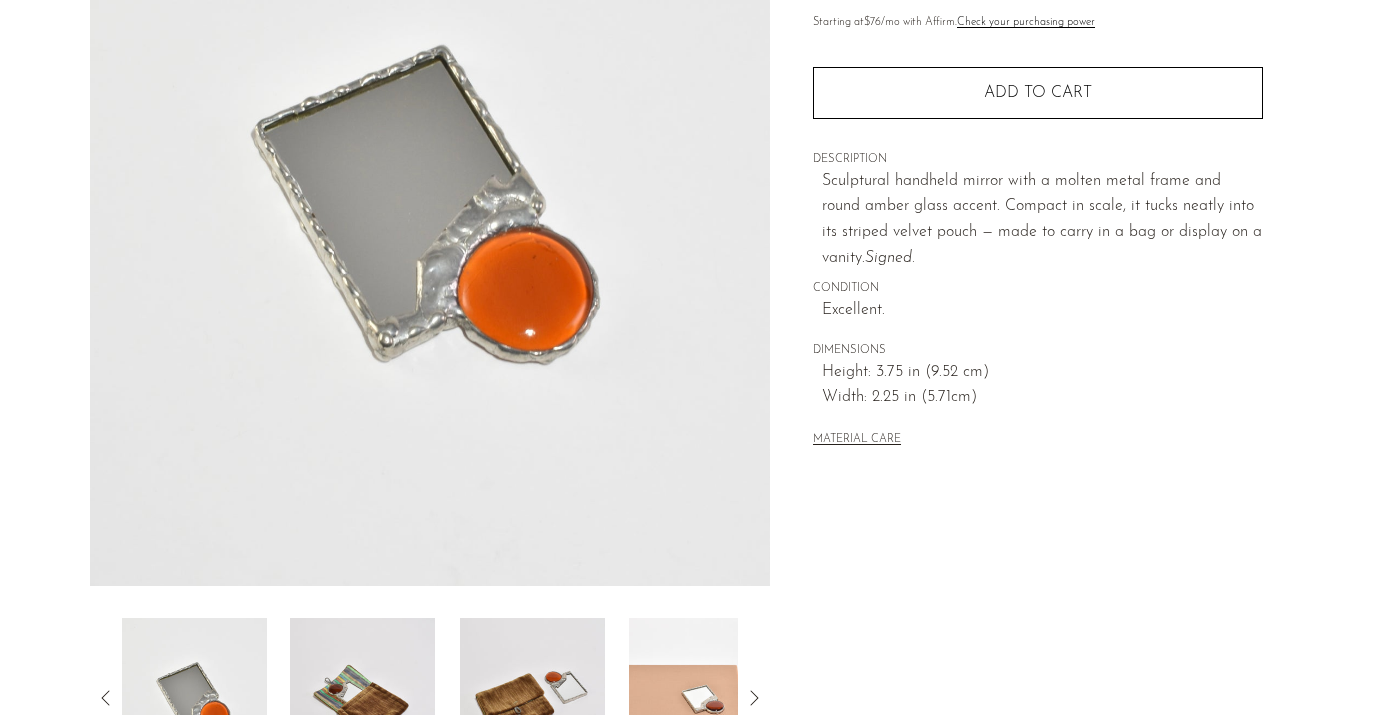 click 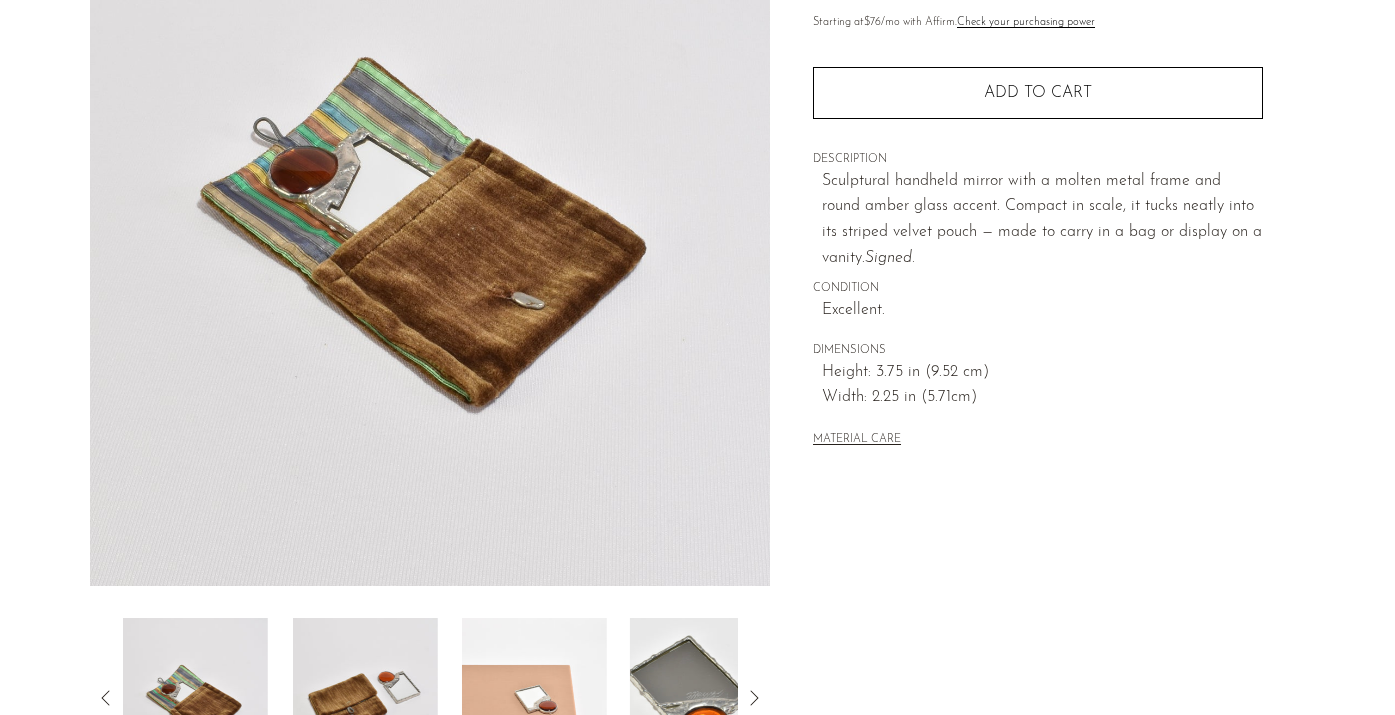 click 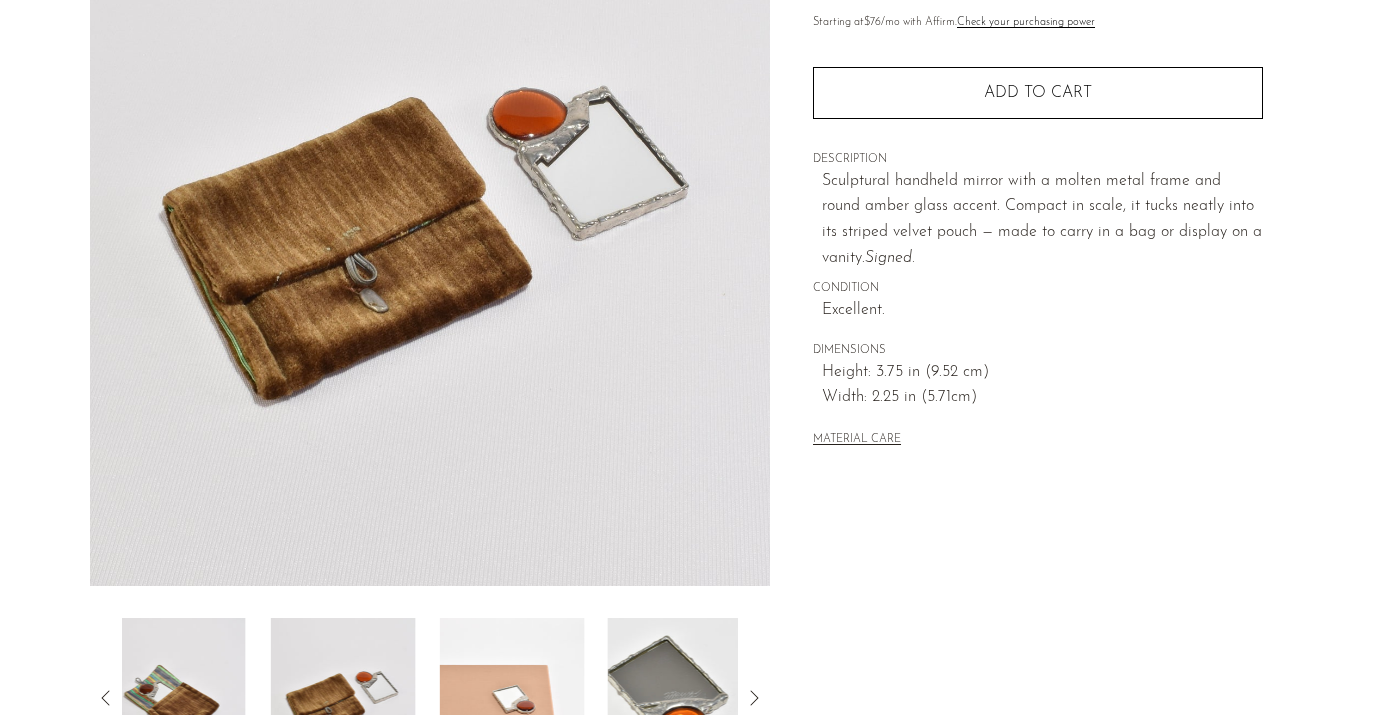 click 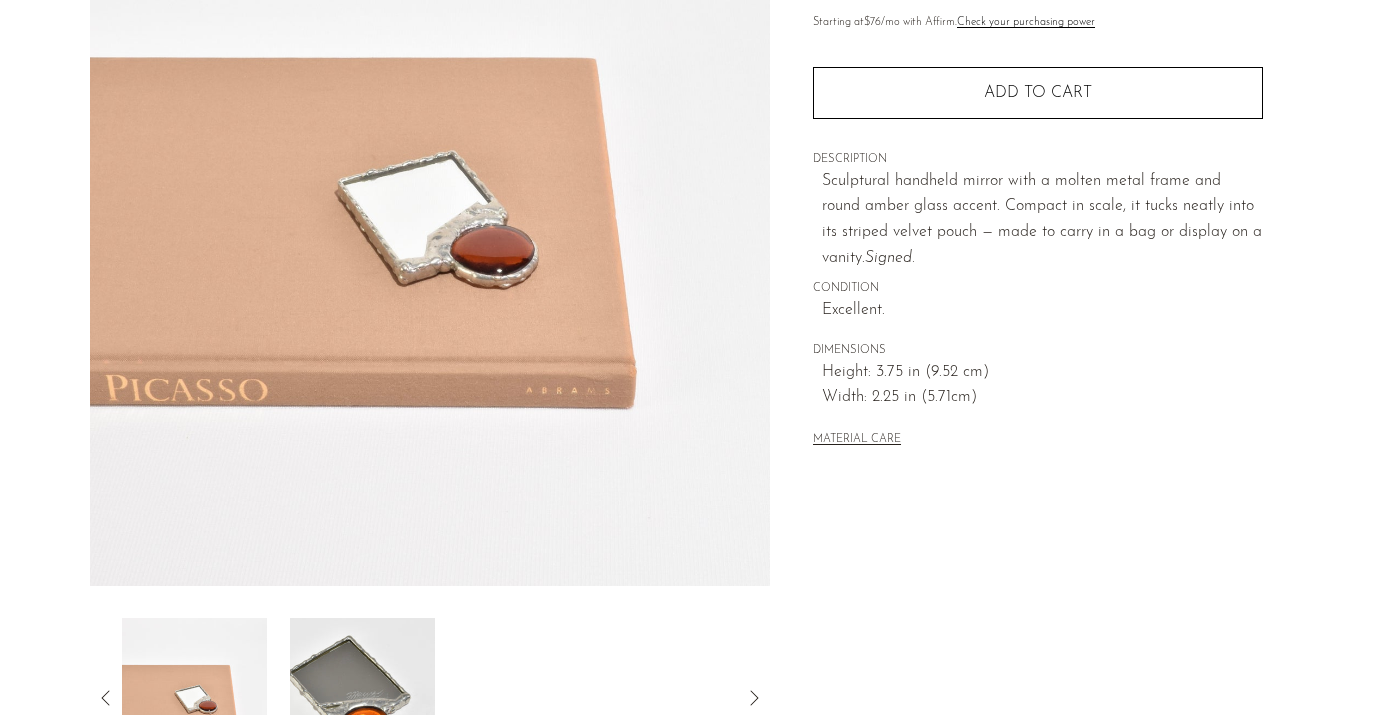 scroll, scrollTop: 0, scrollLeft: 0, axis: both 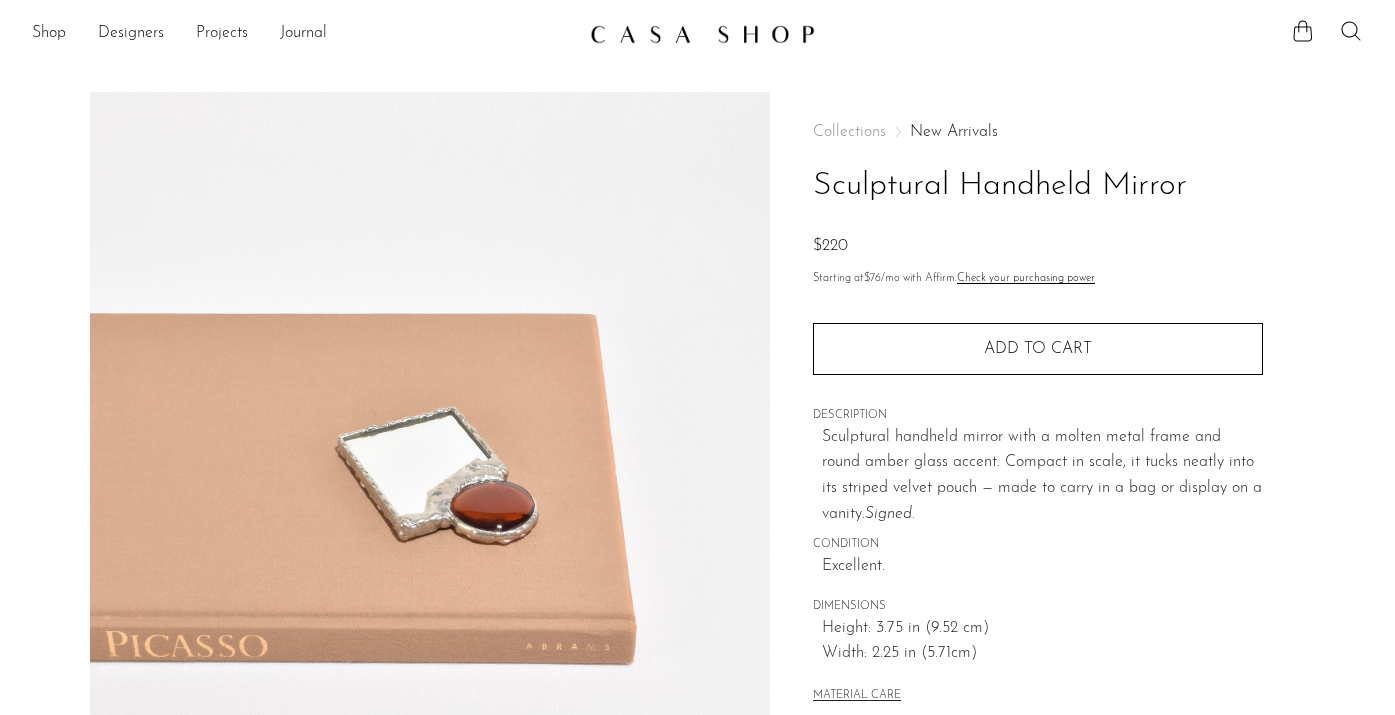 click on "New Arrivals" at bounding box center [954, 132] 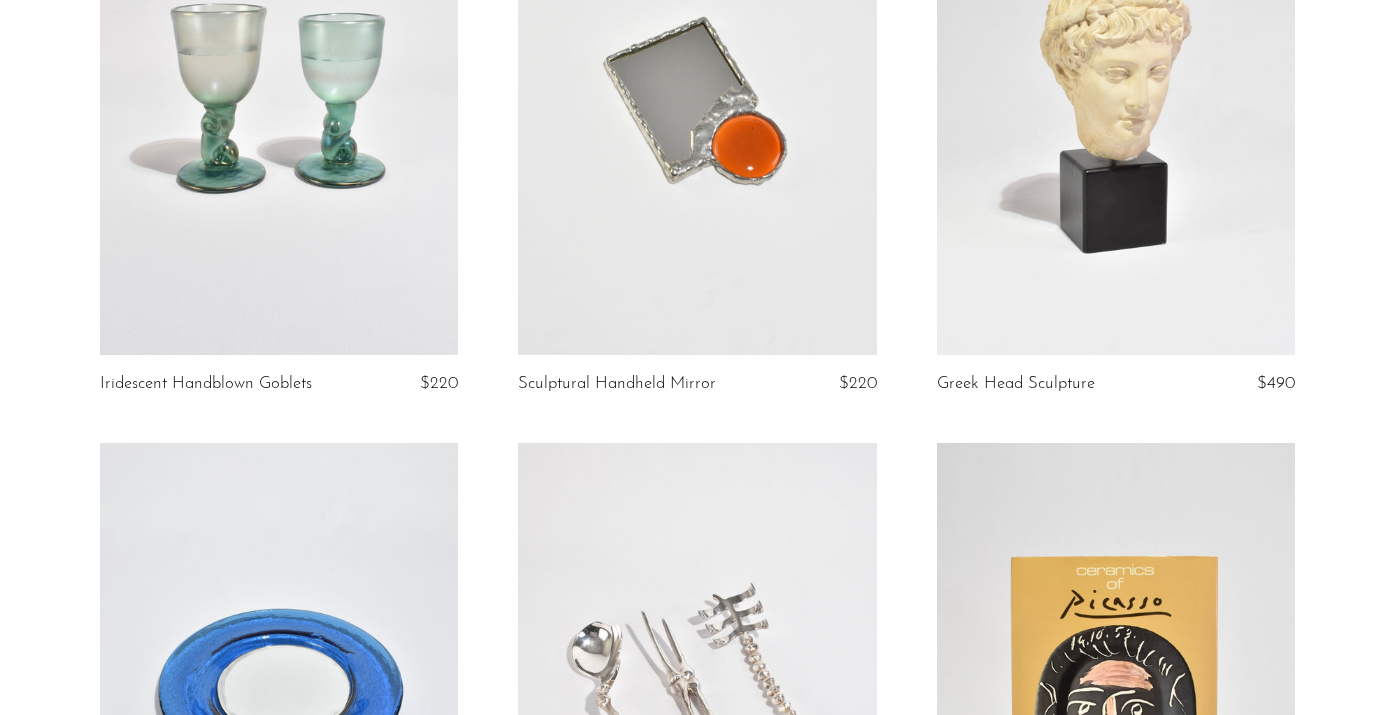 scroll, scrollTop: 246, scrollLeft: 0, axis: vertical 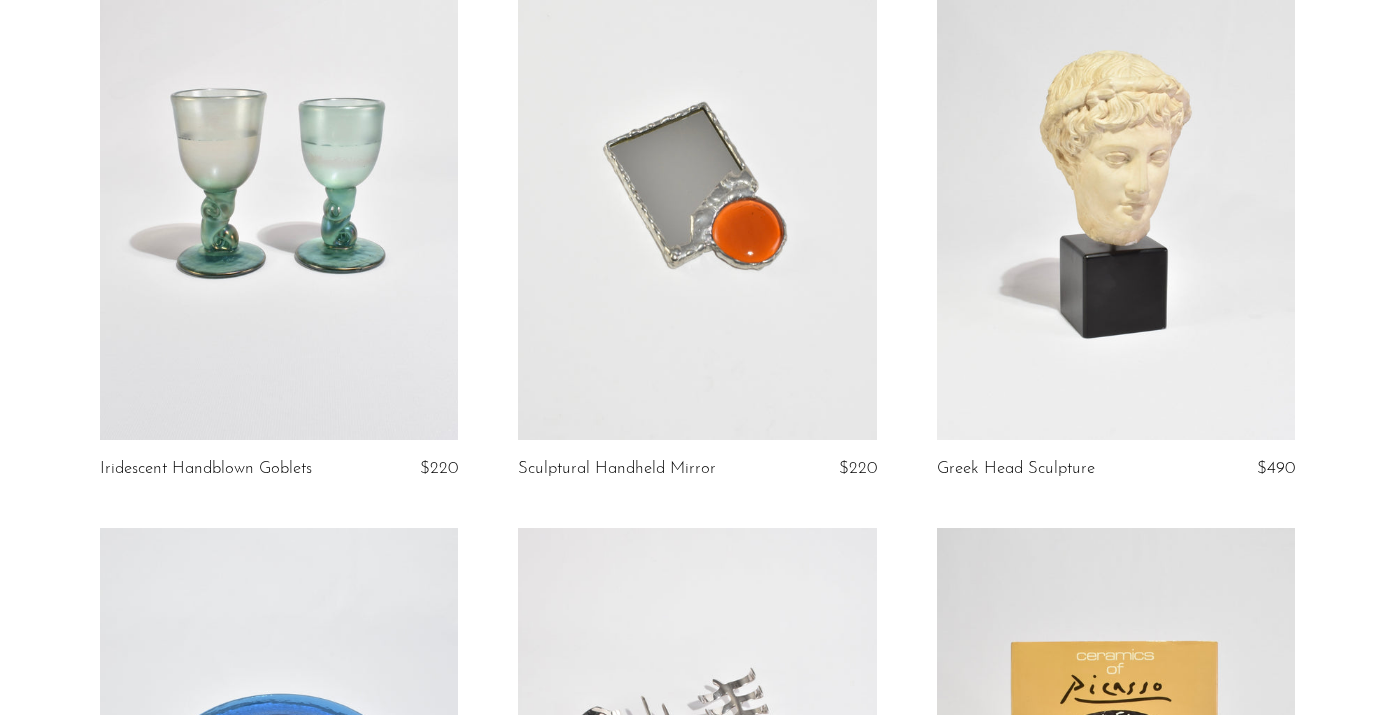 click at bounding box center [697, 189] 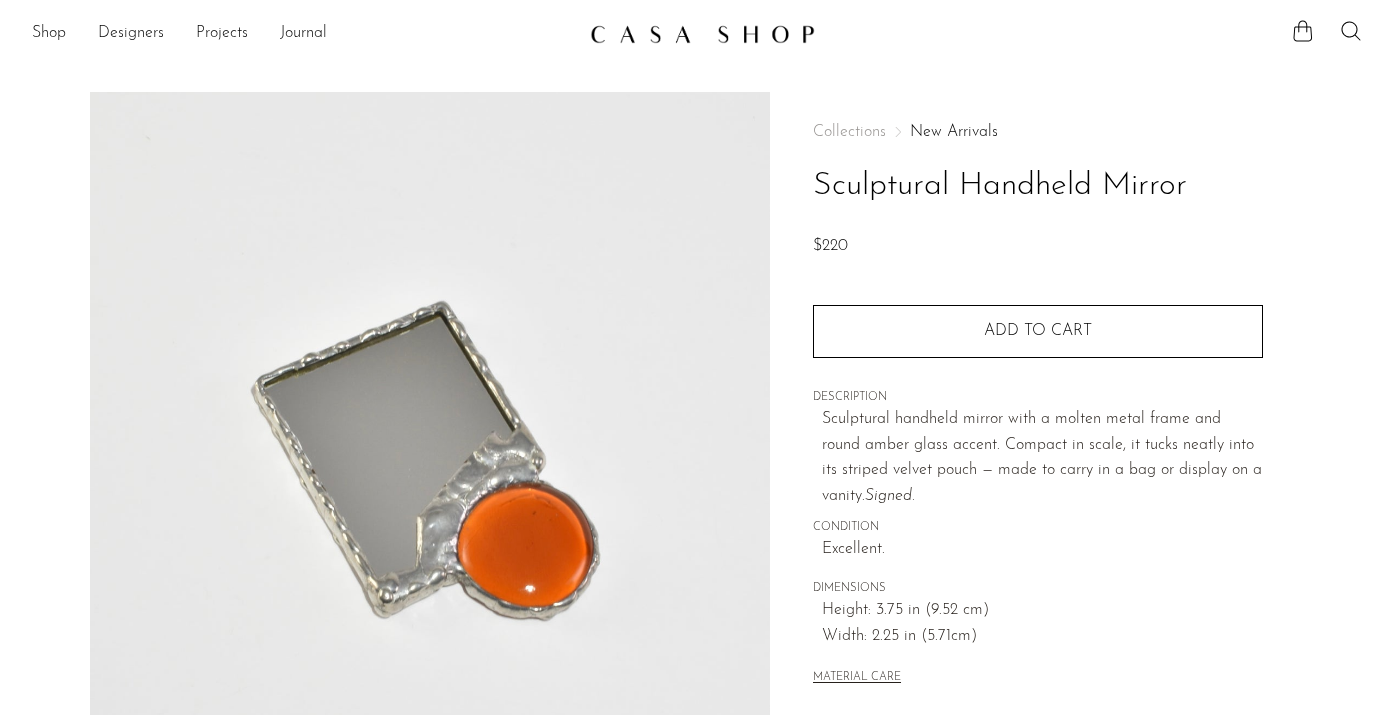 scroll, scrollTop: 0, scrollLeft: 0, axis: both 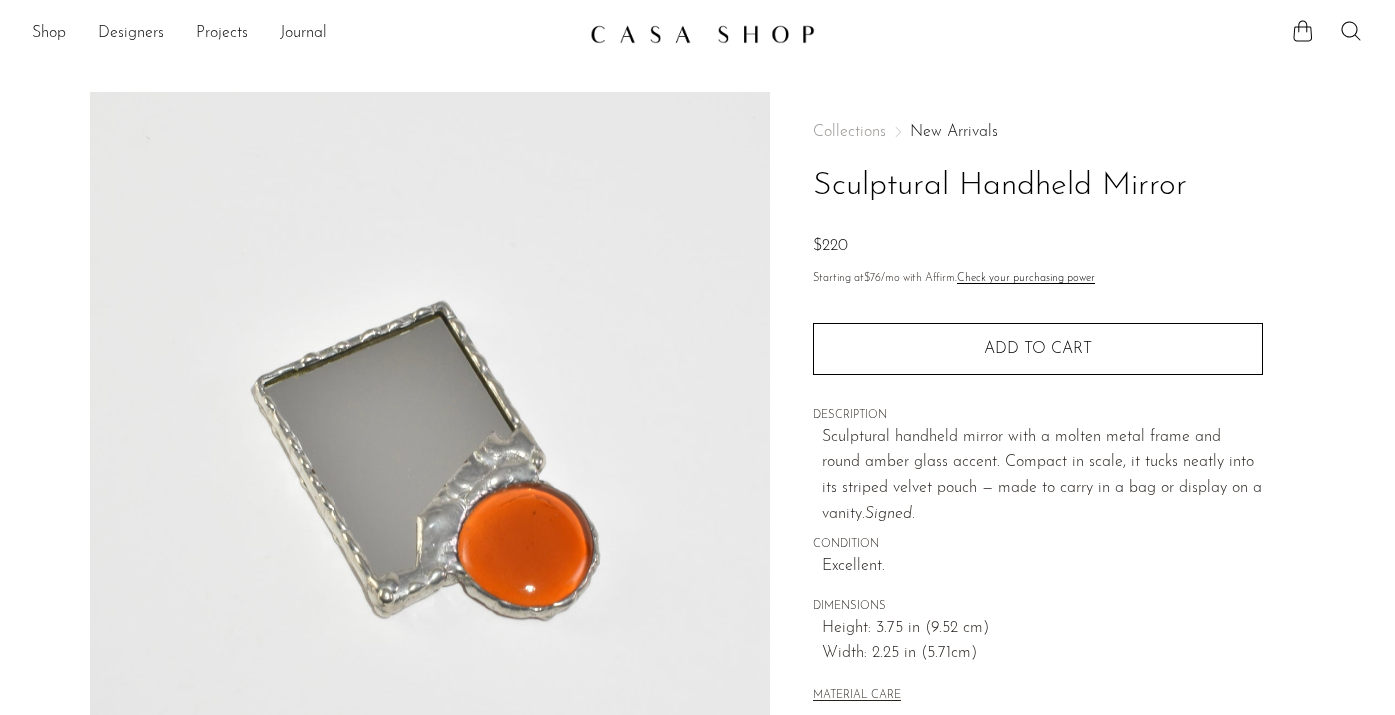 click on "New Arrivals" at bounding box center (954, 132) 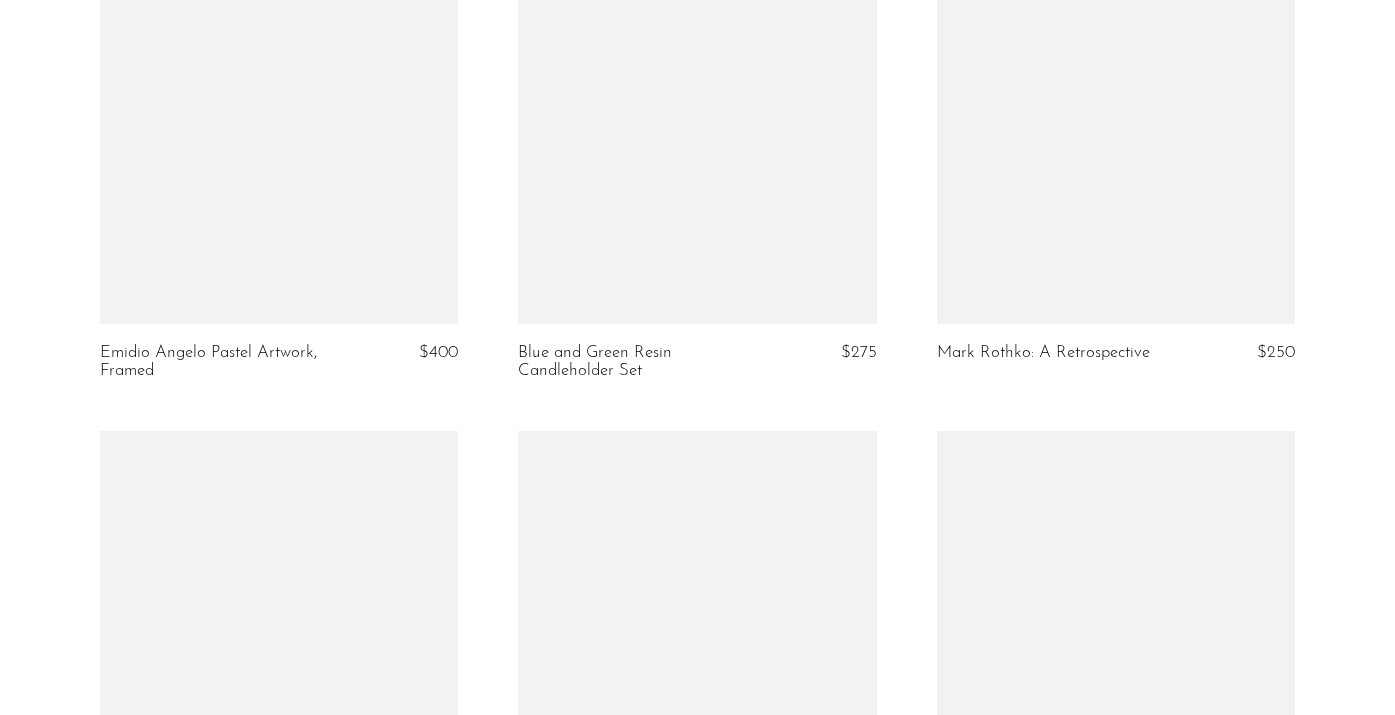 scroll, scrollTop: 4545, scrollLeft: 0, axis: vertical 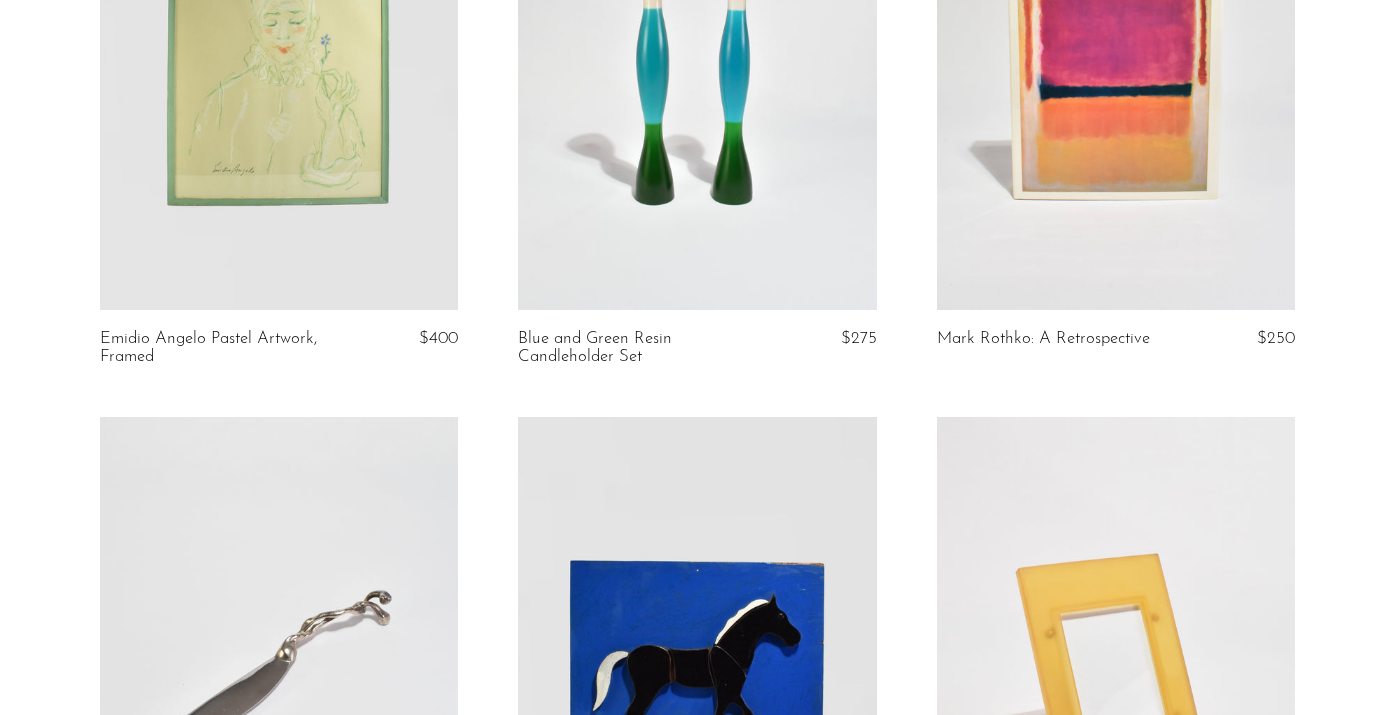 click at bounding box center (697, 59) 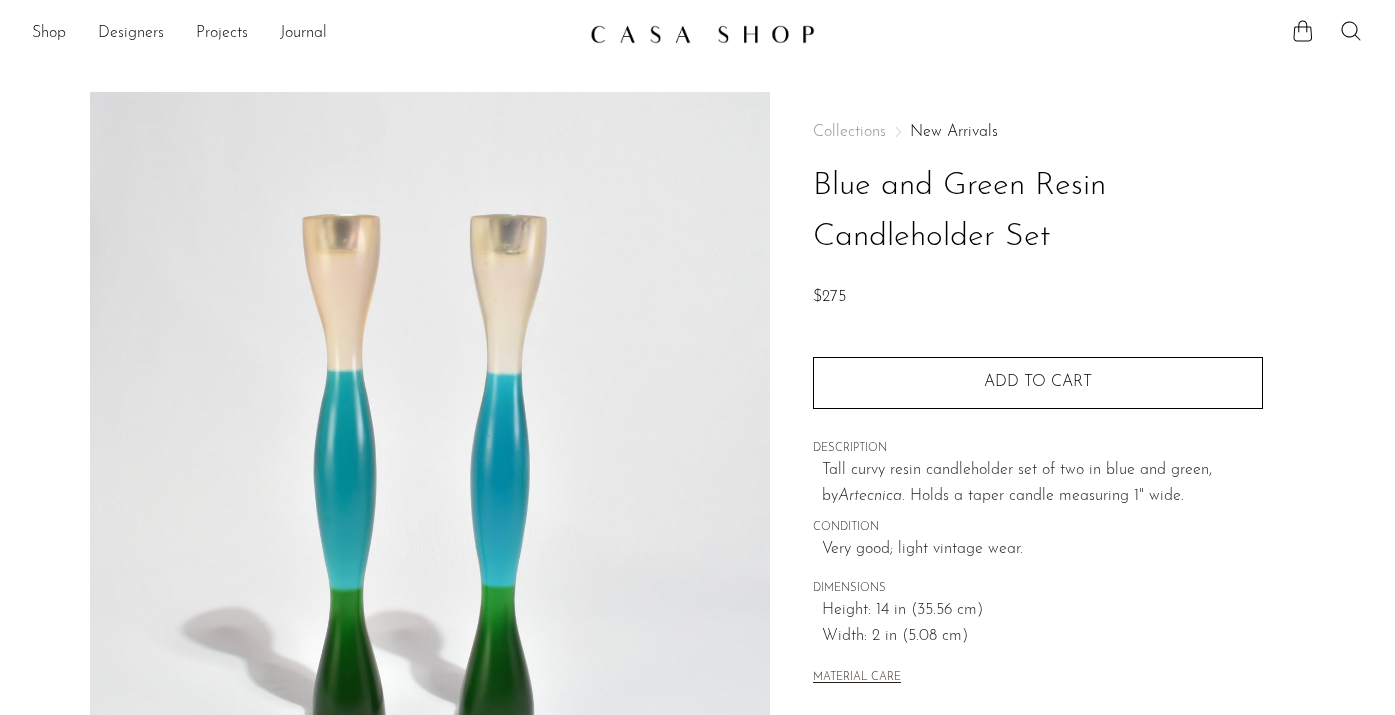 scroll, scrollTop: 0, scrollLeft: 0, axis: both 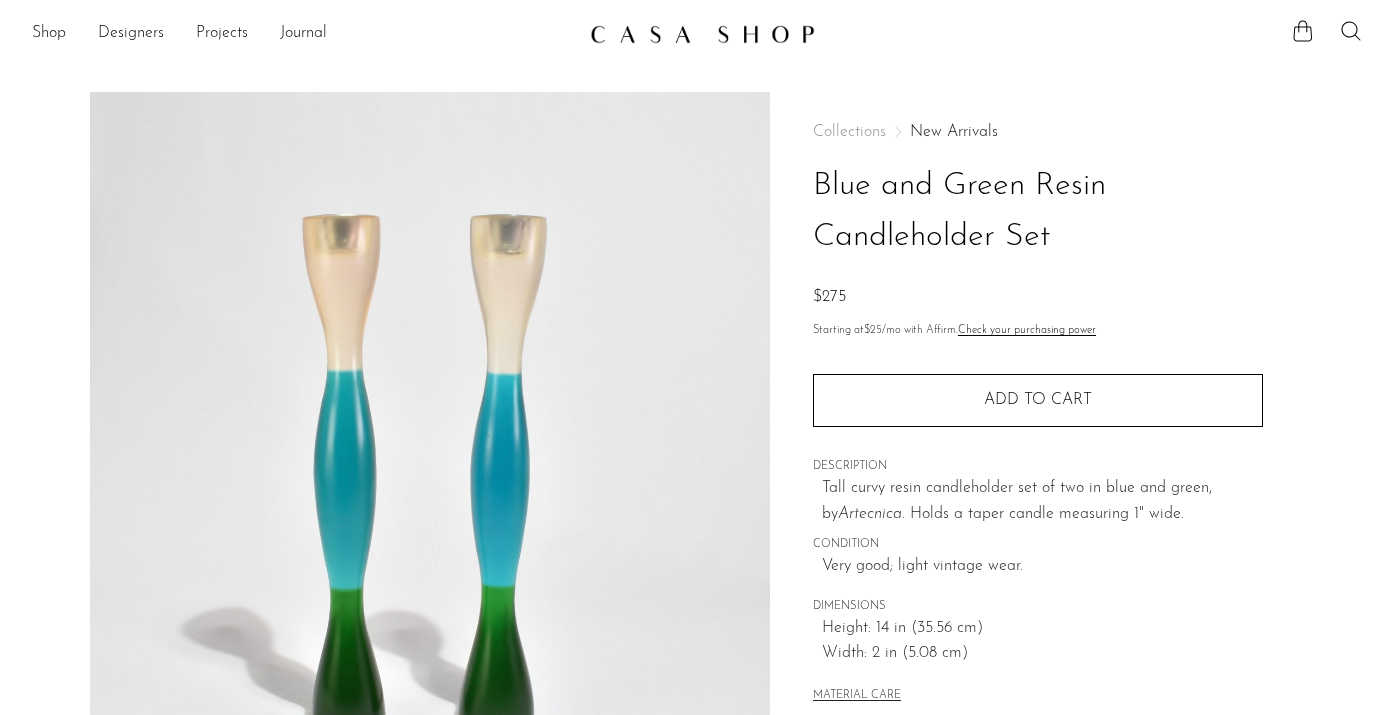 click on "New Arrivals" at bounding box center (954, 132) 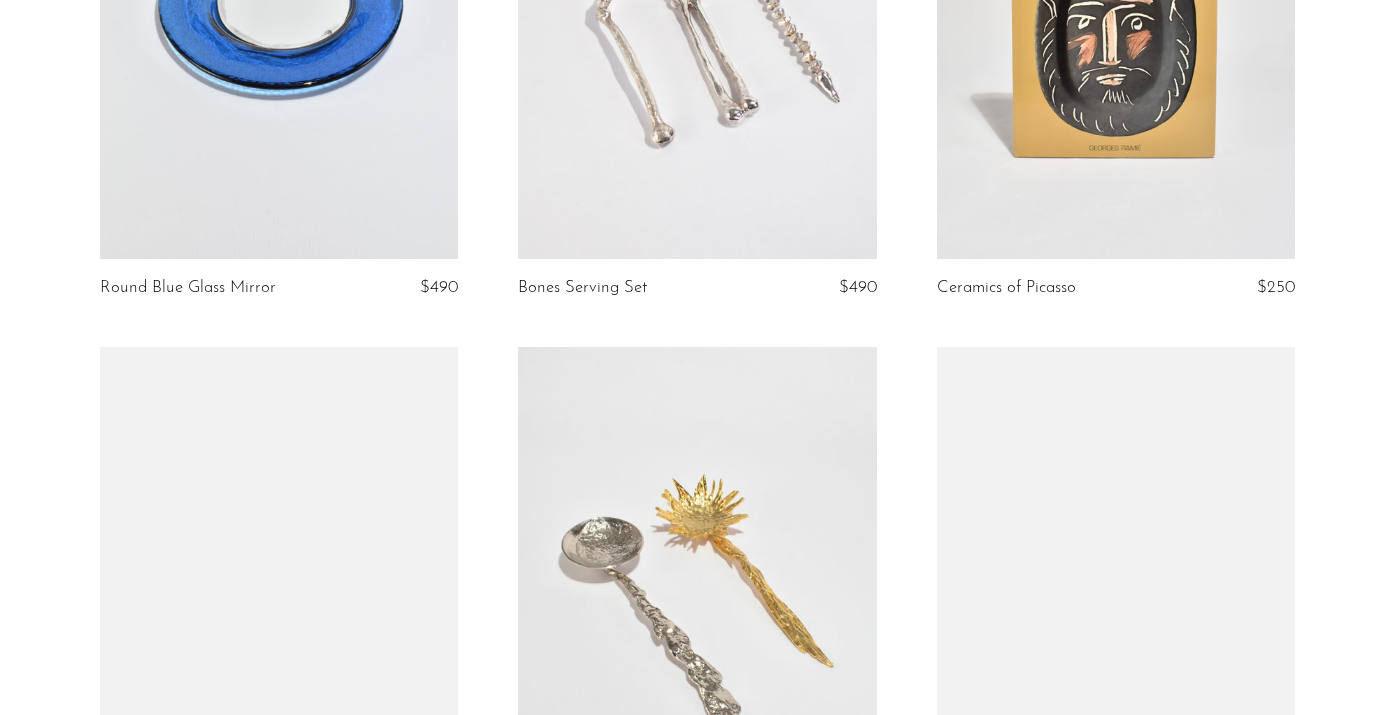 scroll, scrollTop: 755, scrollLeft: 0, axis: vertical 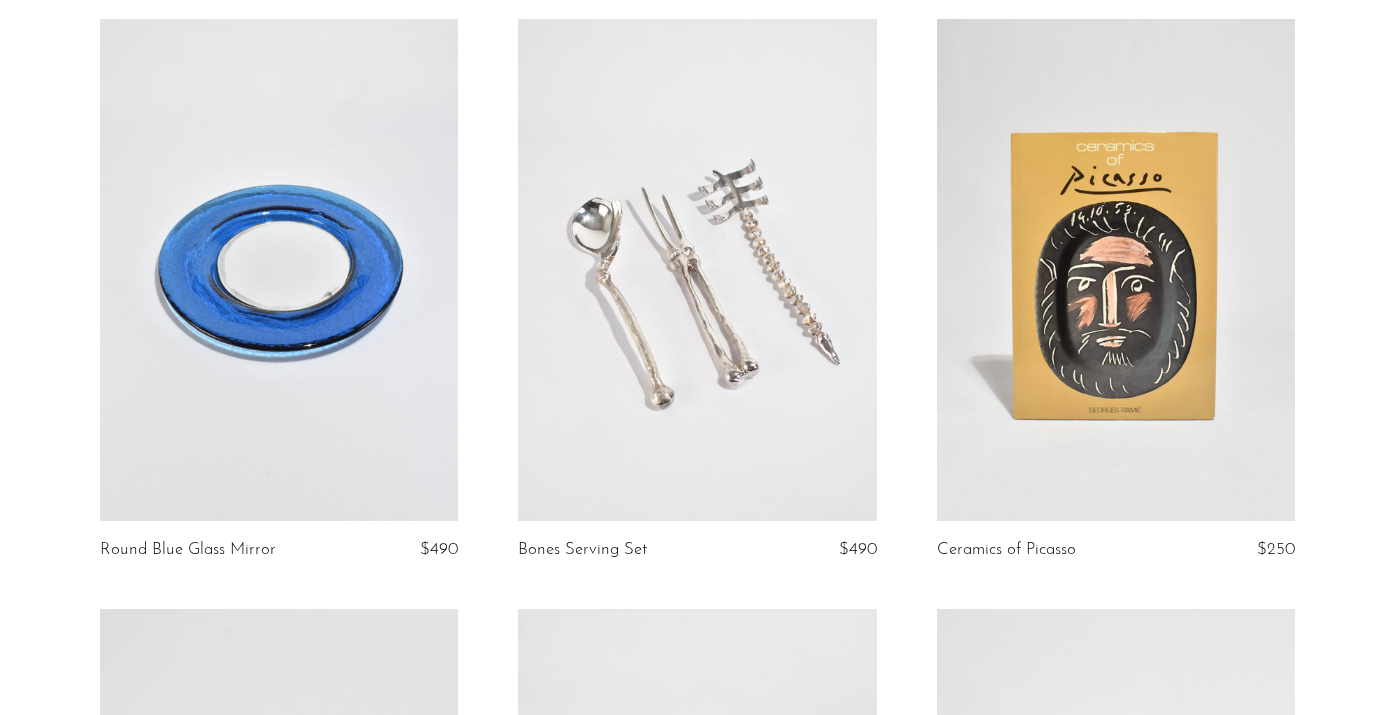 click at bounding box center [1116, 270] 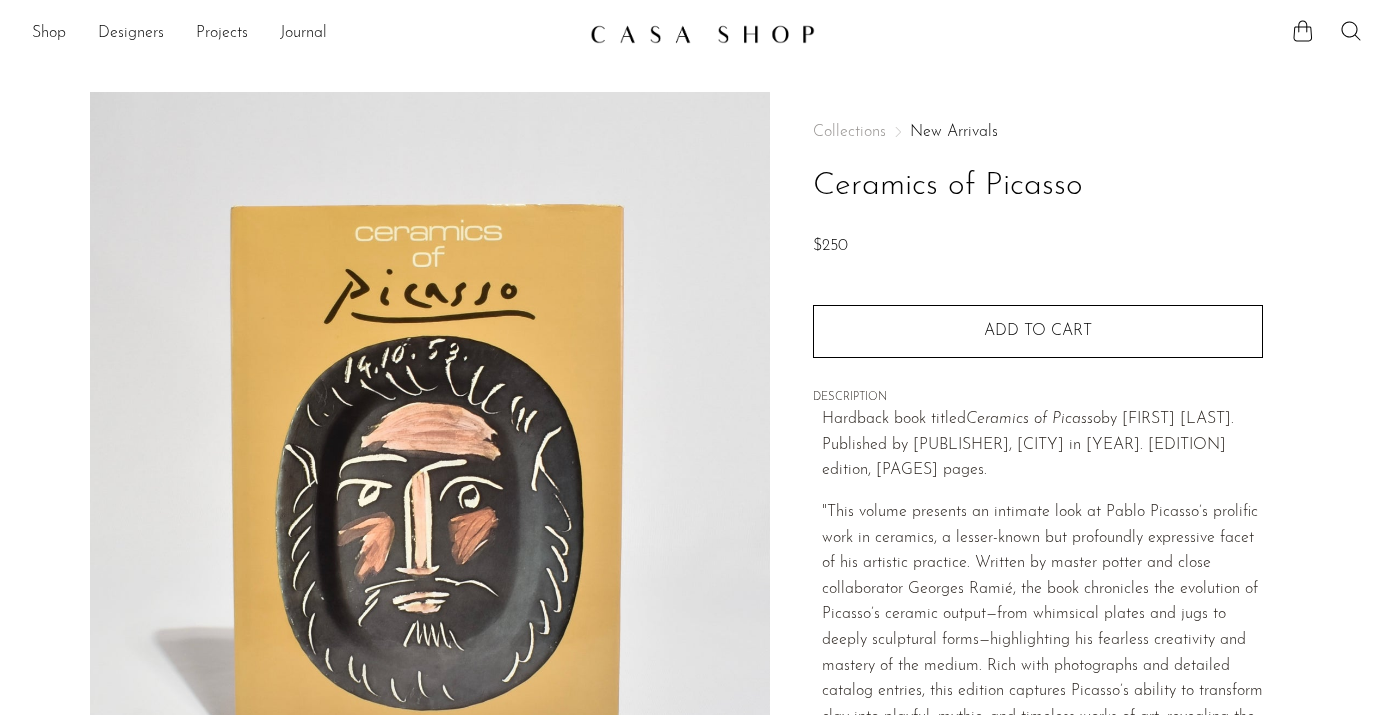 scroll, scrollTop: 0, scrollLeft: 0, axis: both 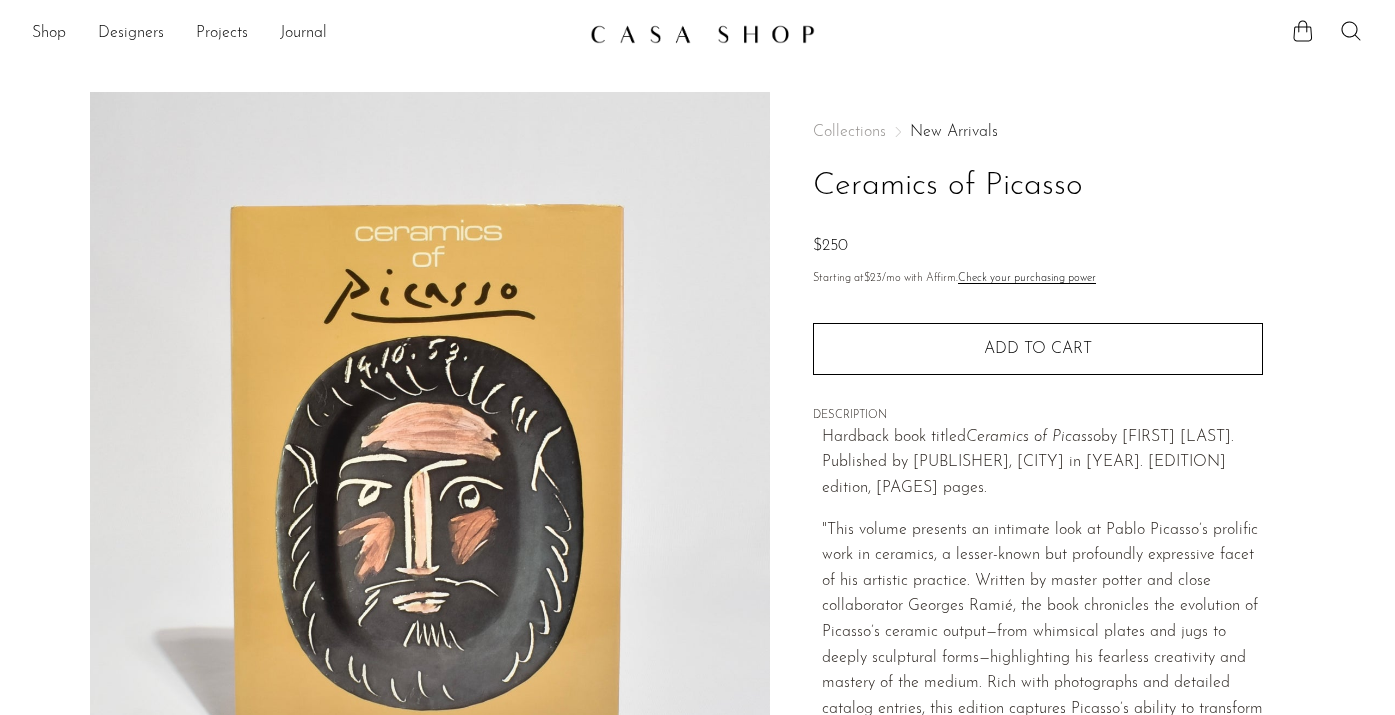 click on "New Arrivals" at bounding box center (954, 132) 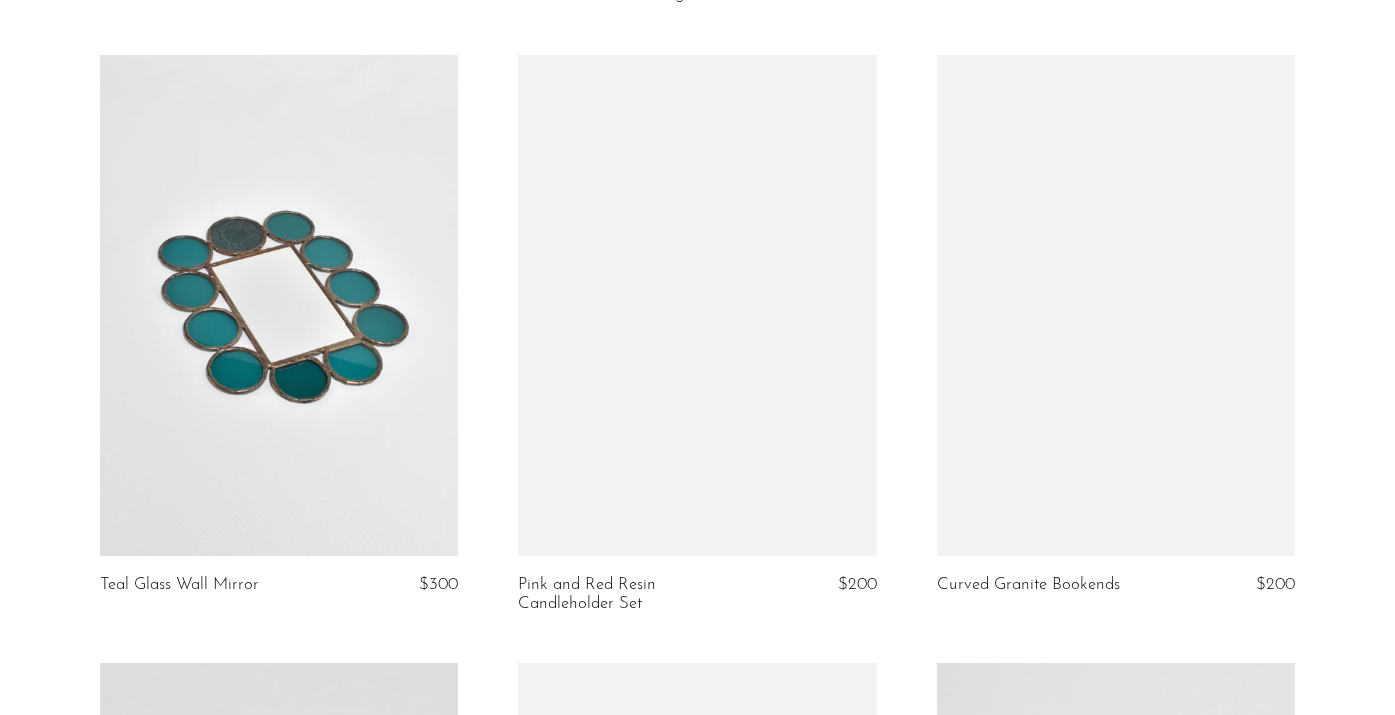 scroll, scrollTop: 1438, scrollLeft: 0, axis: vertical 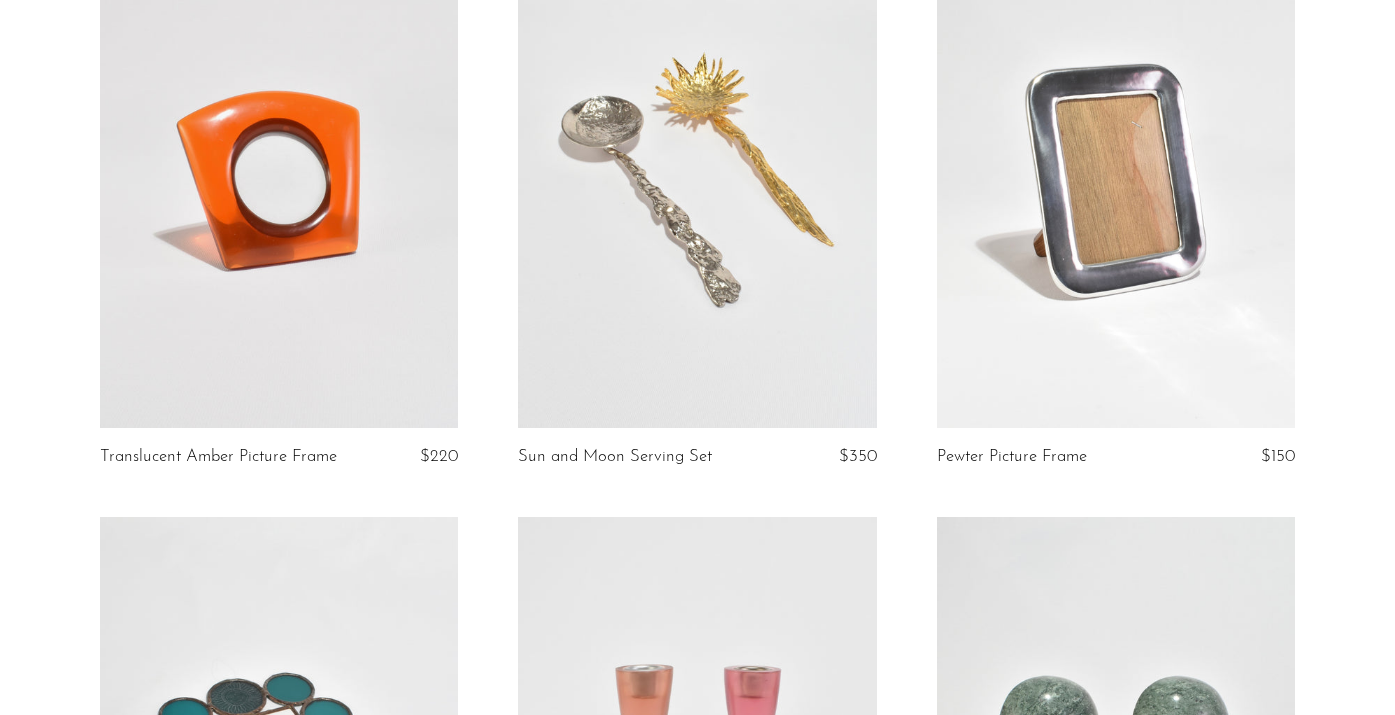 click at bounding box center (279, 177) 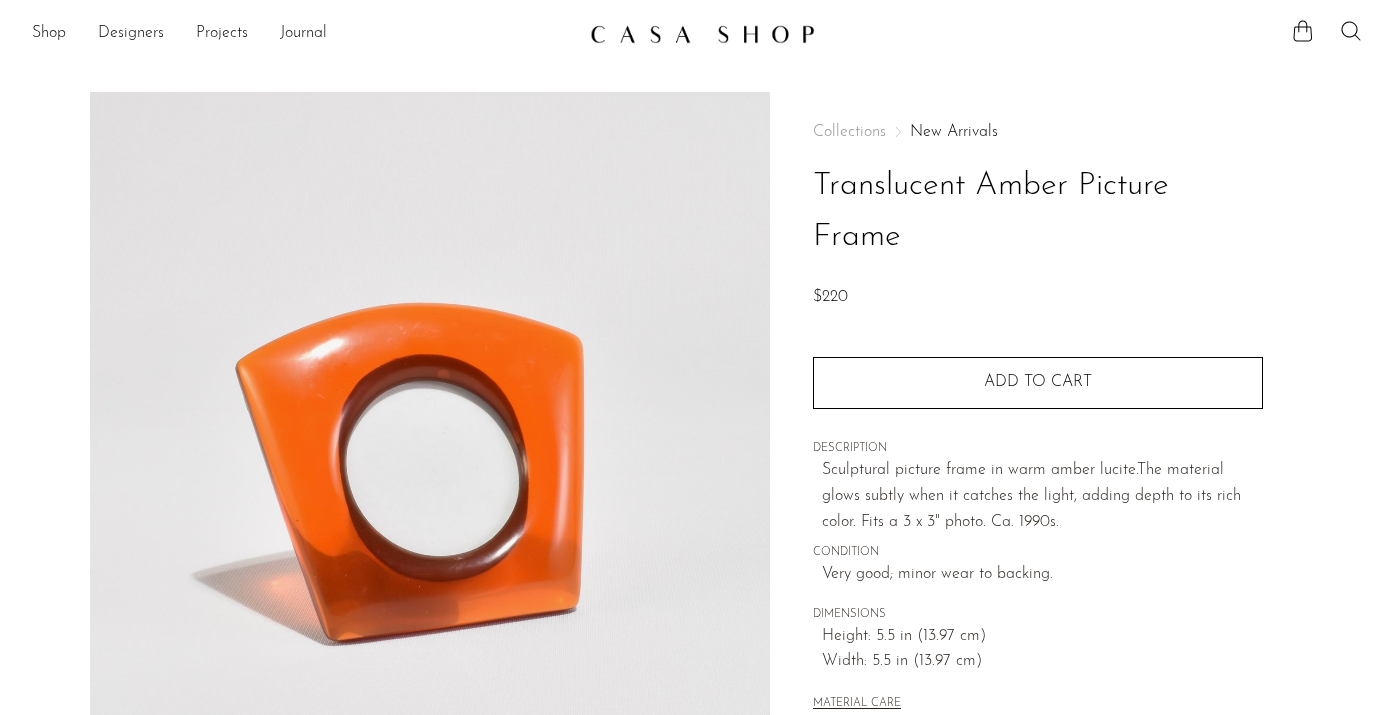scroll, scrollTop: 0, scrollLeft: 0, axis: both 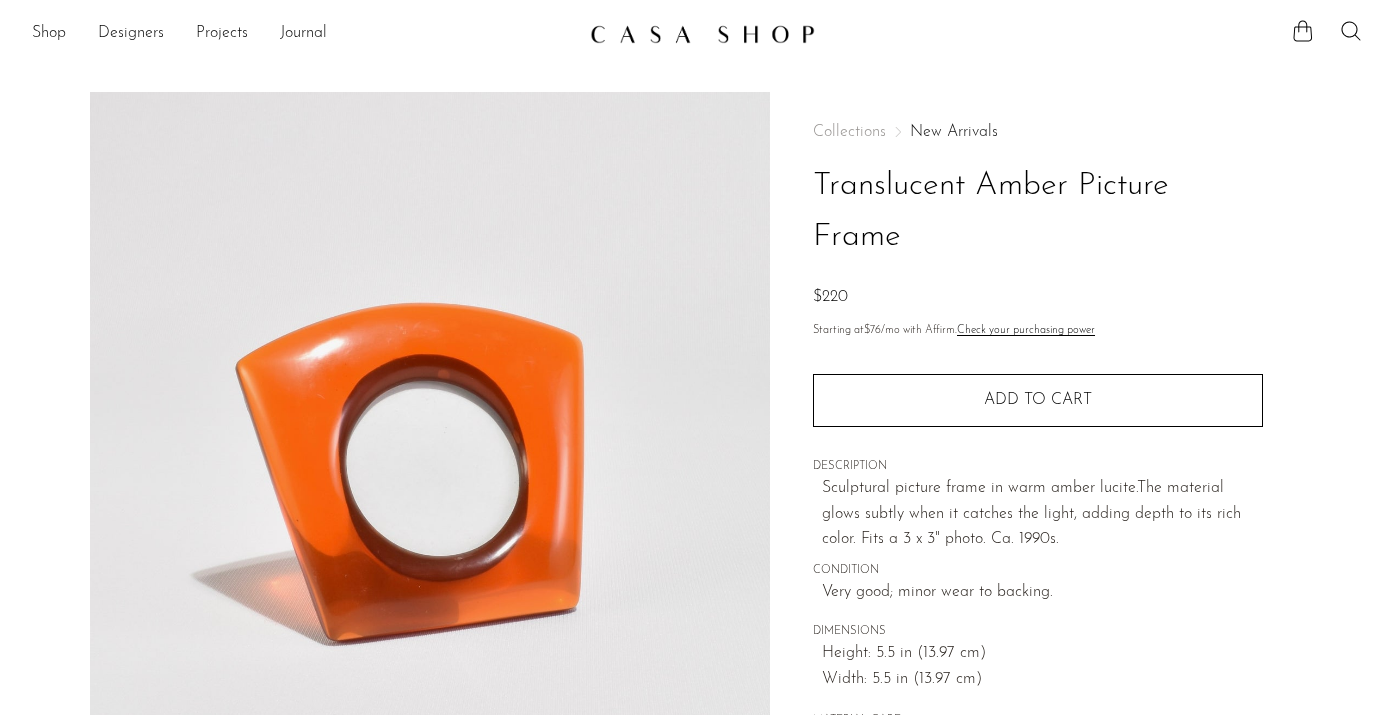 click on "New Arrivals" at bounding box center [954, 132] 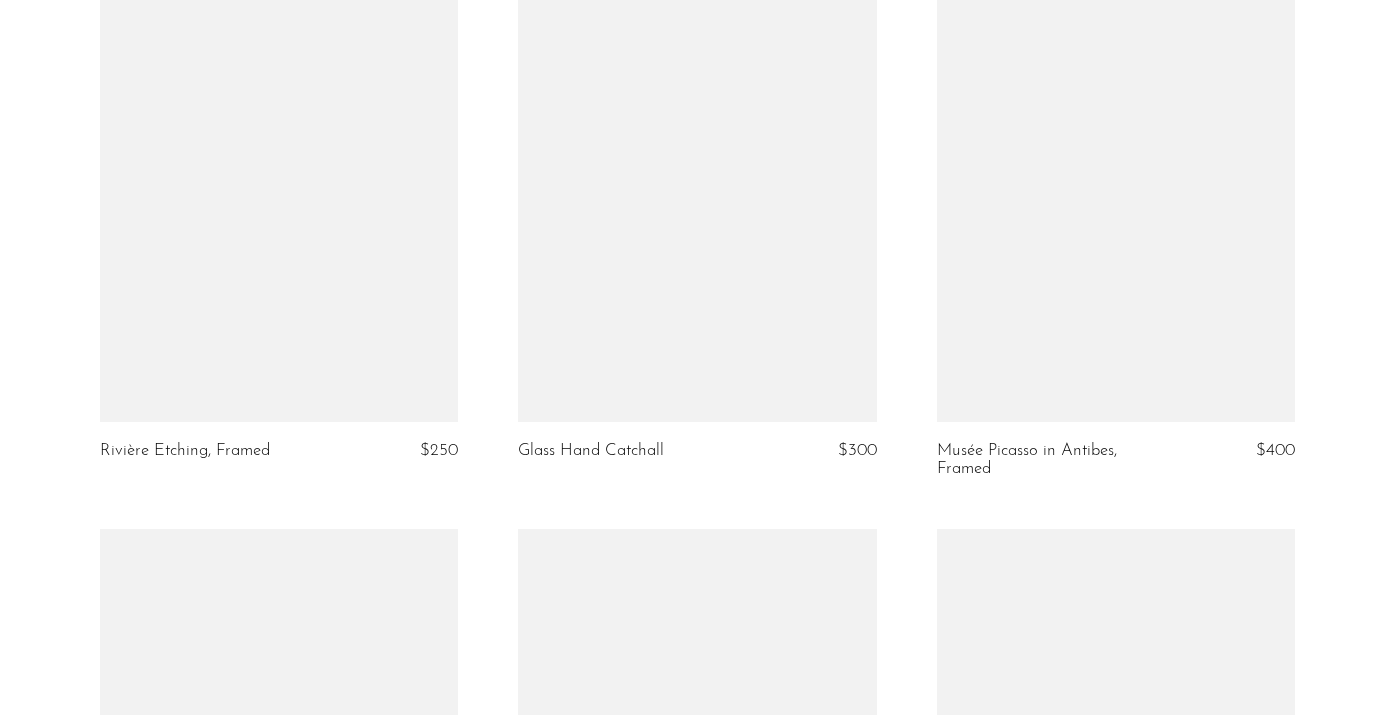 scroll, scrollTop: 5763, scrollLeft: 0, axis: vertical 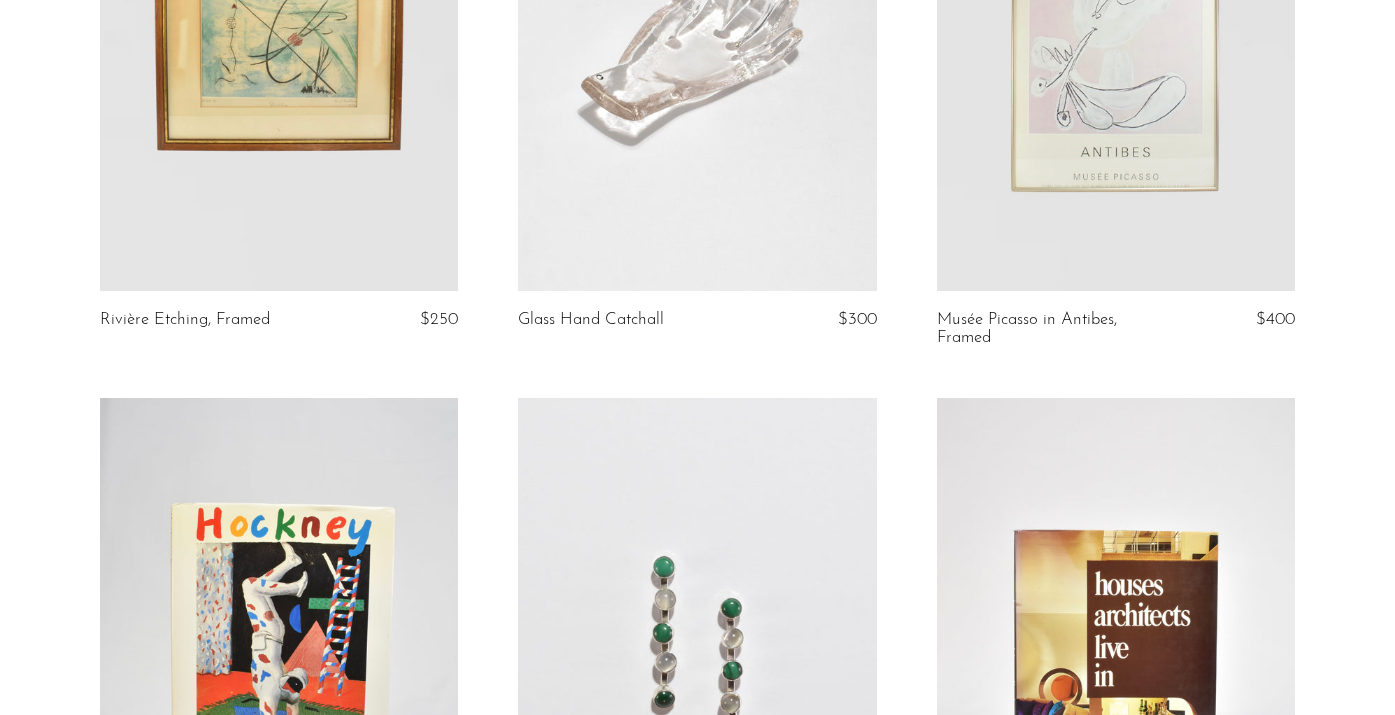 click at bounding box center [1116, 40] 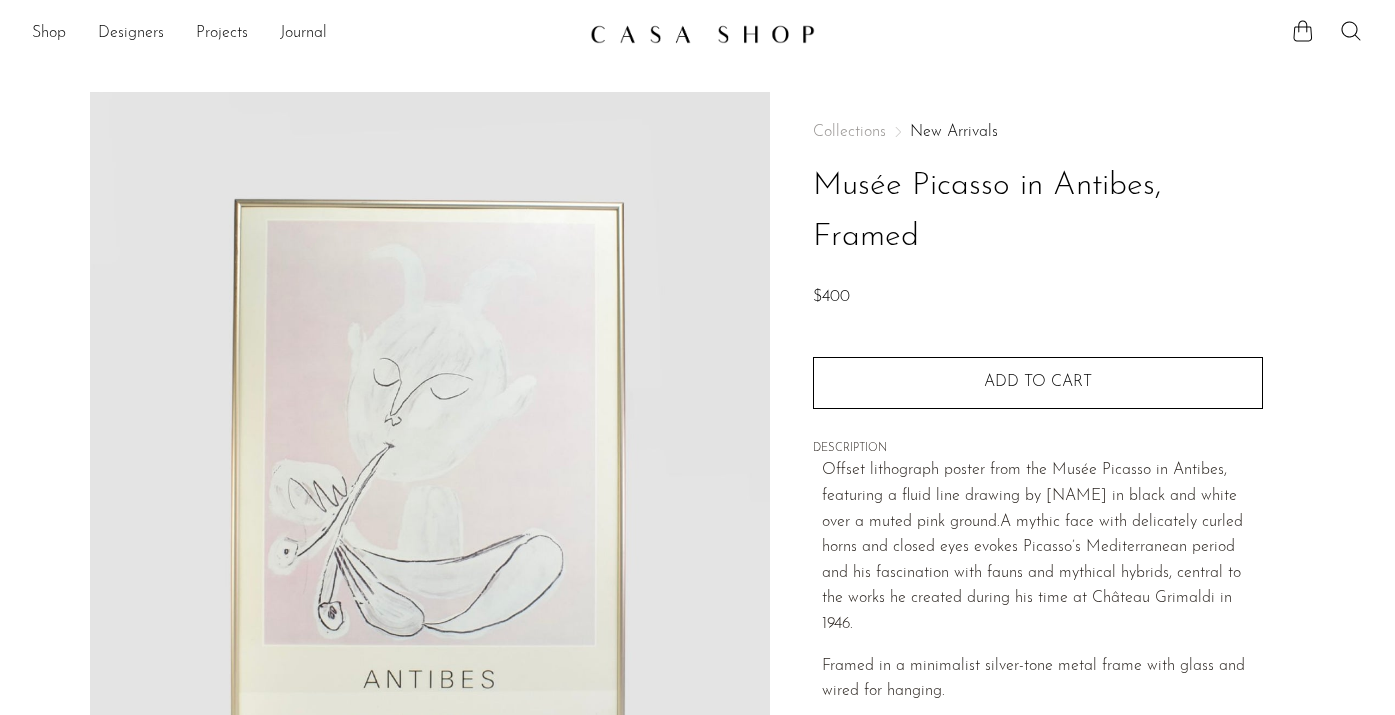scroll, scrollTop: 0, scrollLeft: 0, axis: both 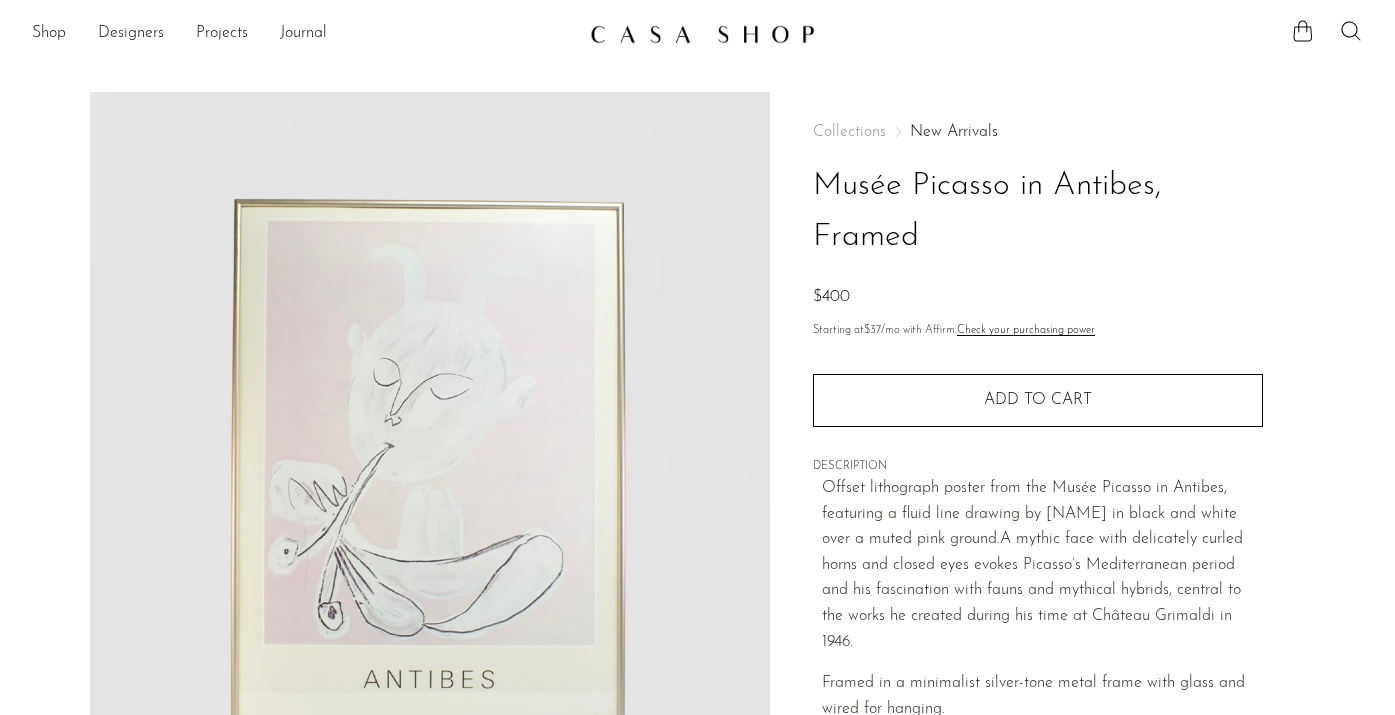 click on "Collections
New Arrivals
Musée Picasso in Antibes, Framed
$400" at bounding box center (1038, 217) 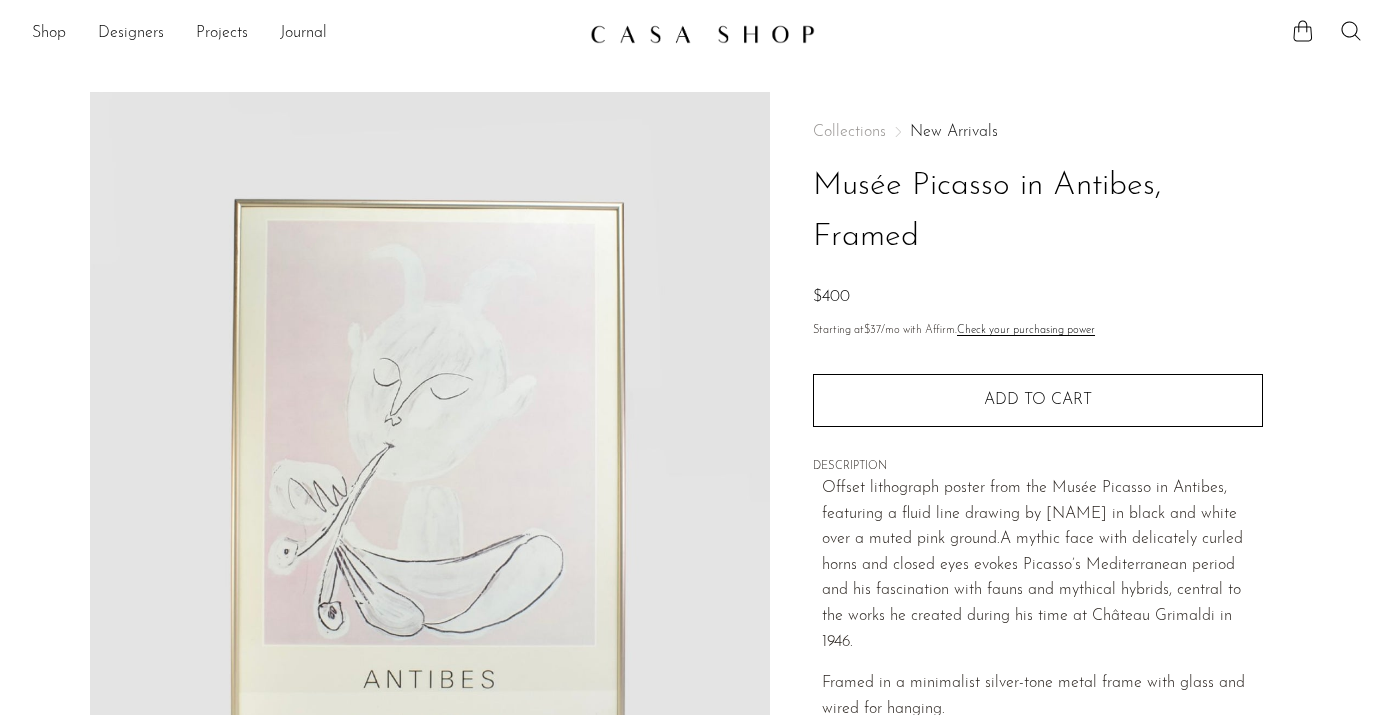click on "New Arrivals" at bounding box center [954, 132] 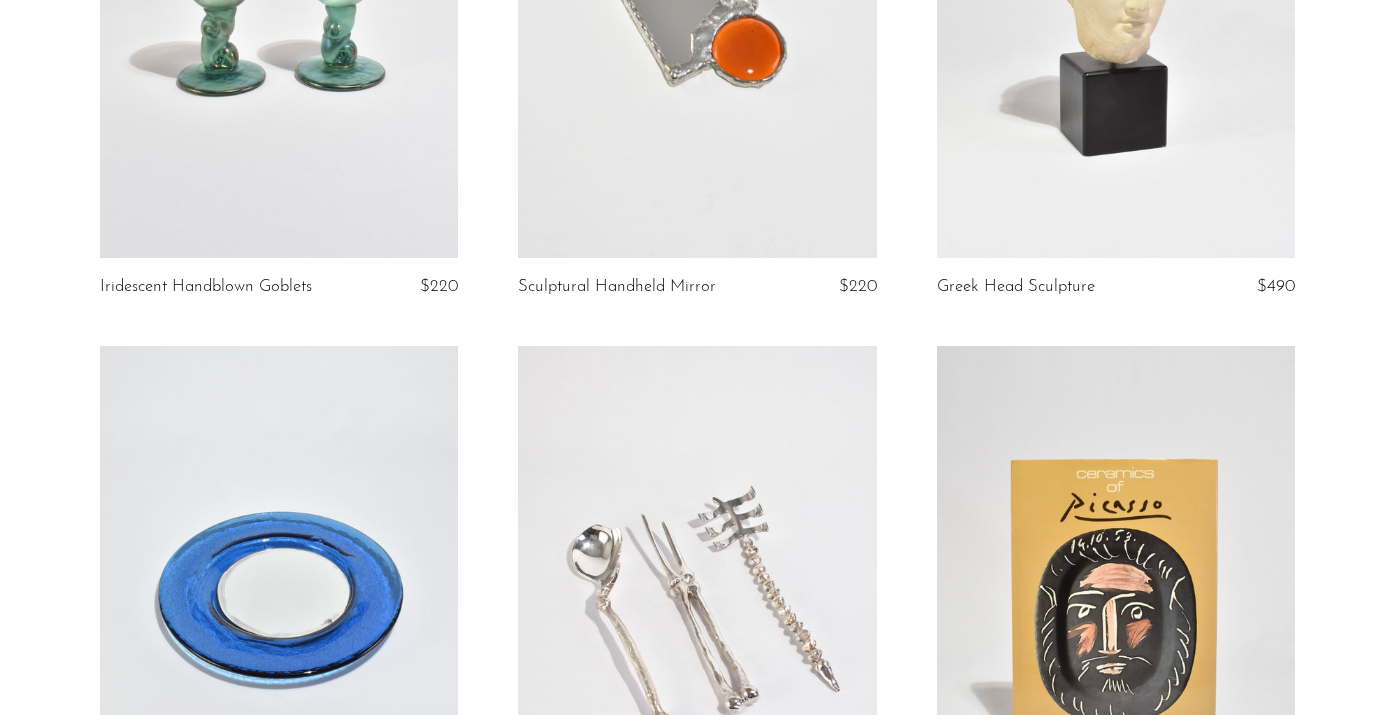 scroll, scrollTop: 697, scrollLeft: 0, axis: vertical 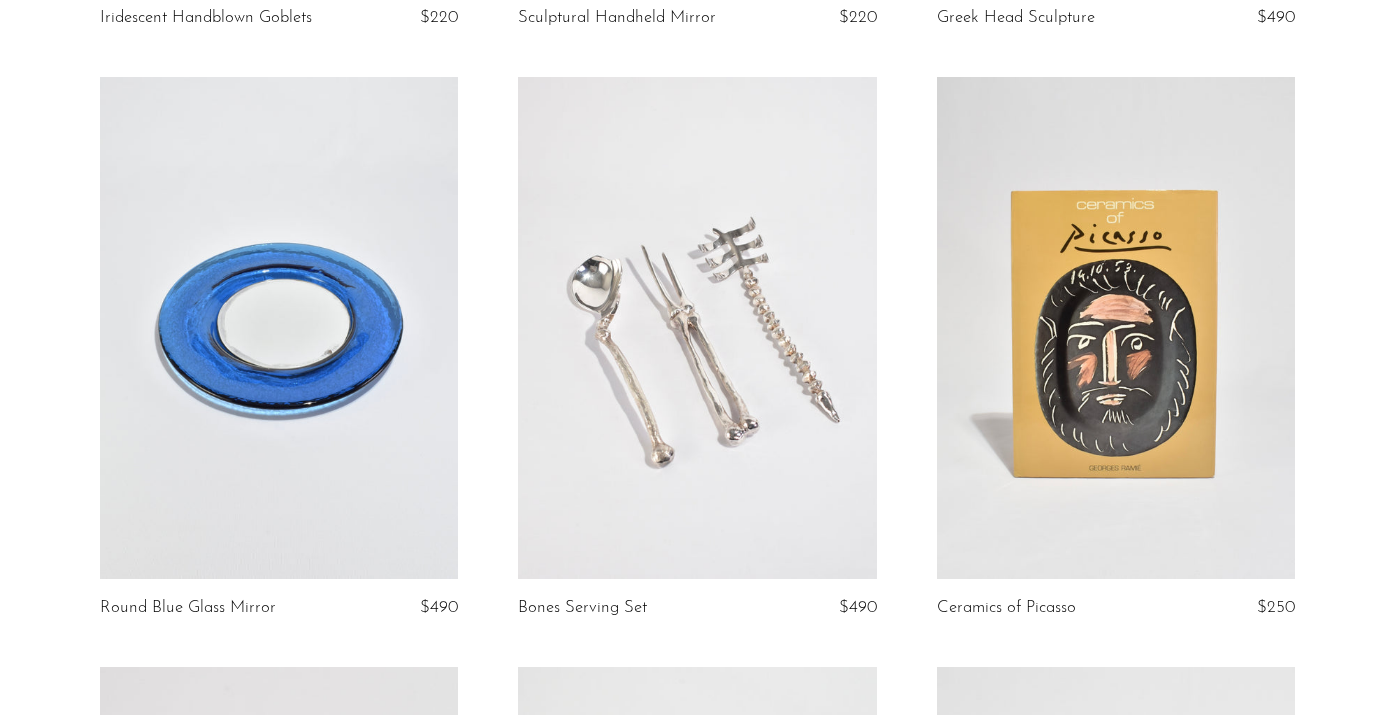 click at bounding box center [697, 328] 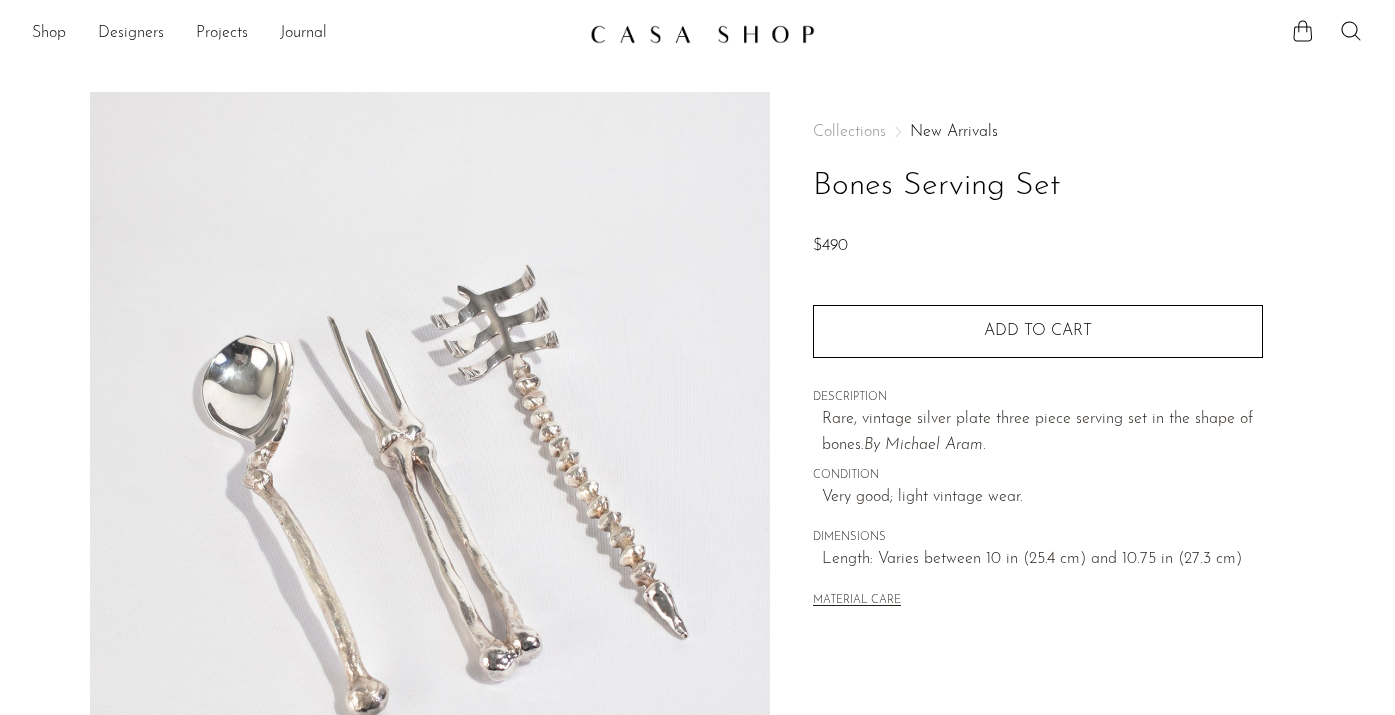 scroll, scrollTop: 0, scrollLeft: 0, axis: both 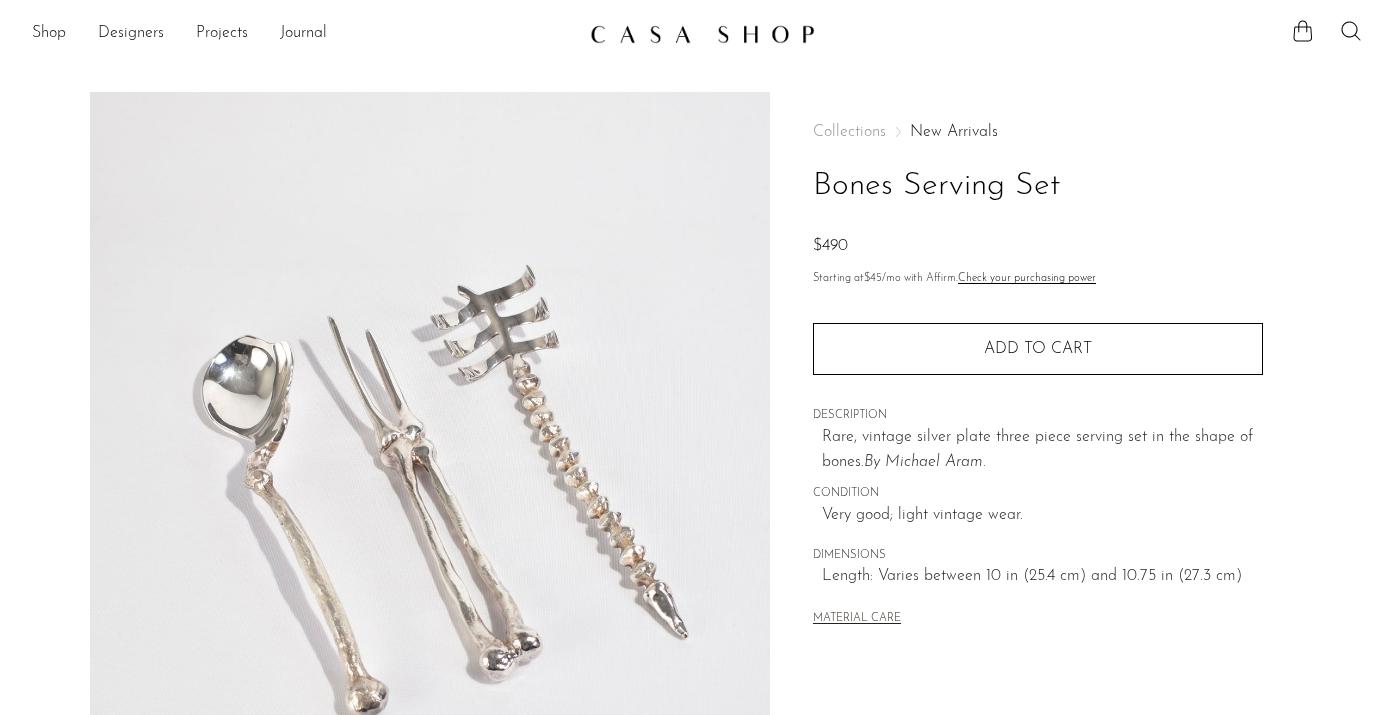 click on "New Arrivals" at bounding box center [954, 132] 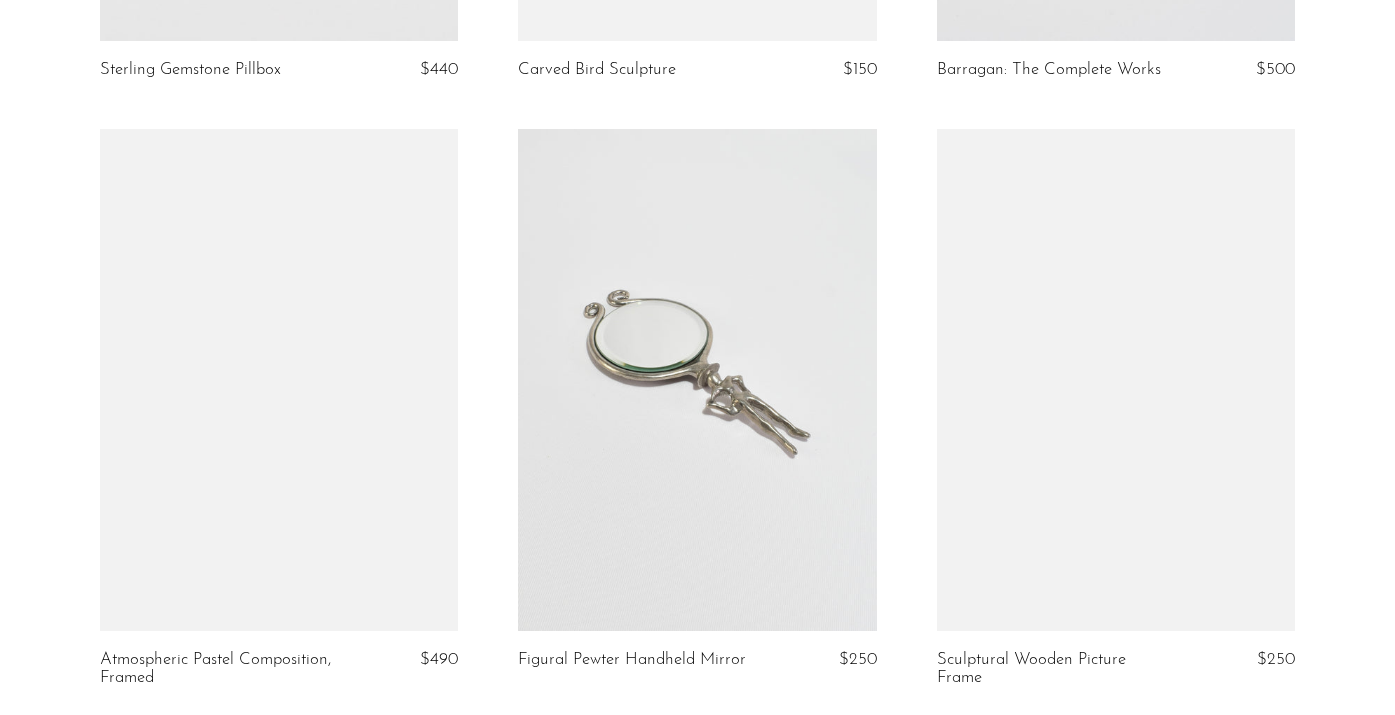scroll, scrollTop: 3638, scrollLeft: 0, axis: vertical 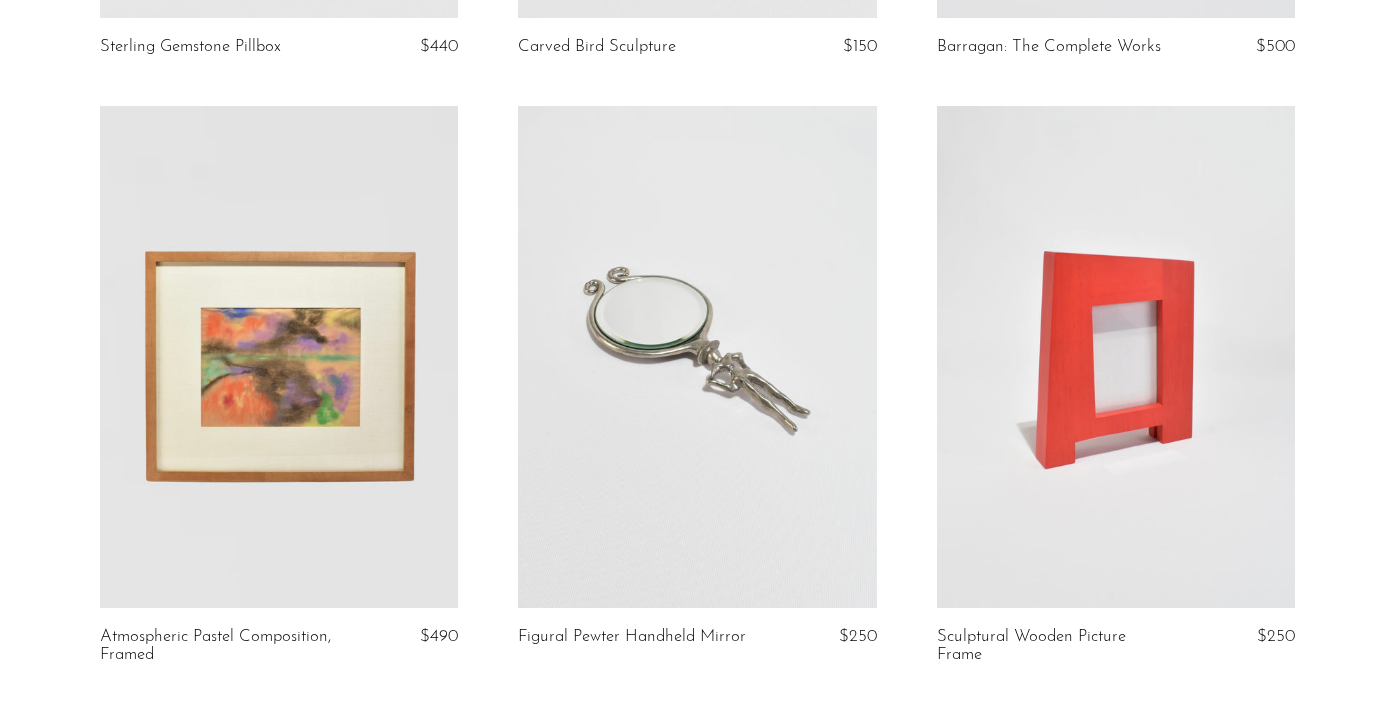 click at bounding box center [1116, 357] 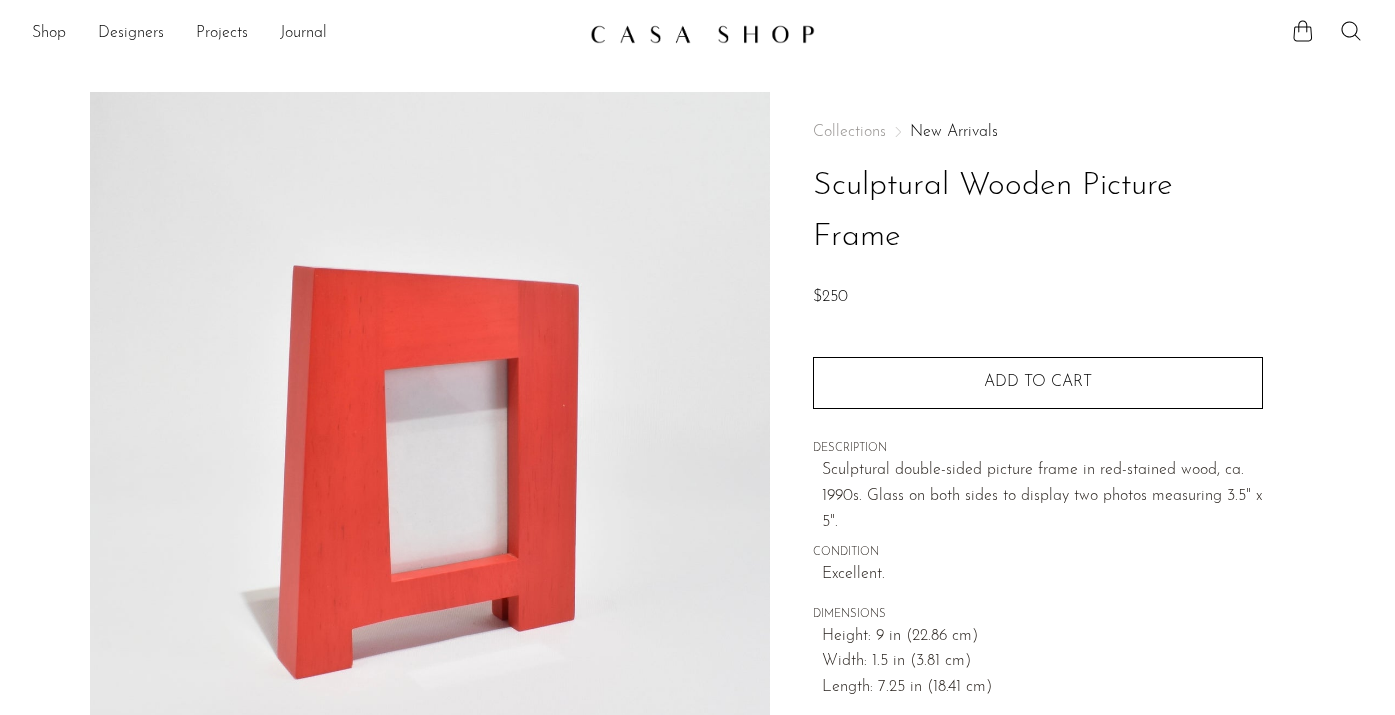 scroll, scrollTop: 0, scrollLeft: 0, axis: both 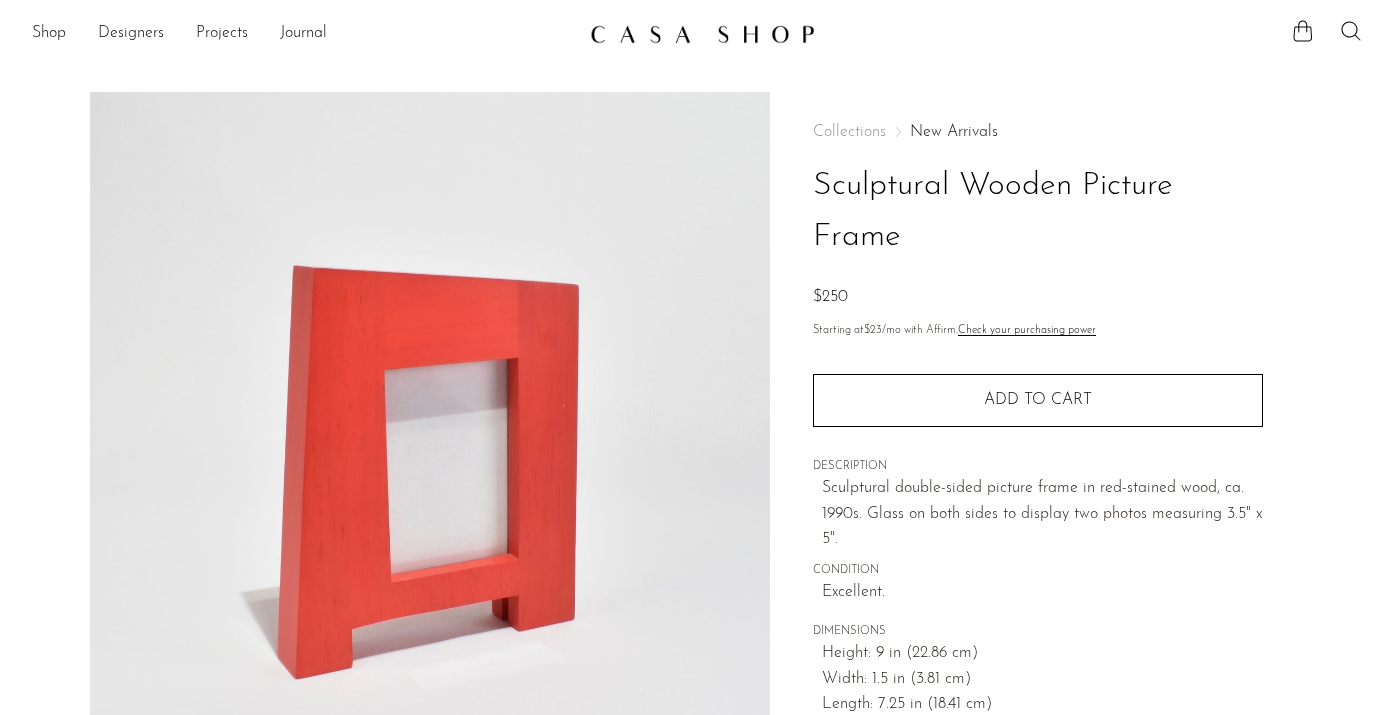 click on "New Arrivals" at bounding box center [954, 132] 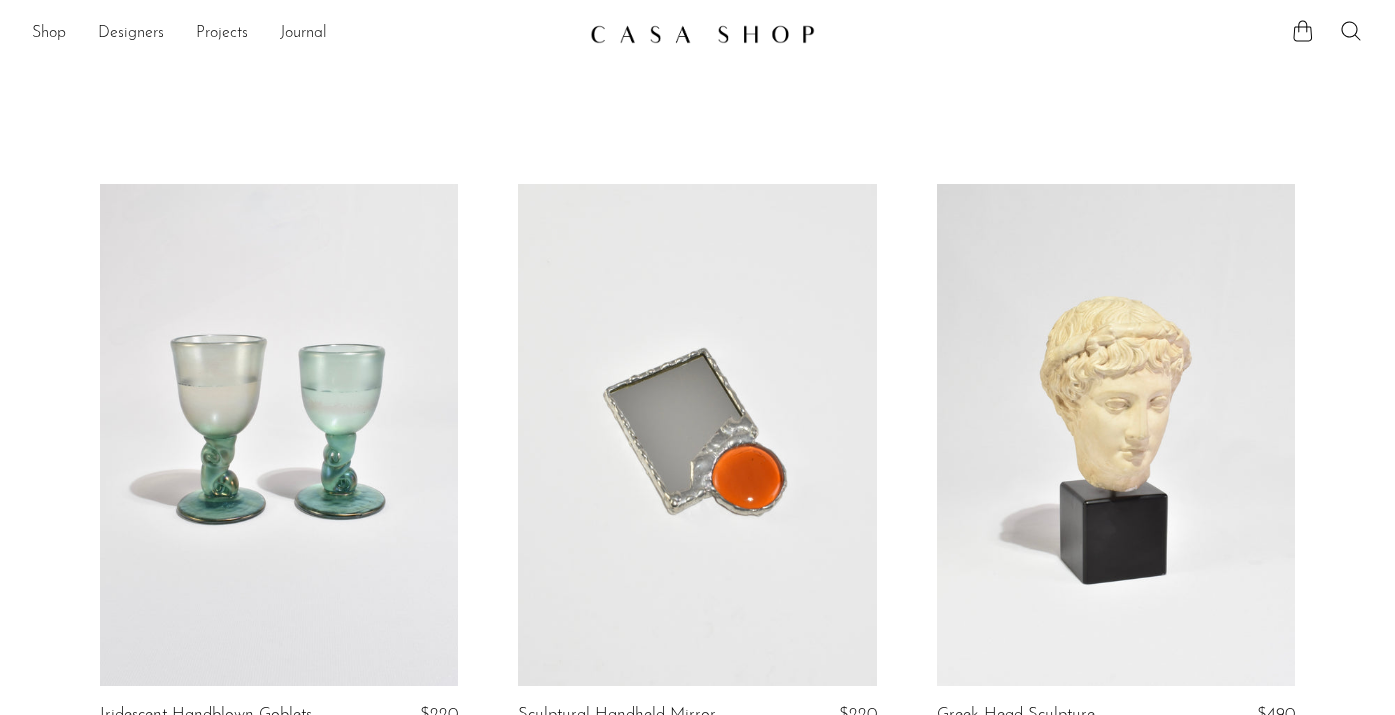 scroll, scrollTop: 0, scrollLeft: 0, axis: both 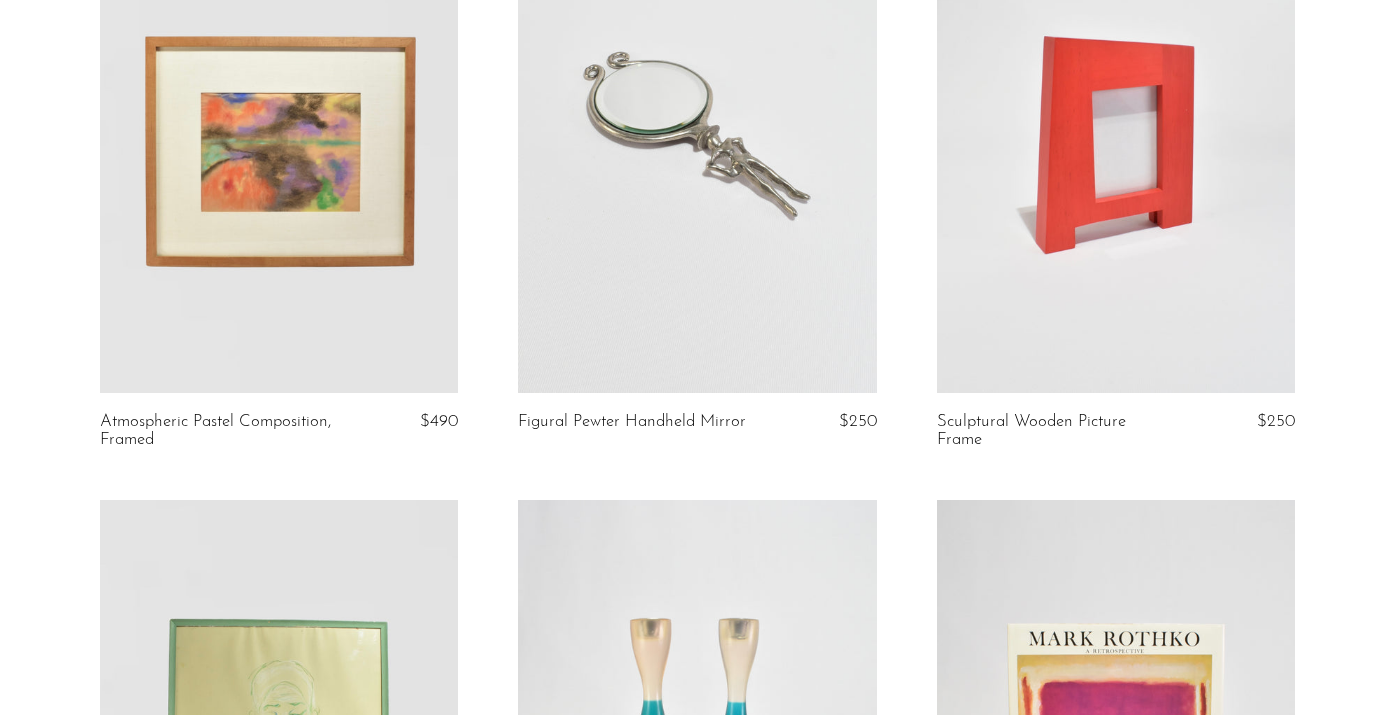 click at bounding box center [697, 142] 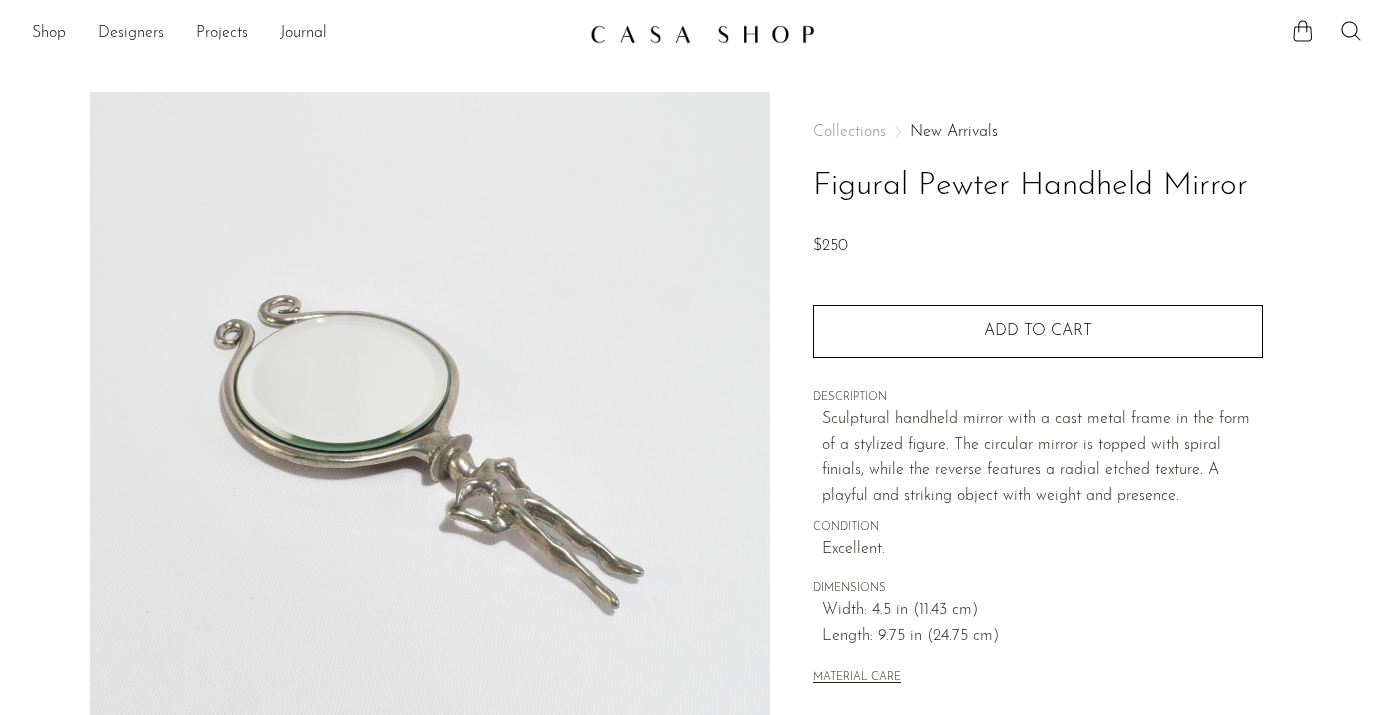 scroll, scrollTop: 0, scrollLeft: 0, axis: both 